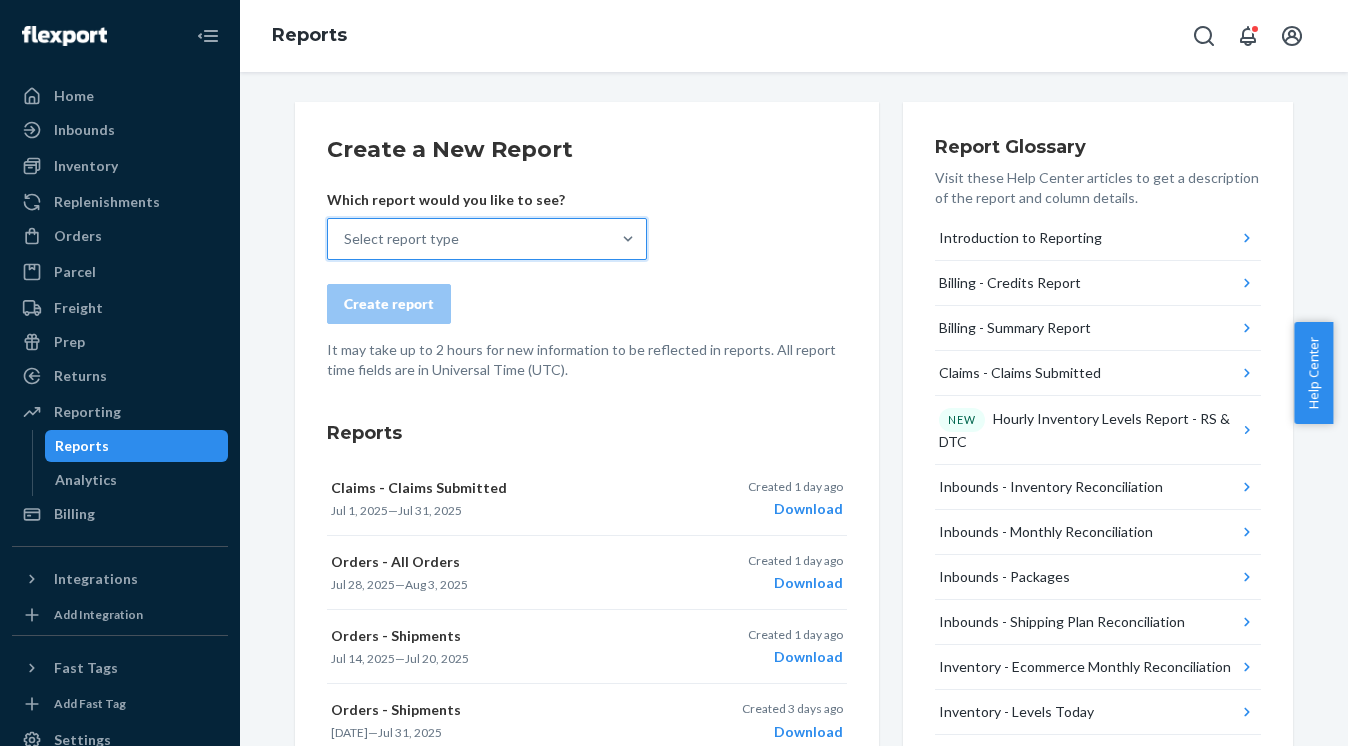 scroll, scrollTop: 0, scrollLeft: 0, axis: both 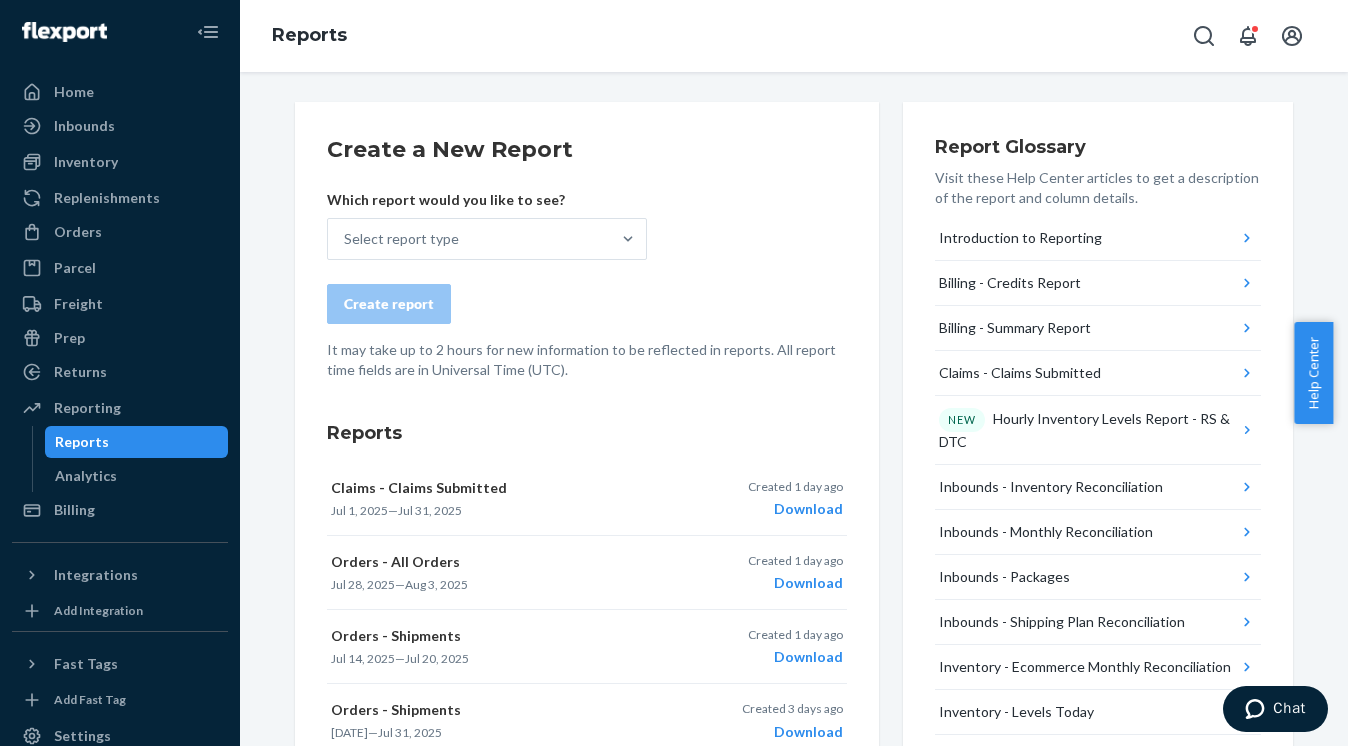 click on "Create a New Report Which report would you like to see? Select report type Create report It may take up to [TIME] for new information to be reflected in reports. All report time fields are in Universal Time (UTC). Reports Claims - Claims Submitted [DATE] — [DATE] Created [TIME] ago Download Orders - All Orders [DATE] — [DATE] Created [TIME] ago Download Orders - Shipments [DATE] — [DATE] Created [TIME] ago Download Orders - Shipments [DATE] — [DATE] Created [TIME] ago Download Orders - All Orders [DATE] — [DATE] Created [TIME] ago Download Billing - Credits Report [DATE] Created [TIME] ago Download Orders - All Orders [DATE] — [DATE] Created [TIME] ago Download Orders - Shipments [DATE] — [DATE] Created [TIME] ago Download NEW Inventory - Monthly Reconciliation [DATE] Created [TIME] ago Inbounds - Monthly Reconciliation [DATE] Created [TIME] ago 1" at bounding box center (587, 705) 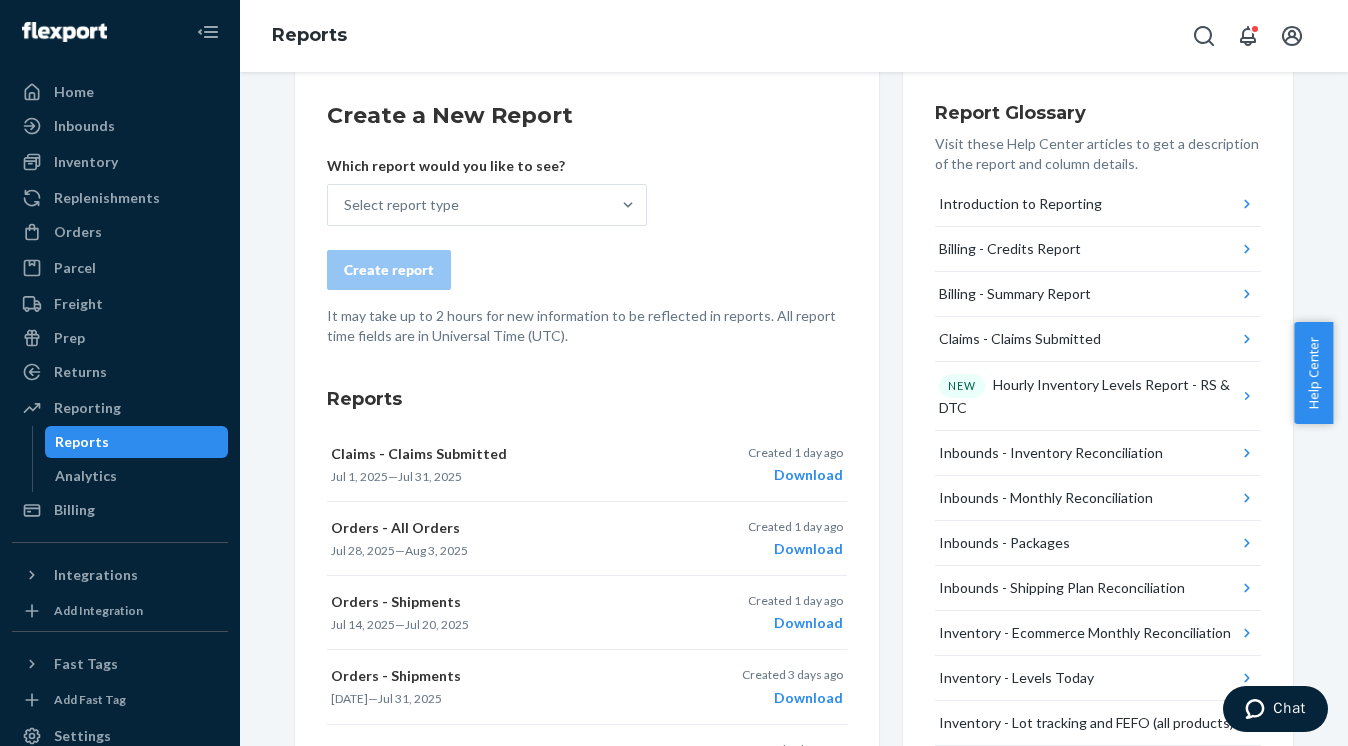 click on "Create a New Report Which report would you like to see? Select report type Create report It may take up to 2 hours for new information to be reflected in reports. All report time fields are in Universal Time (UTC)." at bounding box center [587, 223] 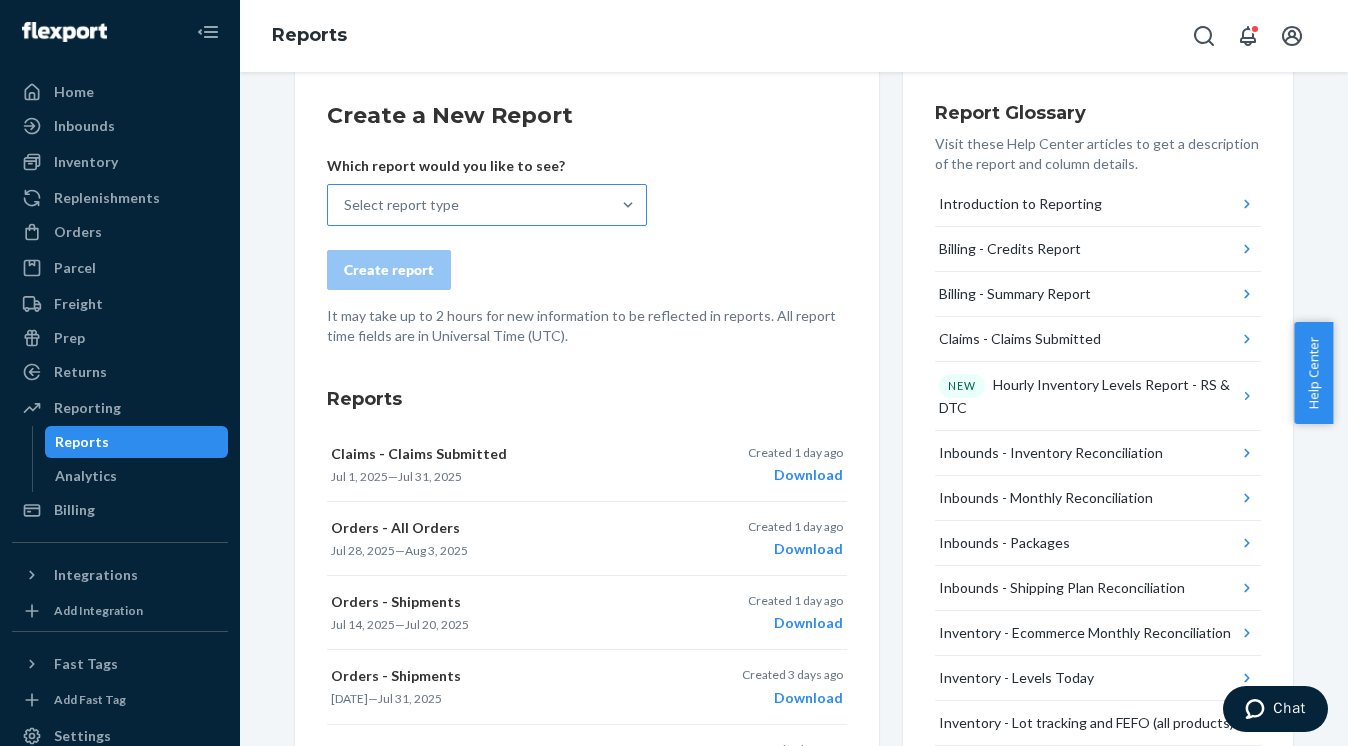 click on "Select report type" at bounding box center (469, 205) 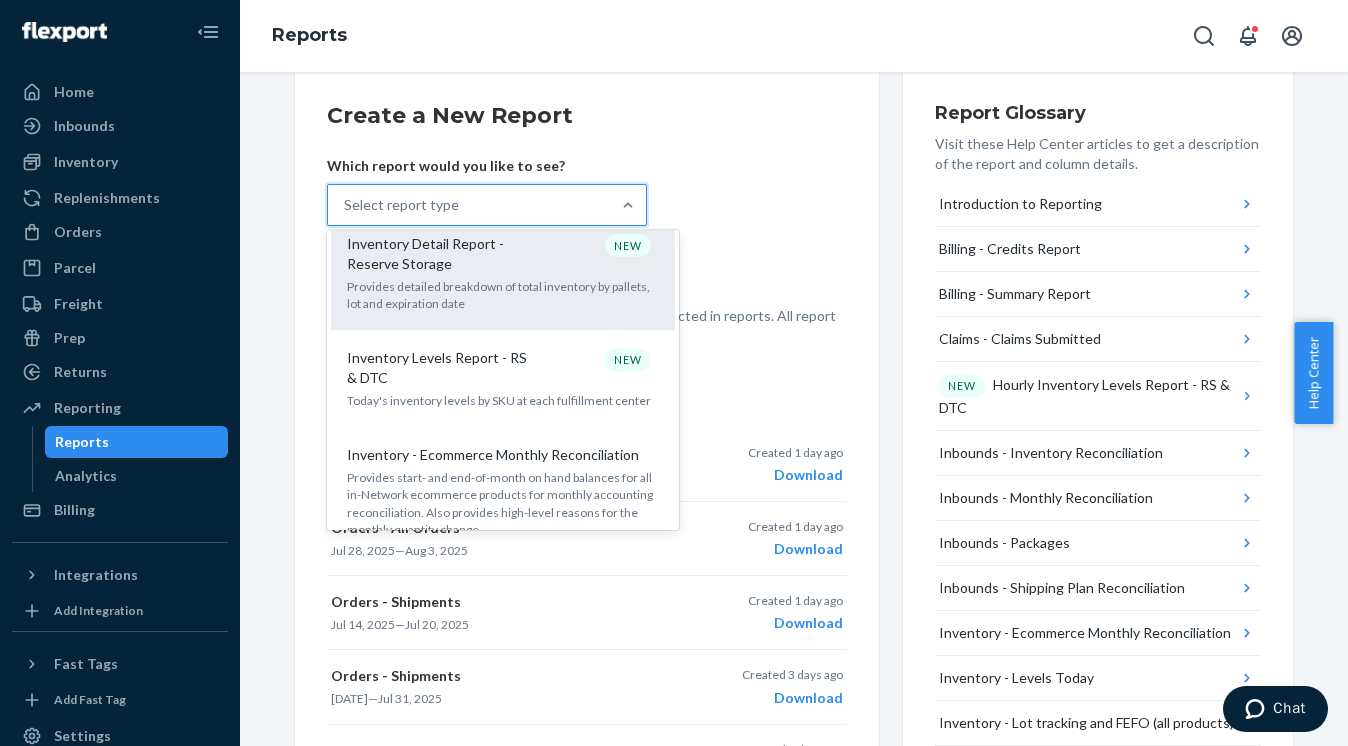 scroll, scrollTop: 1081, scrollLeft: 0, axis: vertical 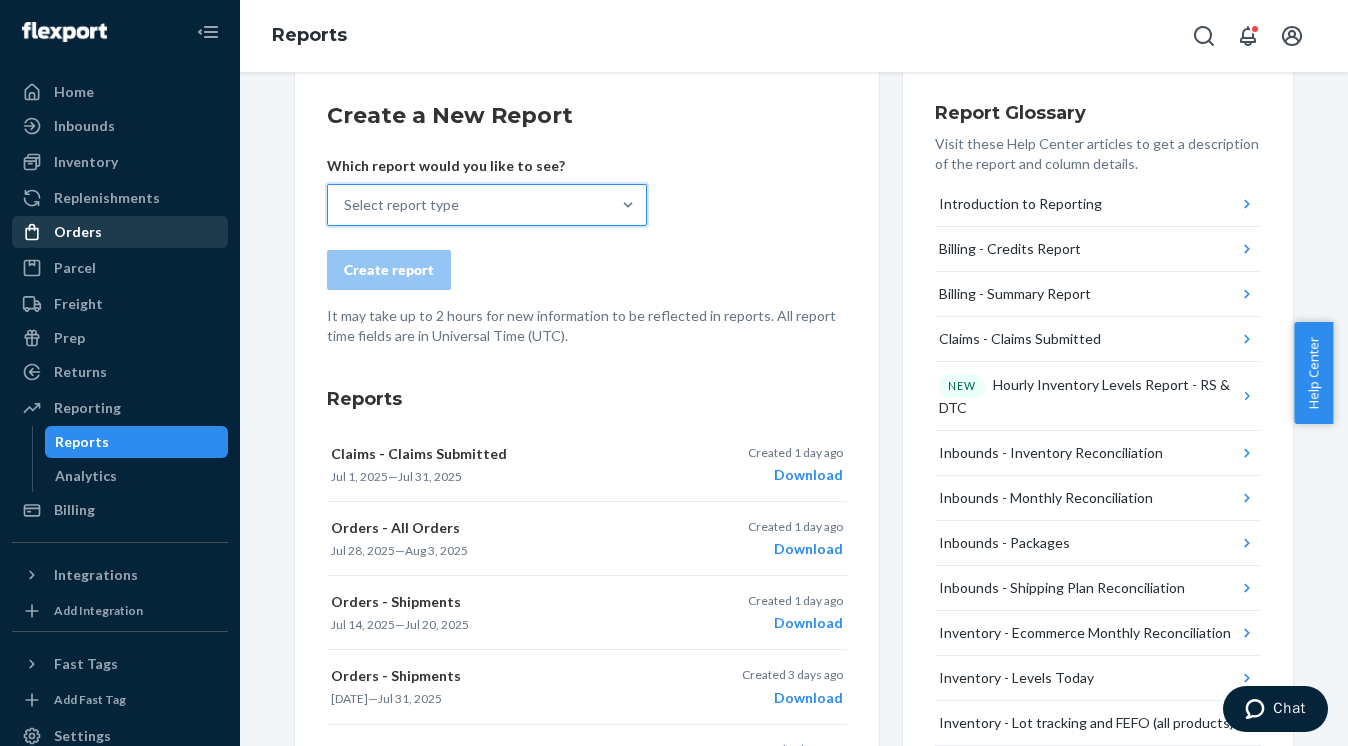 click on "Orders" at bounding box center (78, 232) 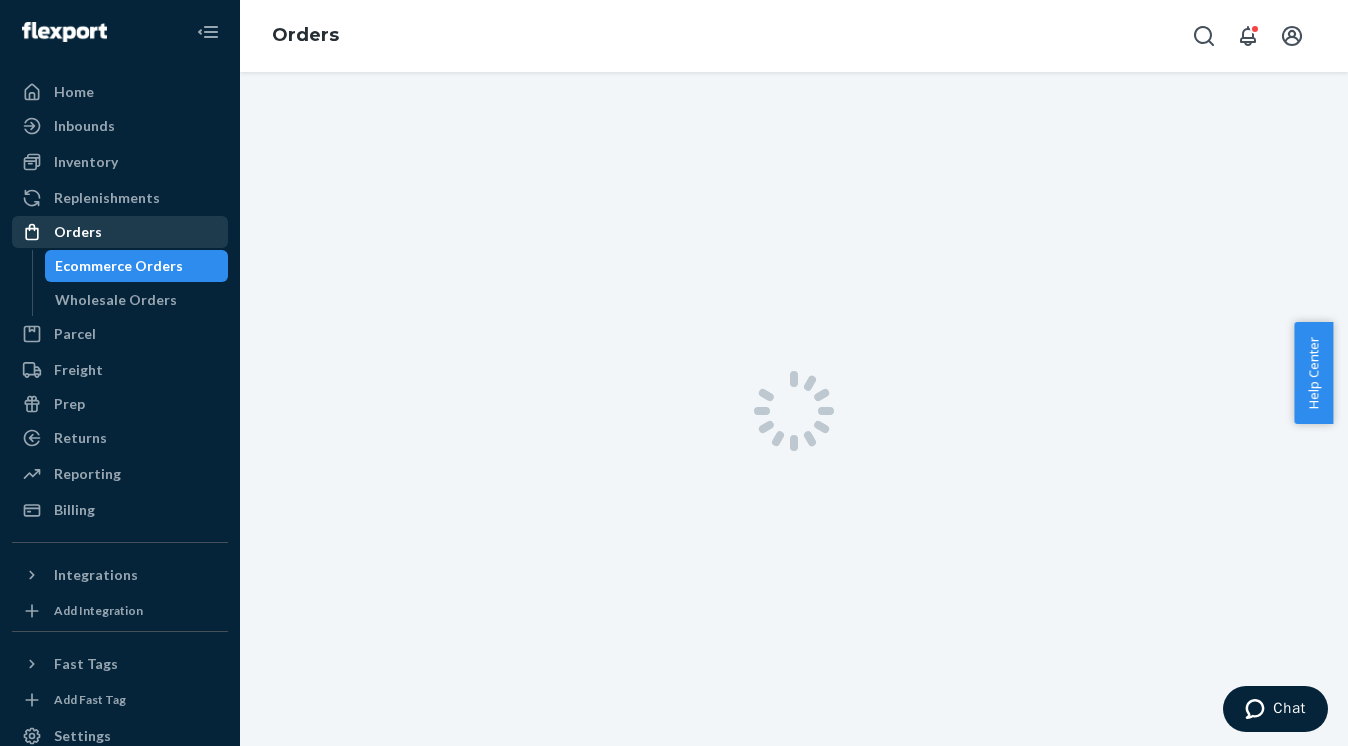 scroll, scrollTop: 0, scrollLeft: 0, axis: both 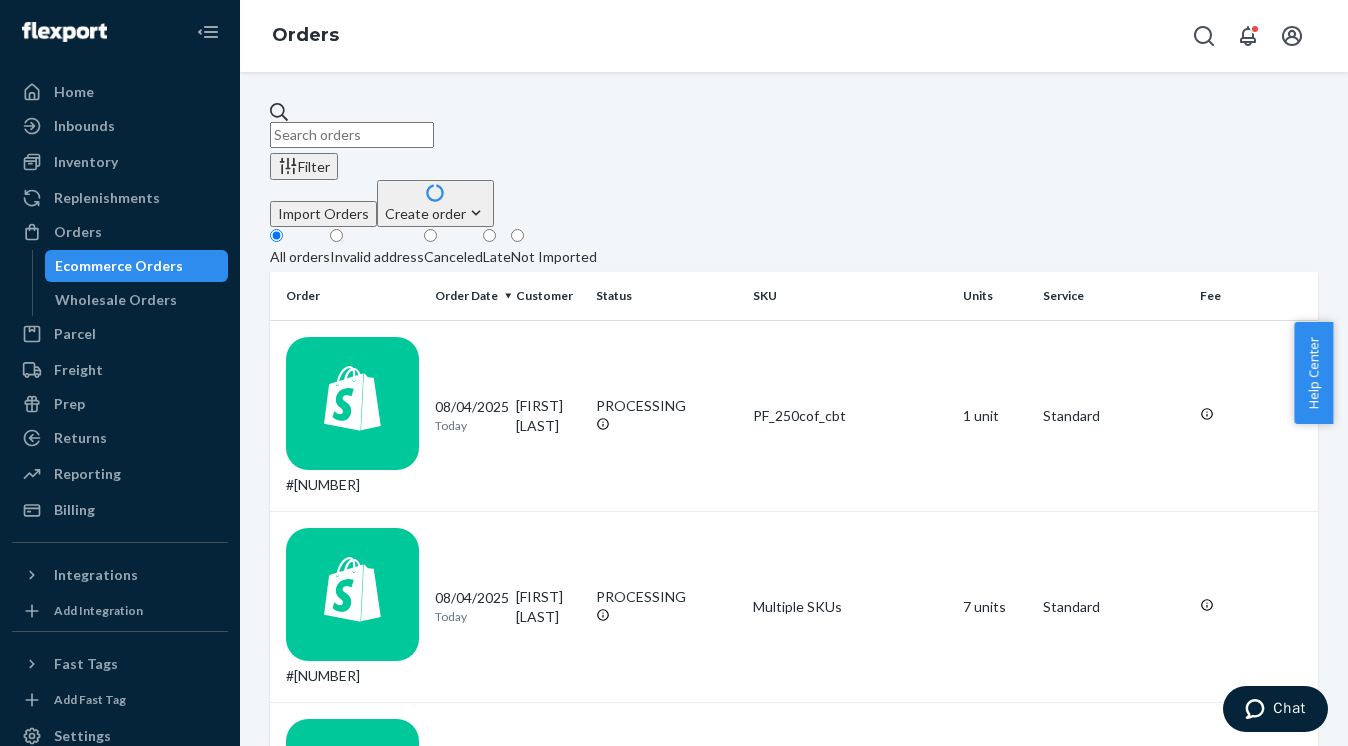 click 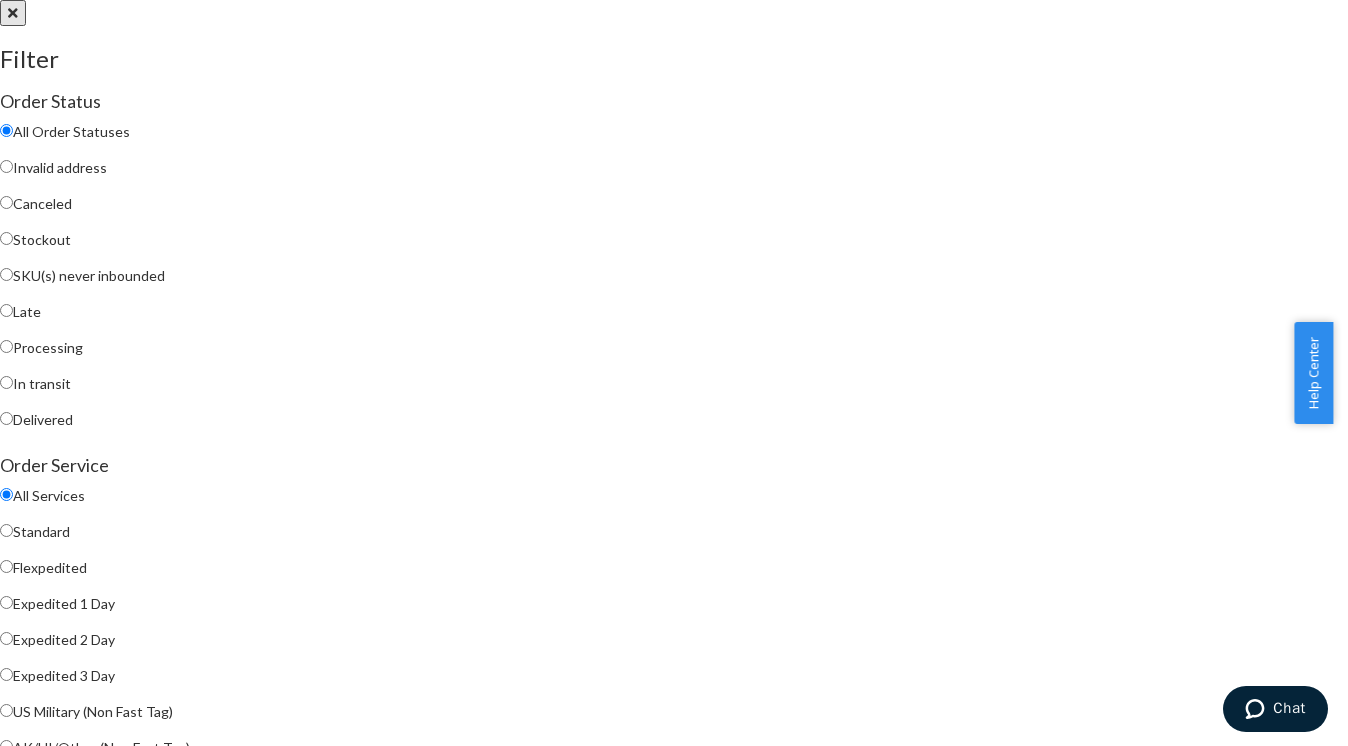 scroll, scrollTop: 518, scrollLeft: 0, axis: vertical 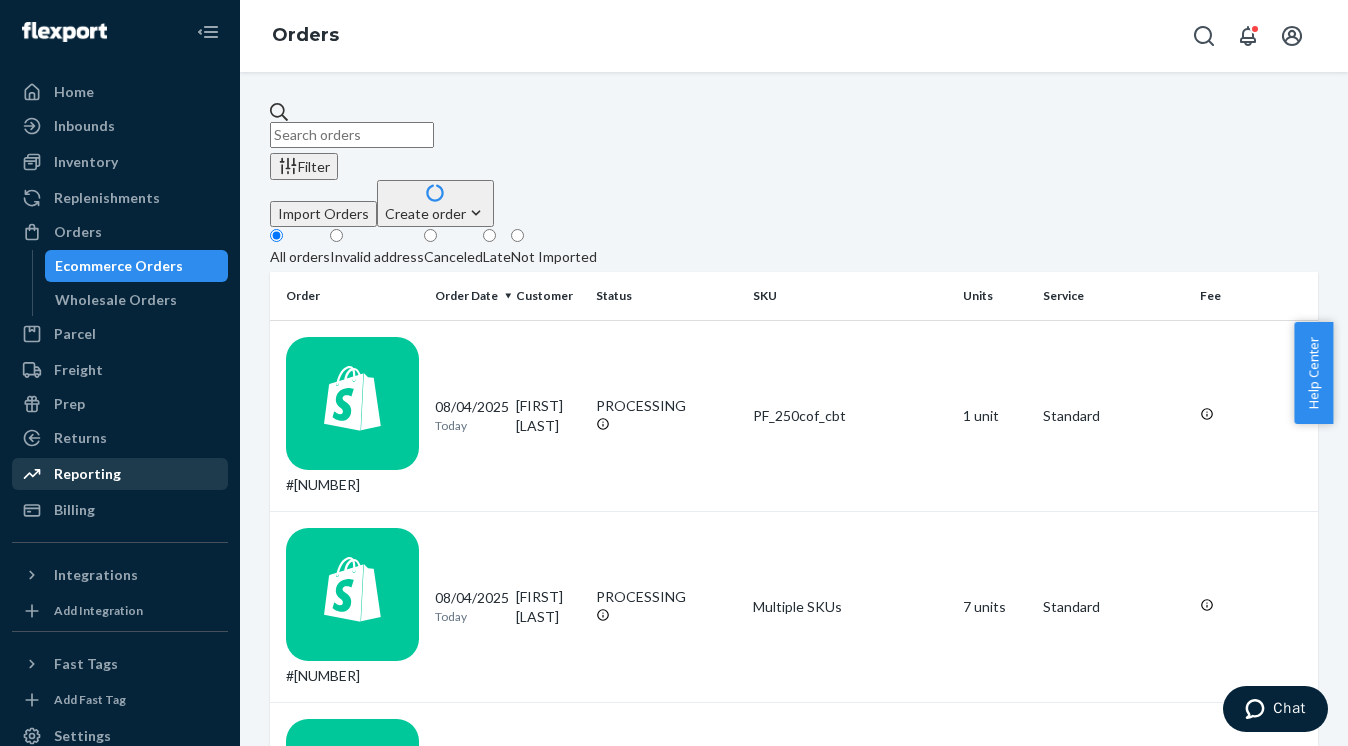 click on "Reporting" at bounding box center (87, 474) 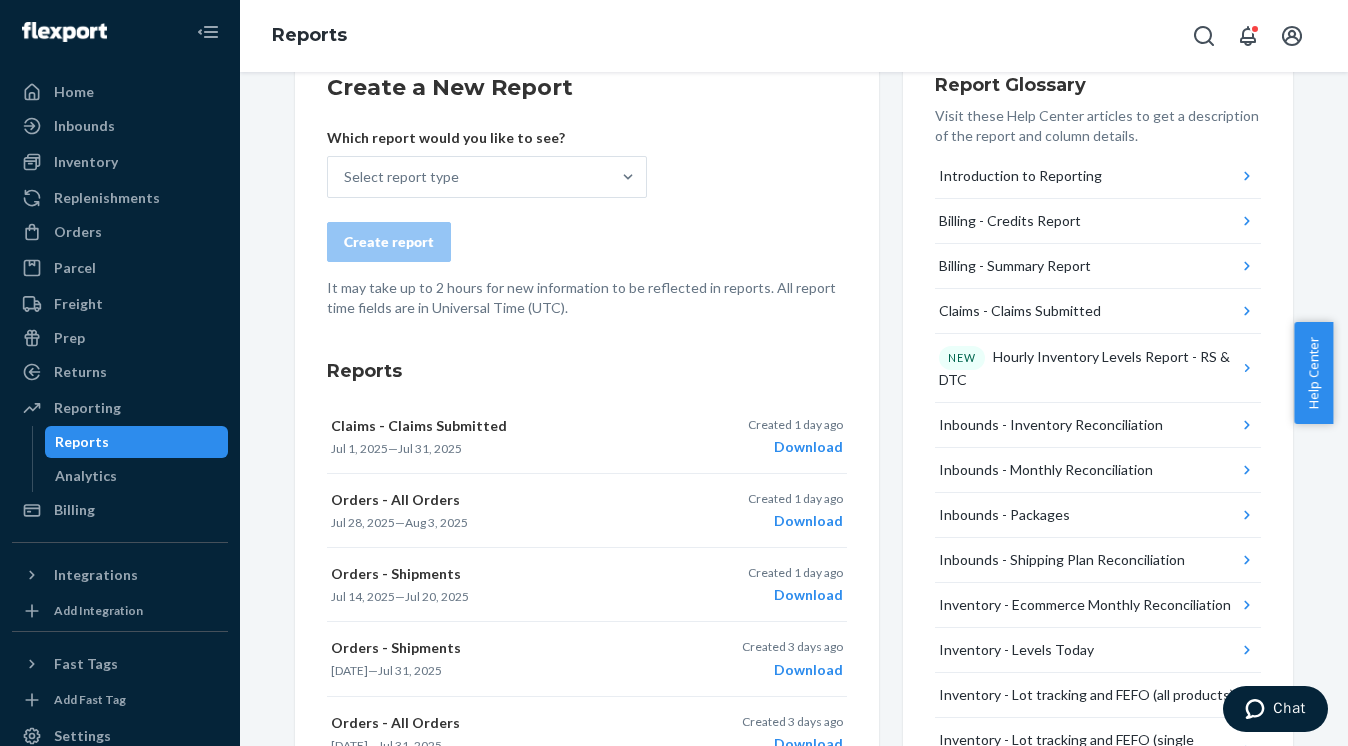 scroll, scrollTop: 100, scrollLeft: 0, axis: vertical 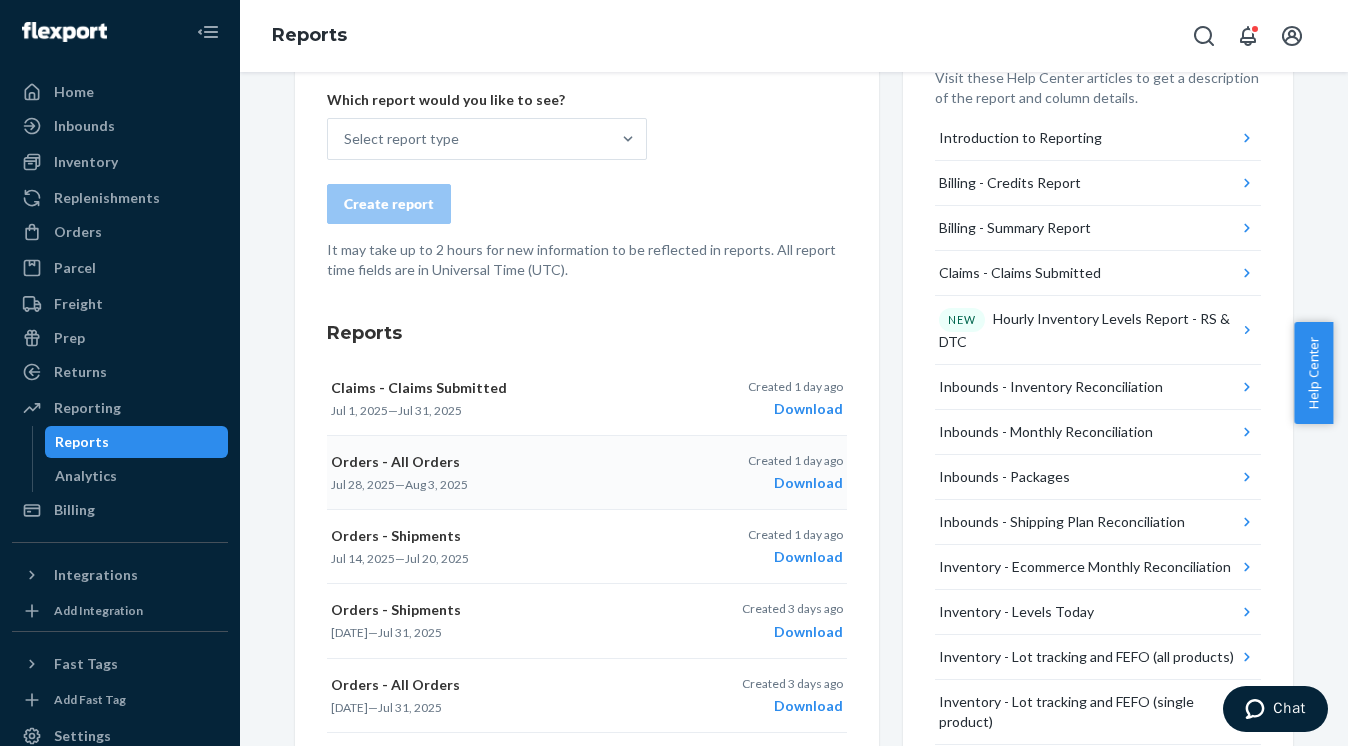 click on "Download" at bounding box center [795, 483] 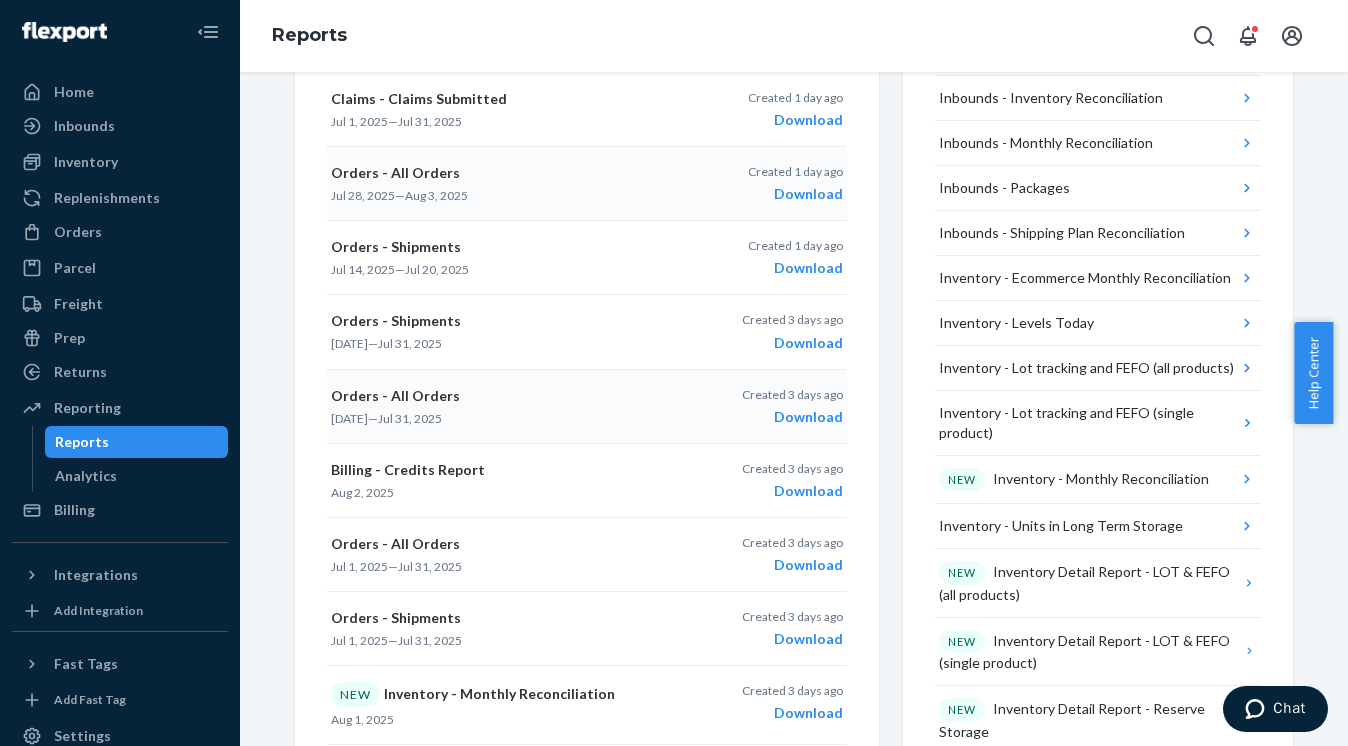 scroll, scrollTop: 0, scrollLeft: 0, axis: both 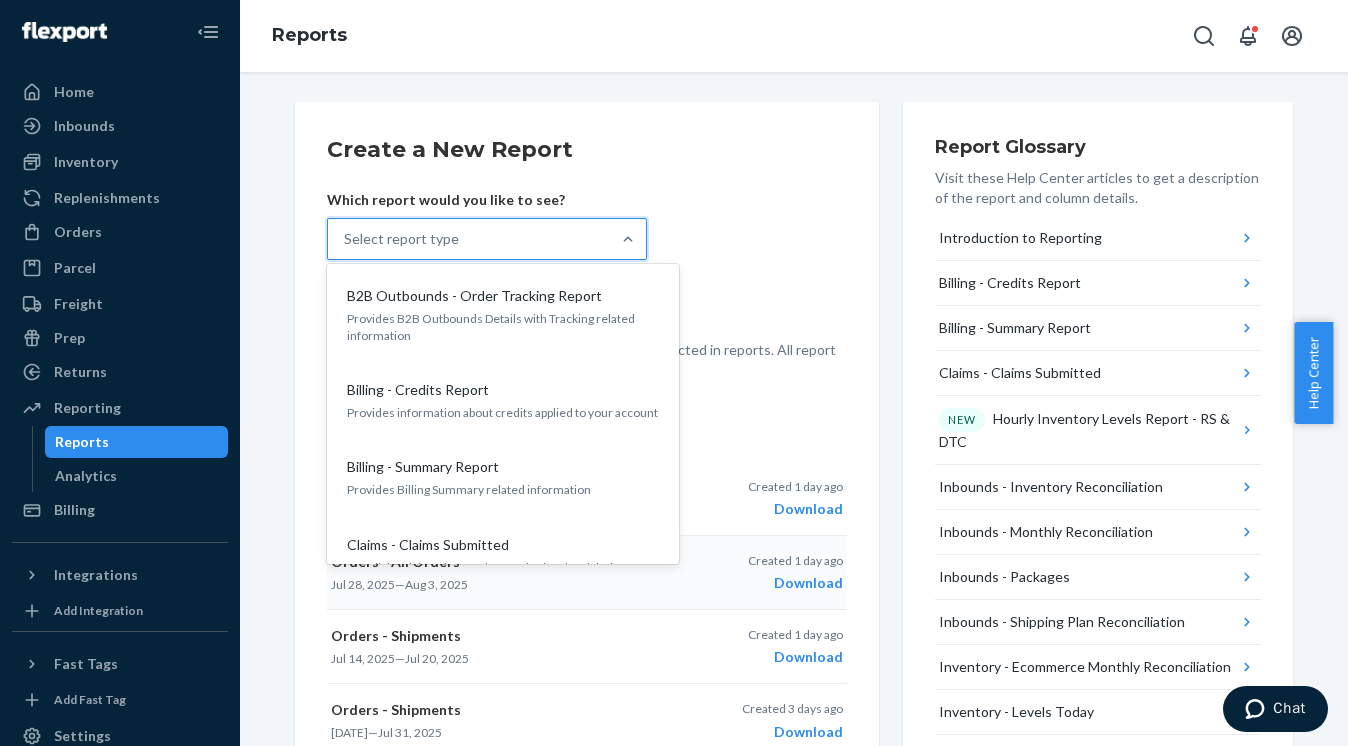 click at bounding box center [628, 239] 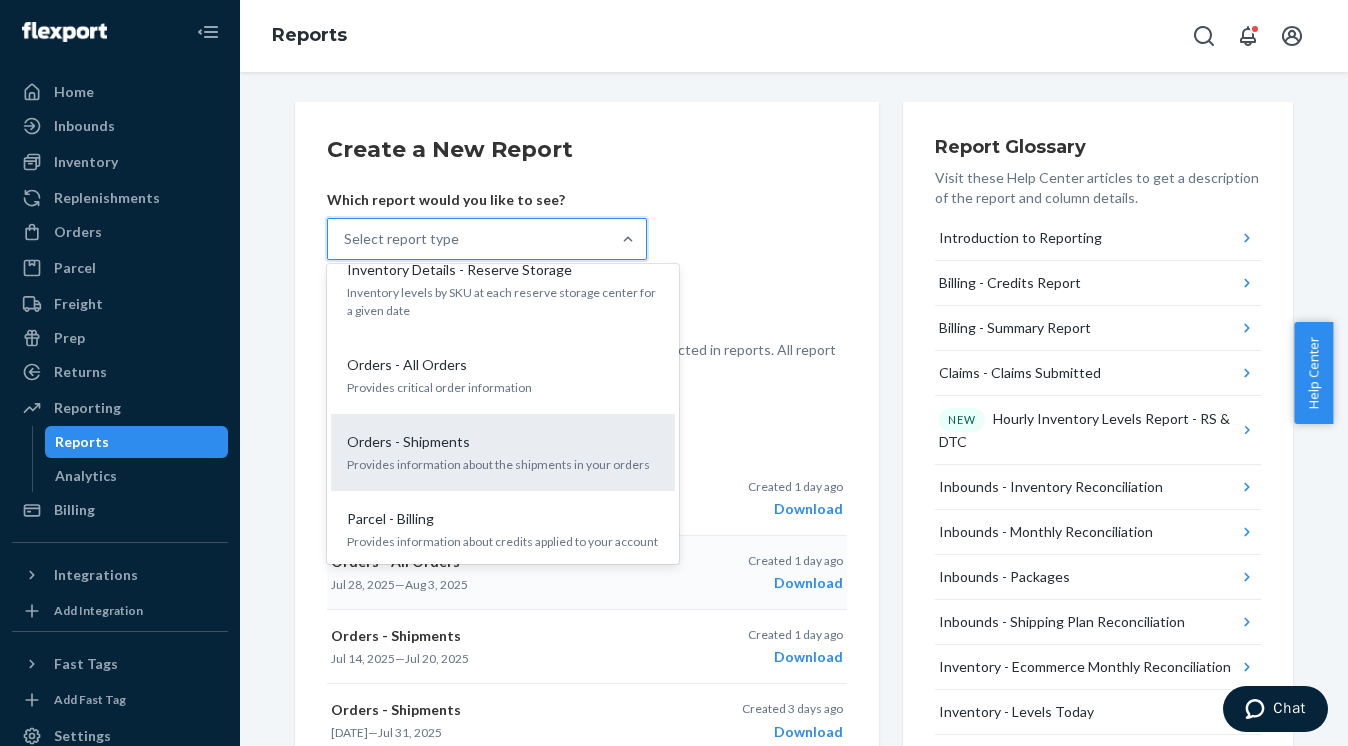 scroll, scrollTop: 1705, scrollLeft: 0, axis: vertical 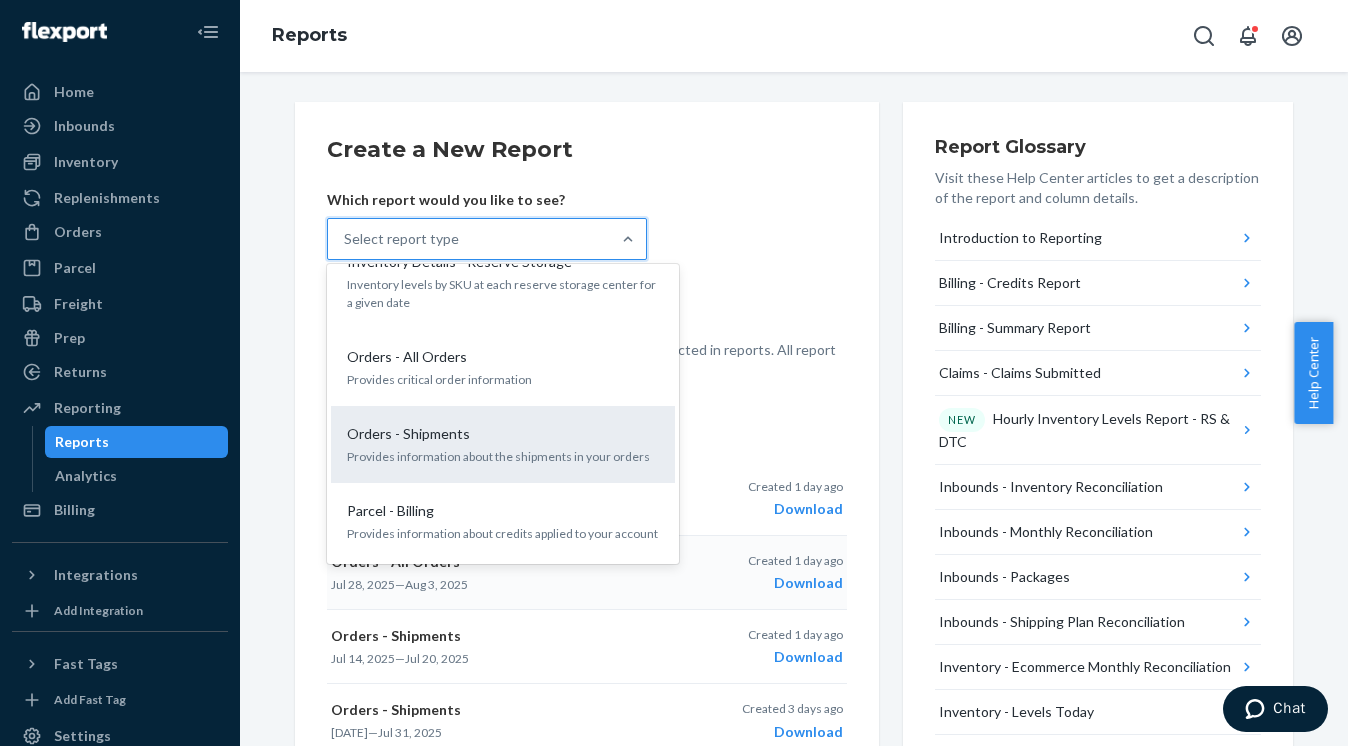 click on "Provides information about the shipments in your orders" at bounding box center (503, 456) 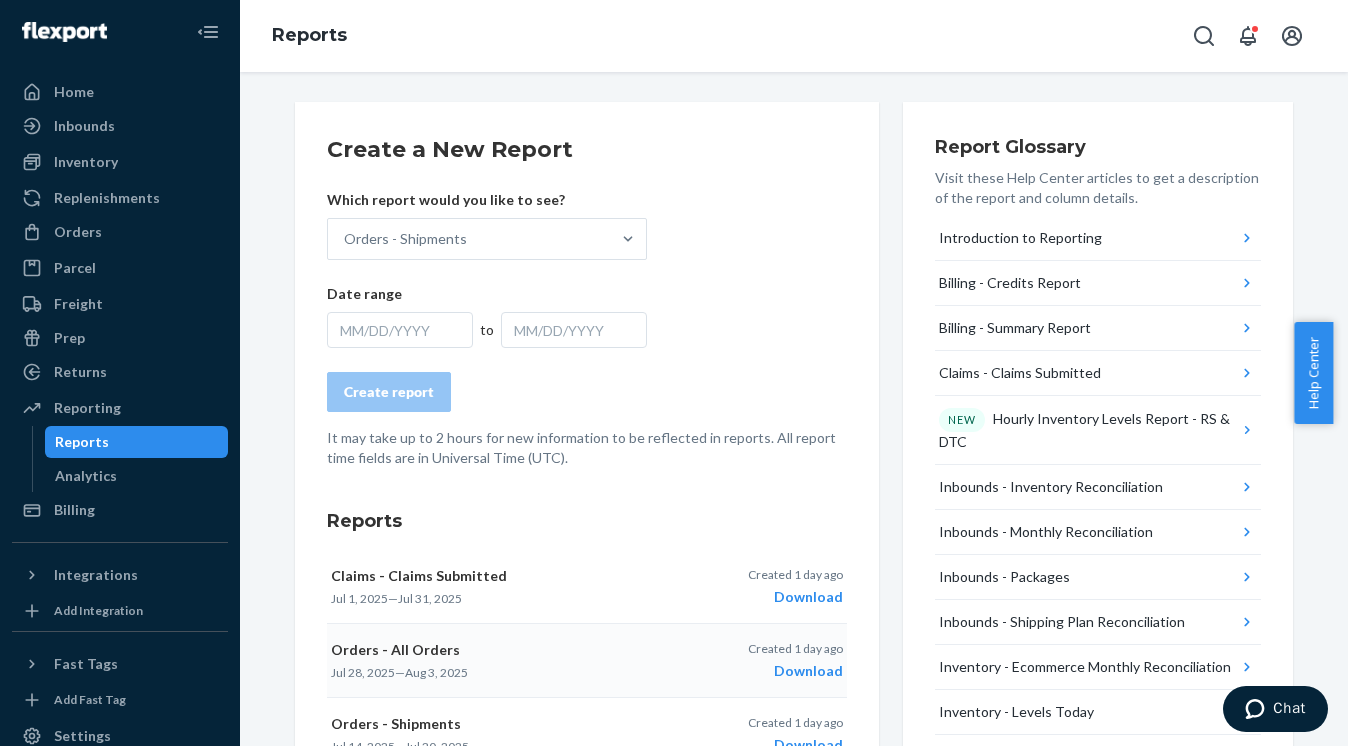 click on "MM/DD/YYYY" at bounding box center [400, 330] 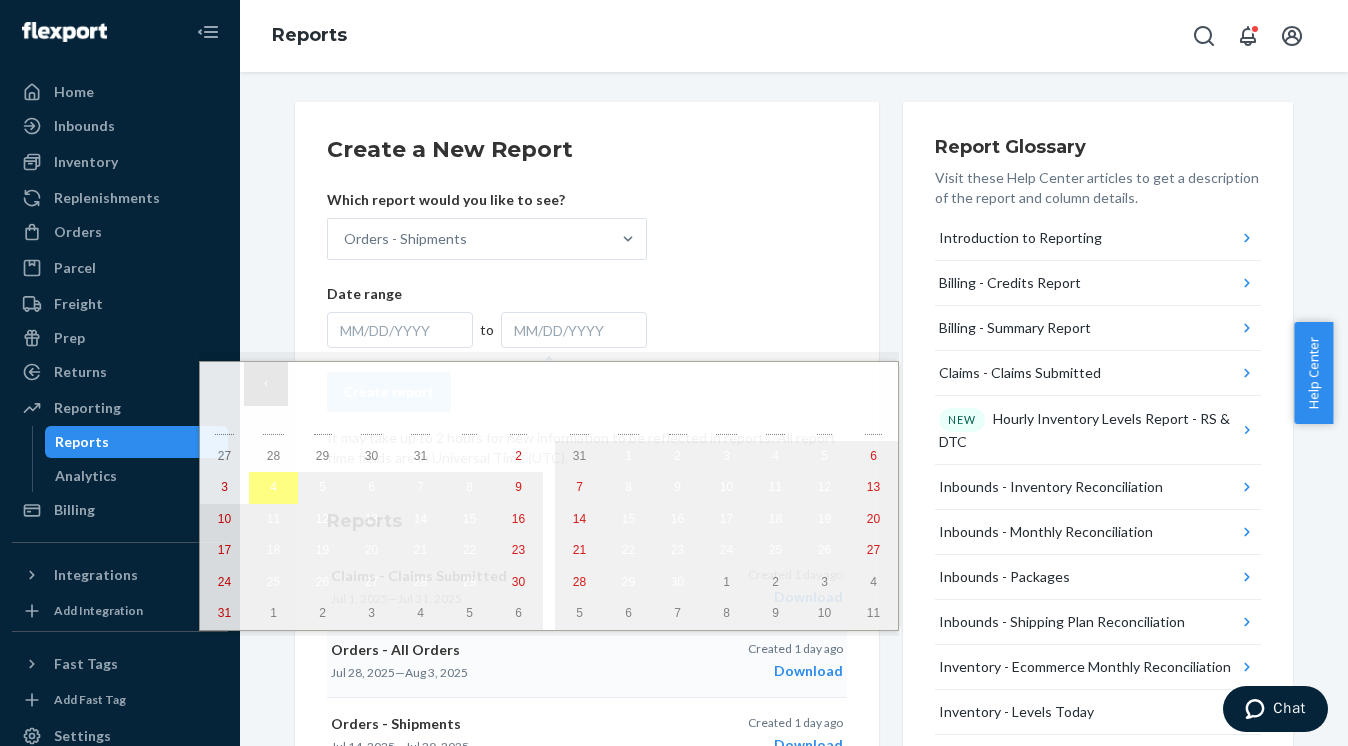 click on "‹" at bounding box center (266, 384) 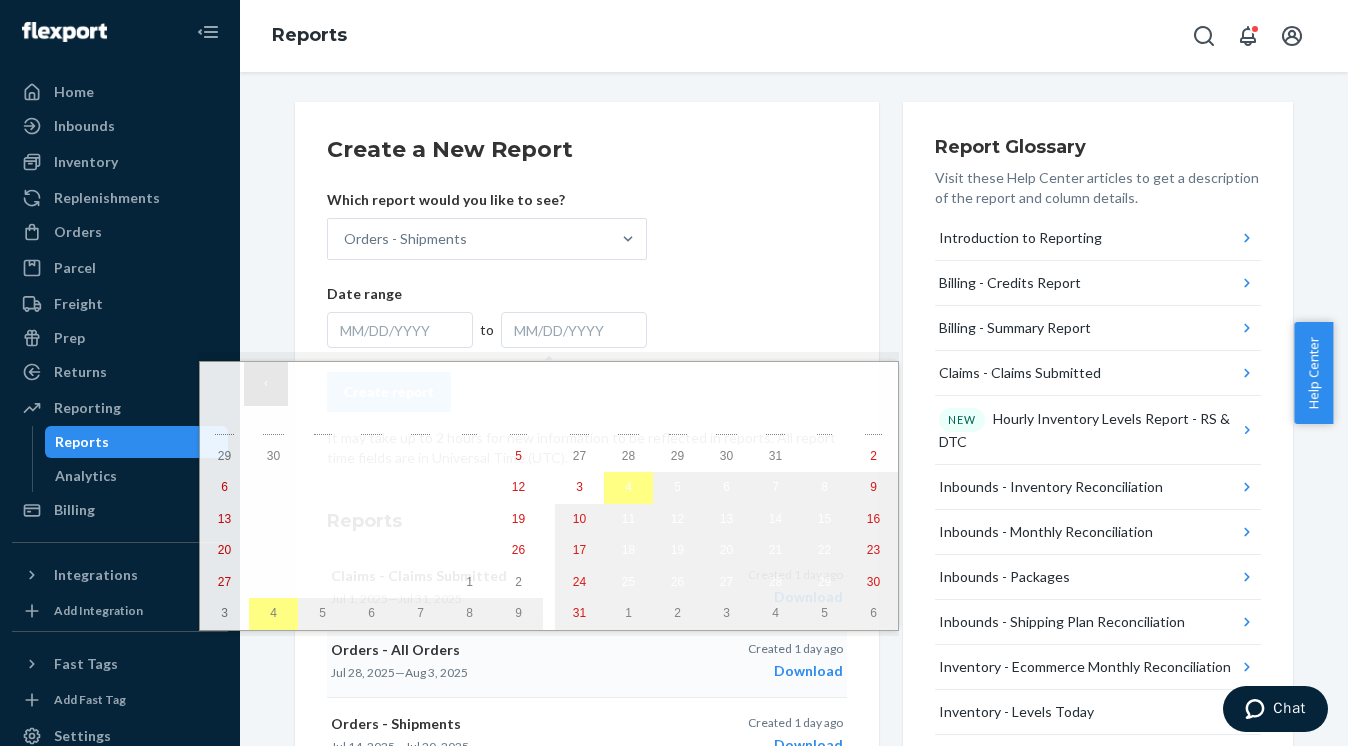click on "‹" at bounding box center (266, 384) 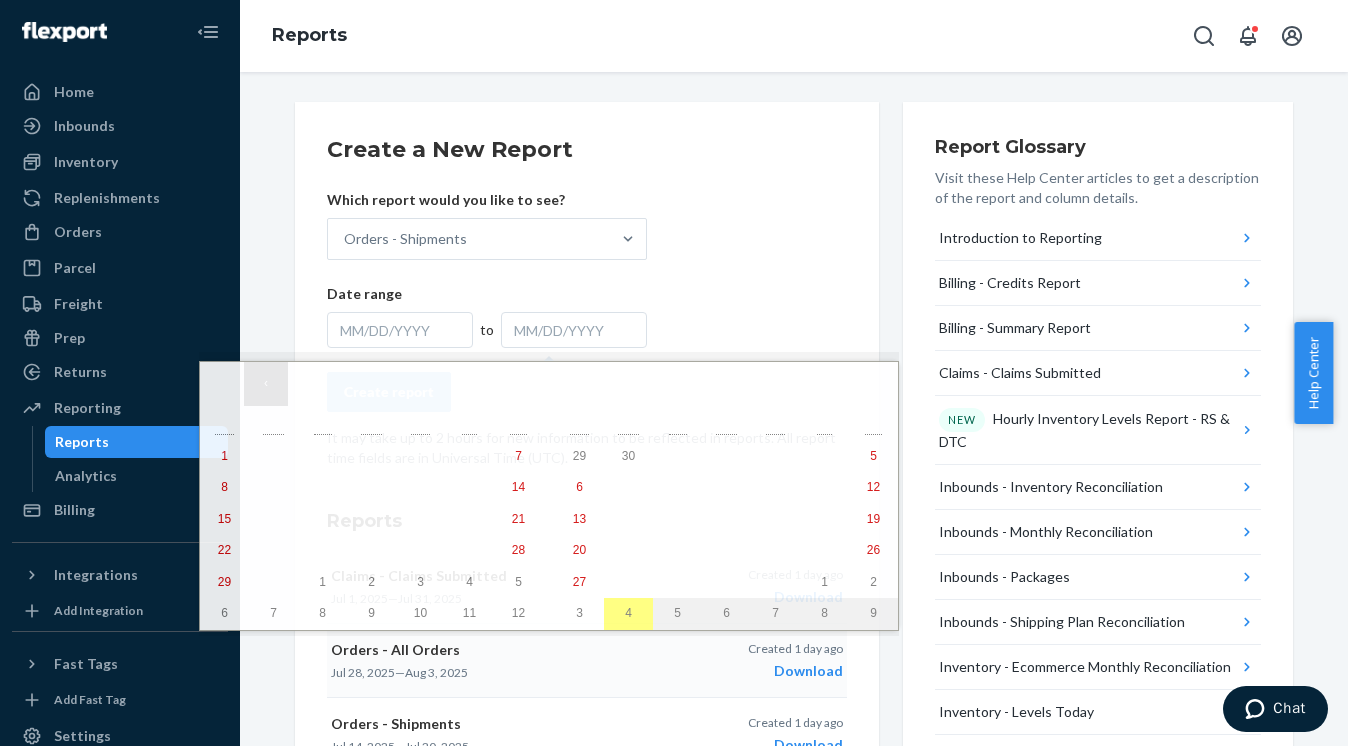 click on "‹" at bounding box center (266, 384) 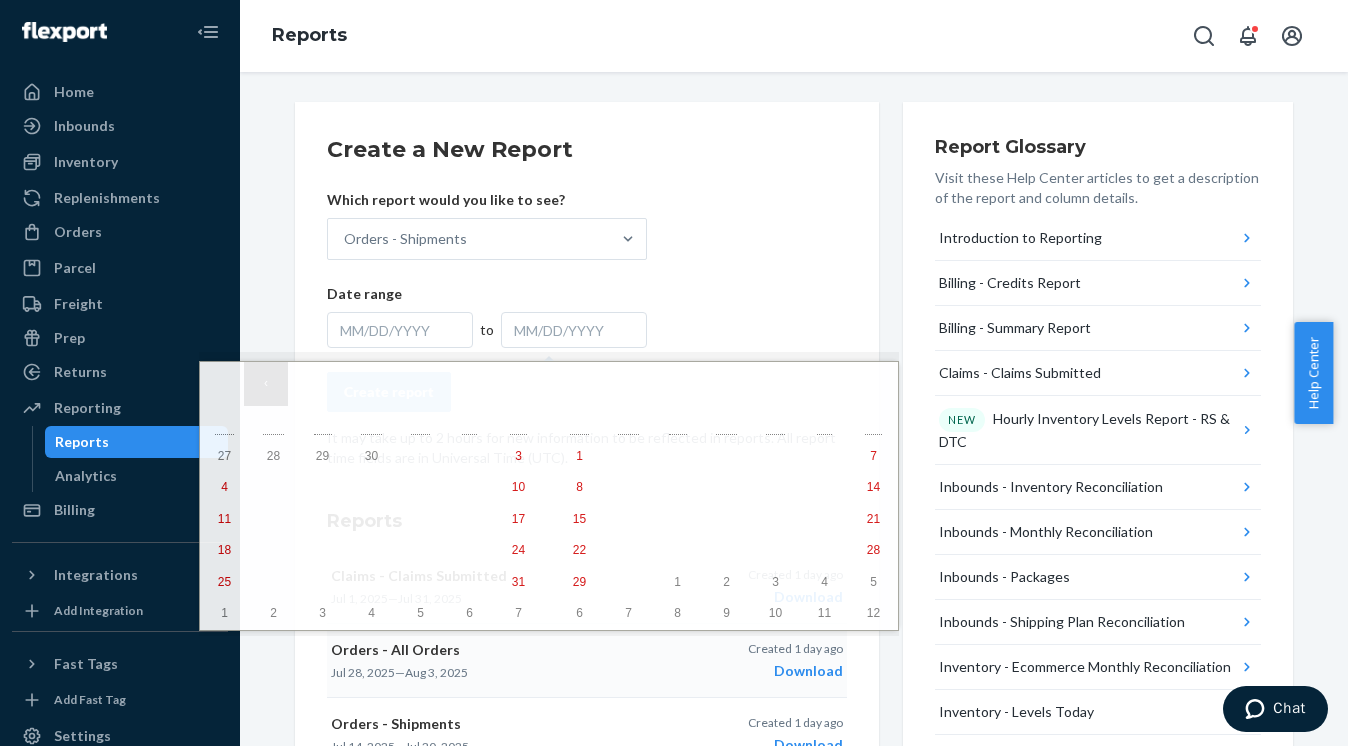 click on "‹" at bounding box center (266, 384) 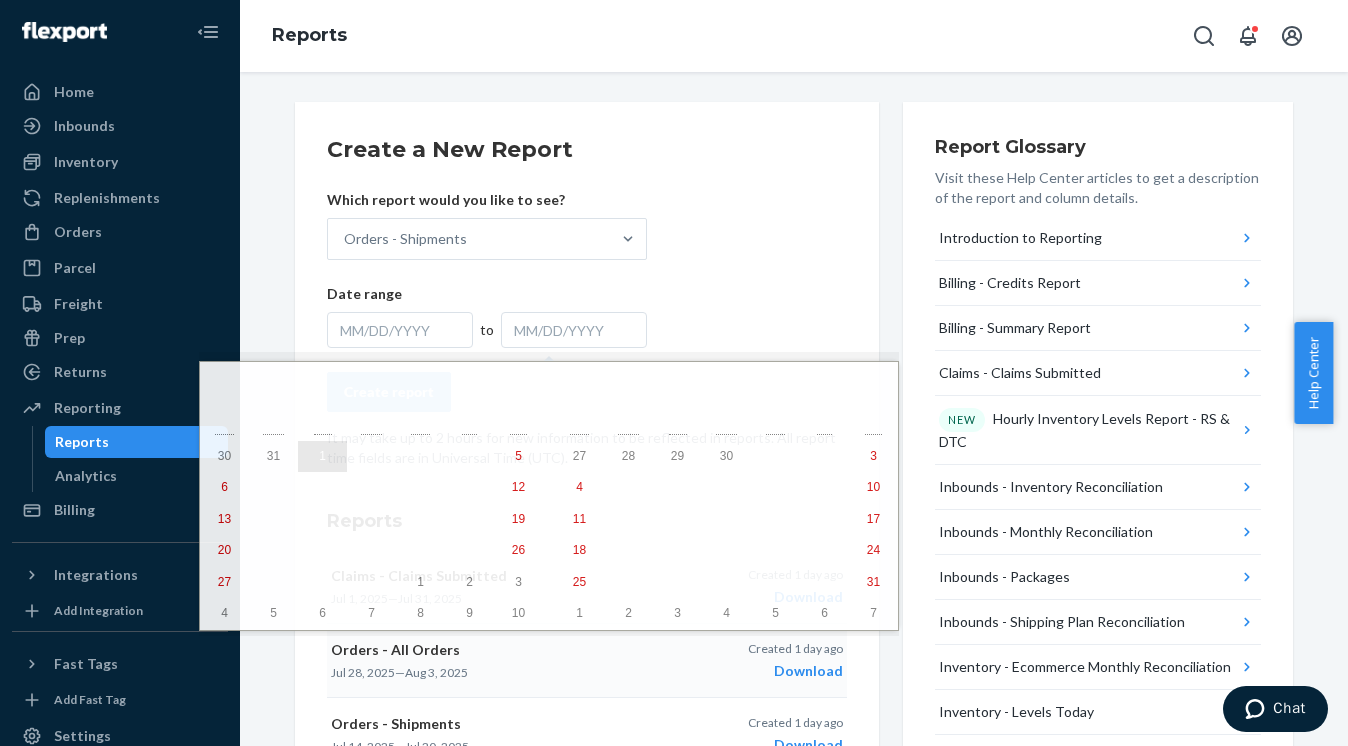 click on "1" at bounding box center (322, 456) 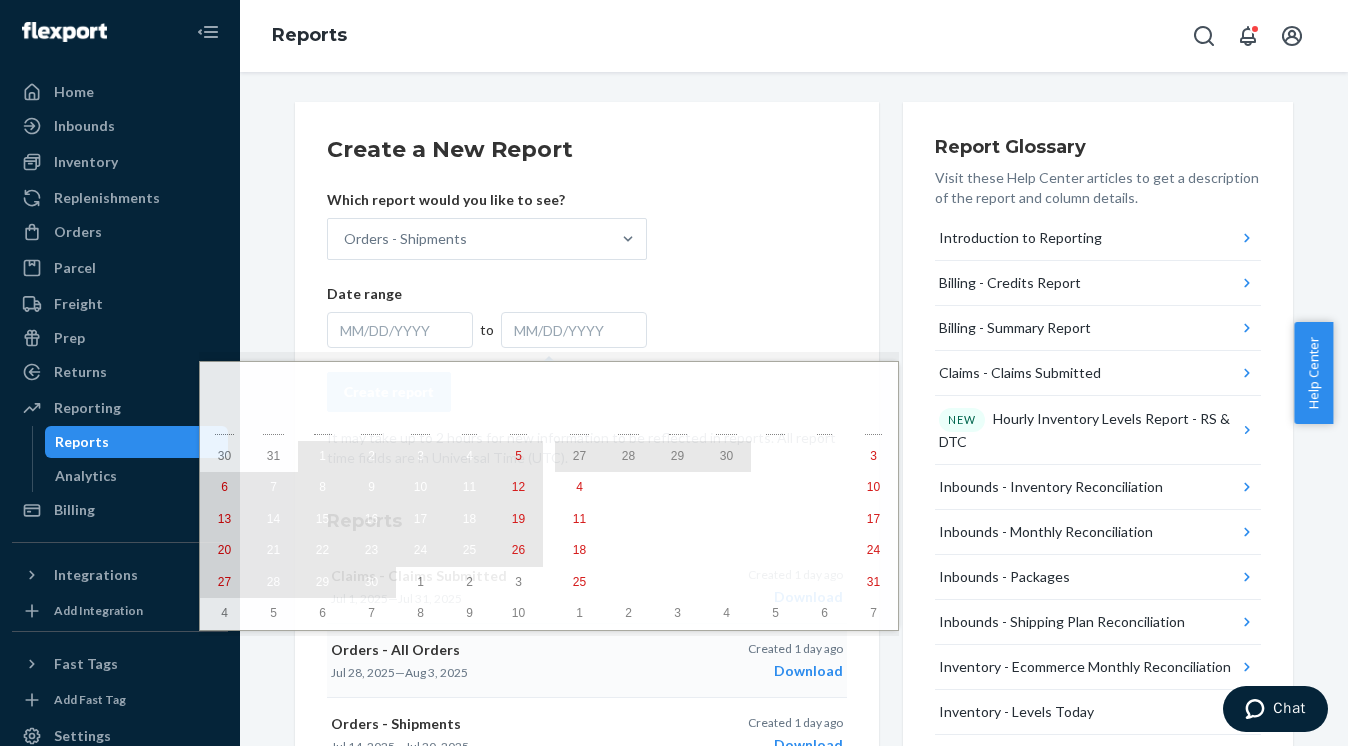 click on "30" at bounding box center (371, 583) 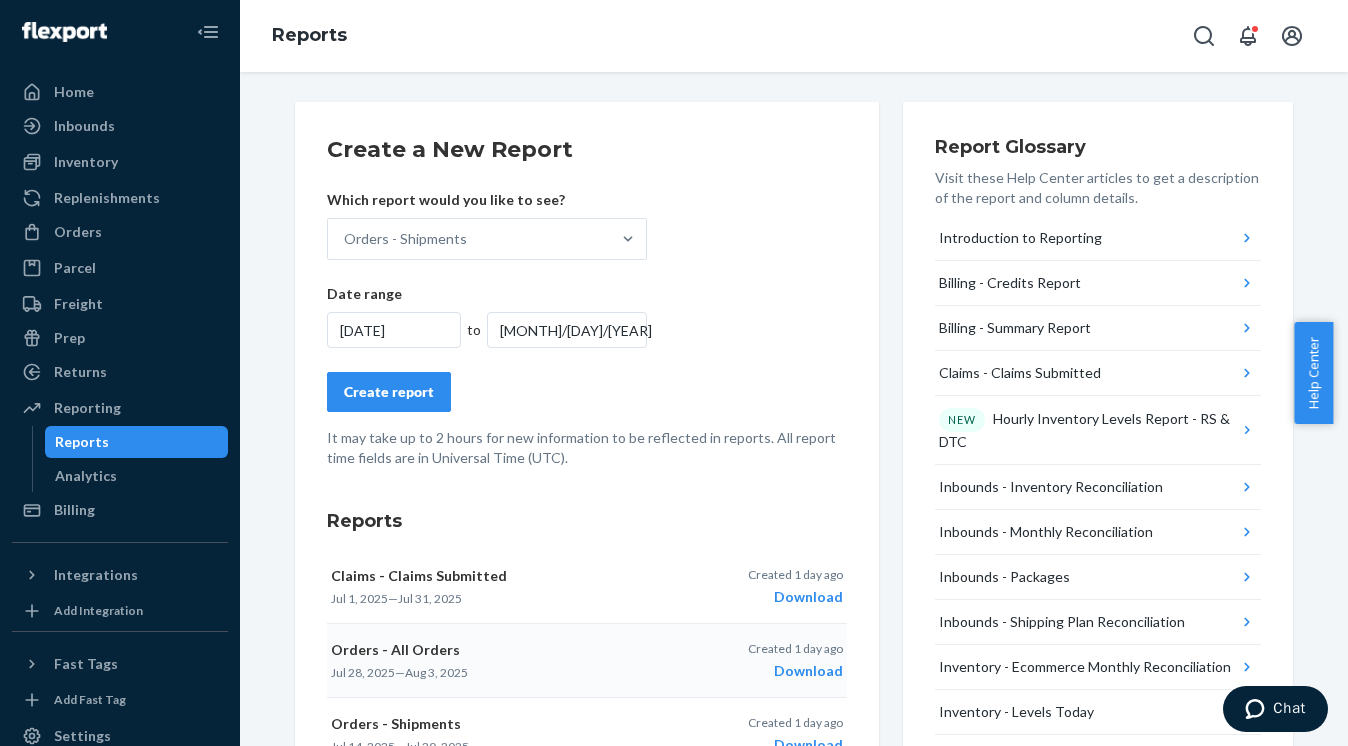 click on "Create report" at bounding box center (389, 392) 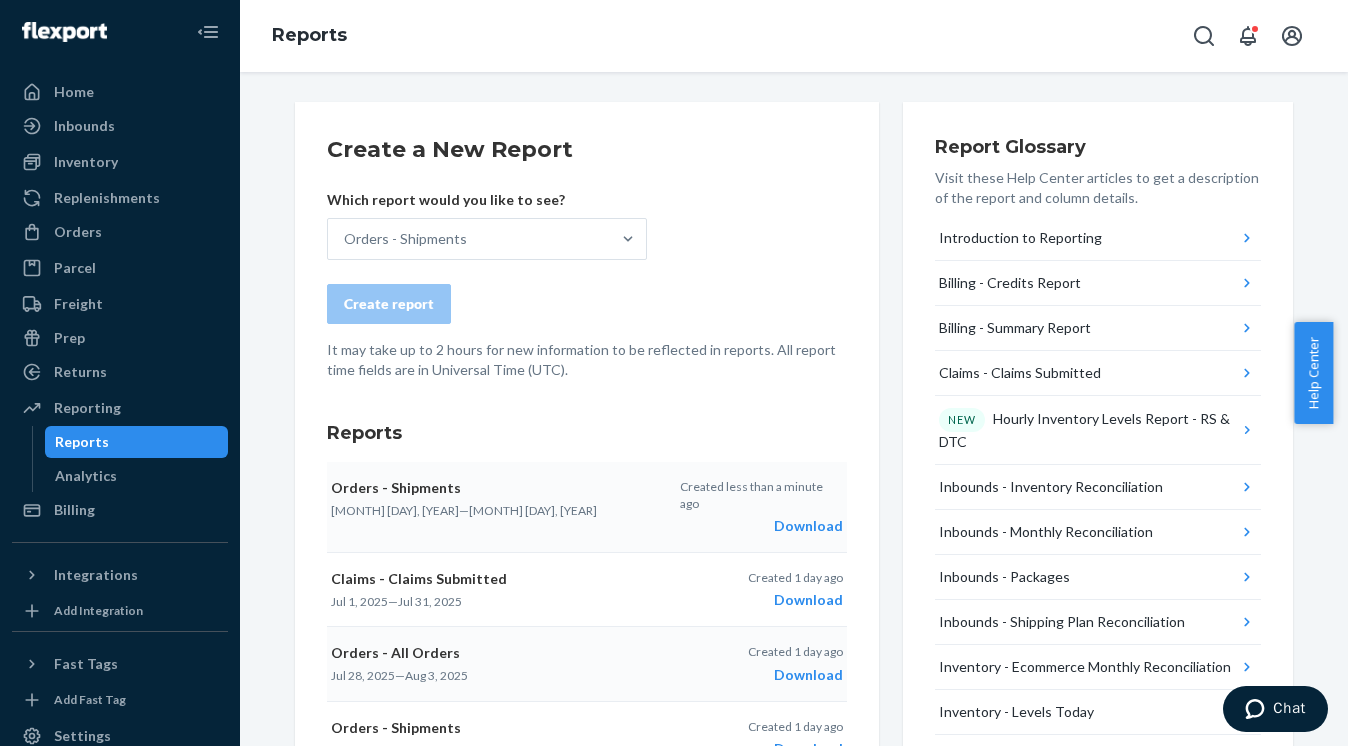 click on "Download" at bounding box center (761, 526) 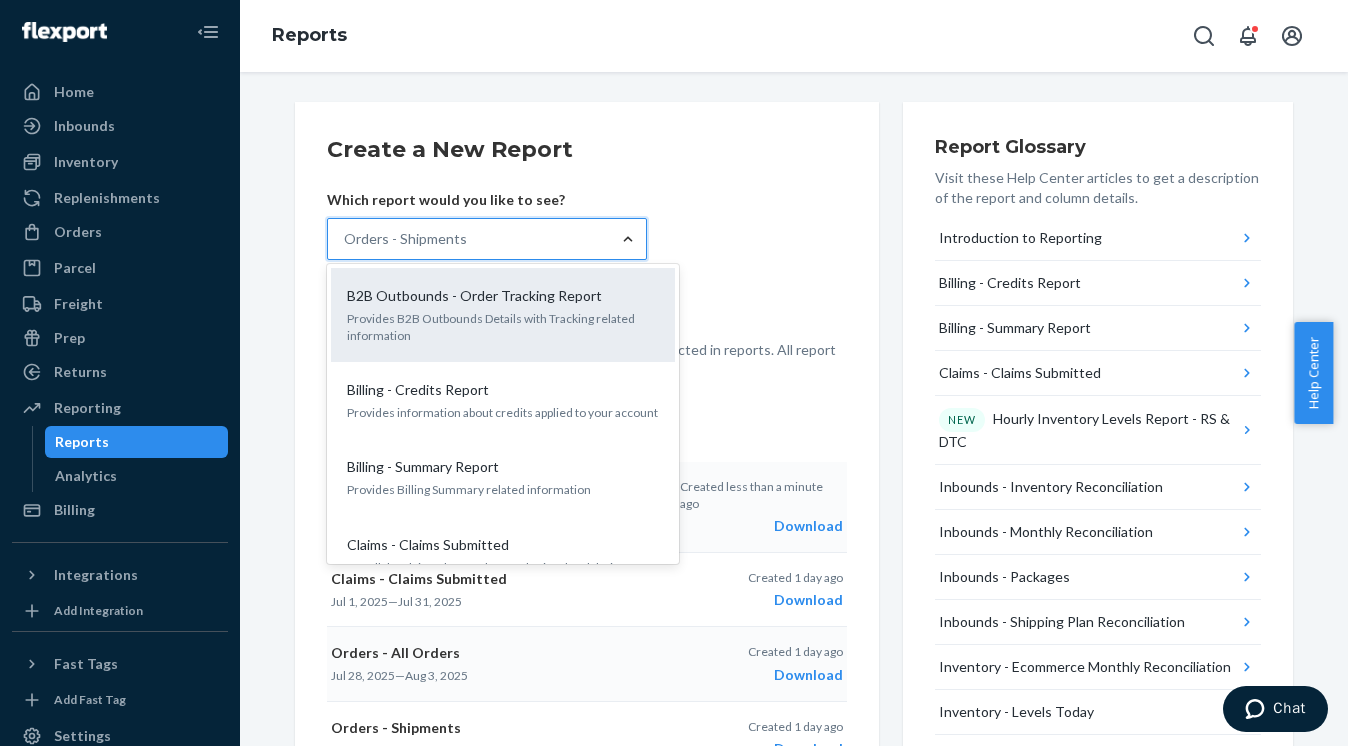 click on "Provides B2B Outbounds Details with Tracking related information" at bounding box center (503, 327) 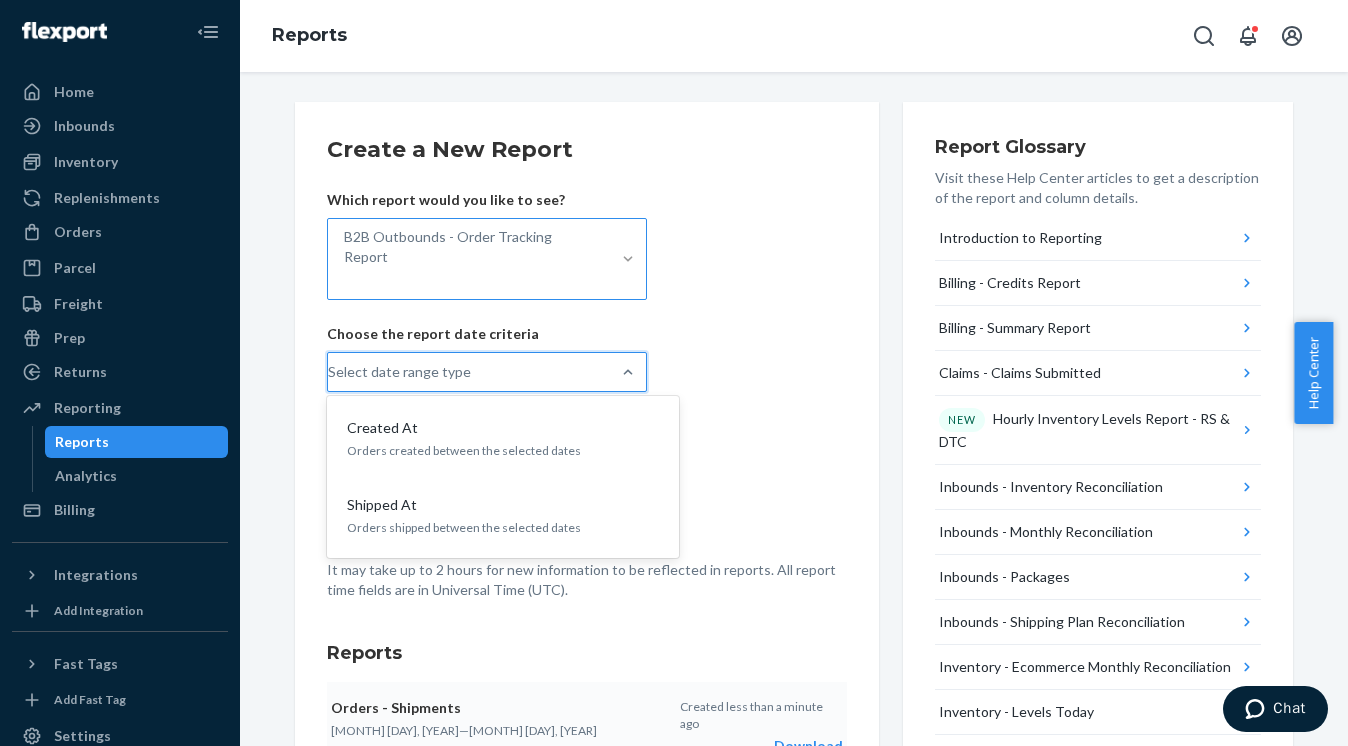 click on "Select date range type" at bounding box center (329, 372) 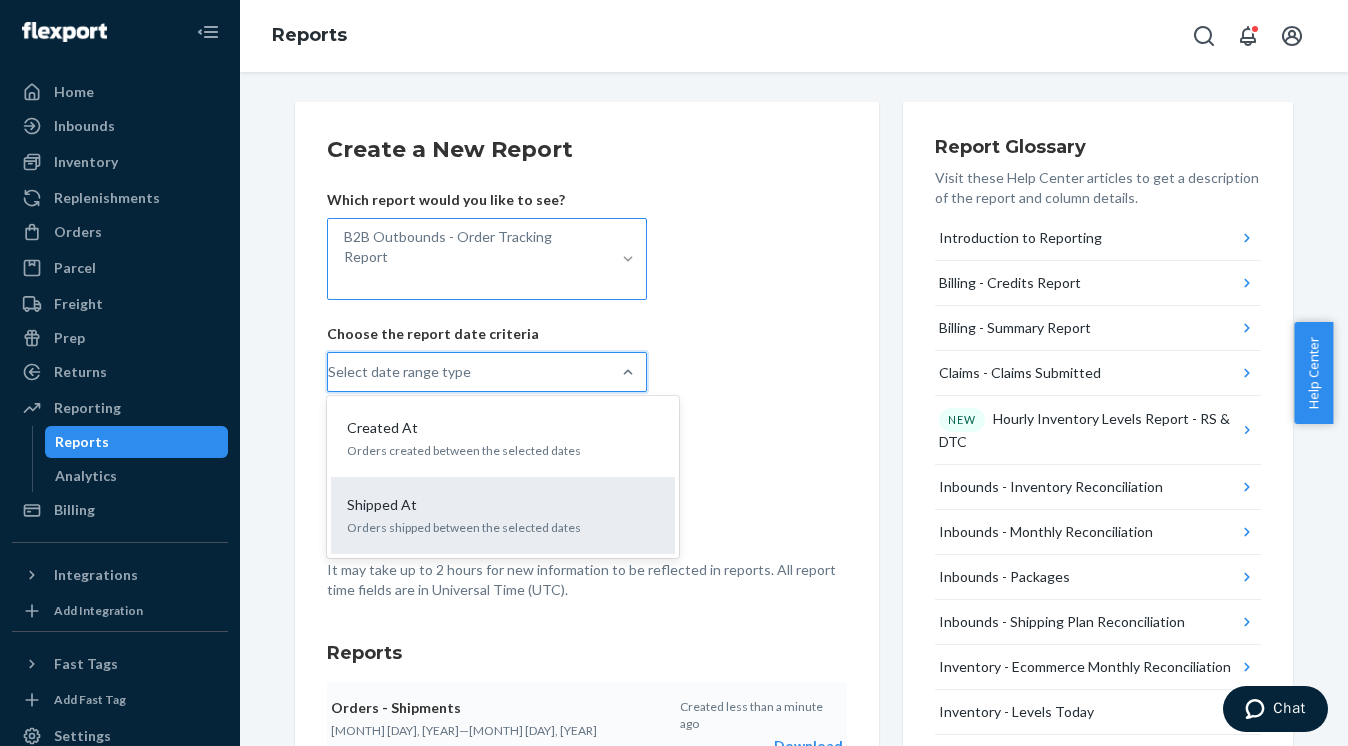 click on "Shipped At" at bounding box center (499, 505) 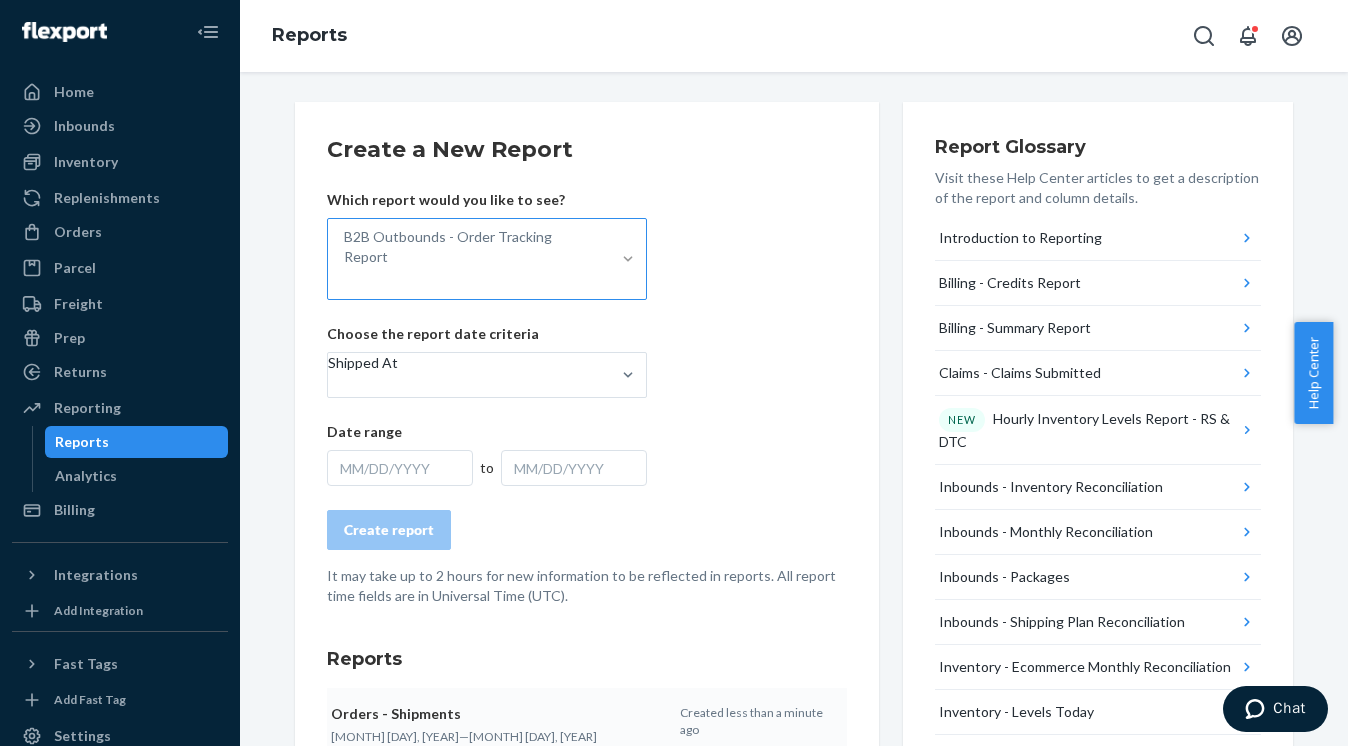 click on "Create a New Report Which report would you like to see? B2B Outbounds - Order Tracking Report Choose the report date criteria Shipped At Date range MM/DD/YYYY to MM/DD/YYYY Create report It may take up to [TIME] for new information to be reflected in reports. All report time fields are in Universal Time (UTC)." at bounding box center [587, 370] 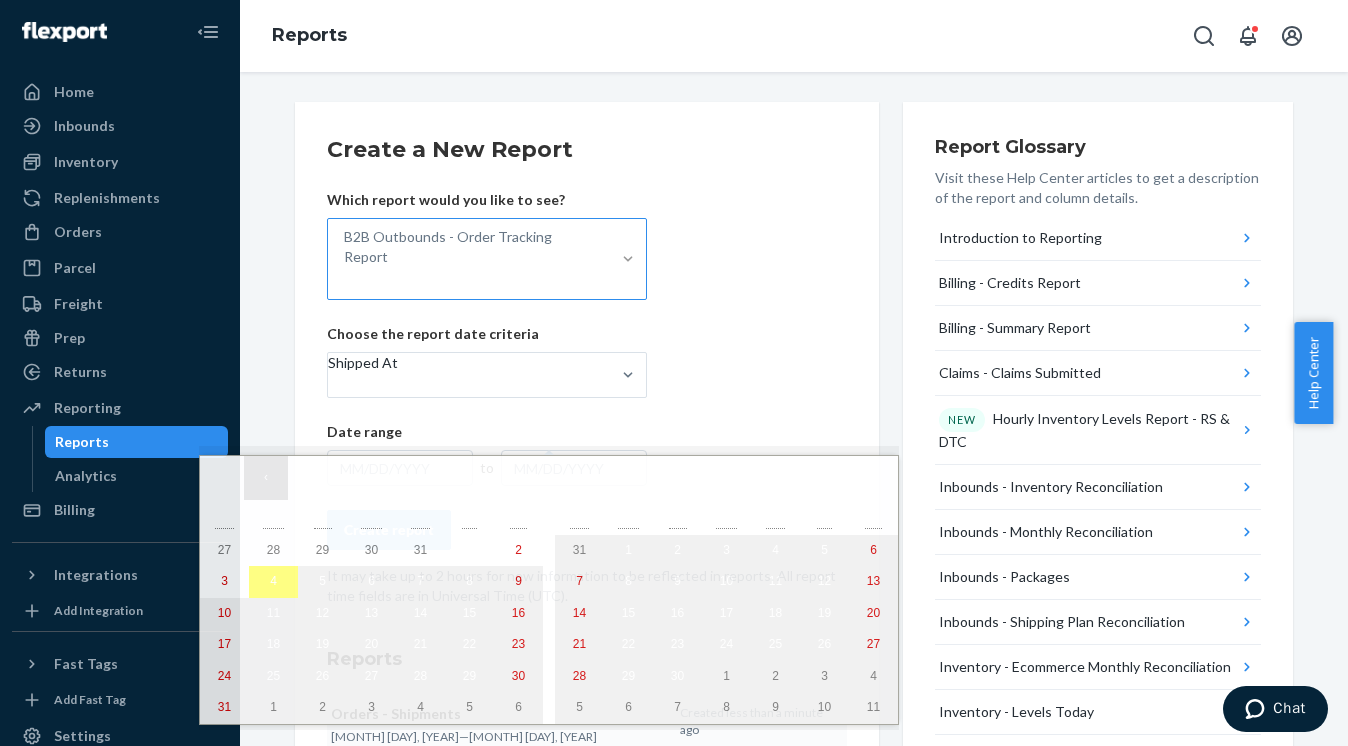 click on "‹" at bounding box center [266, 478] 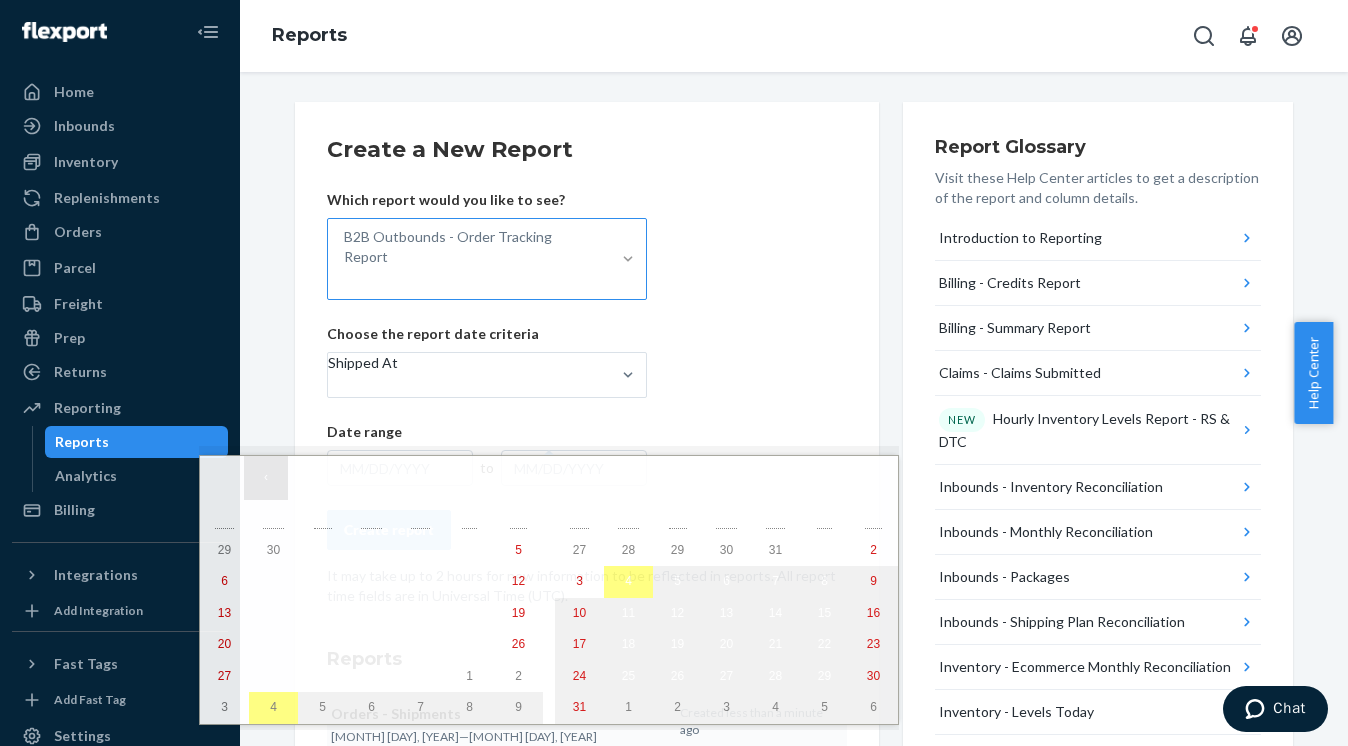click on "‹" at bounding box center (266, 478) 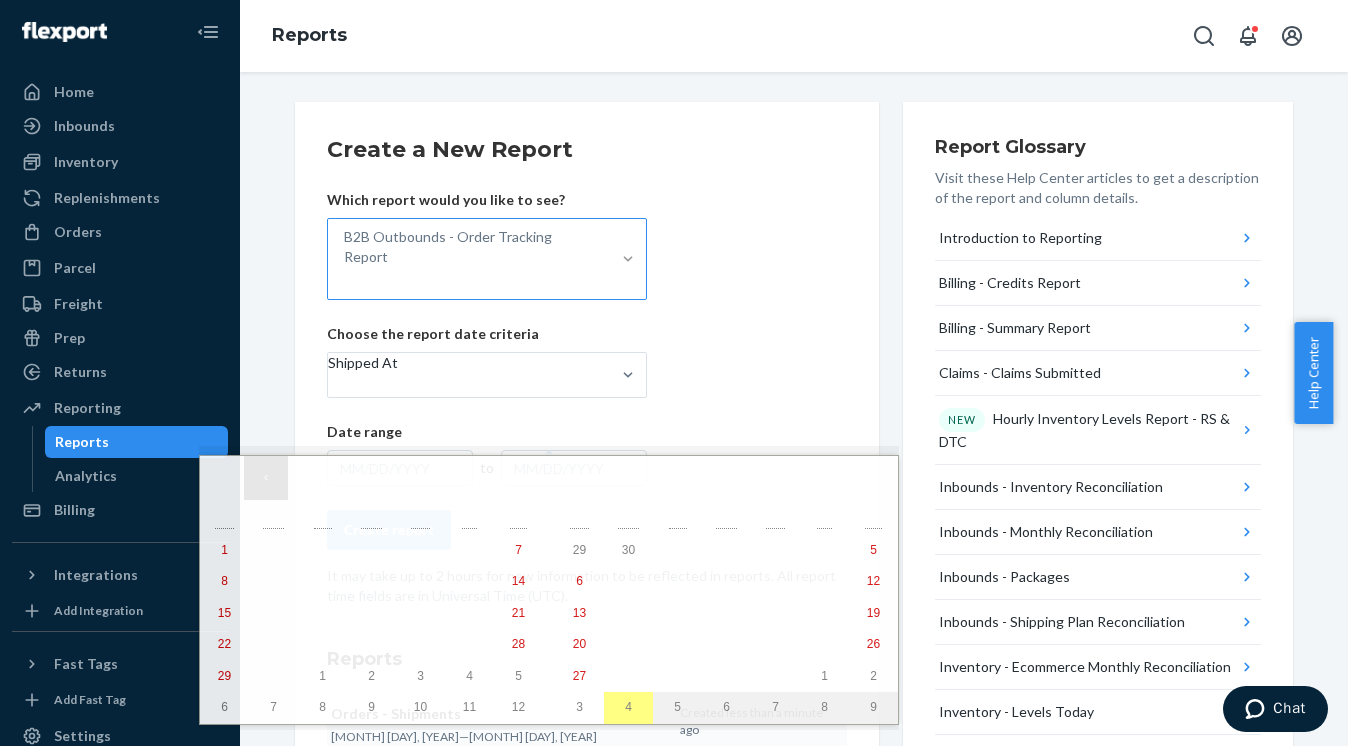 click on "‹" at bounding box center [266, 478] 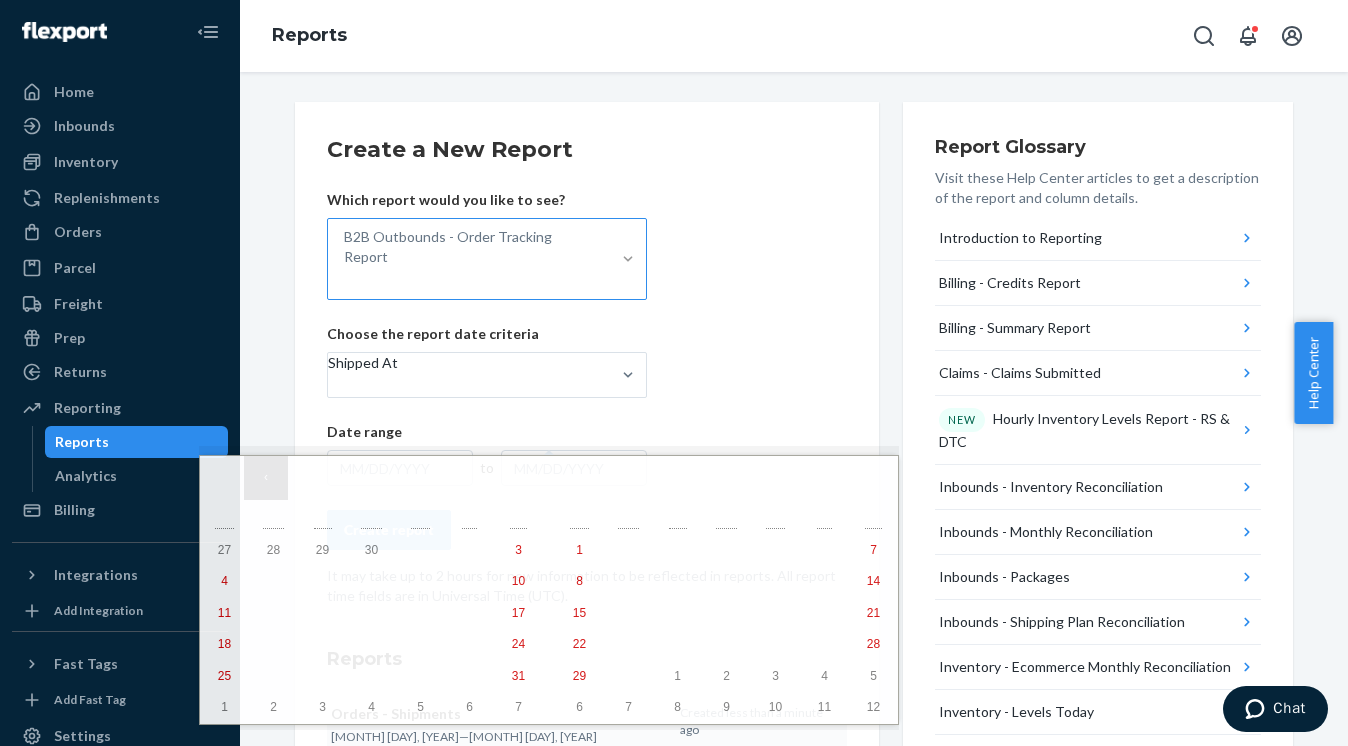 click on "‹" at bounding box center (266, 478) 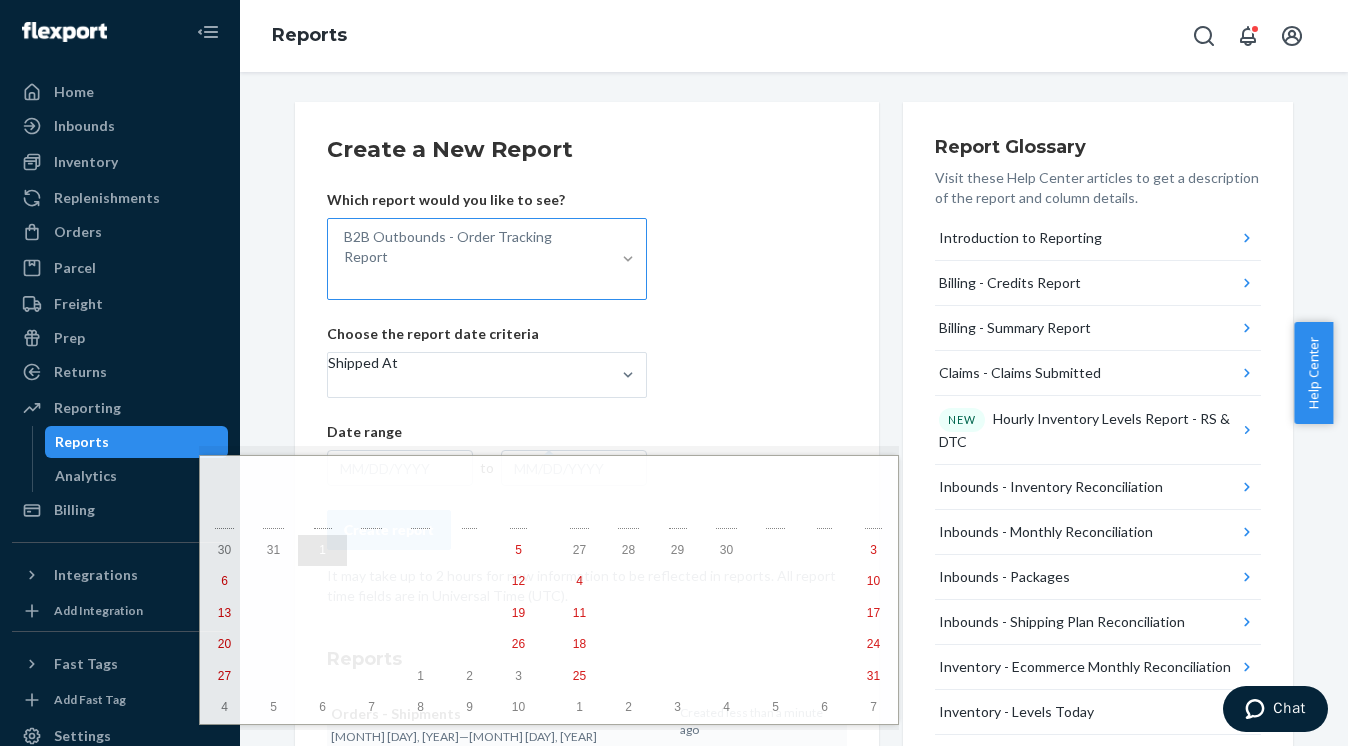 click on "1" at bounding box center (322, 551) 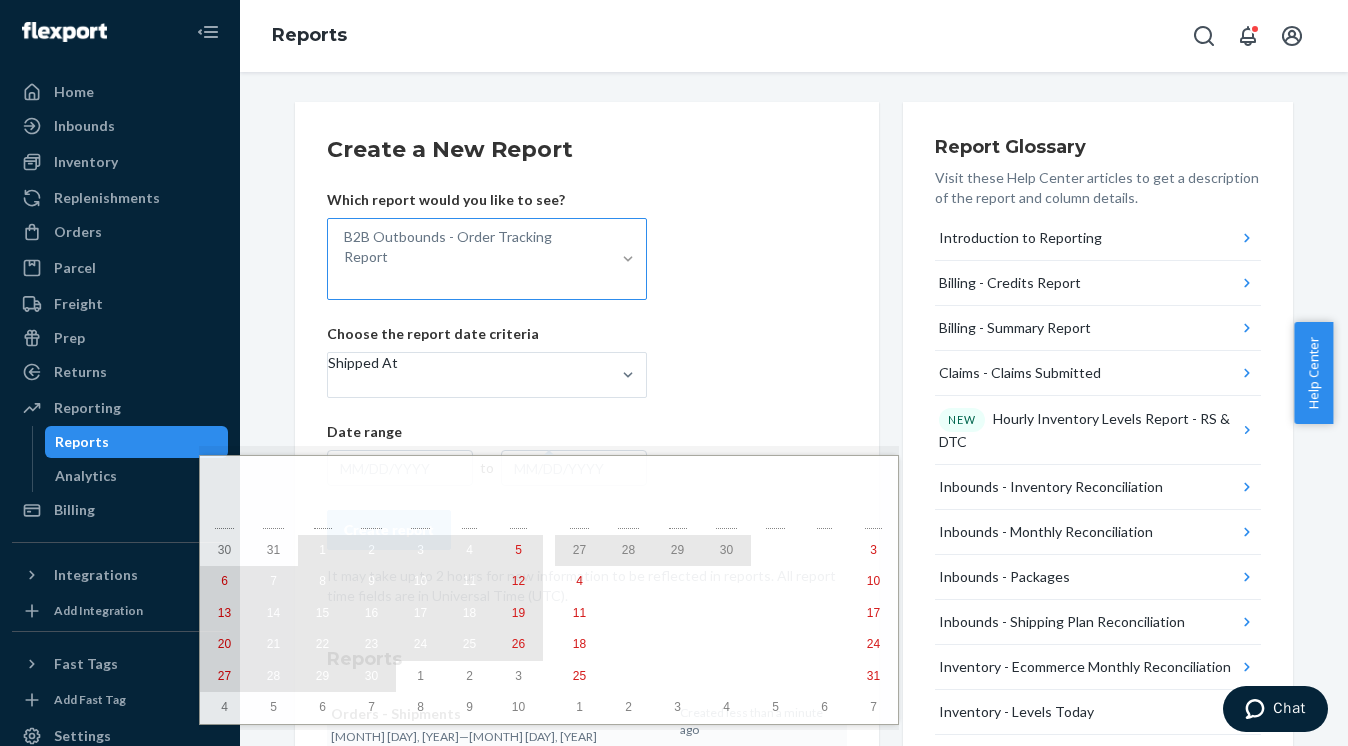 click on "30" at bounding box center [371, 676] 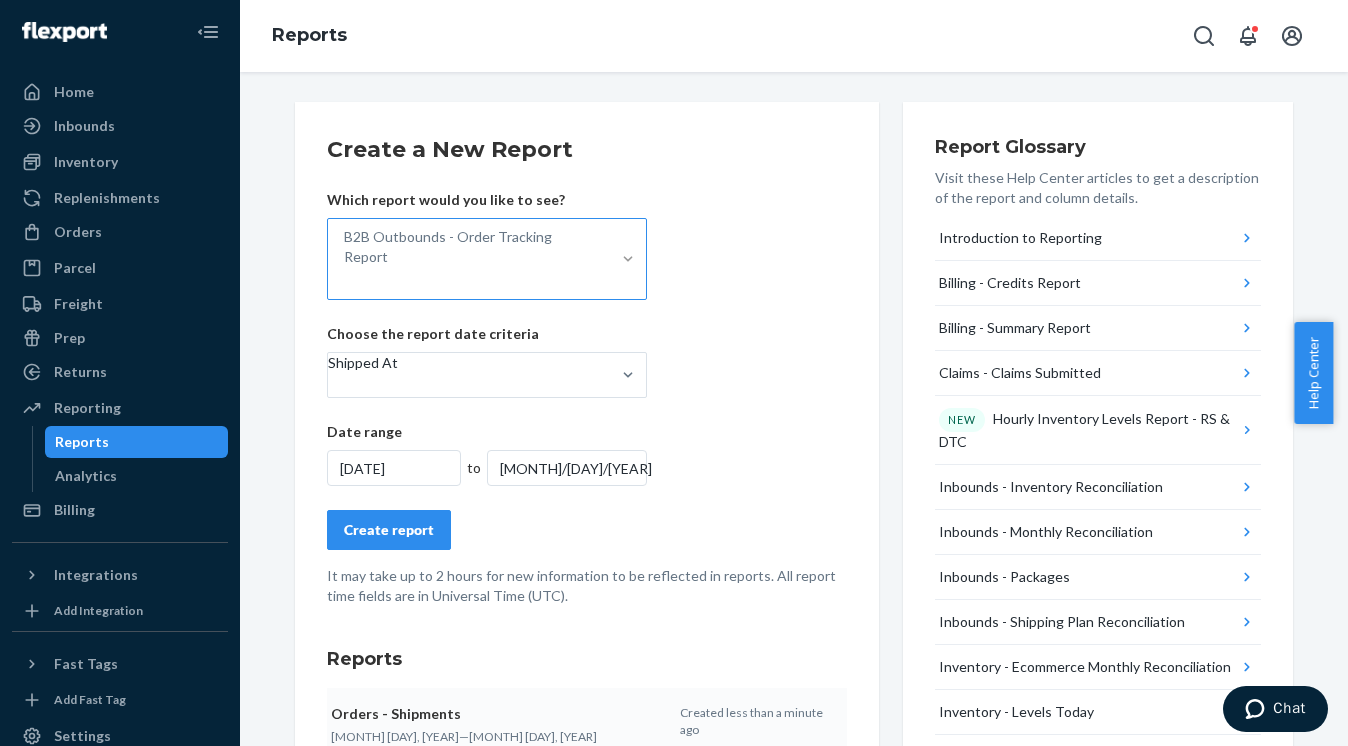 click on "Create report" at bounding box center [389, 530] 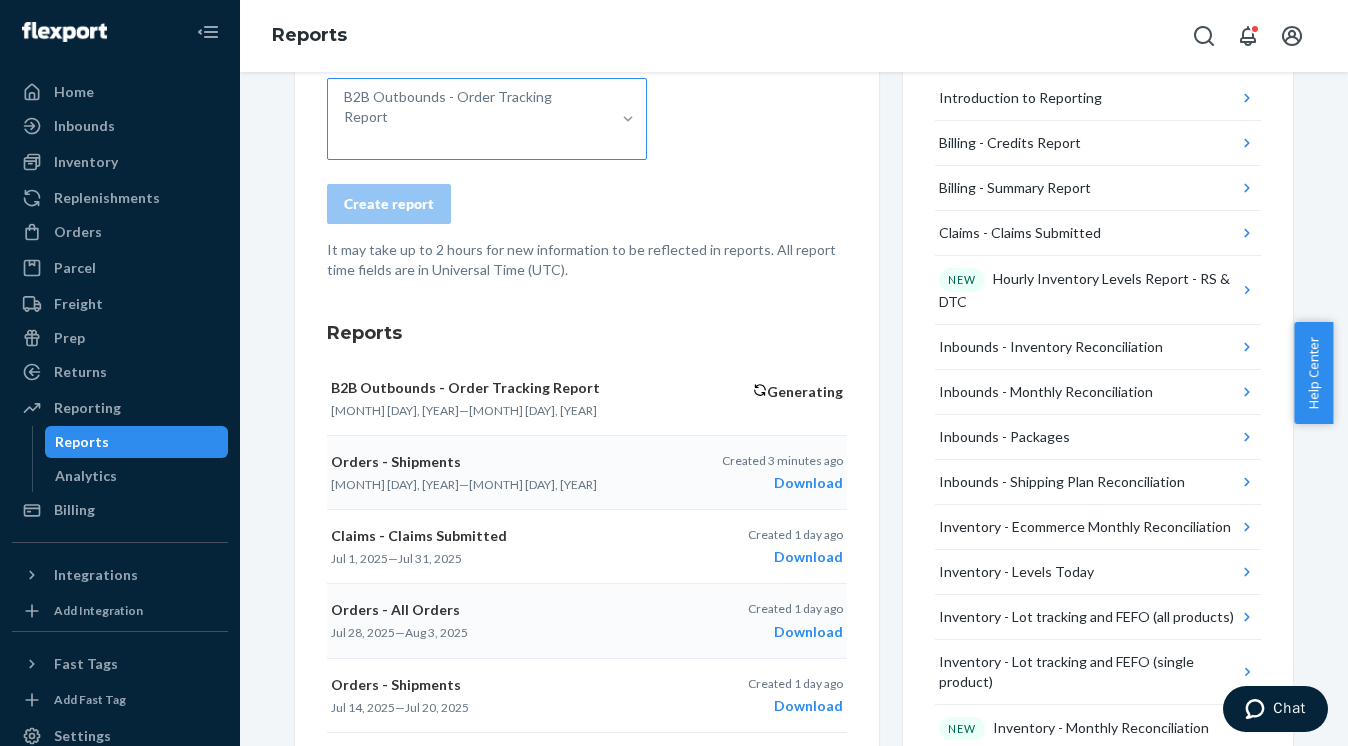 scroll, scrollTop: 273, scrollLeft: 0, axis: vertical 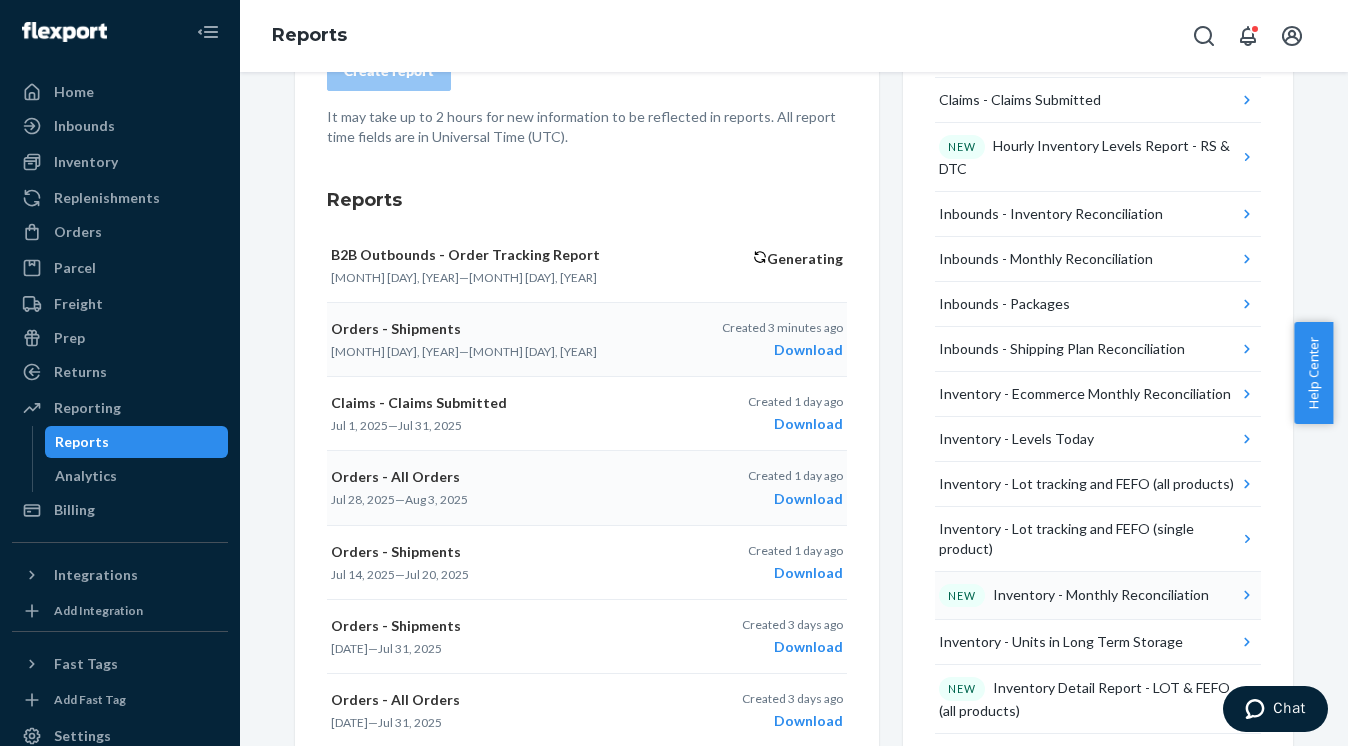 click 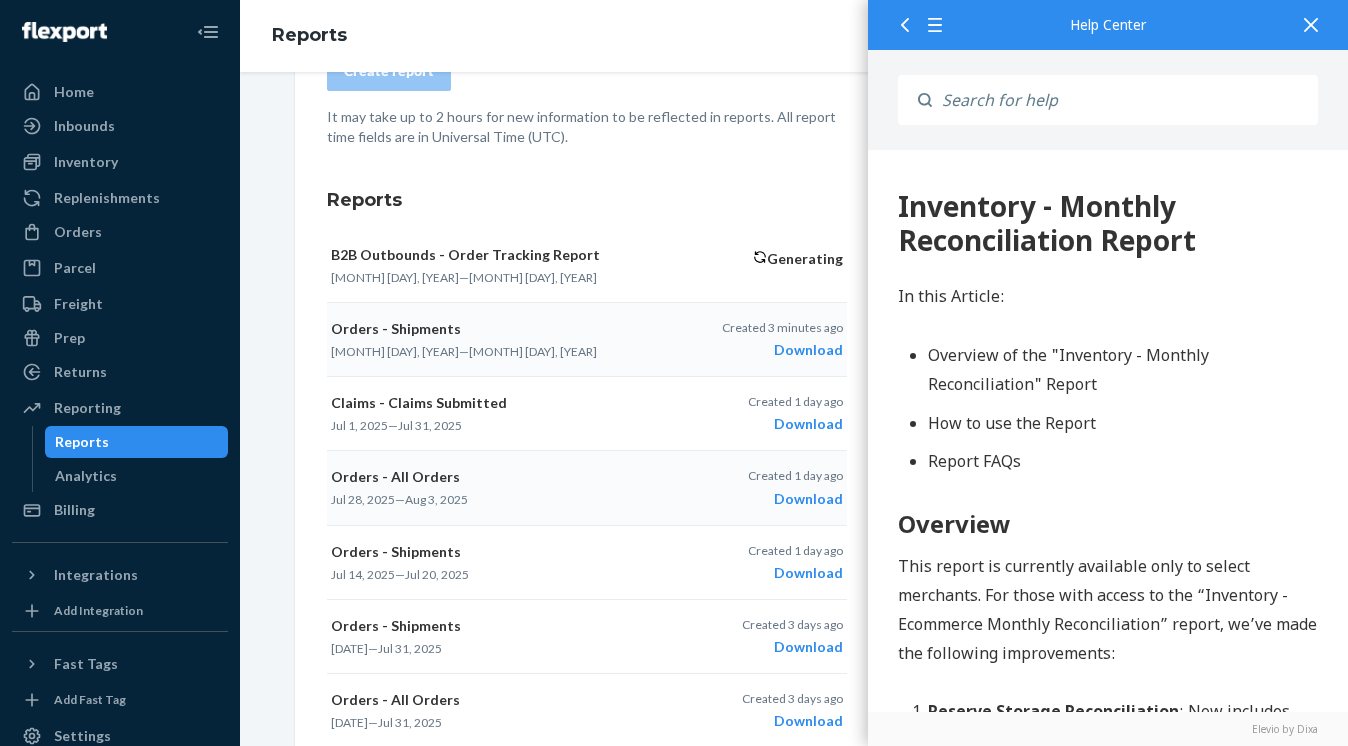 scroll, scrollTop: 0, scrollLeft: 0, axis: both 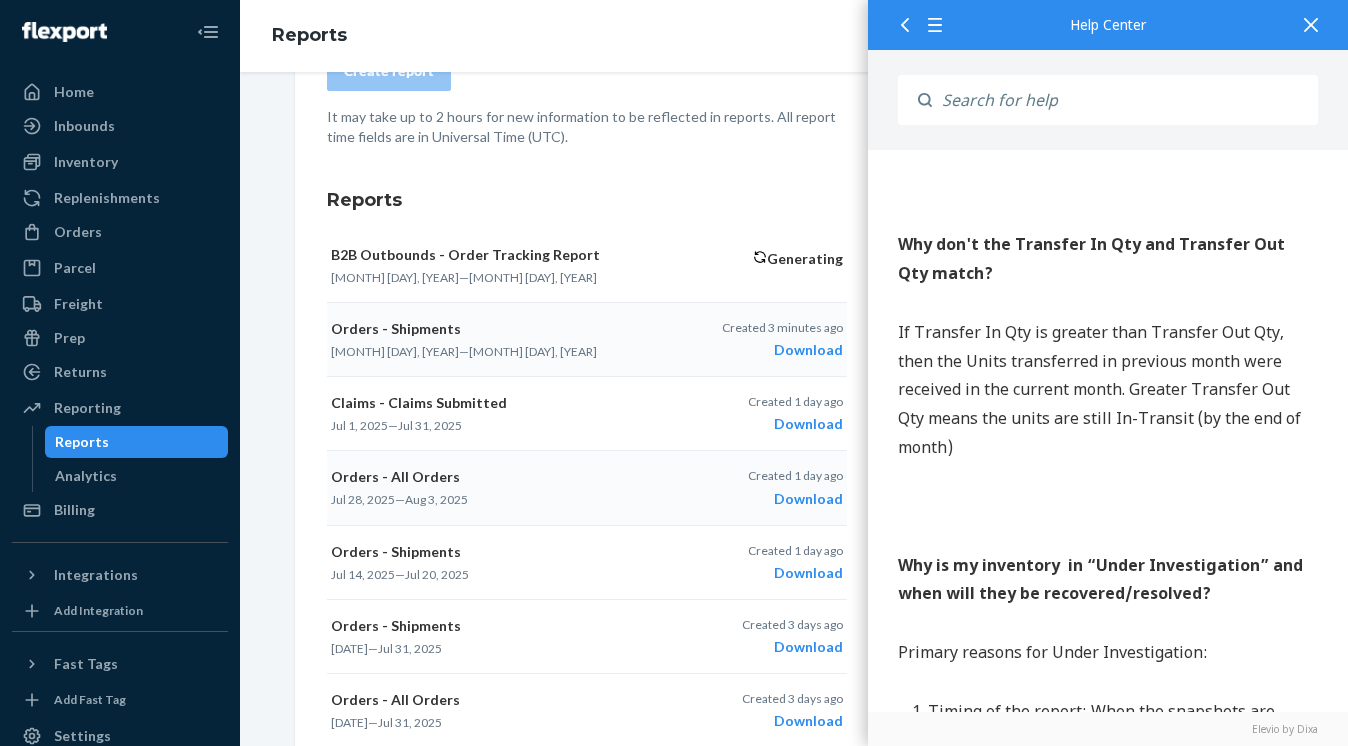 click 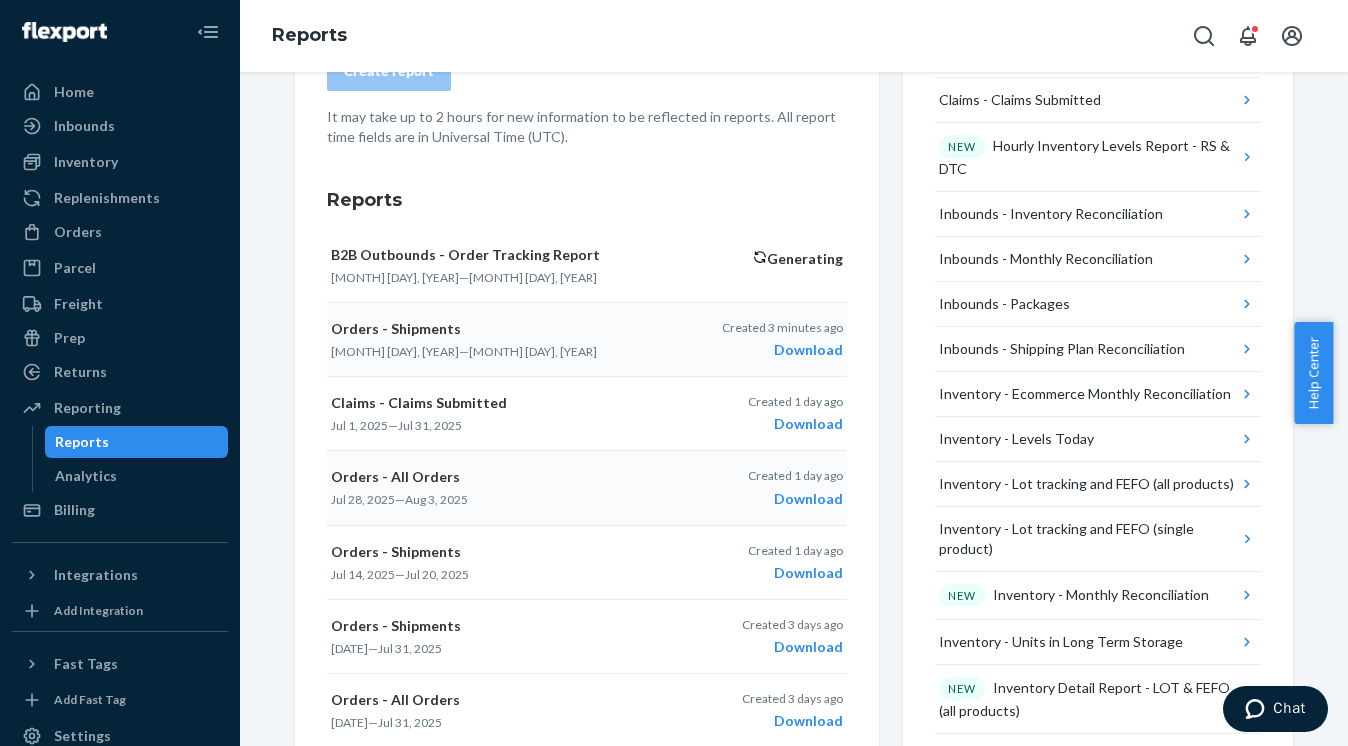 click on "Help Center" at bounding box center [1313, 373] 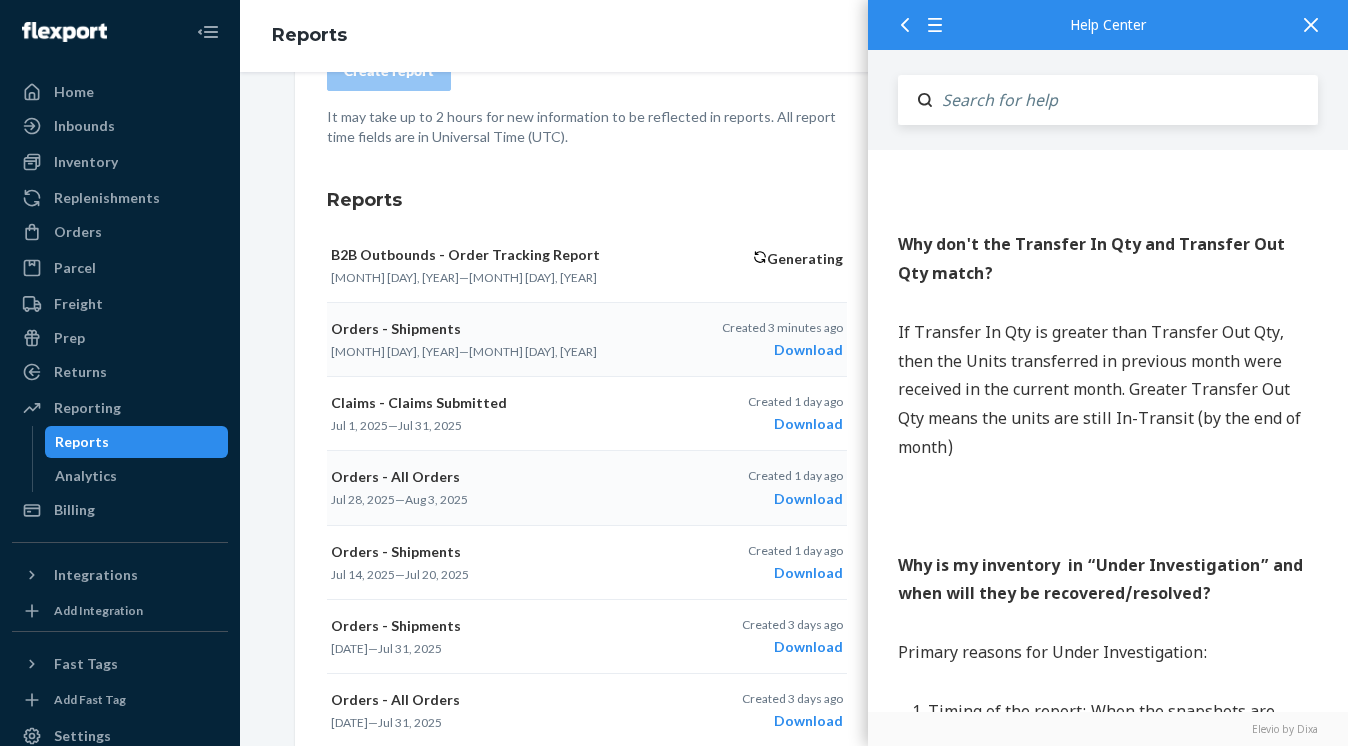 click at bounding box center [1125, 100] 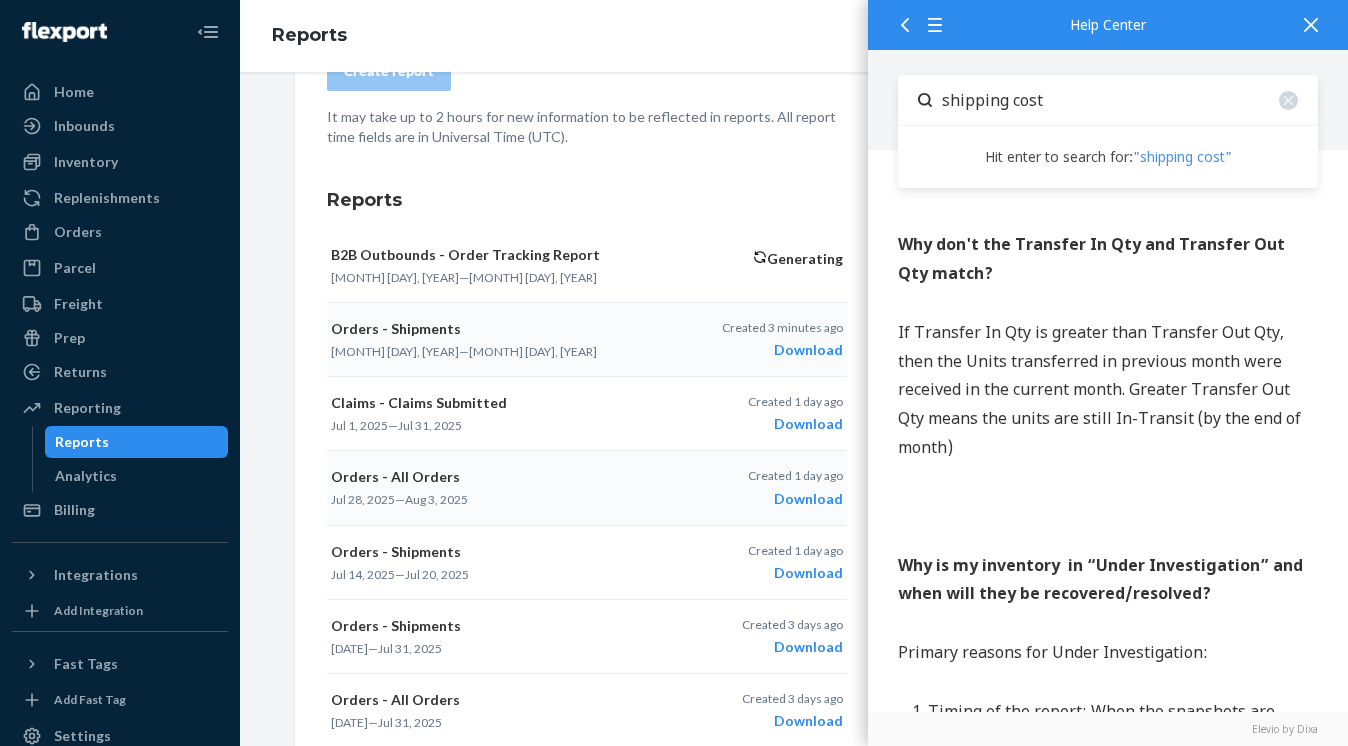 type on "shipping cost" 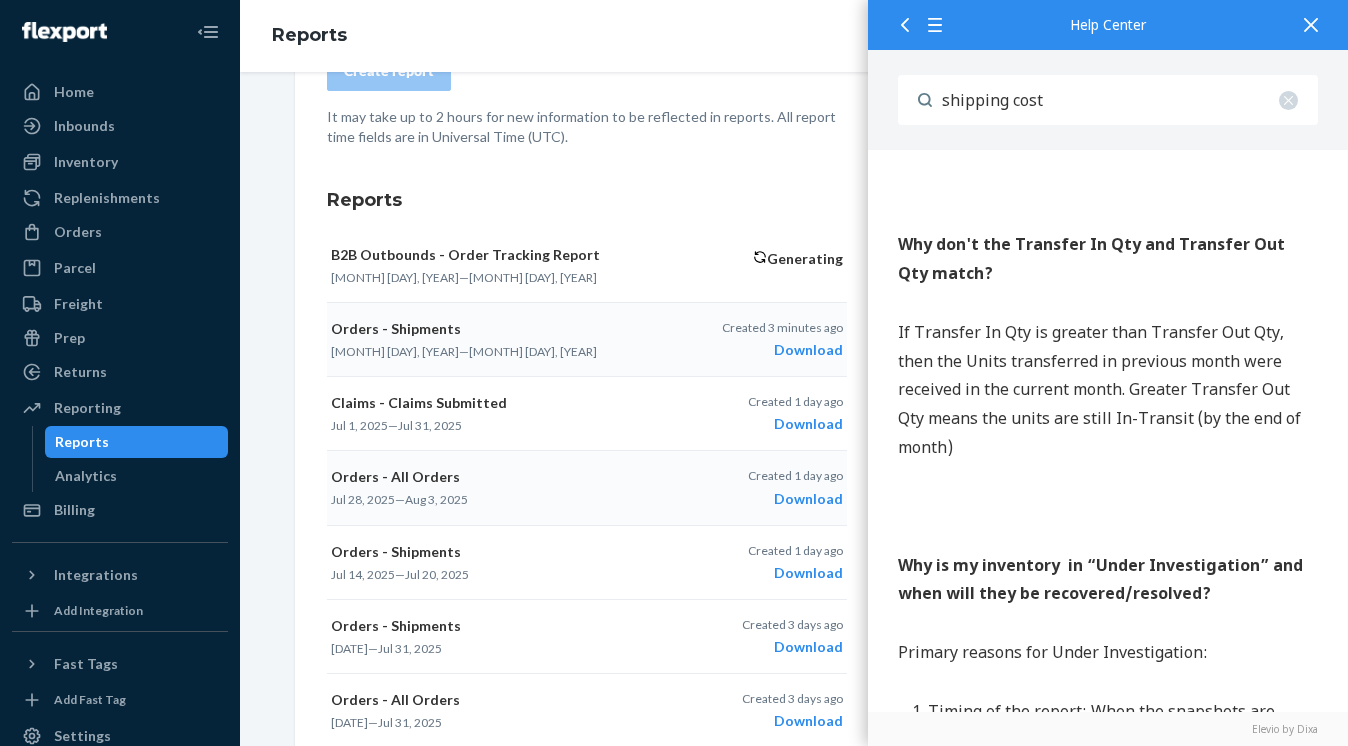 click on "shipping cost" at bounding box center [1125, 100] 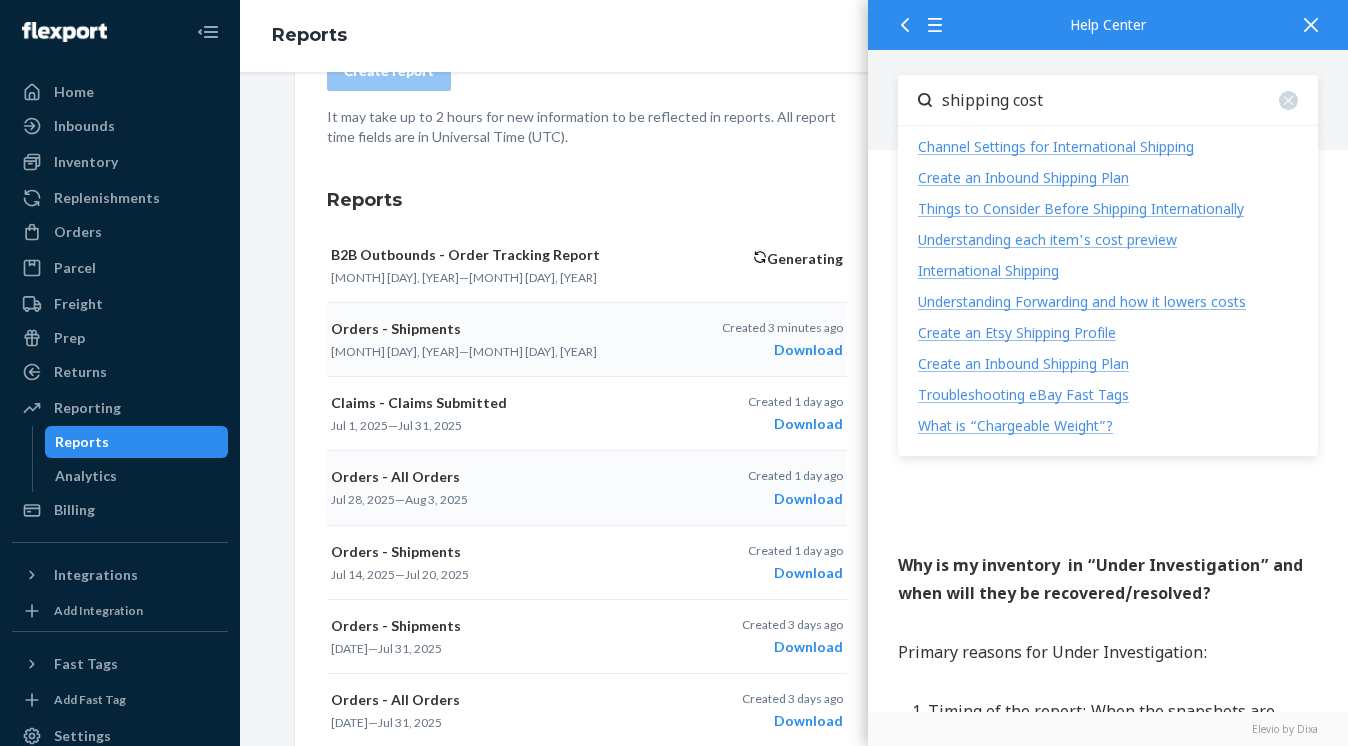 click on "Understanding each item's cost preview" at bounding box center [1047, 239] 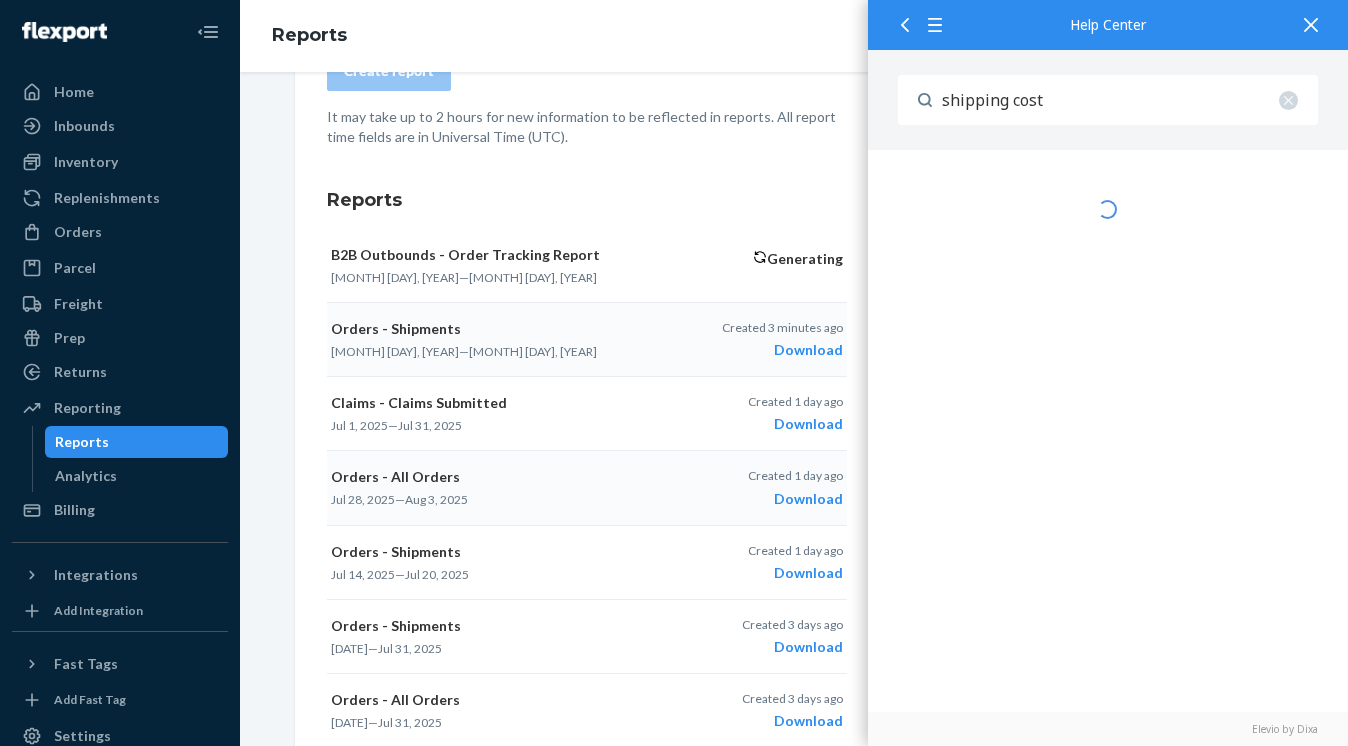 scroll, scrollTop: 0, scrollLeft: 0, axis: both 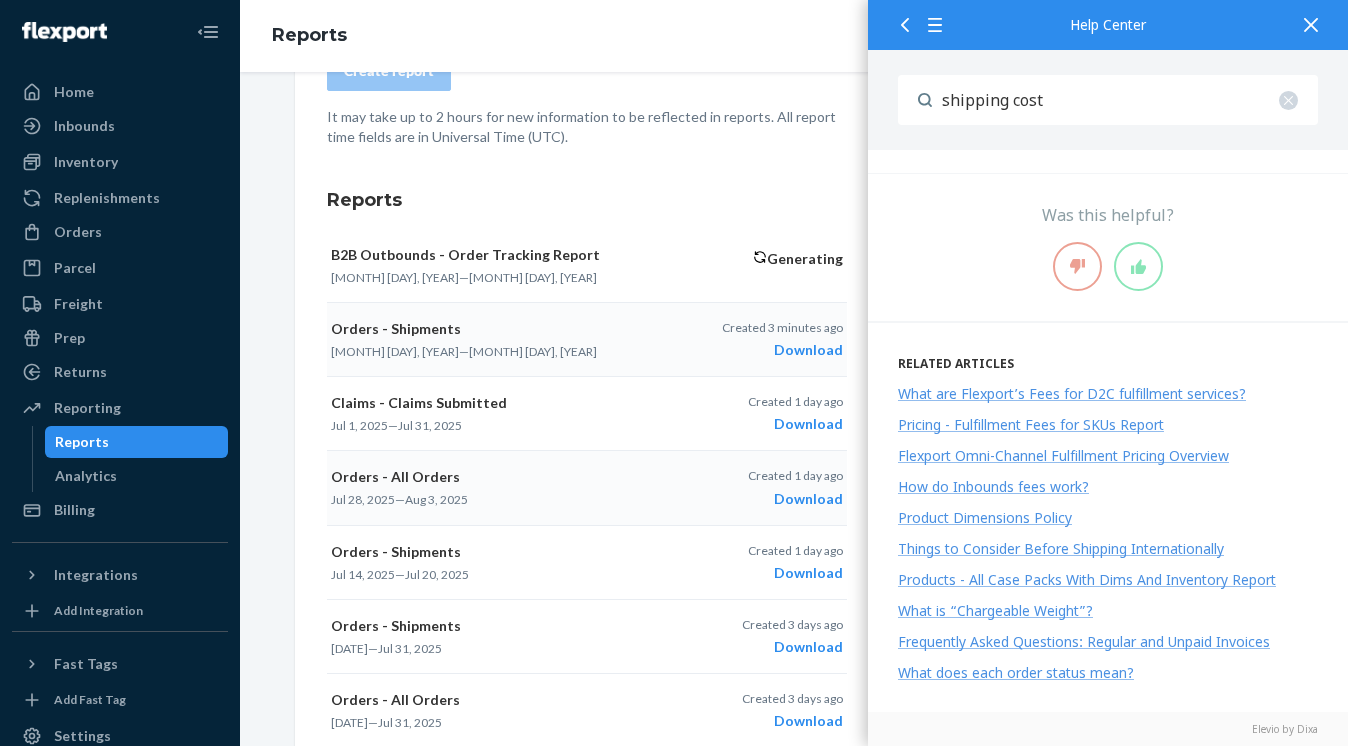 click on "Pricing - Fulfillment Fees for SKUs Report" at bounding box center [1031, 424] 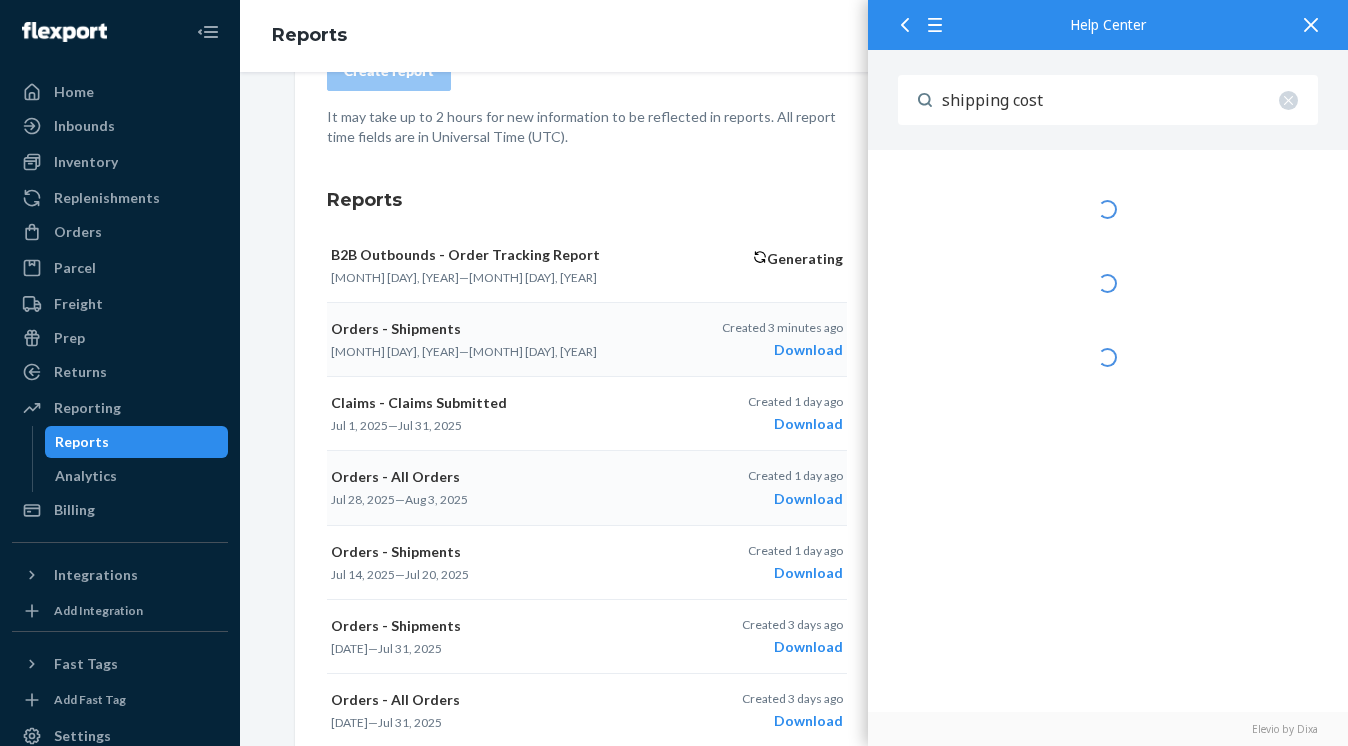 scroll, scrollTop: 0, scrollLeft: 0, axis: both 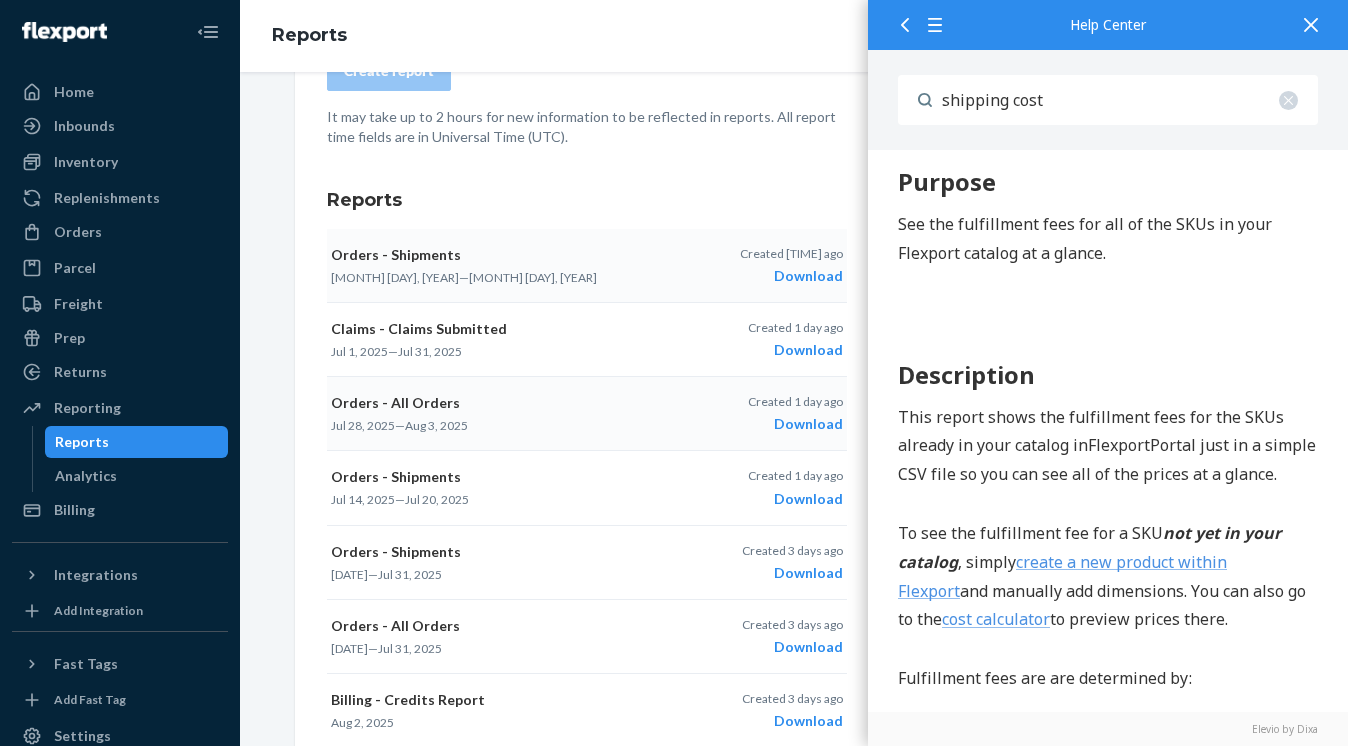 click on "[DATE]  —  [DATE]" at bounding box center (500, 277) 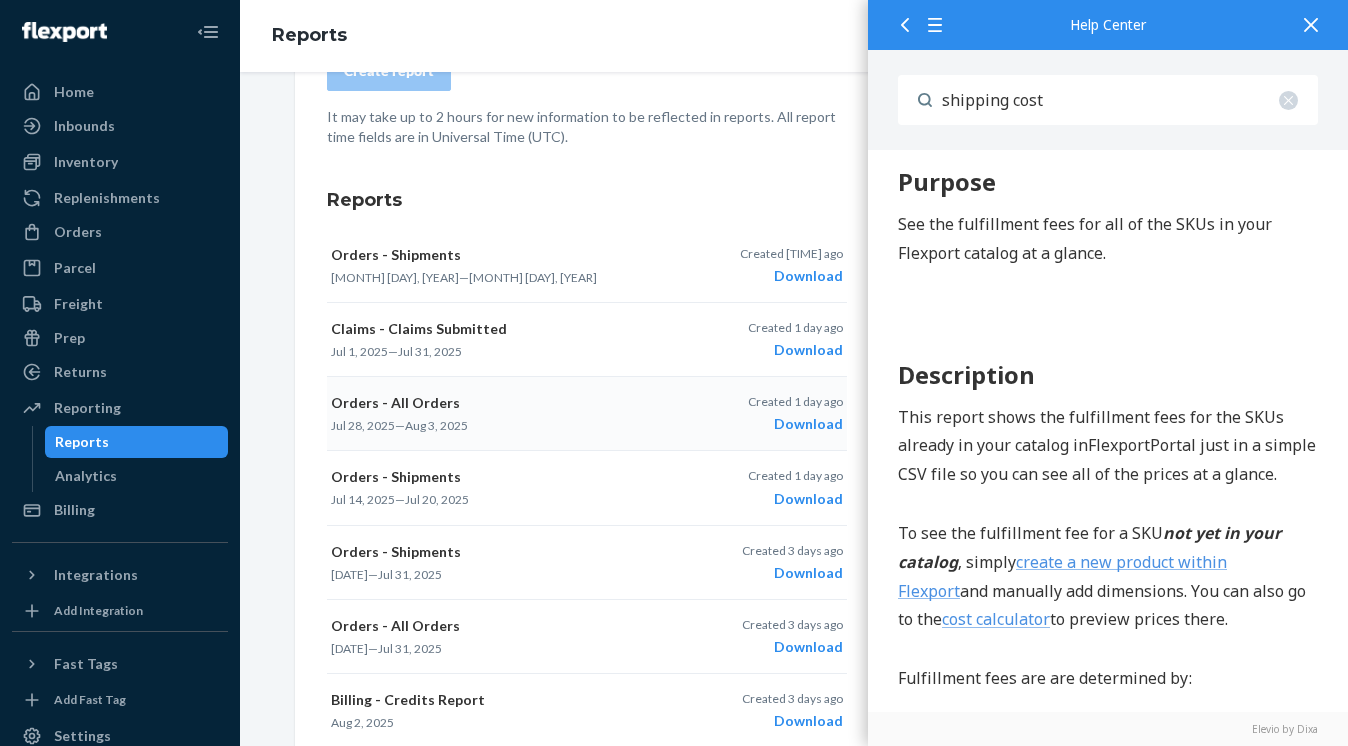 scroll, scrollTop: 0, scrollLeft: 0, axis: both 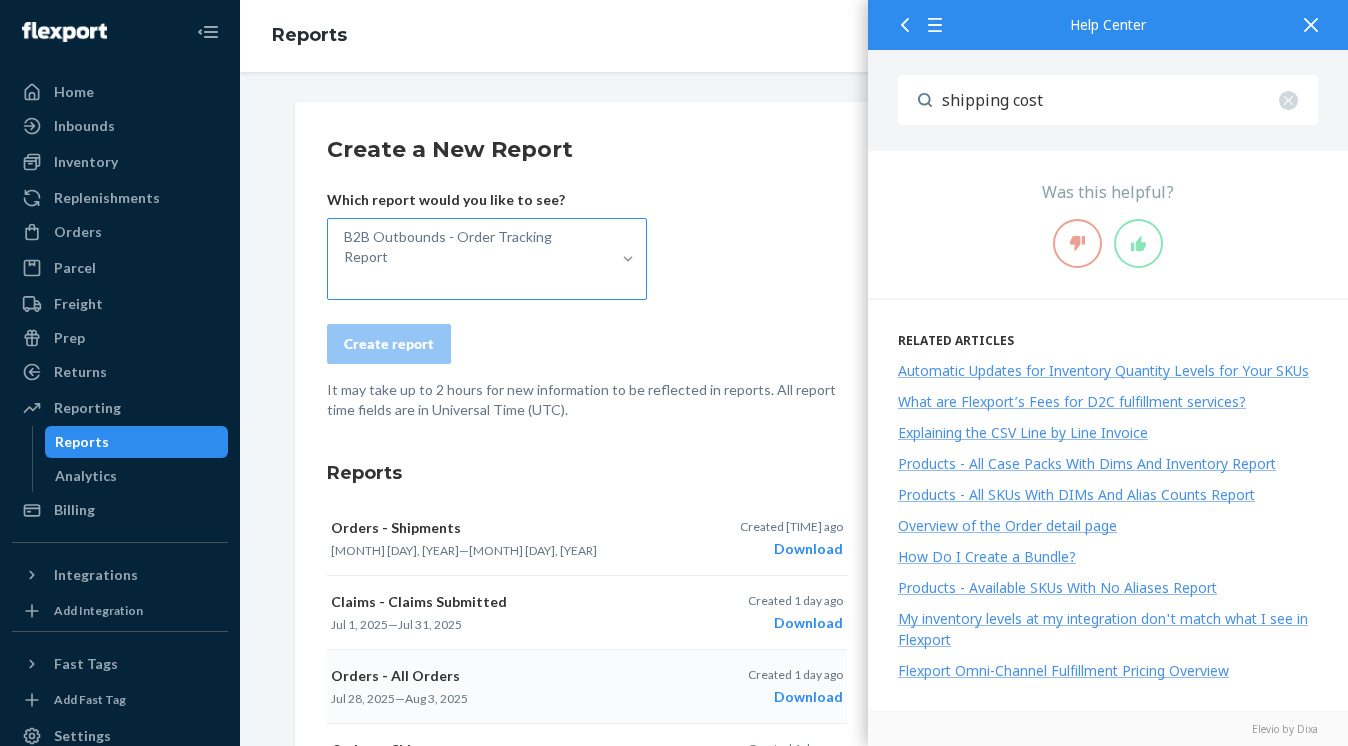 click at bounding box center (1311, 24) 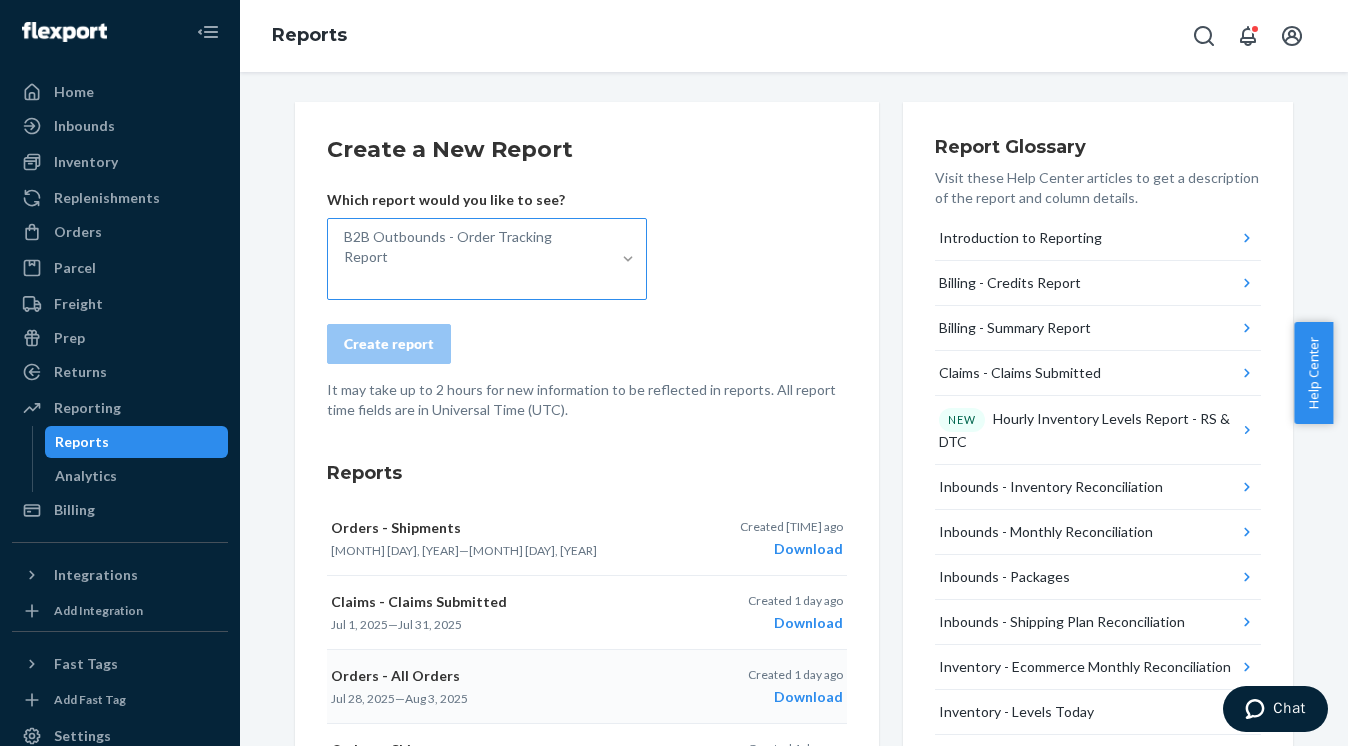 click on "Create a New Report Which report would you like to see? B2B Outbounds - Order Tracking Report Create report It may take up to 2 hours for new information to be reflected in reports. All report time fields are in Universal Time (UTC). Reports Orders - Shipments [MONTH] [DAY], [YEAR]  —  [MONTH] [DAY], [YEAR] Created   5 minutes   ago Download Claims - Claims Submitted [MONTH] [DAY], [YEAR]  —  [MONTH] [DAY], [YEAR] Created   1 day   ago Download Orders - All Orders [MONTH] [DAY], [YEAR]  —  [MONTH] [DAY], [YEAR] Created   1 day   ago Download Orders - Shipments [MONTH] [DAY], [YEAR]  —  [MONTH] [DAY], [YEAR] Created   1 day   ago Download Orders - Shipments [MONTH] [DAY], [YEAR]  —  [MONTH] [DAY], [YEAR] Created   3 days   ago Download Orders - All Orders [MONTH] [DAY], [YEAR]  —  [MONTH] [DAY], [YEAR] Created   3 days   ago Download Billing - Credits Report [MONTH] [DAY], [YEAR] Created   3 days   ago Download Orders - All Orders [MONTH] [DAY], [YEAR]  —  [MONTH] [DAY], [YEAR] Created   3 days   ago Download Orders - Shipments [MONTH] [DAY], [YEAR]  —  [MONTH] [DAY], [YEAR] Created   3 days   ago Download NEW Inventory - Monthly Reconciliation Created" at bounding box center [587, 713] 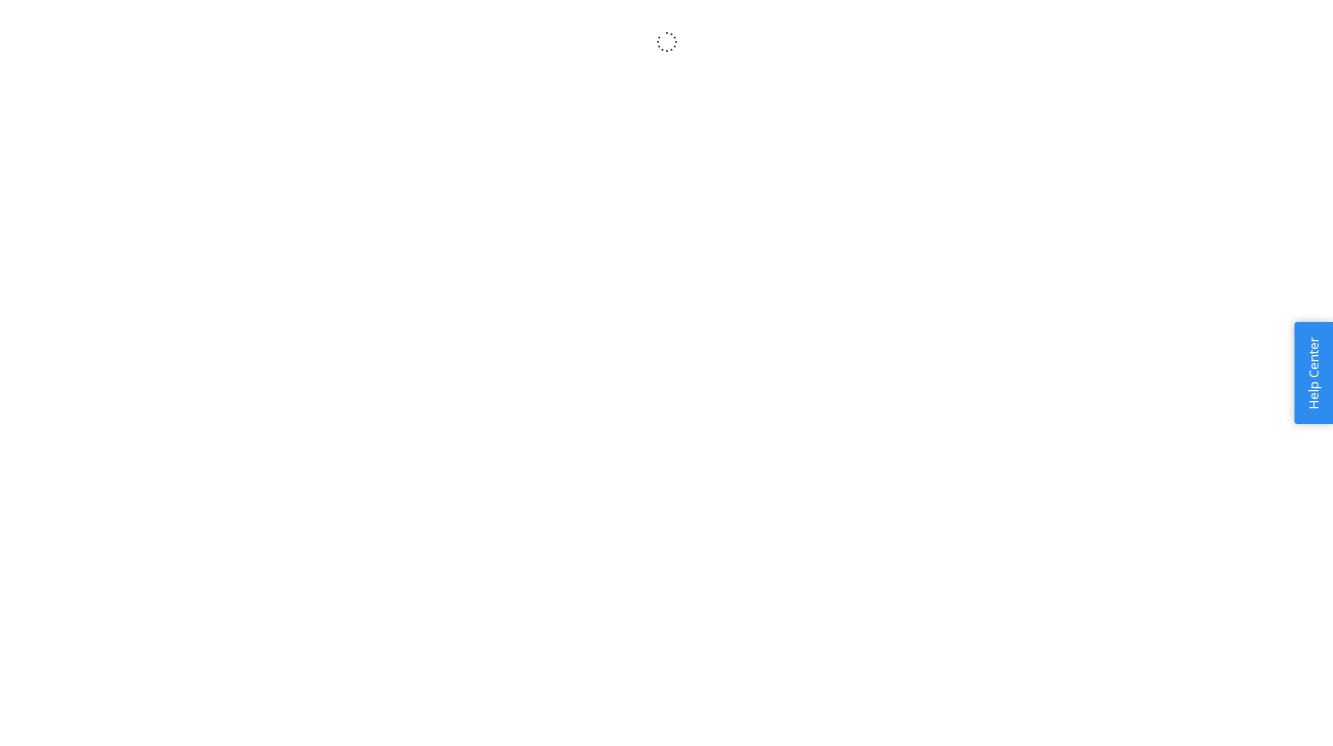 scroll, scrollTop: 0, scrollLeft: 0, axis: both 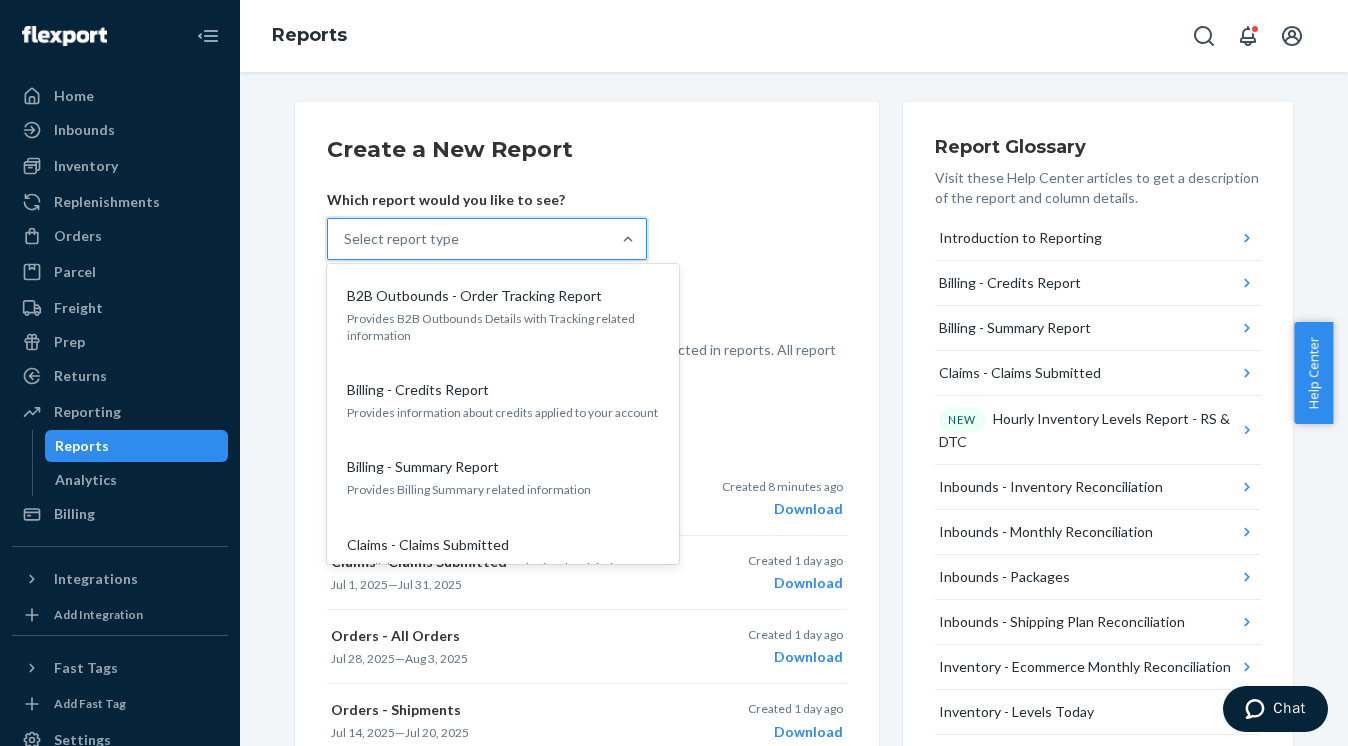 click on "Select report type" at bounding box center (469, 239) 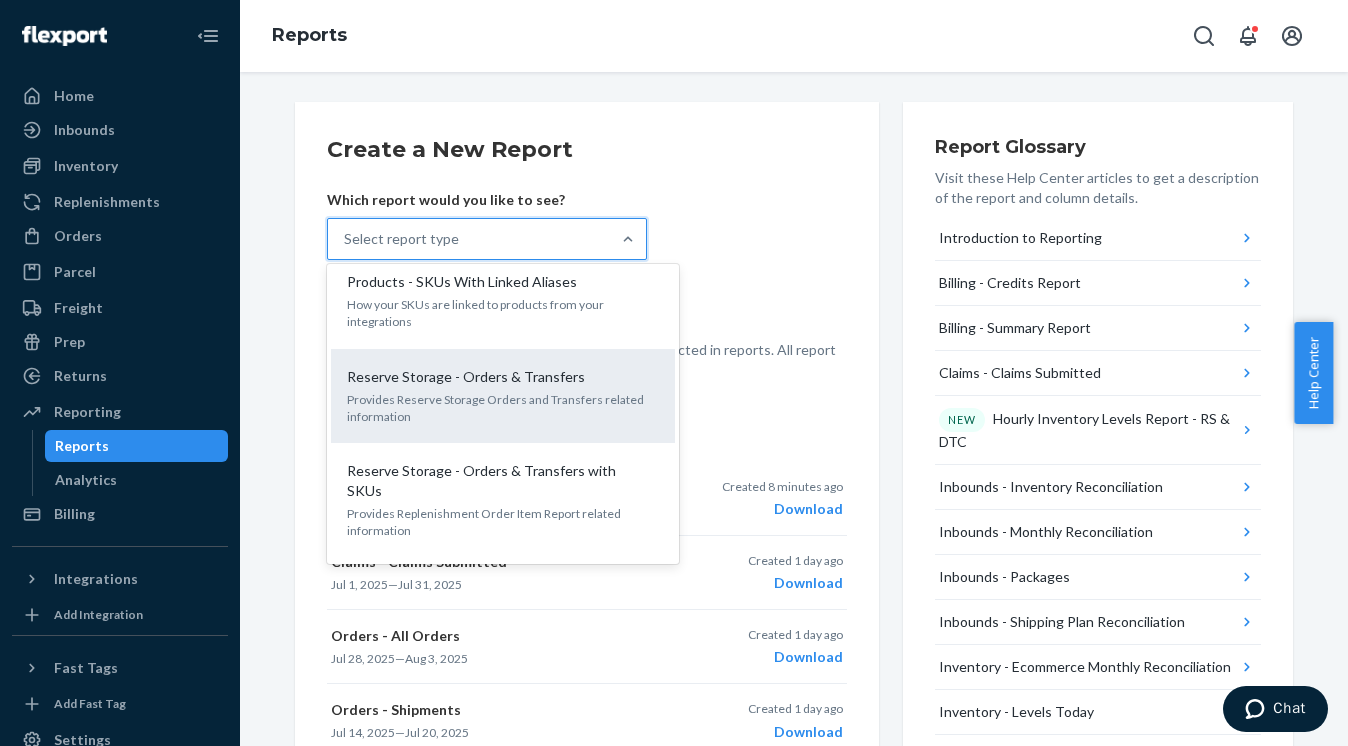 scroll, scrollTop: 2635, scrollLeft: 0, axis: vertical 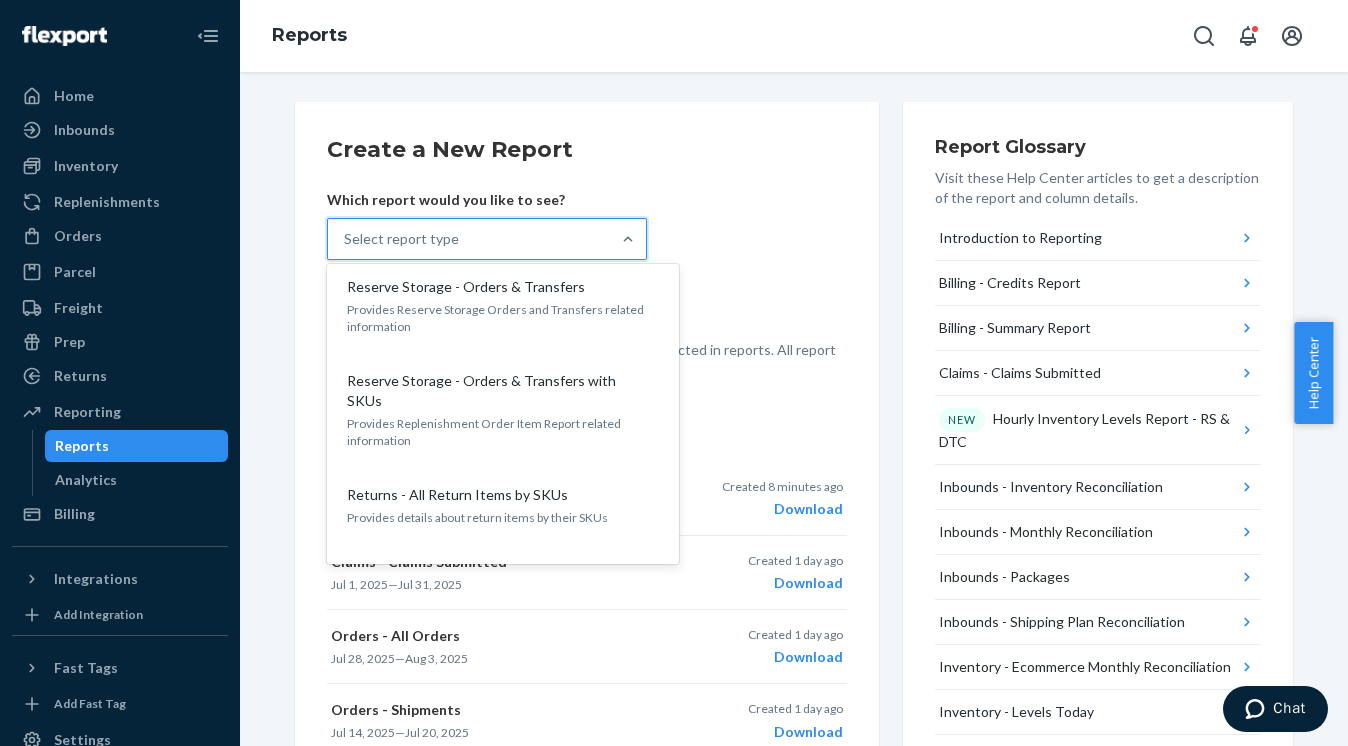 click on "Chat" at bounding box center (1275, 709) 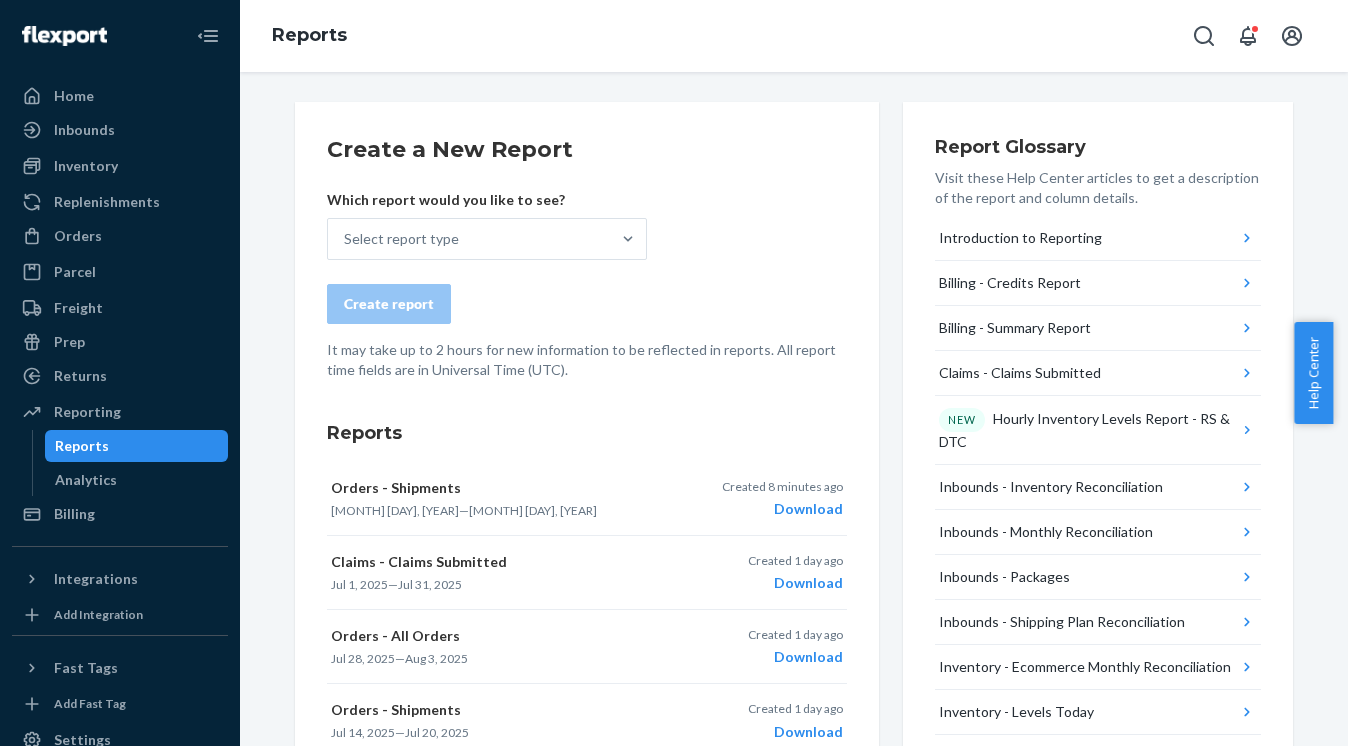 scroll, scrollTop: 0, scrollLeft: 0, axis: both 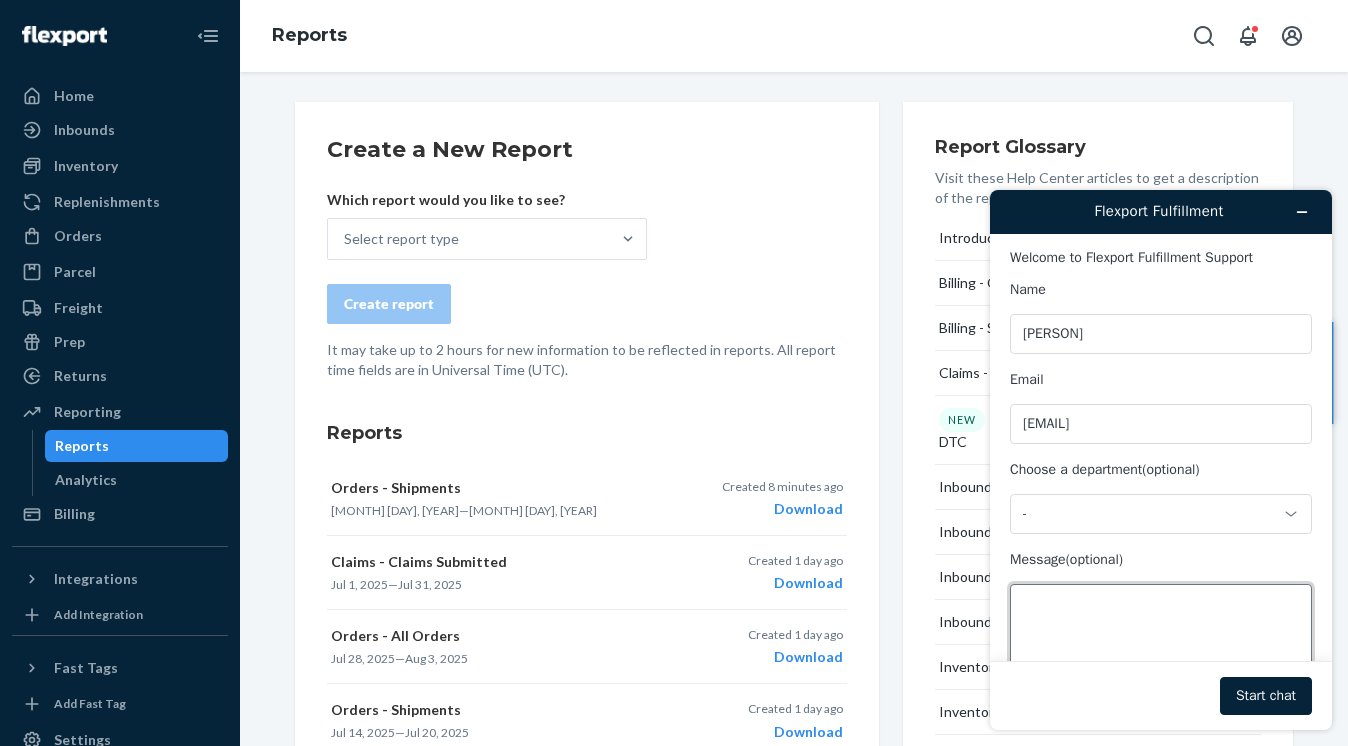 click on "Message  (optional)" at bounding box center [1161, 640] 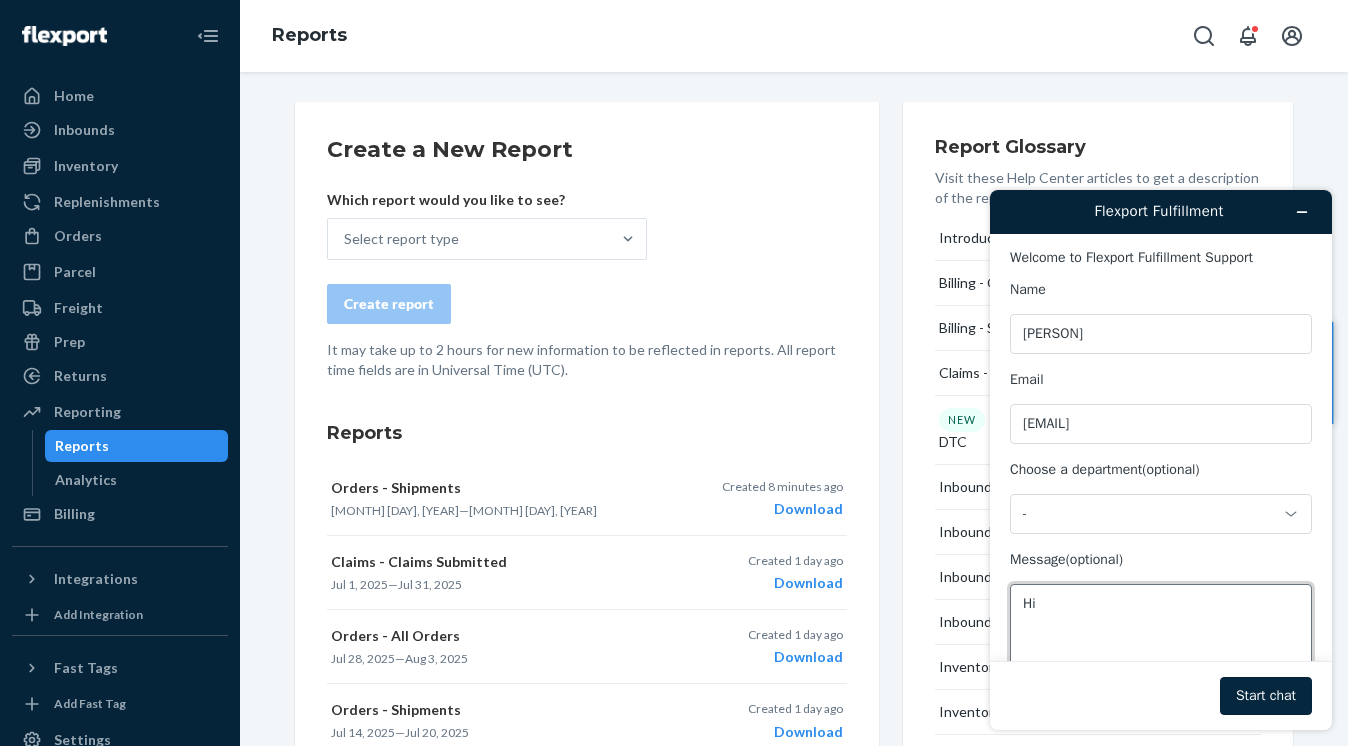 type on "Hi" 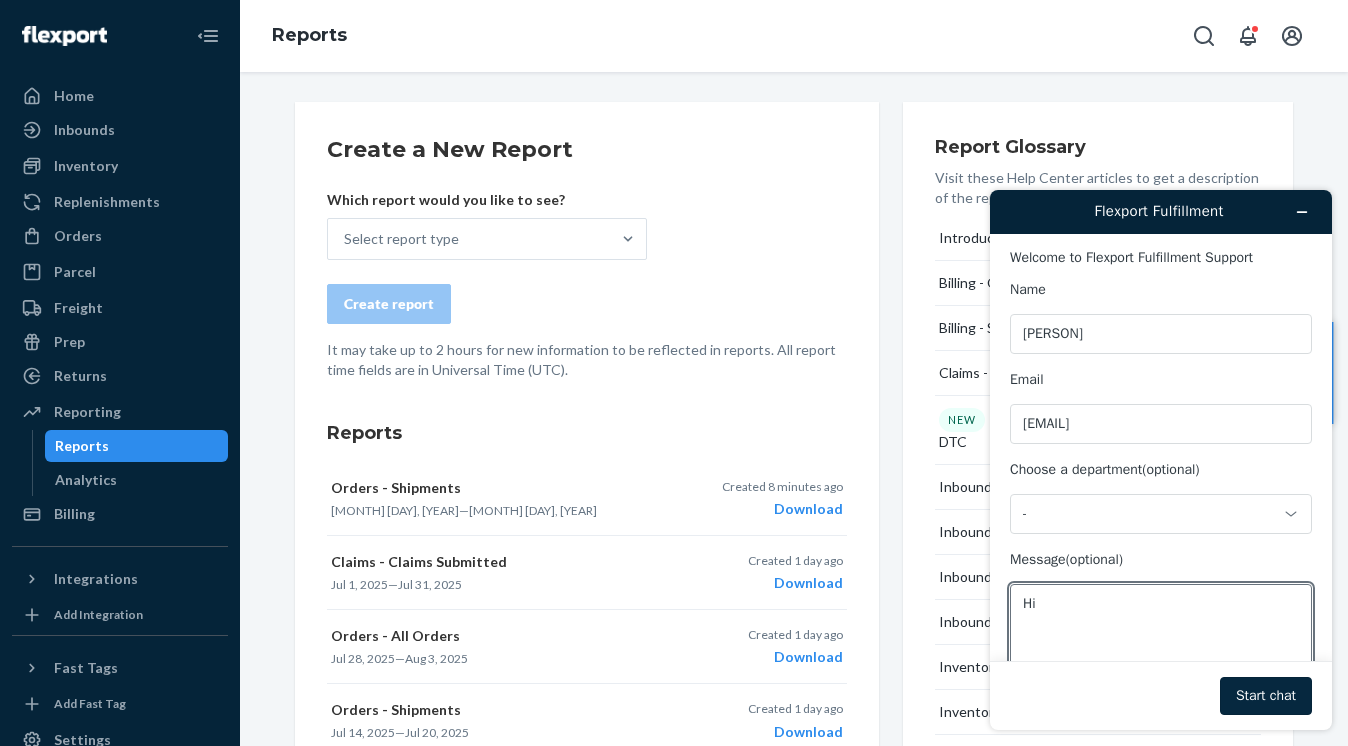 click on "Start chat" at bounding box center (1266, 696) 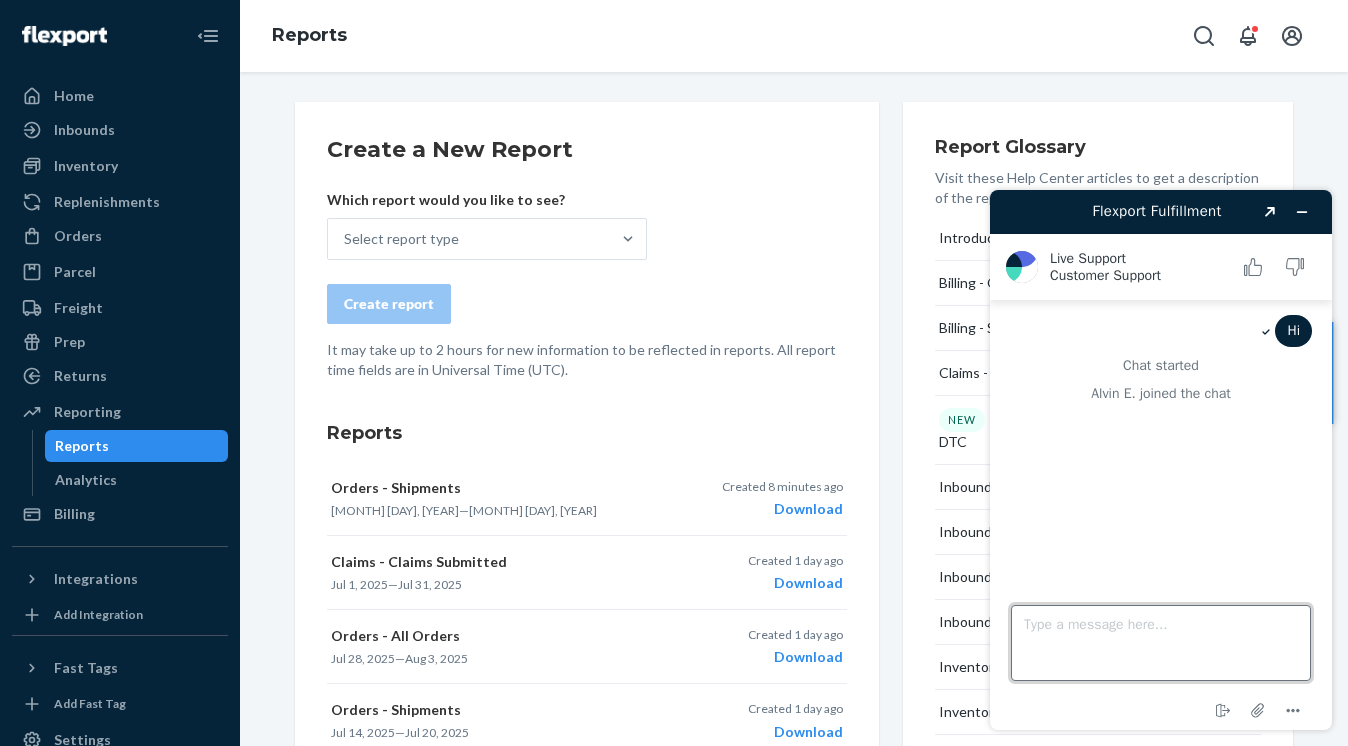 click on "Type a message here..." at bounding box center (1161, 643) 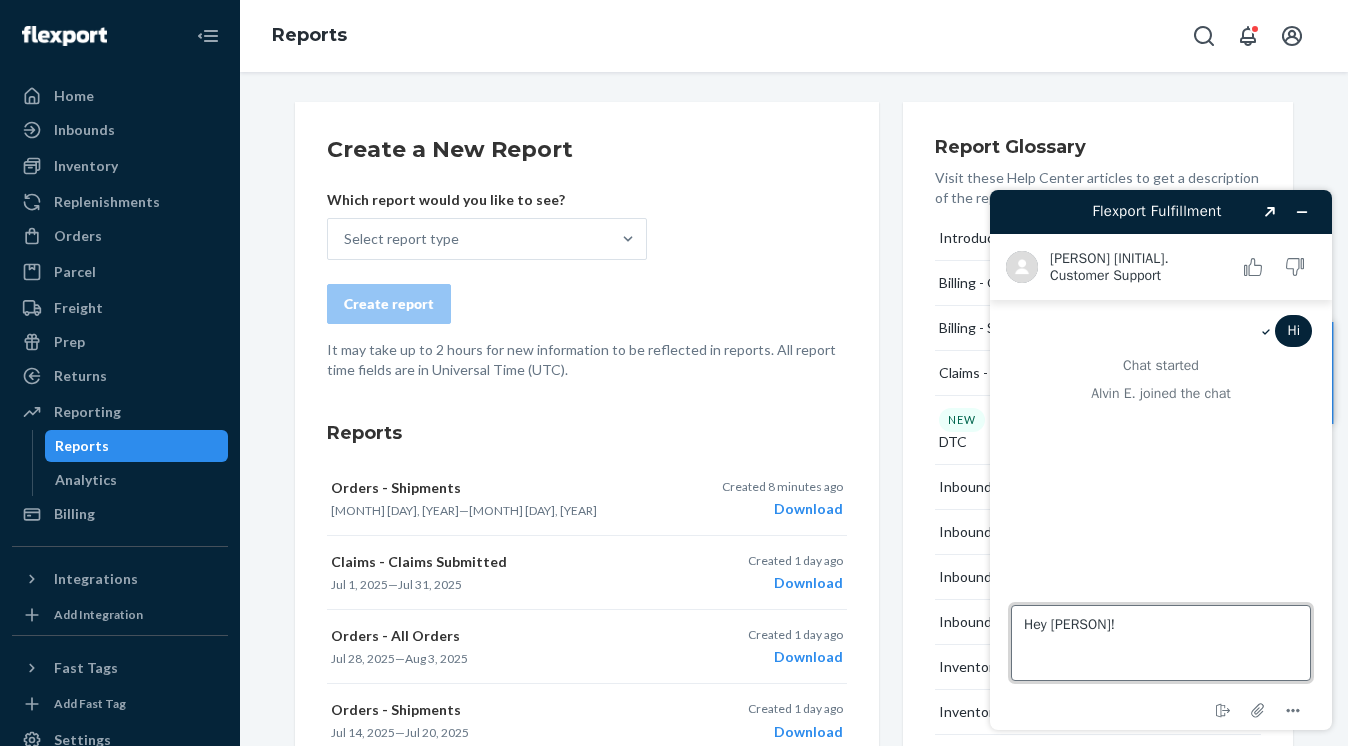 type on "Hey Alvin!" 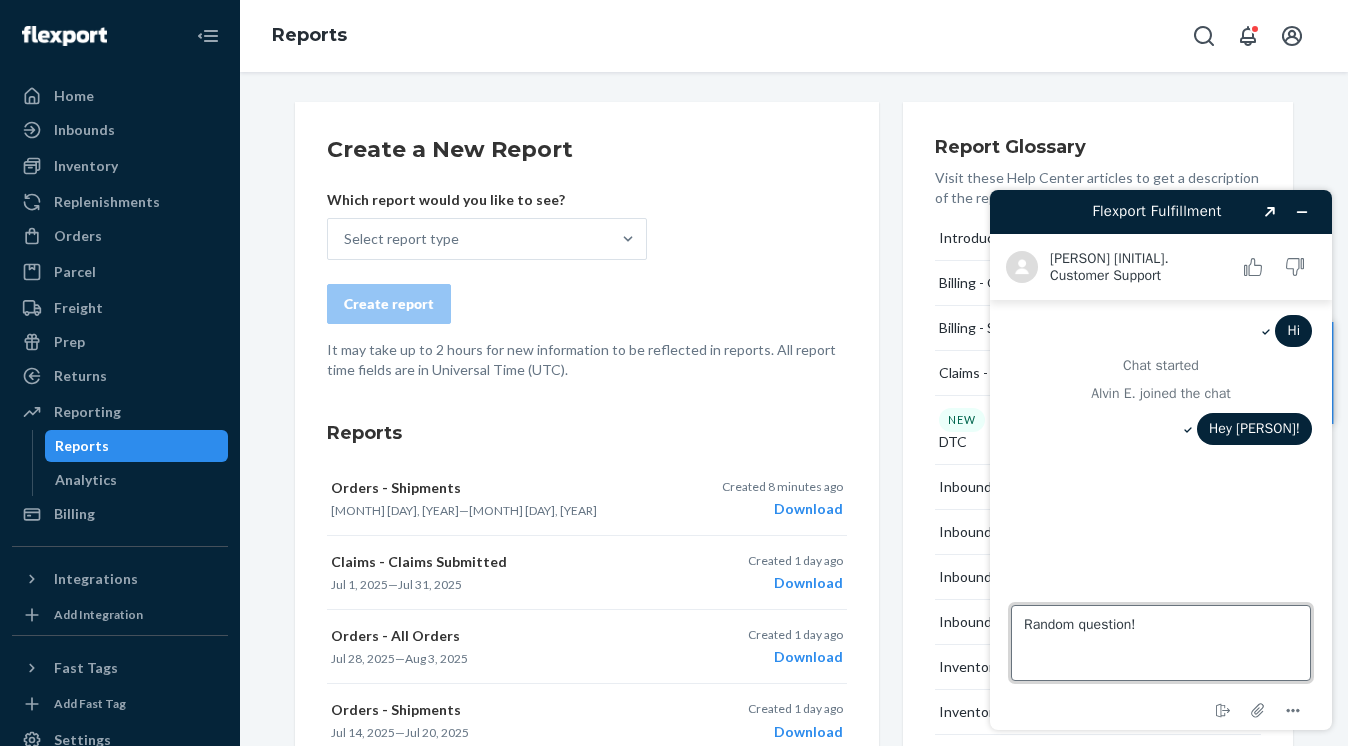 type on "Random question!" 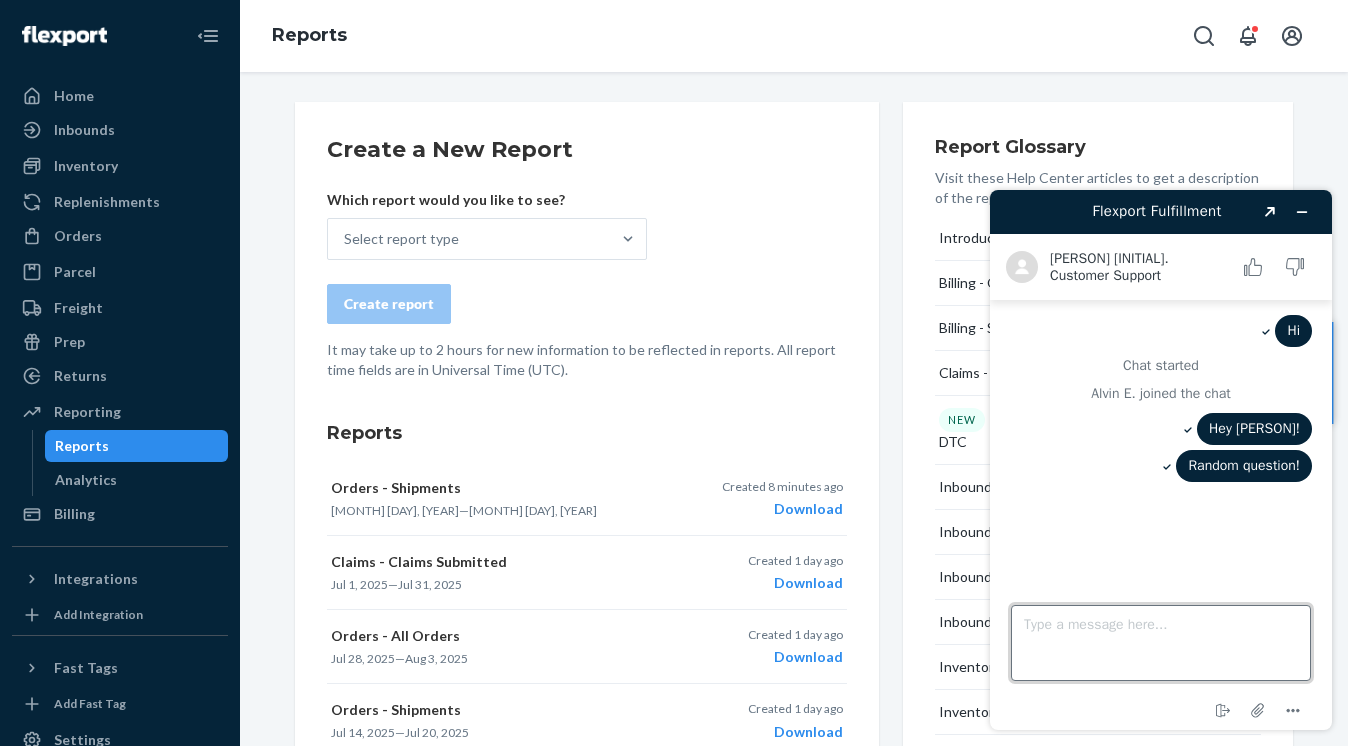 paste on "Do you know if there is a report I can download with details on how much we paid in shipping for a specific month?" 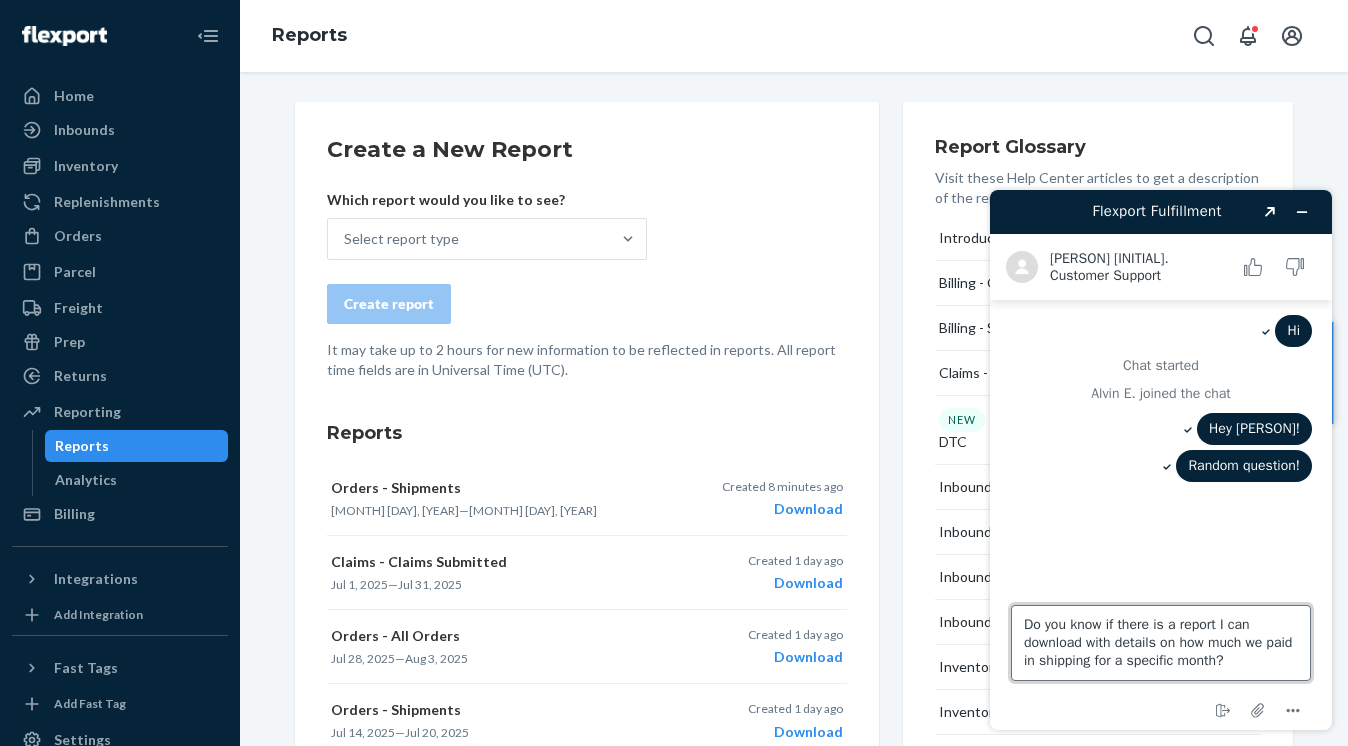 type 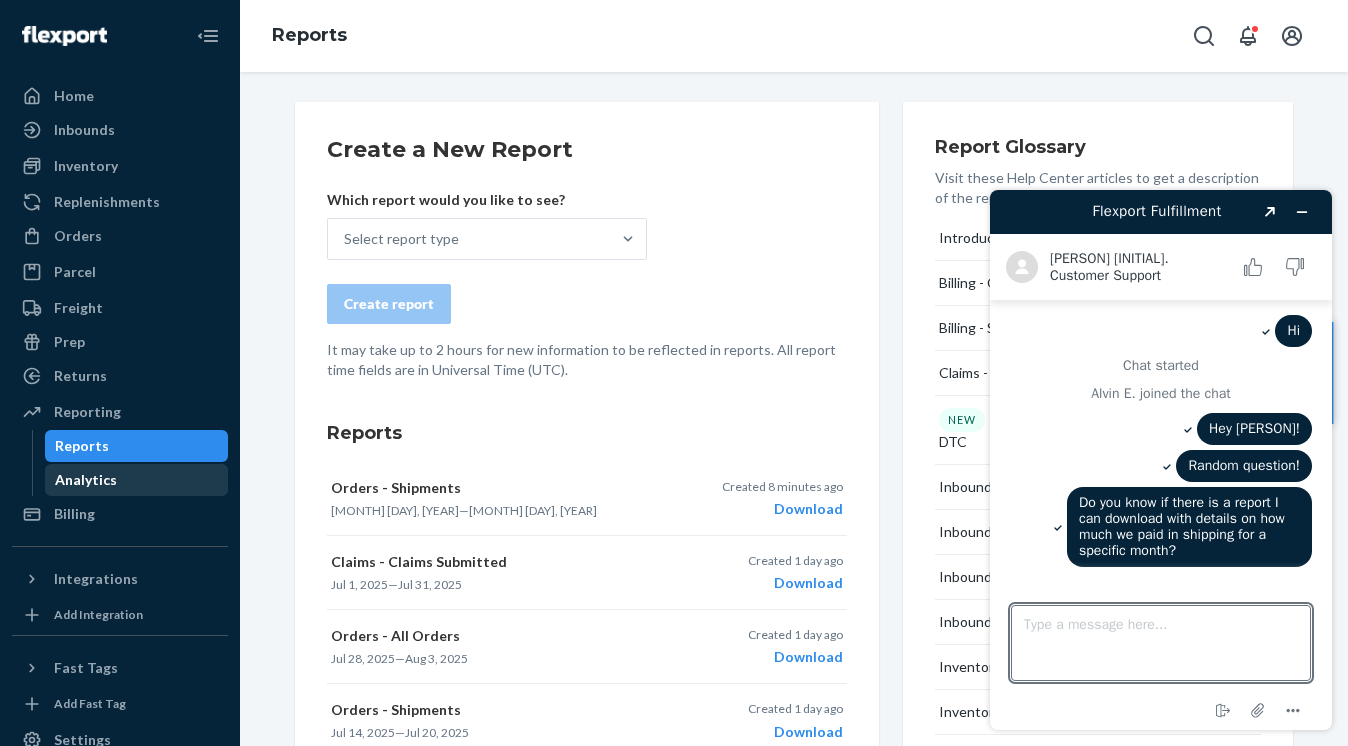 click on "Analytics" at bounding box center [137, 480] 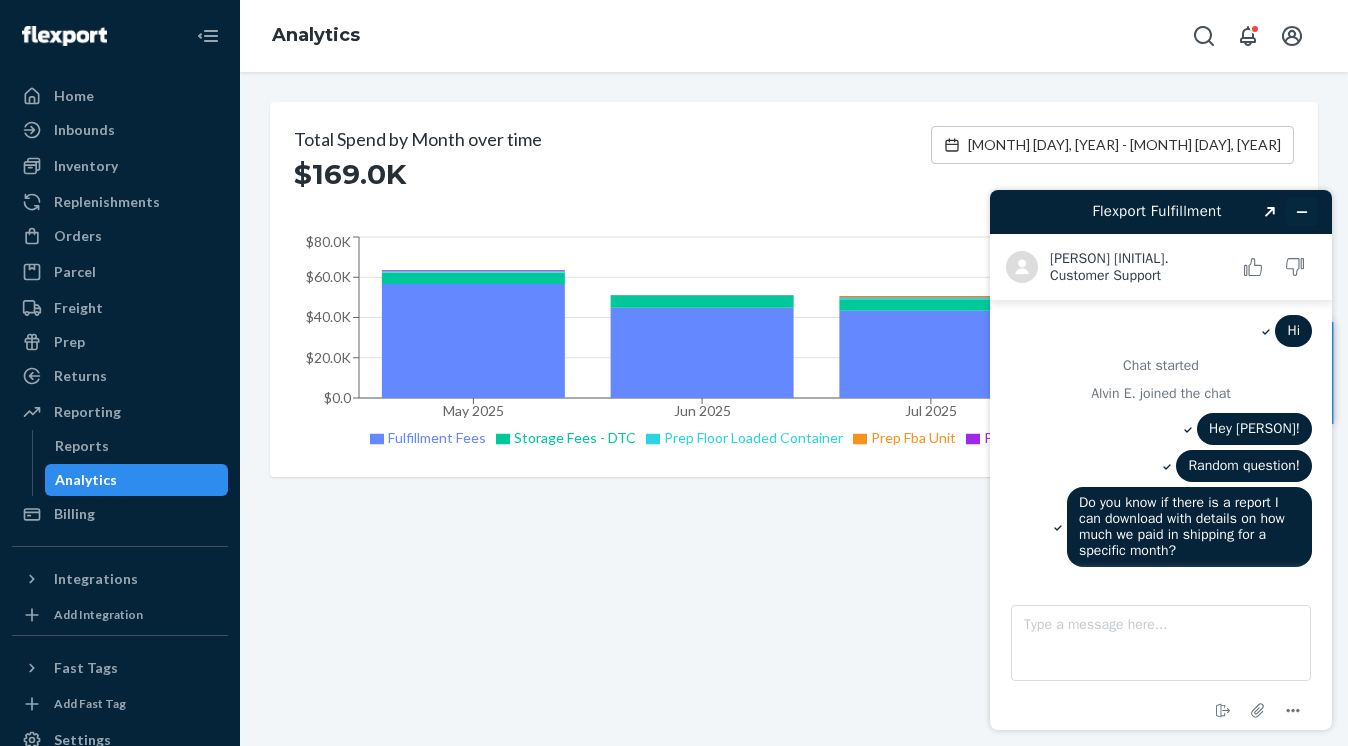 click at bounding box center (1302, 212) 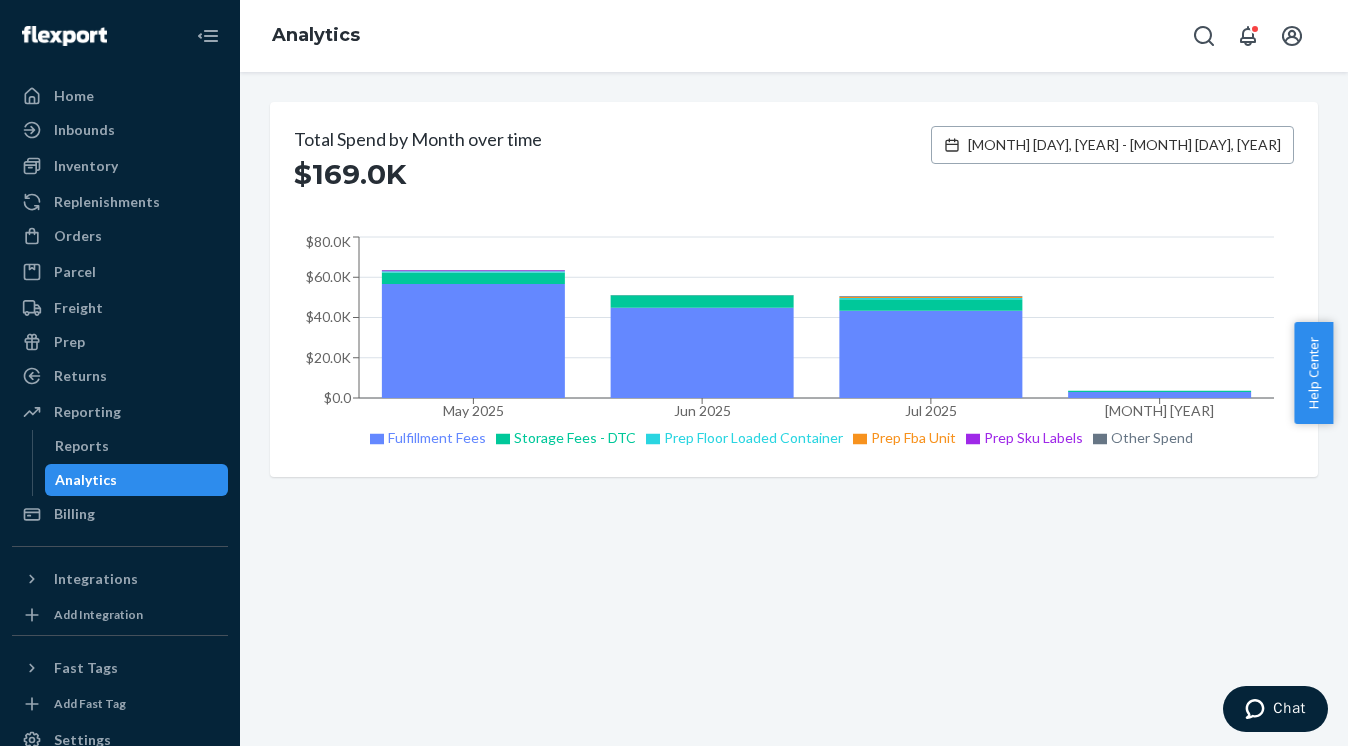 click on "May 6, 2025 - Aug 4, 2025" at bounding box center [1124, 145] 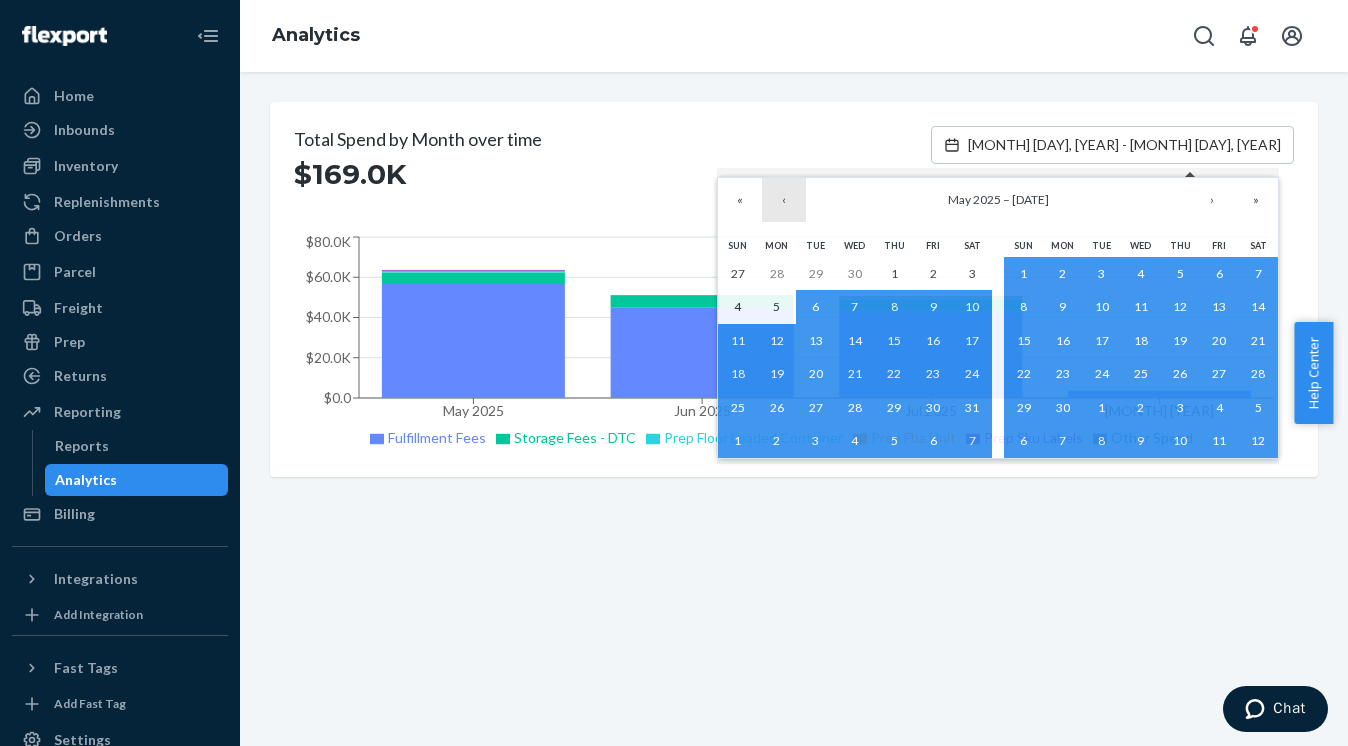 click on "‹" at bounding box center [784, 200] 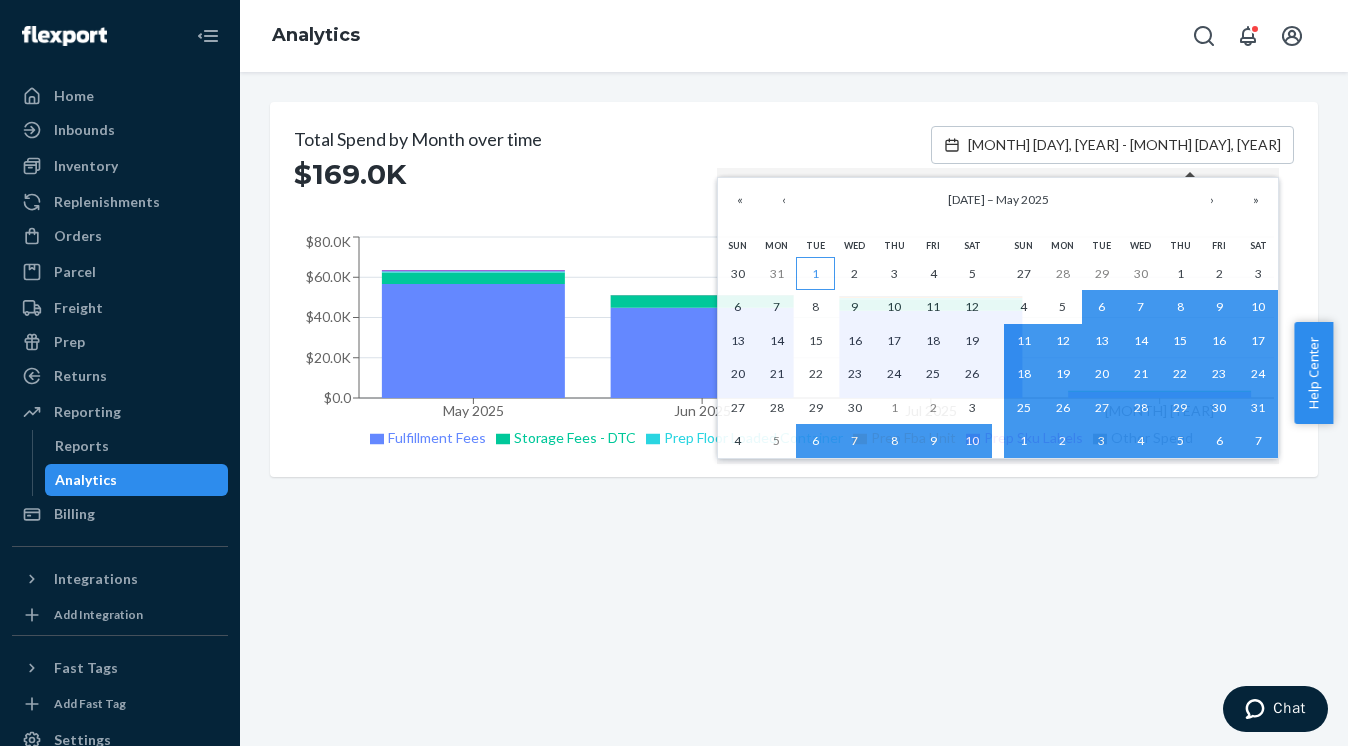click on "1" at bounding box center (815, 273) 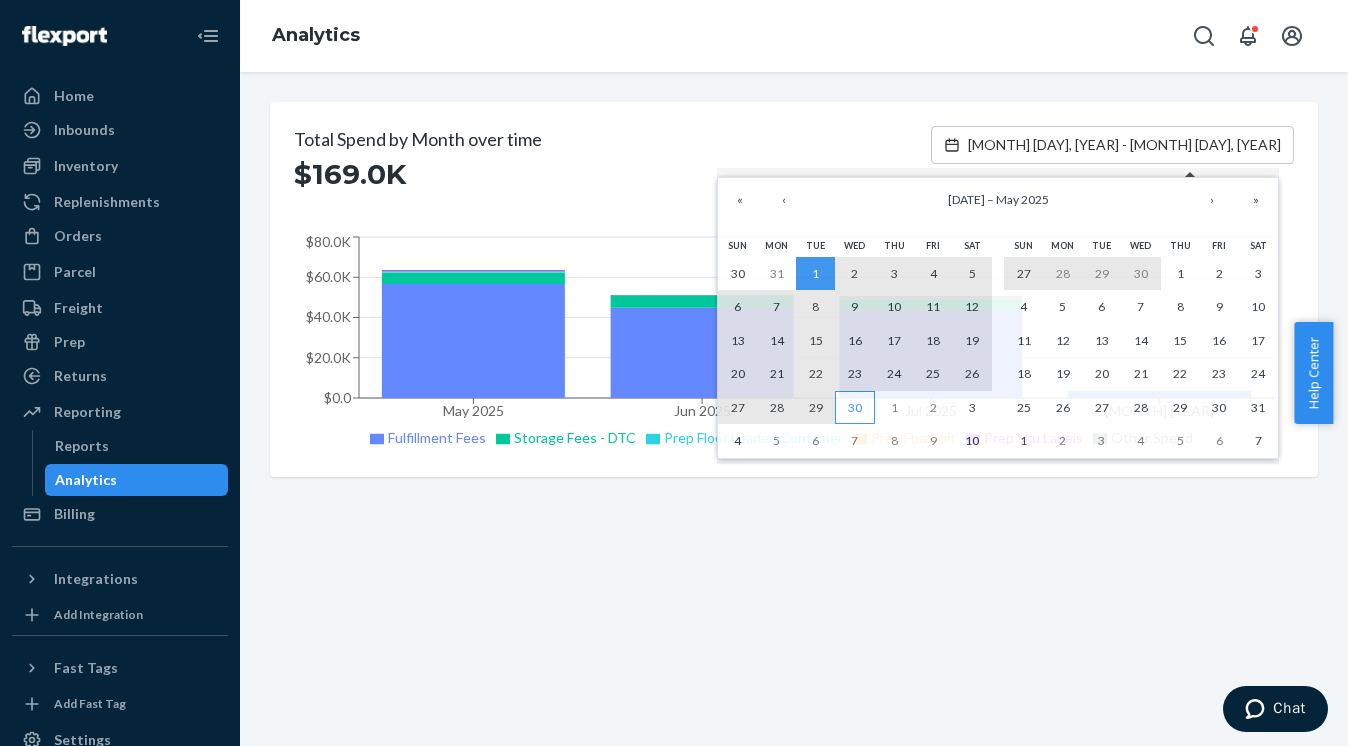 click on "30" at bounding box center [854, 408] 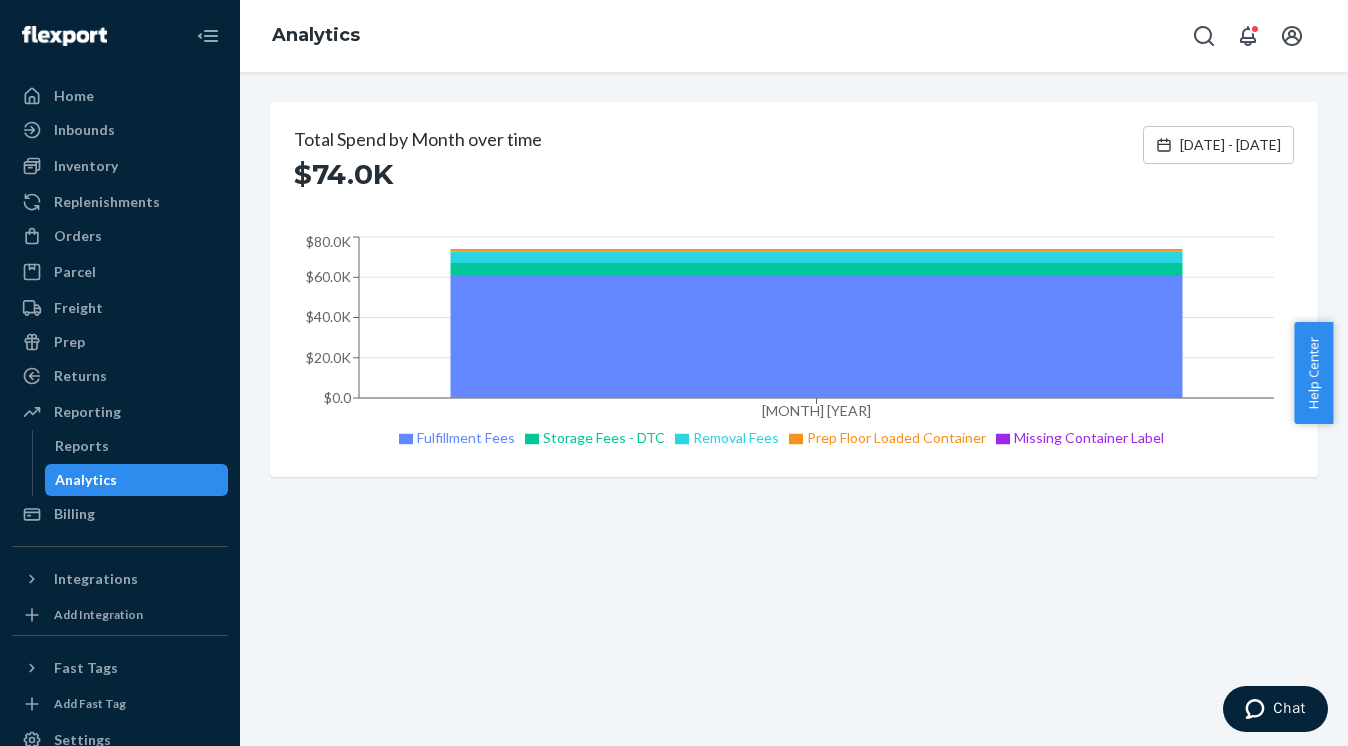 click on "Prep Floor Loaded Container" at bounding box center [896, 437] 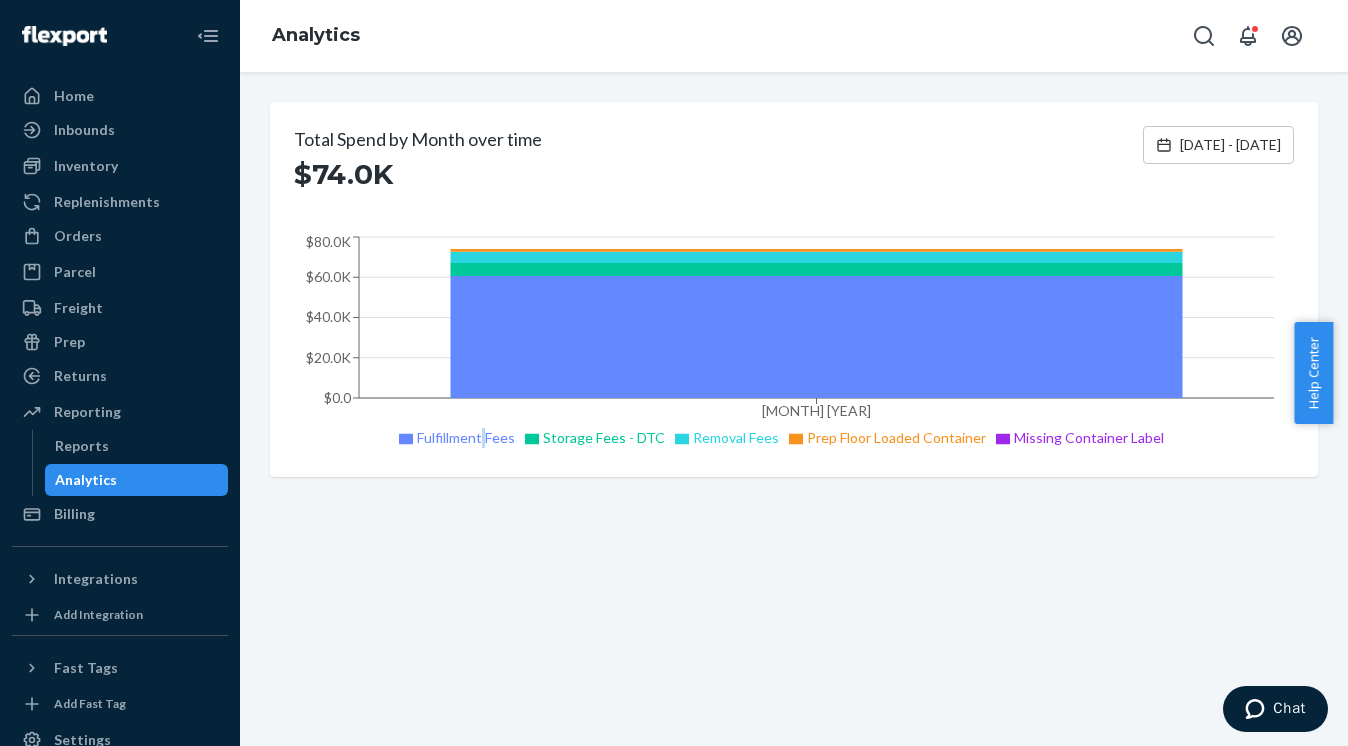 click on "Fulfillment Fees" at bounding box center [466, 437] 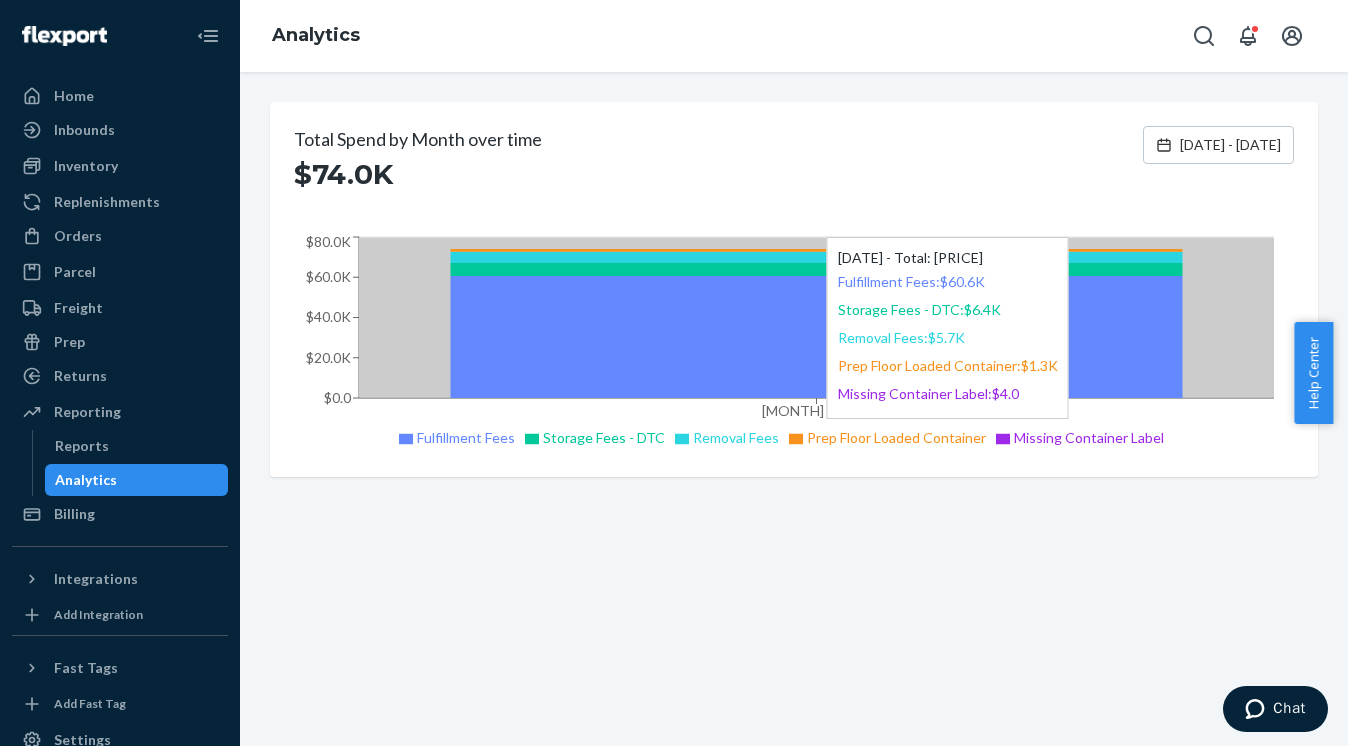 click 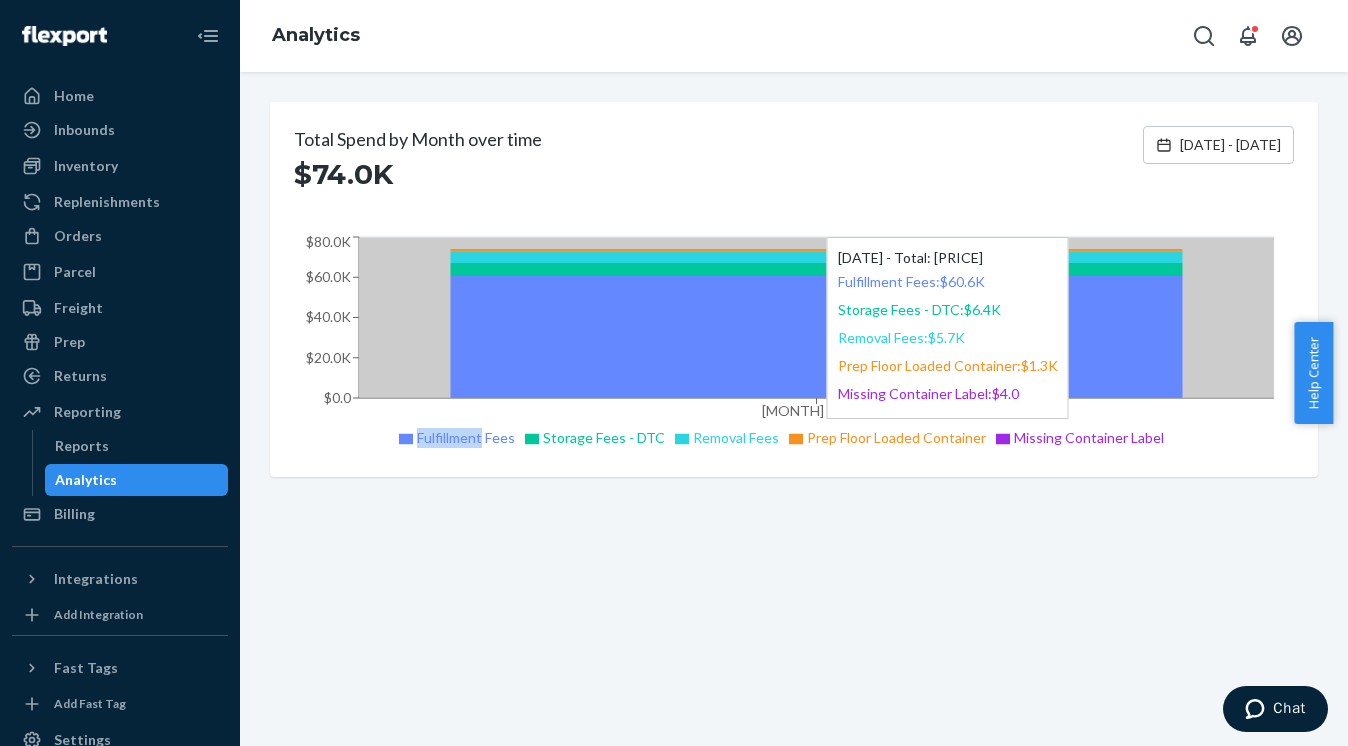 click 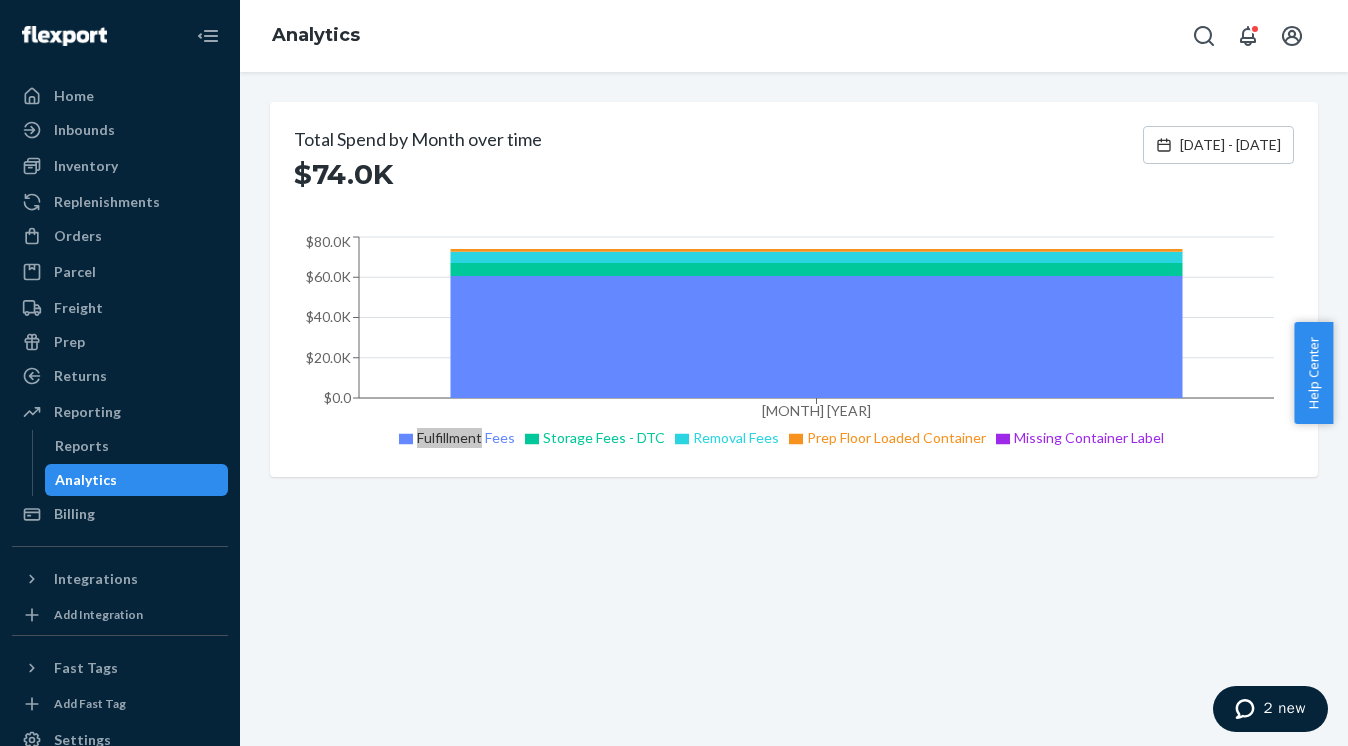 click at bounding box center [1249, 709] 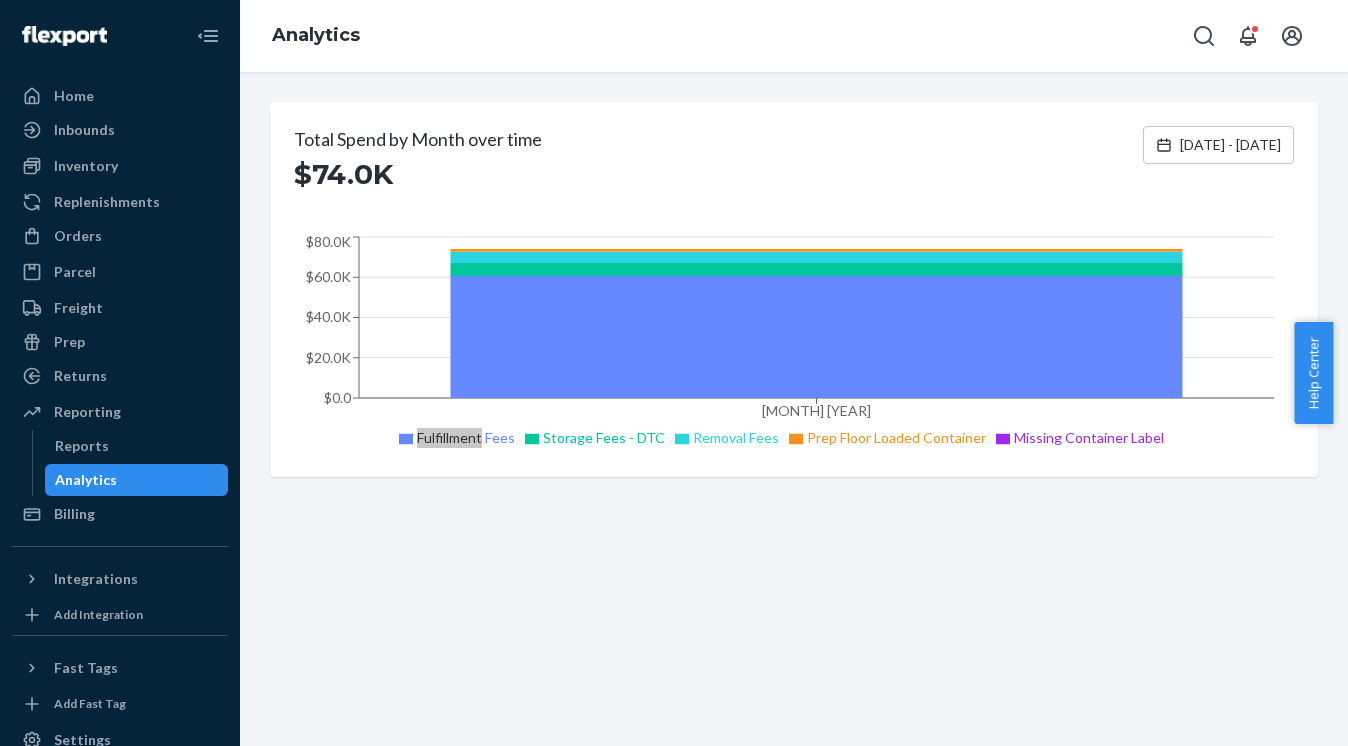 scroll, scrollTop: 0, scrollLeft: 0, axis: both 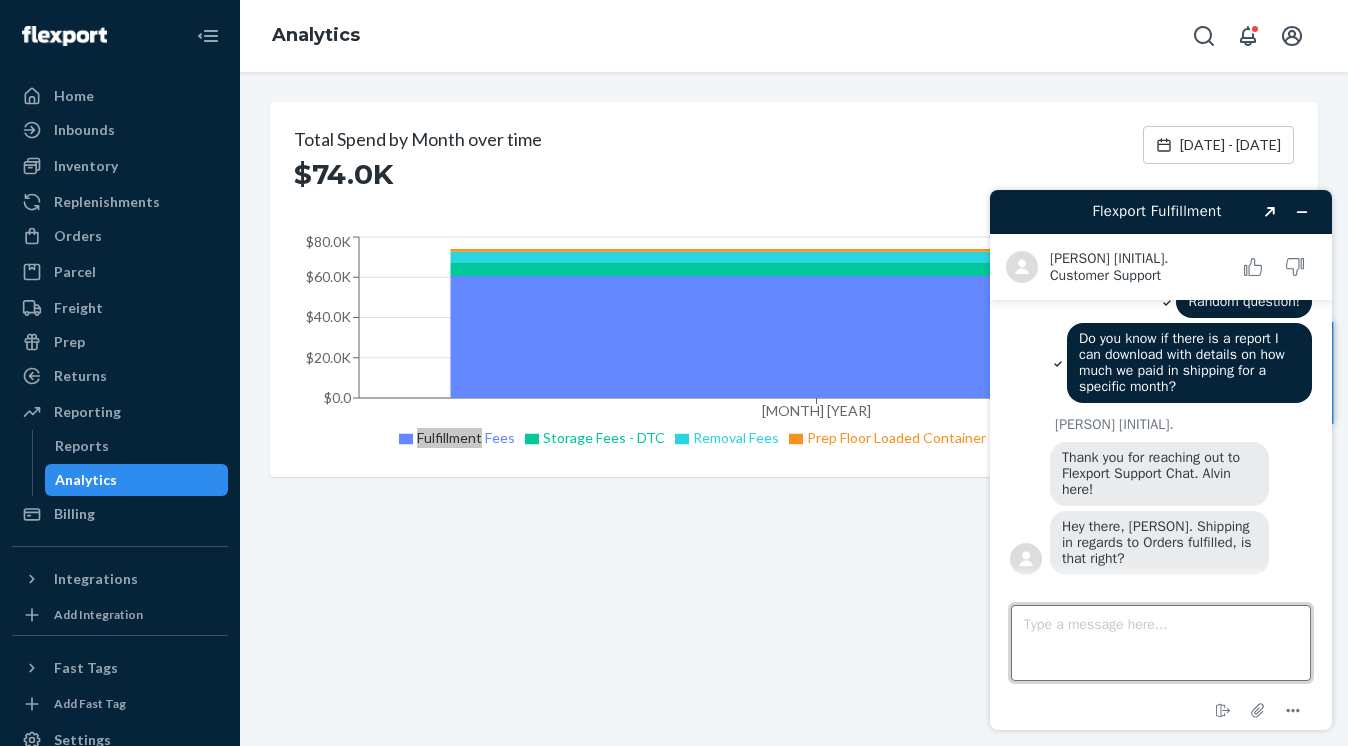 click on "Type a message here..." at bounding box center (1161, 643) 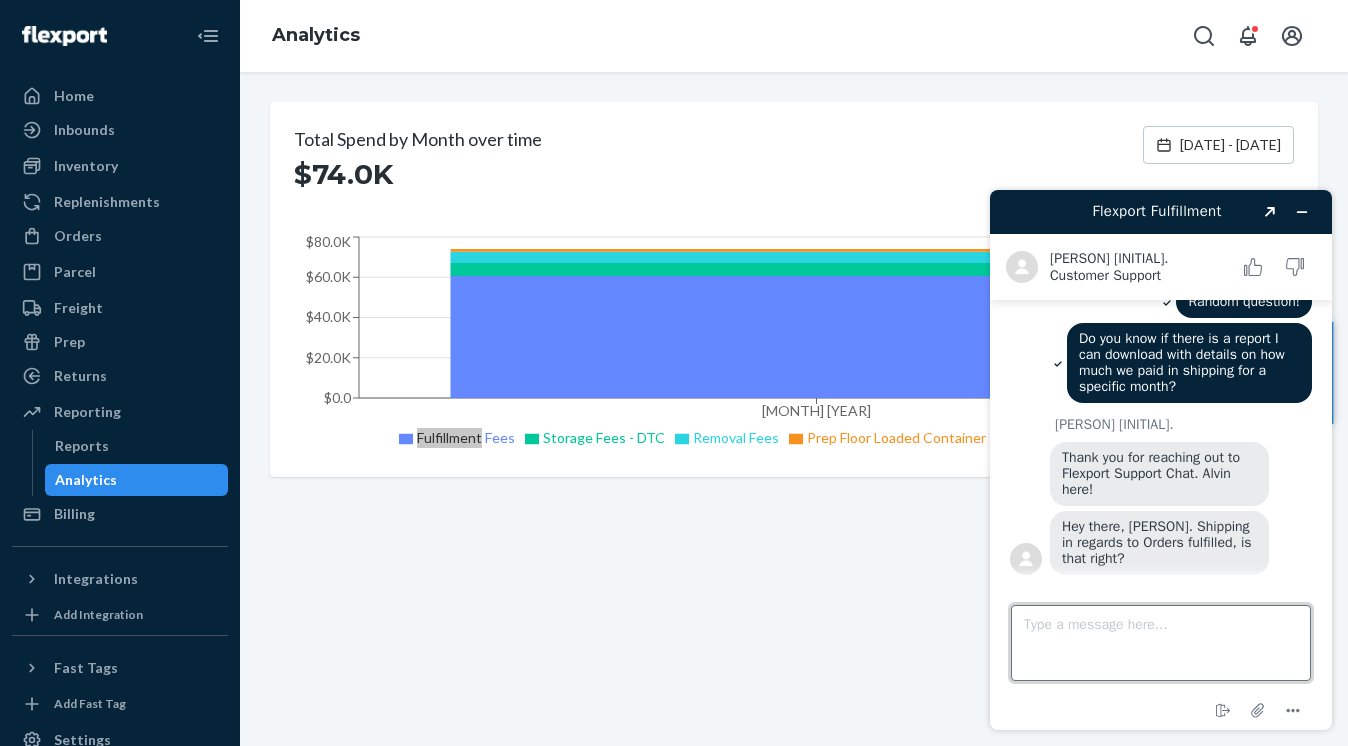 type on "e" 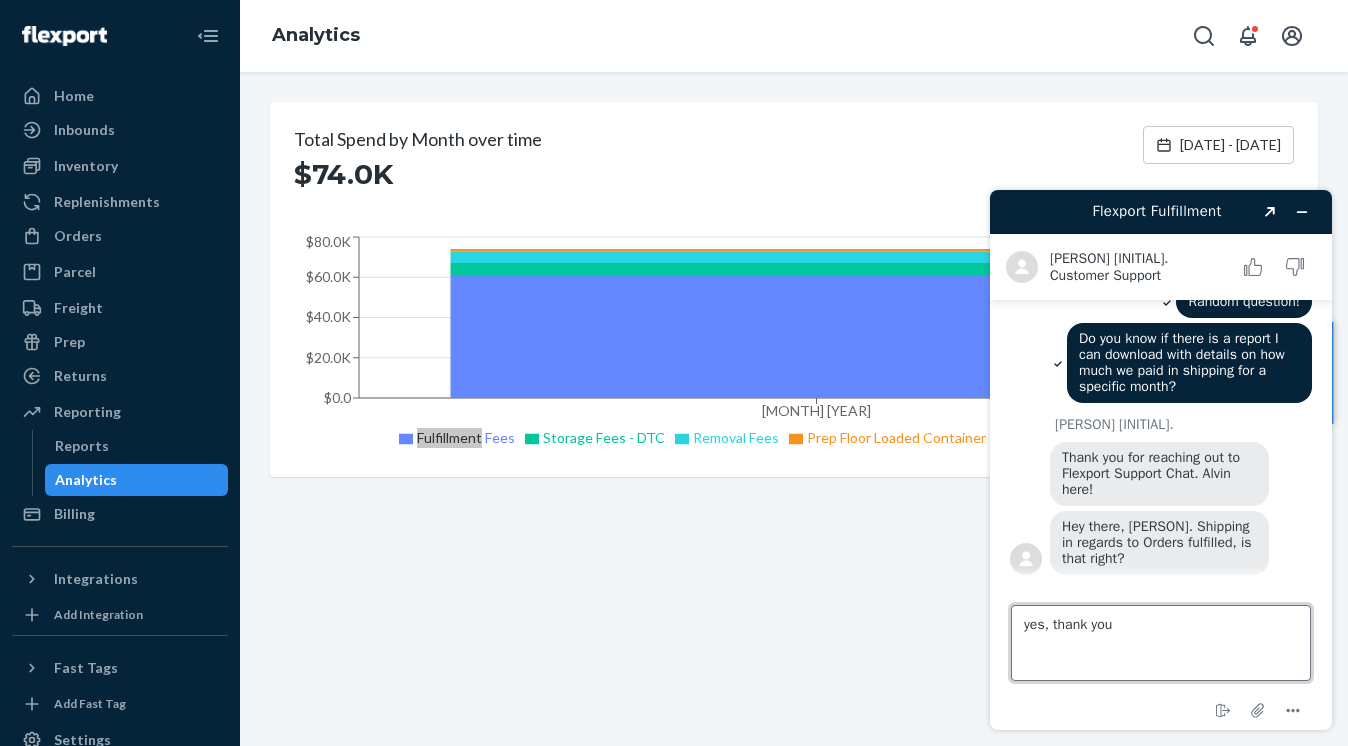 type on "yes, thank you!" 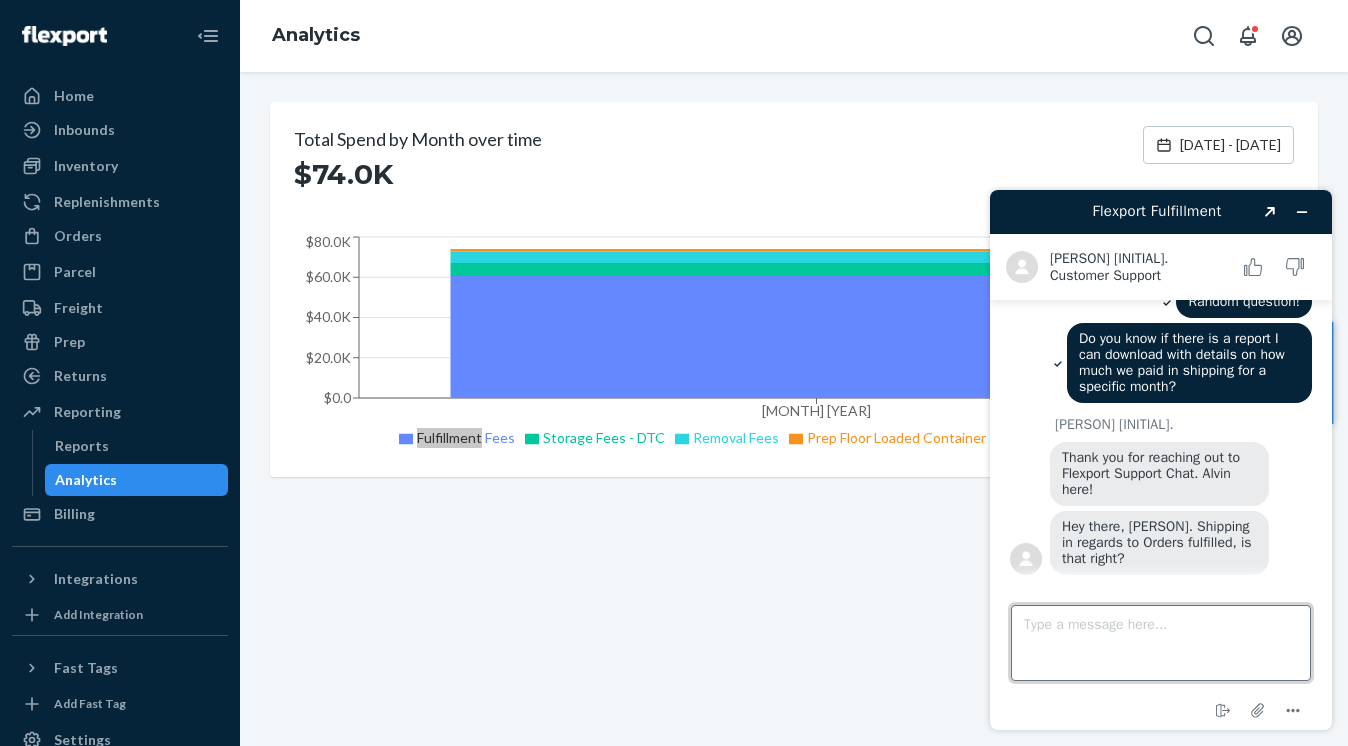 scroll, scrollTop: 206, scrollLeft: 0, axis: vertical 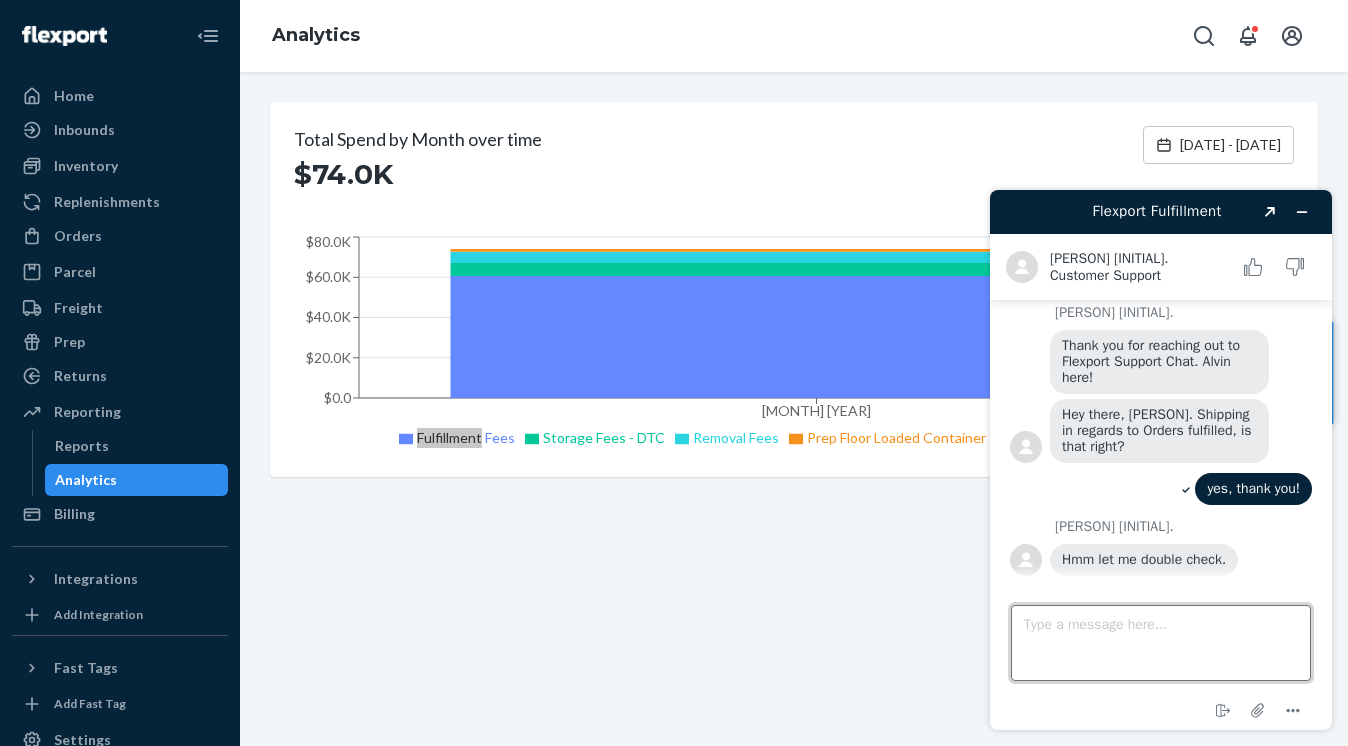 click on "Type a message here..." at bounding box center (1161, 643) 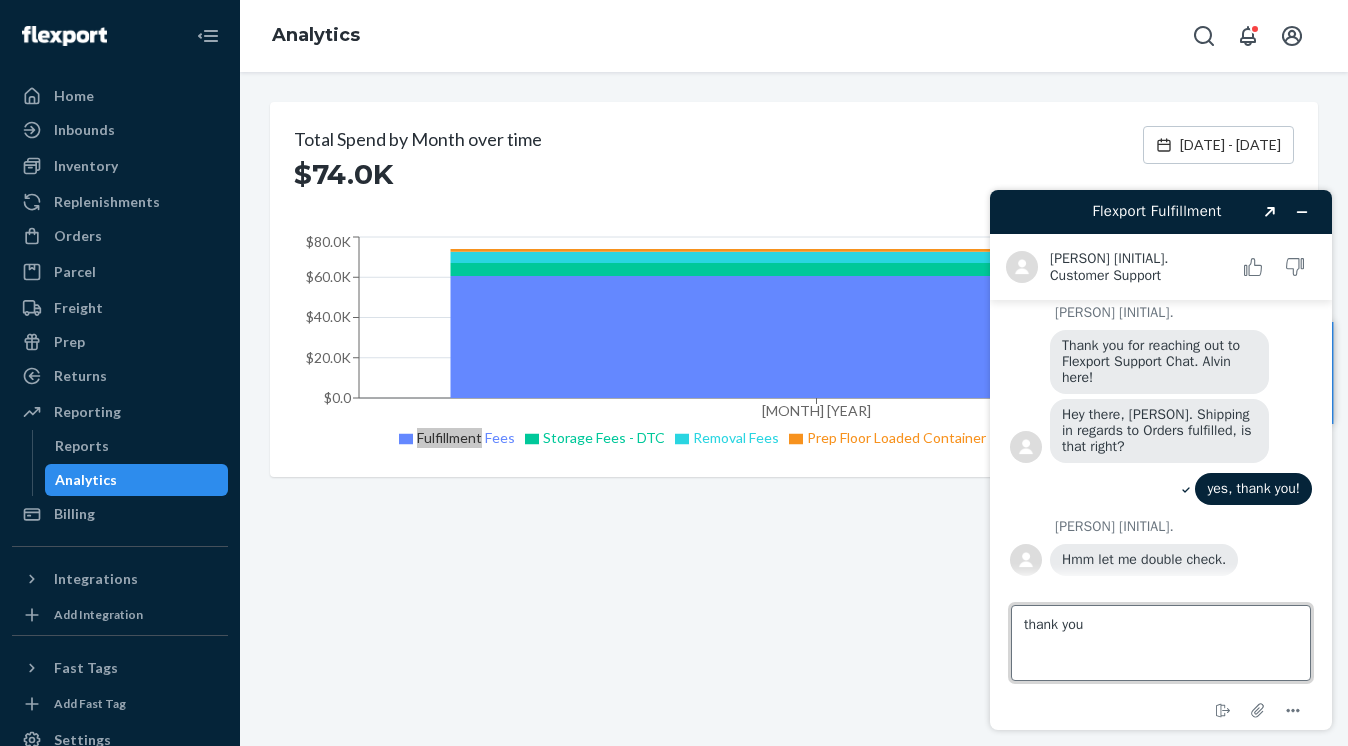 type on "thank you!" 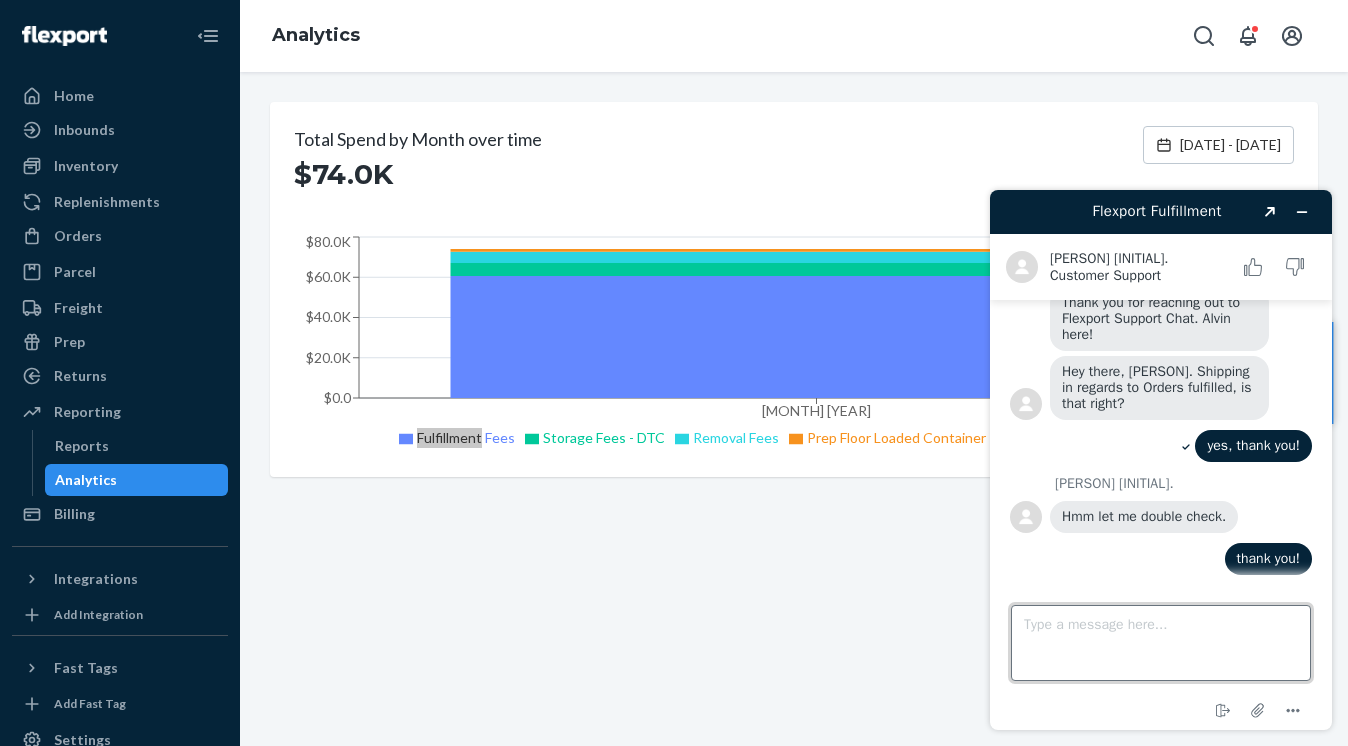 scroll, scrollTop: 318, scrollLeft: 0, axis: vertical 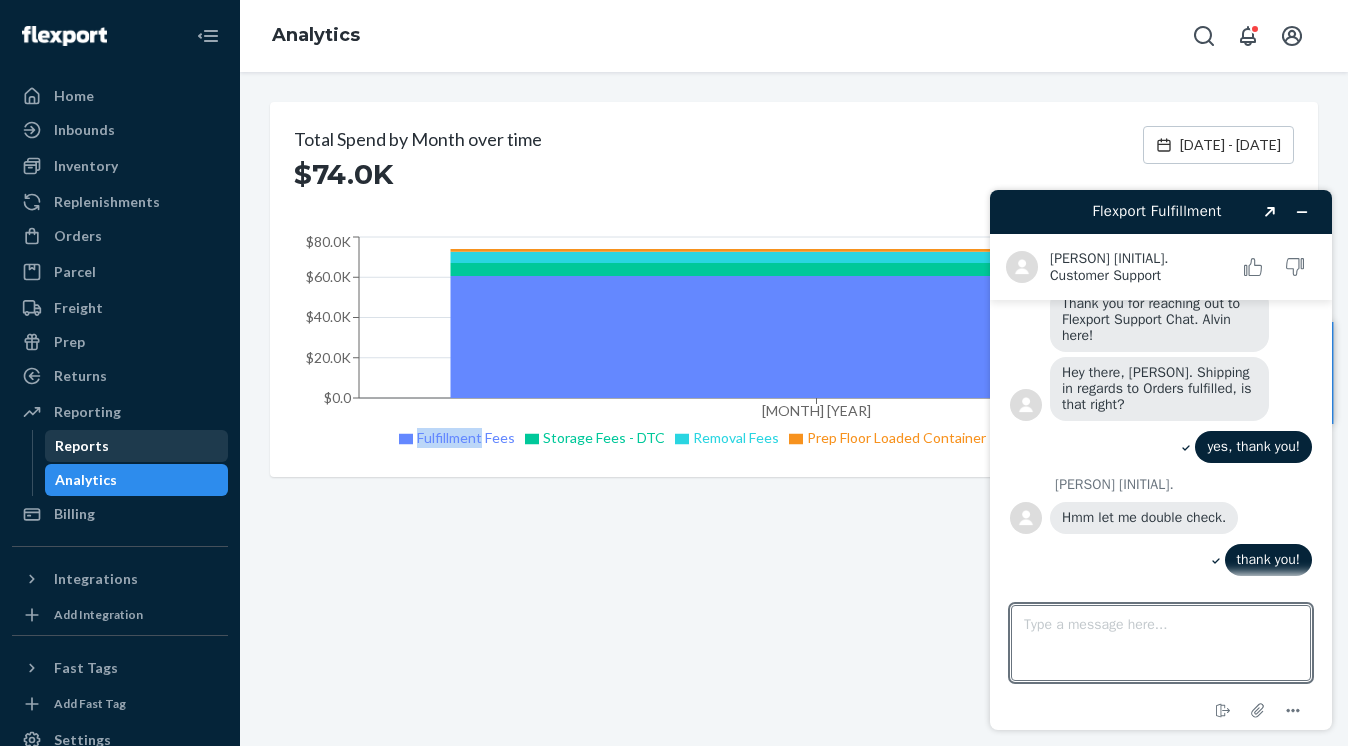 click on "Reports" at bounding box center (137, 446) 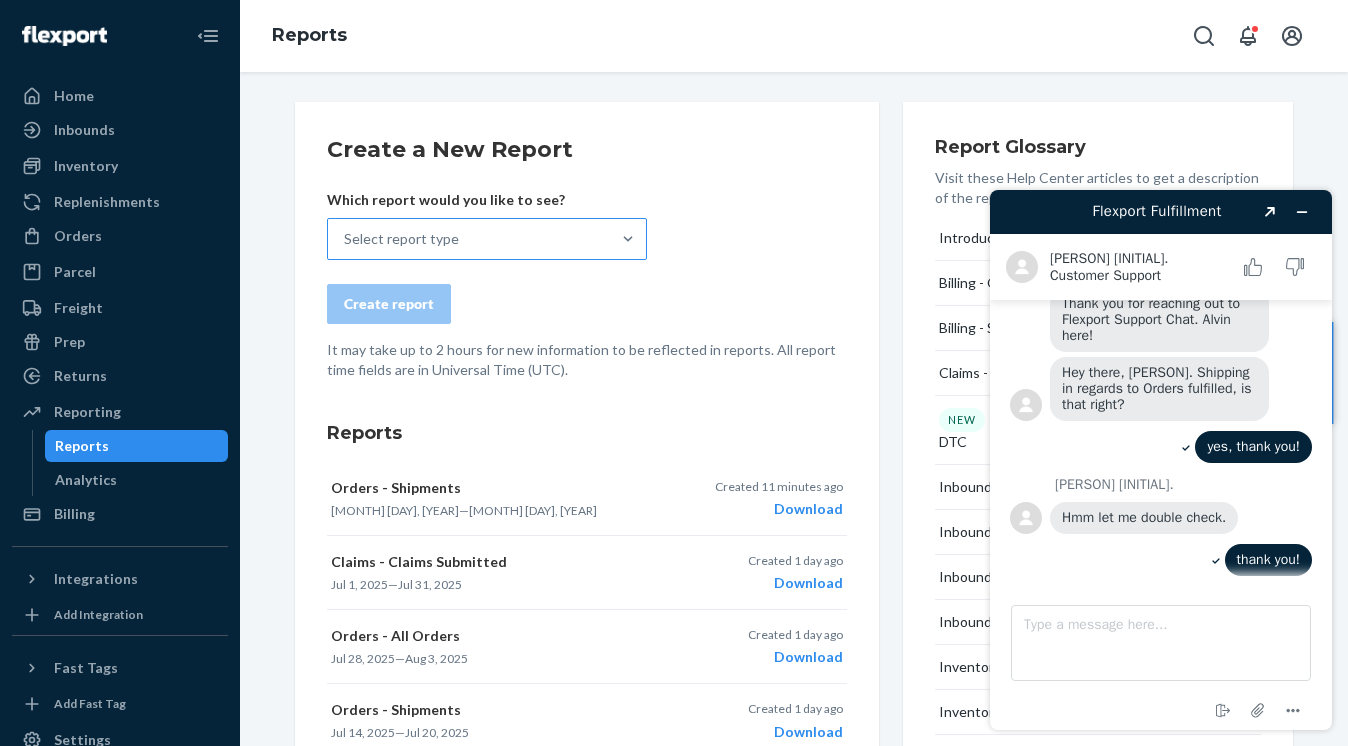 click on "Select report type" at bounding box center [469, 239] 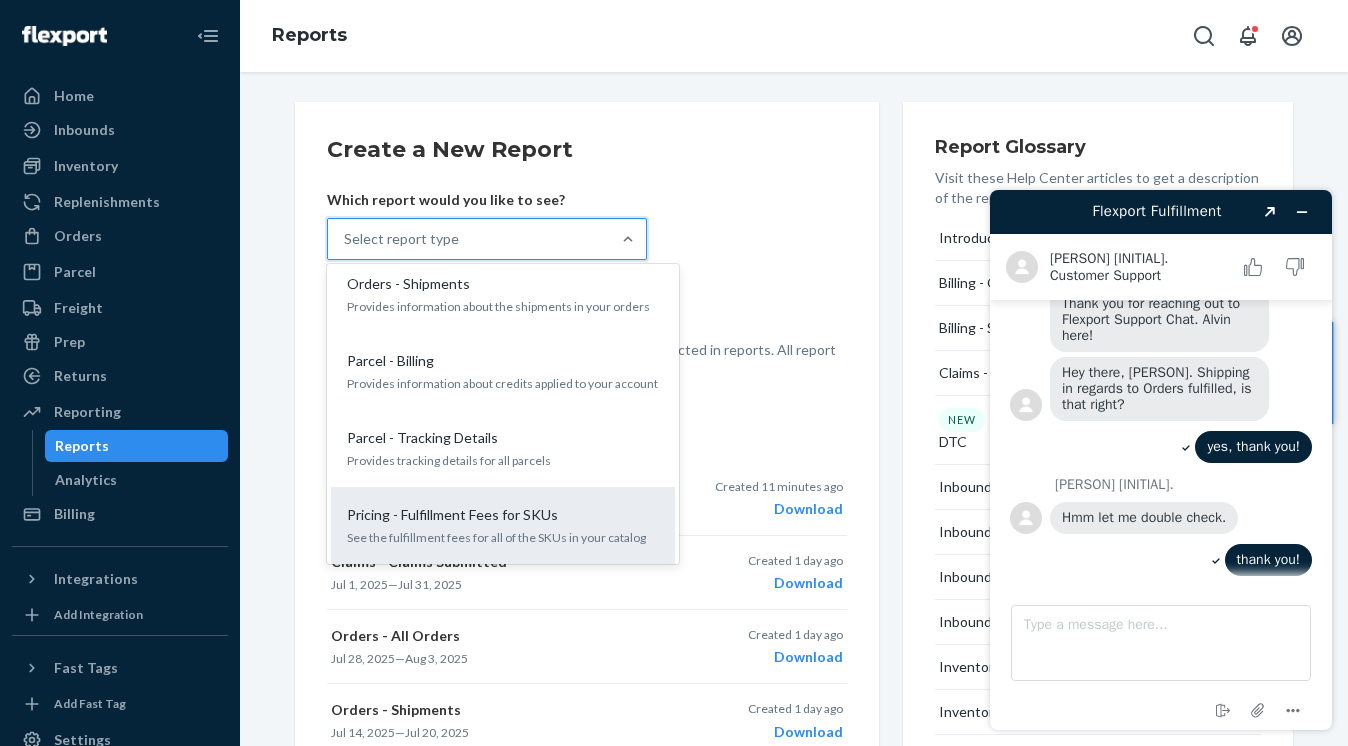 scroll, scrollTop: 1859, scrollLeft: 0, axis: vertical 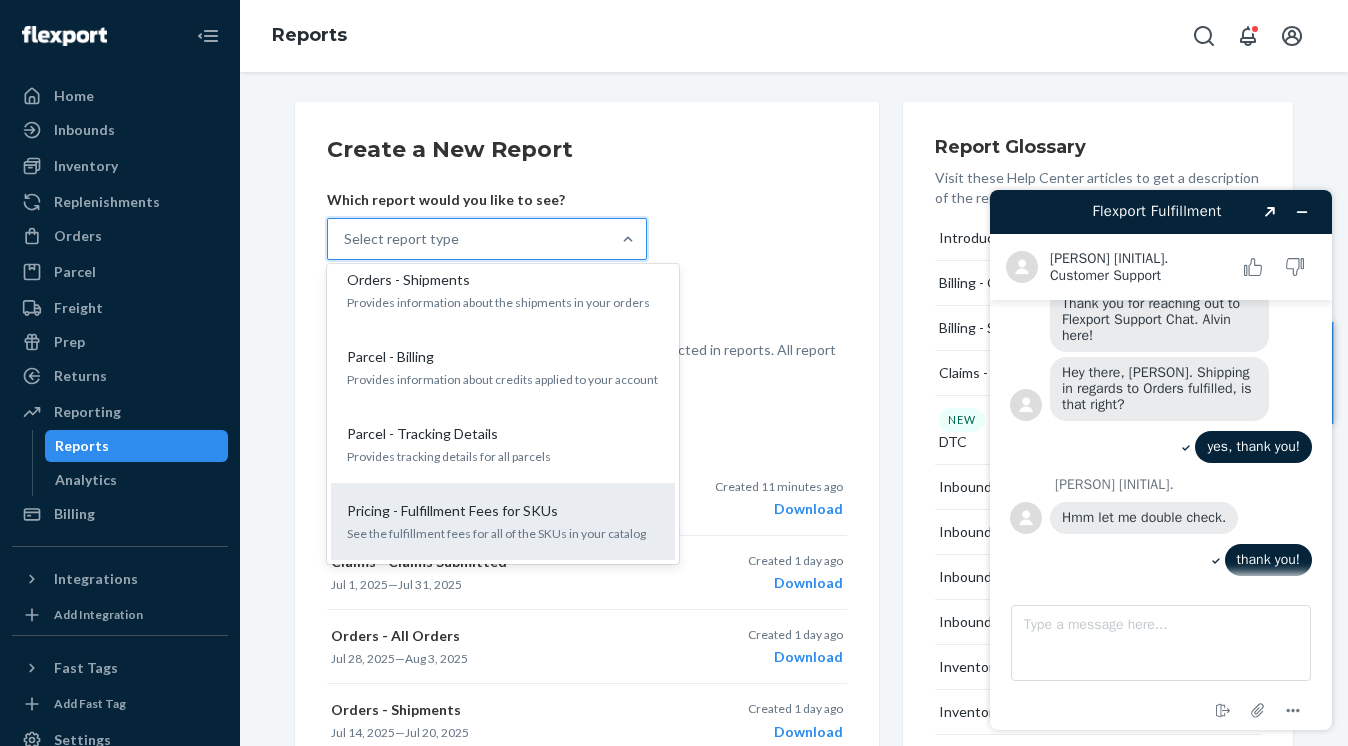 click on "Pricing - Fulfillment Fees for SKUs See the fulfillment fees for all of the SKUs in your catalog" at bounding box center (503, 521) 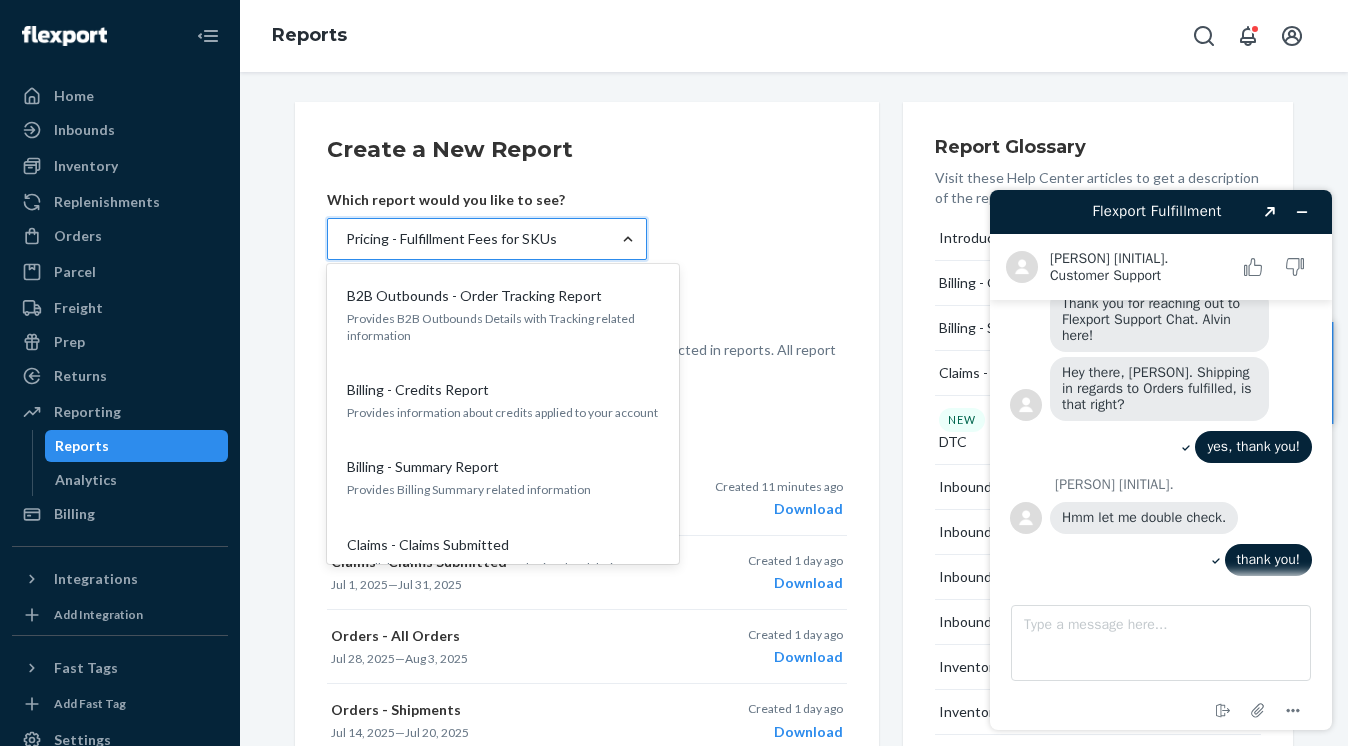 click at bounding box center [628, 239] 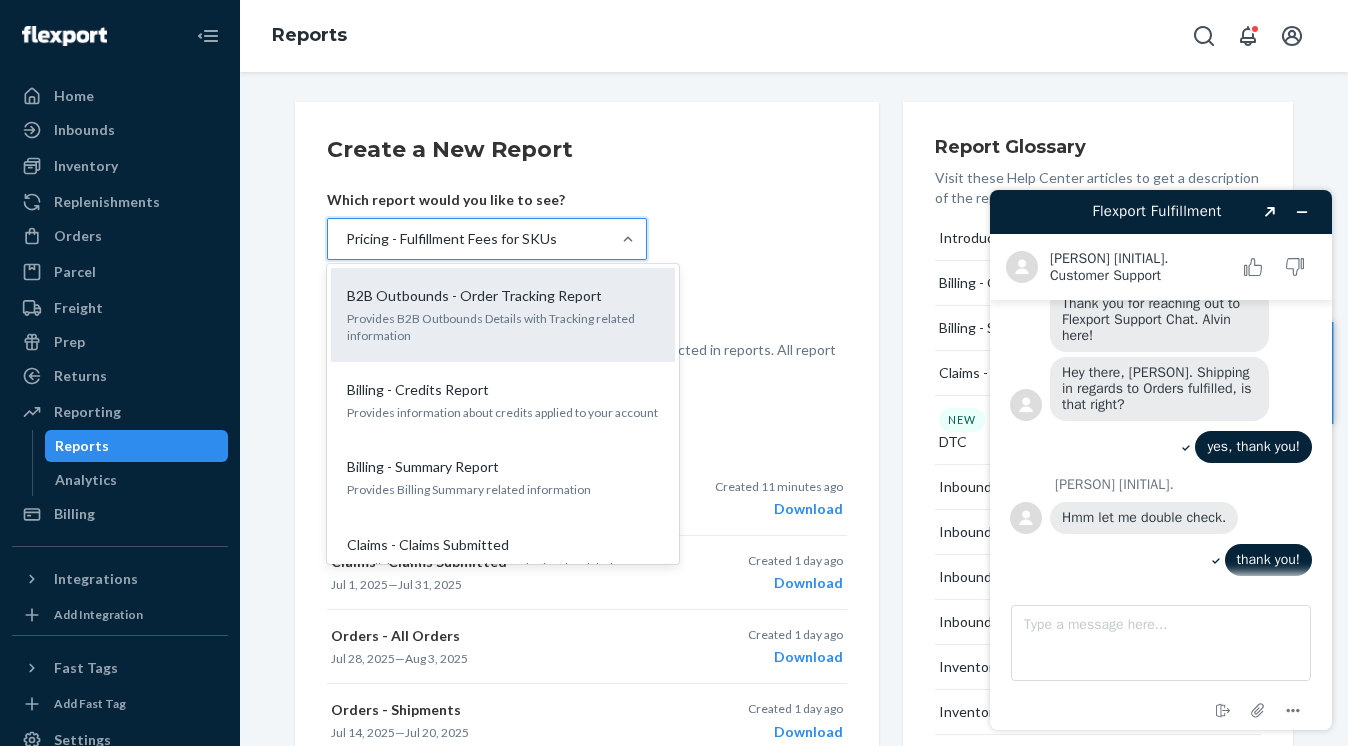 scroll, scrollTop: 12, scrollLeft: 0, axis: vertical 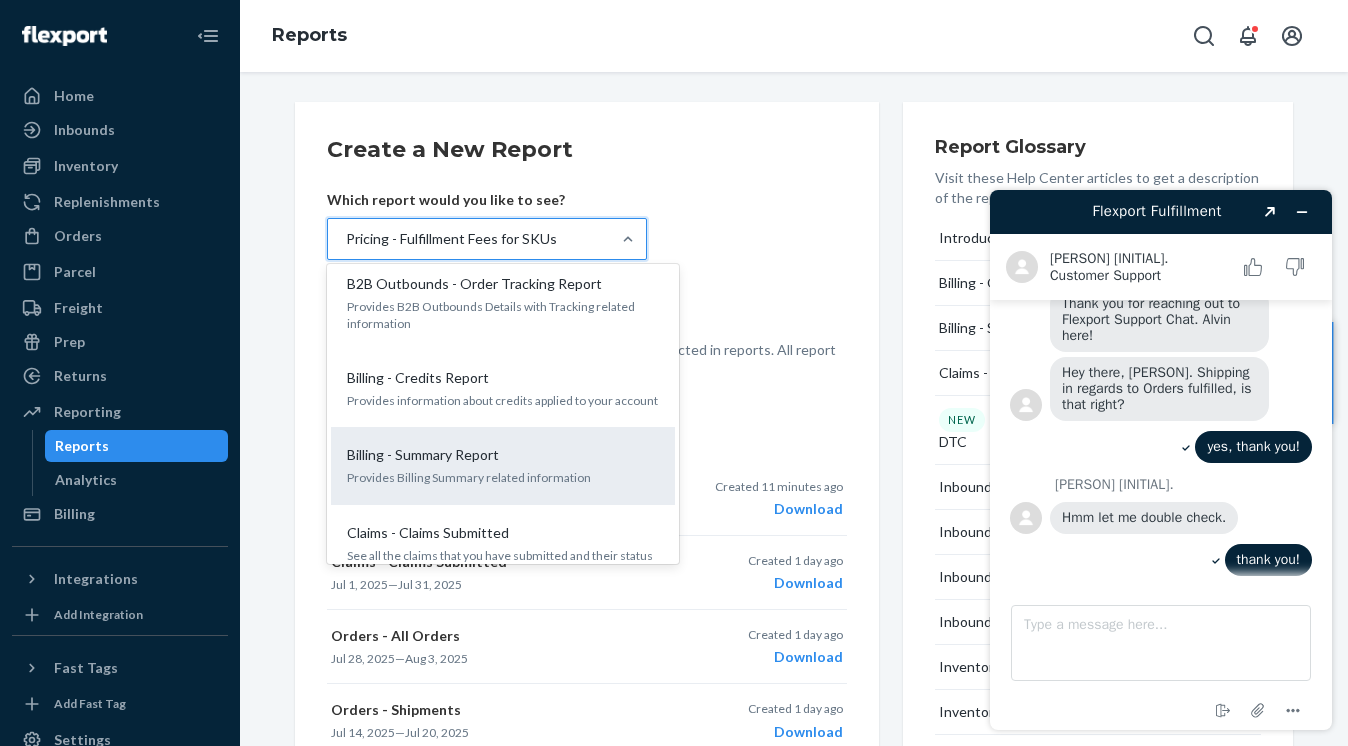 click on "Billing - Summary Report Provides Billing Summary related information" at bounding box center [503, 465] 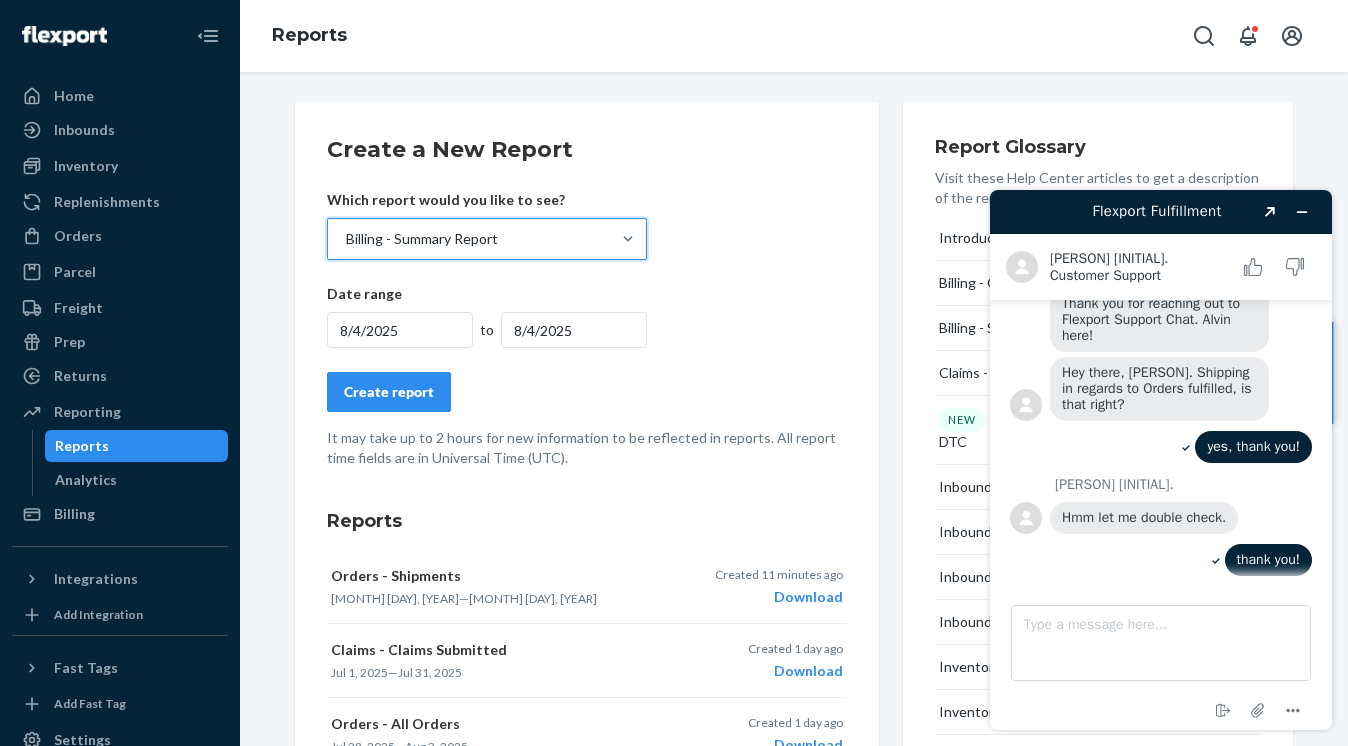 click on "8/4/2025" at bounding box center (400, 330) 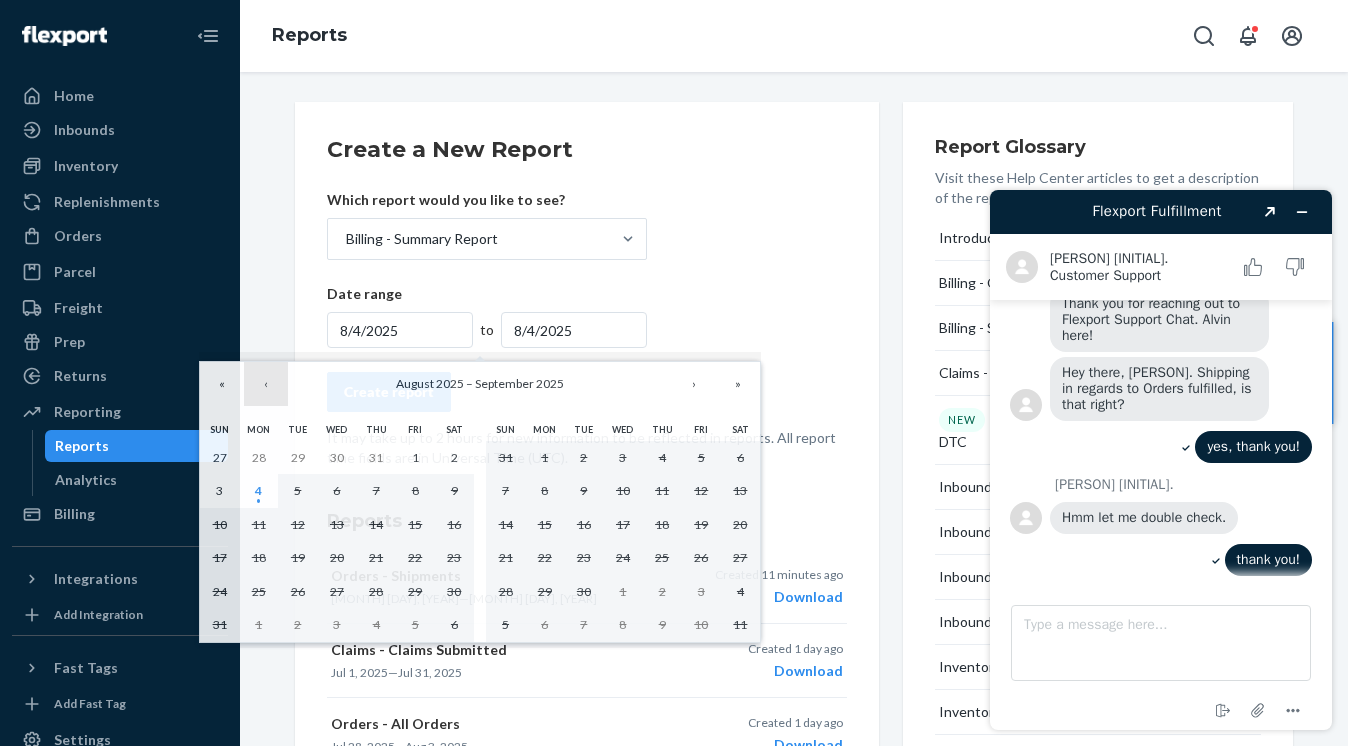 click on "‹" at bounding box center (266, 384) 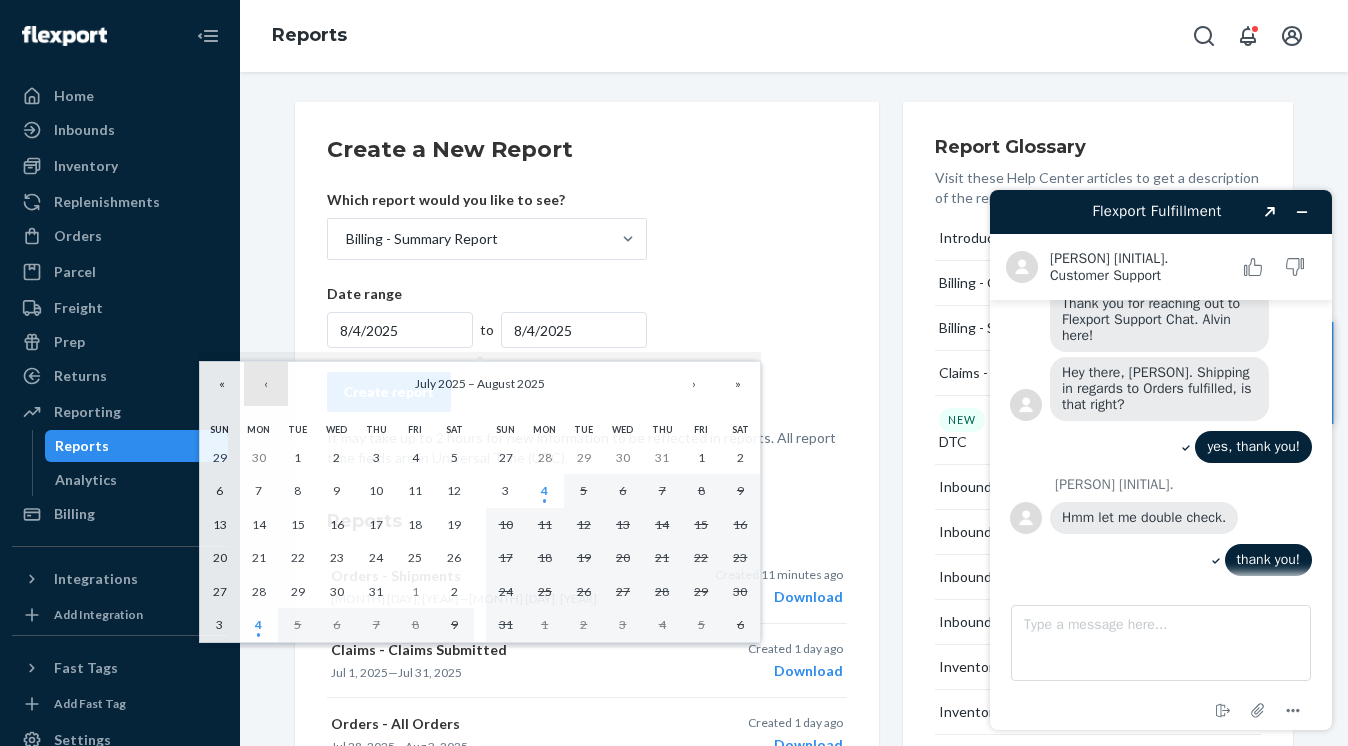 click on "‹" at bounding box center [266, 384] 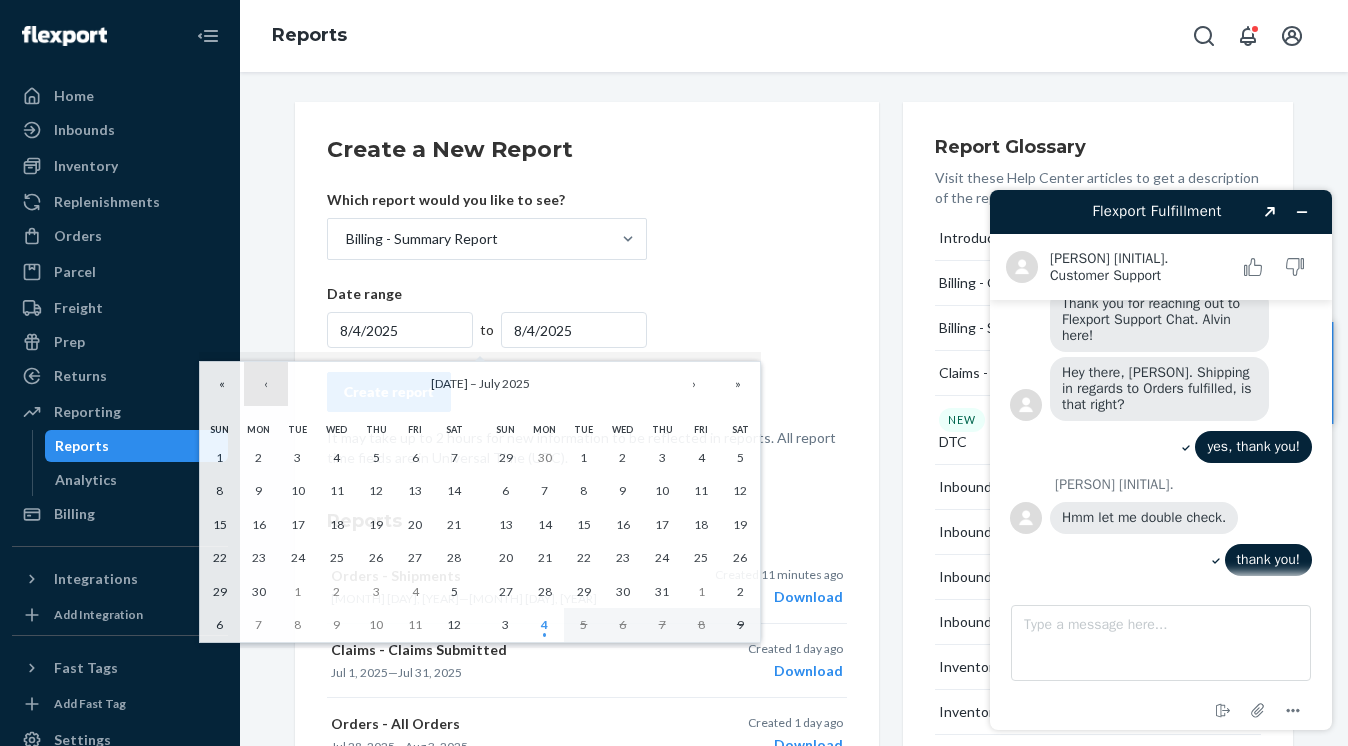 click on "‹" at bounding box center [266, 384] 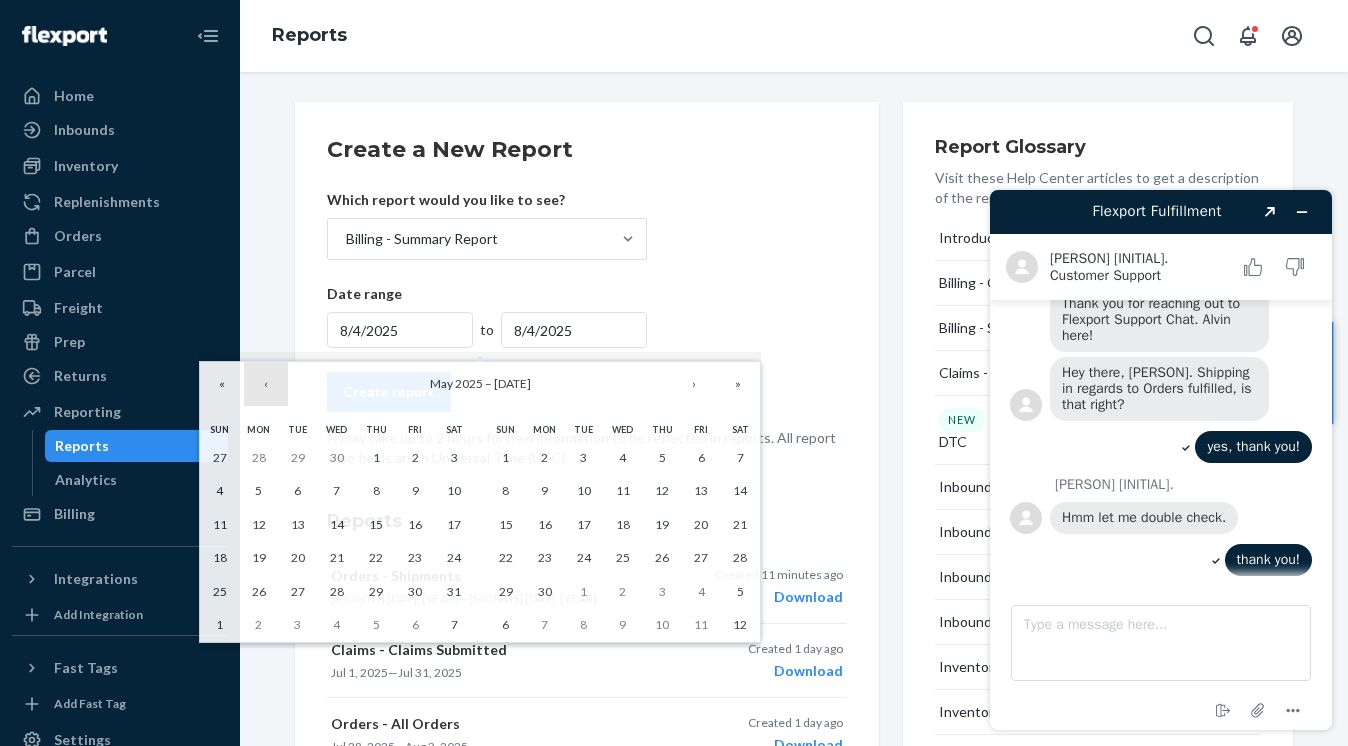 click on "‹" at bounding box center [266, 384] 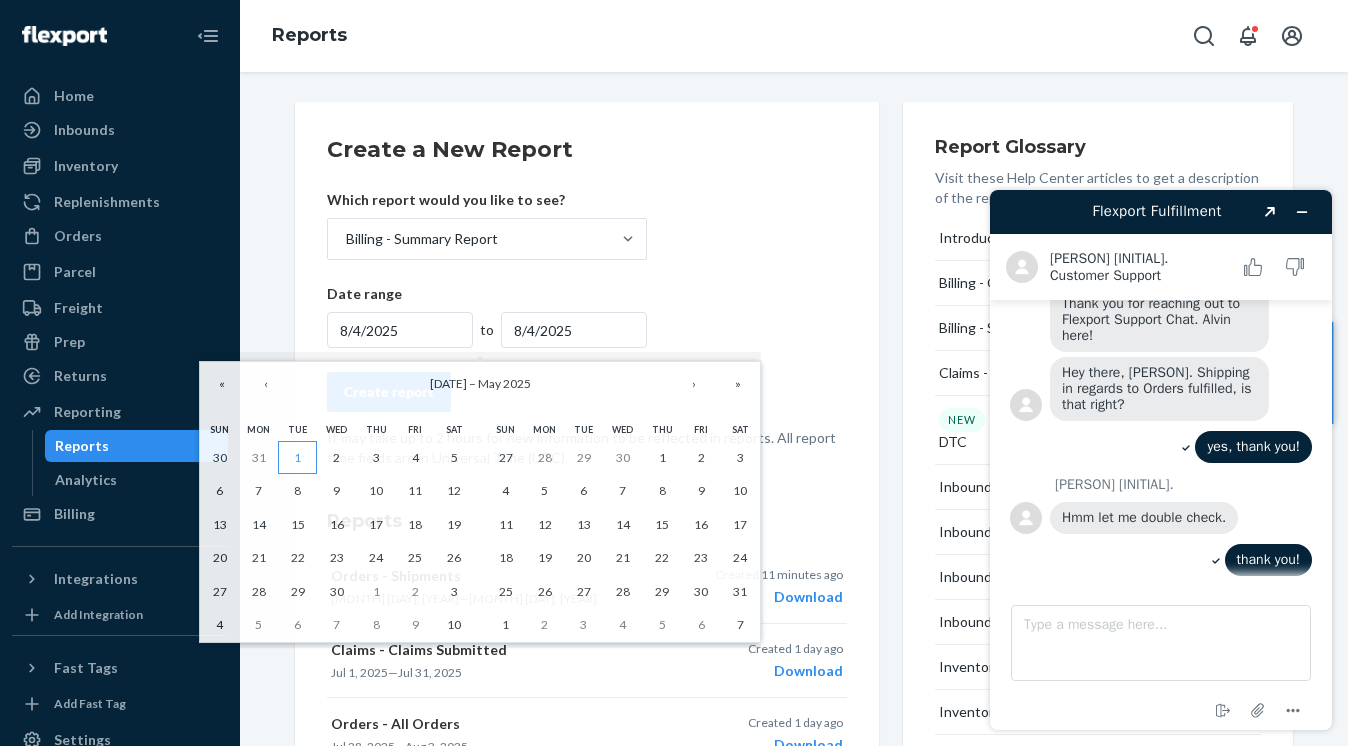 click on "1" at bounding box center (297, 458) 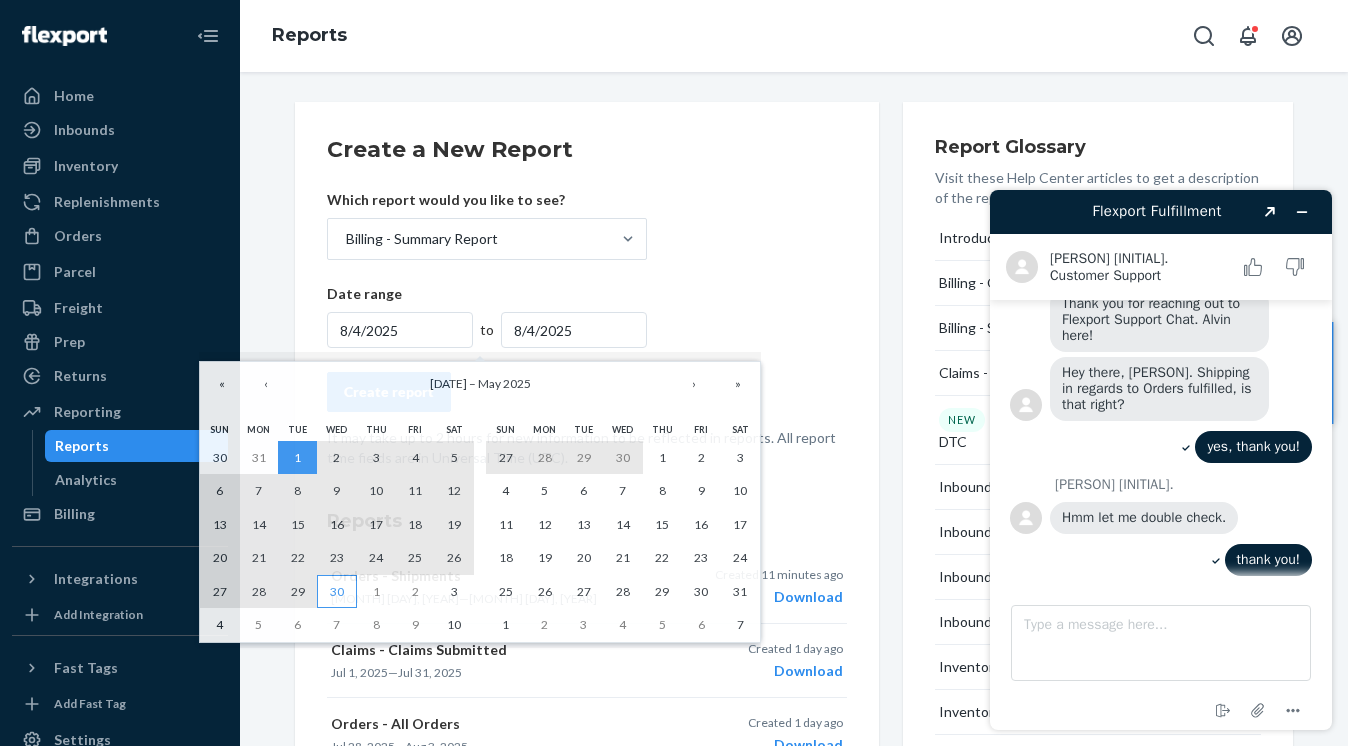 click on "30" at bounding box center [337, 591] 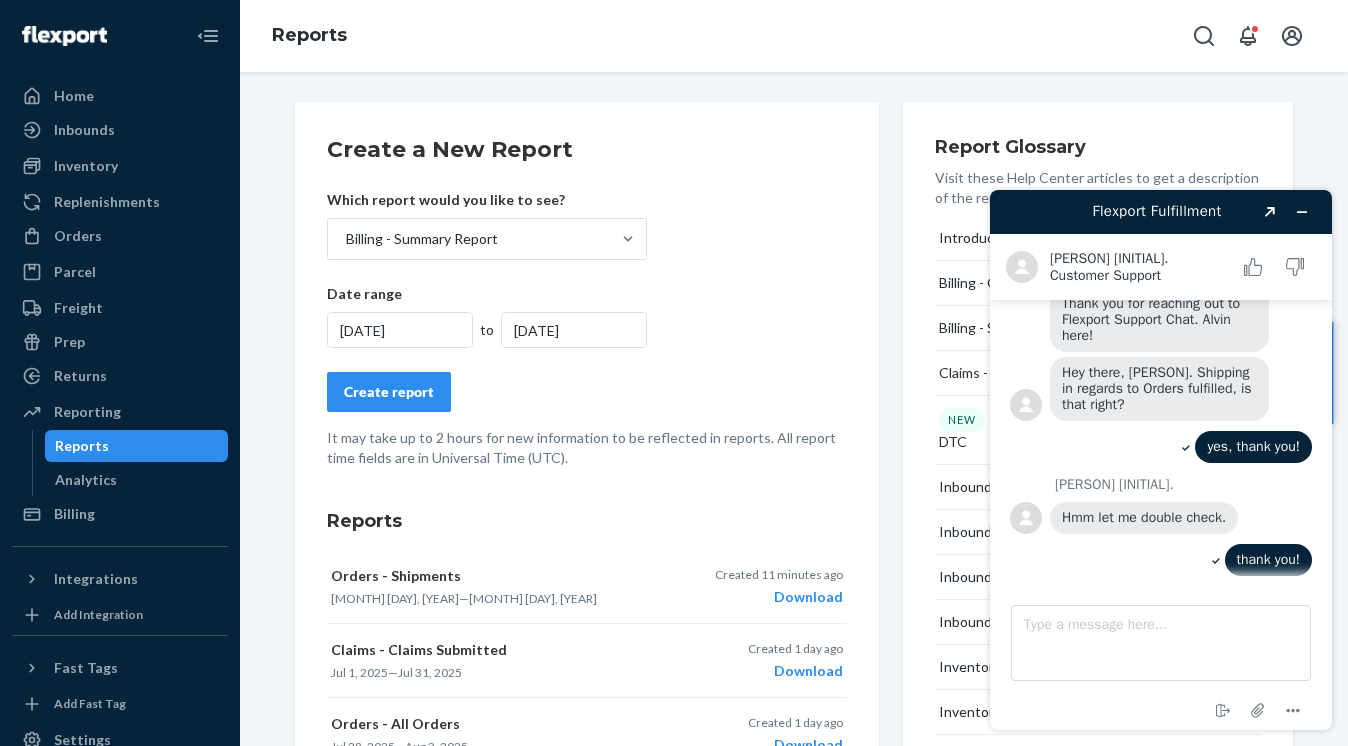 click on "Create report" at bounding box center [389, 392] 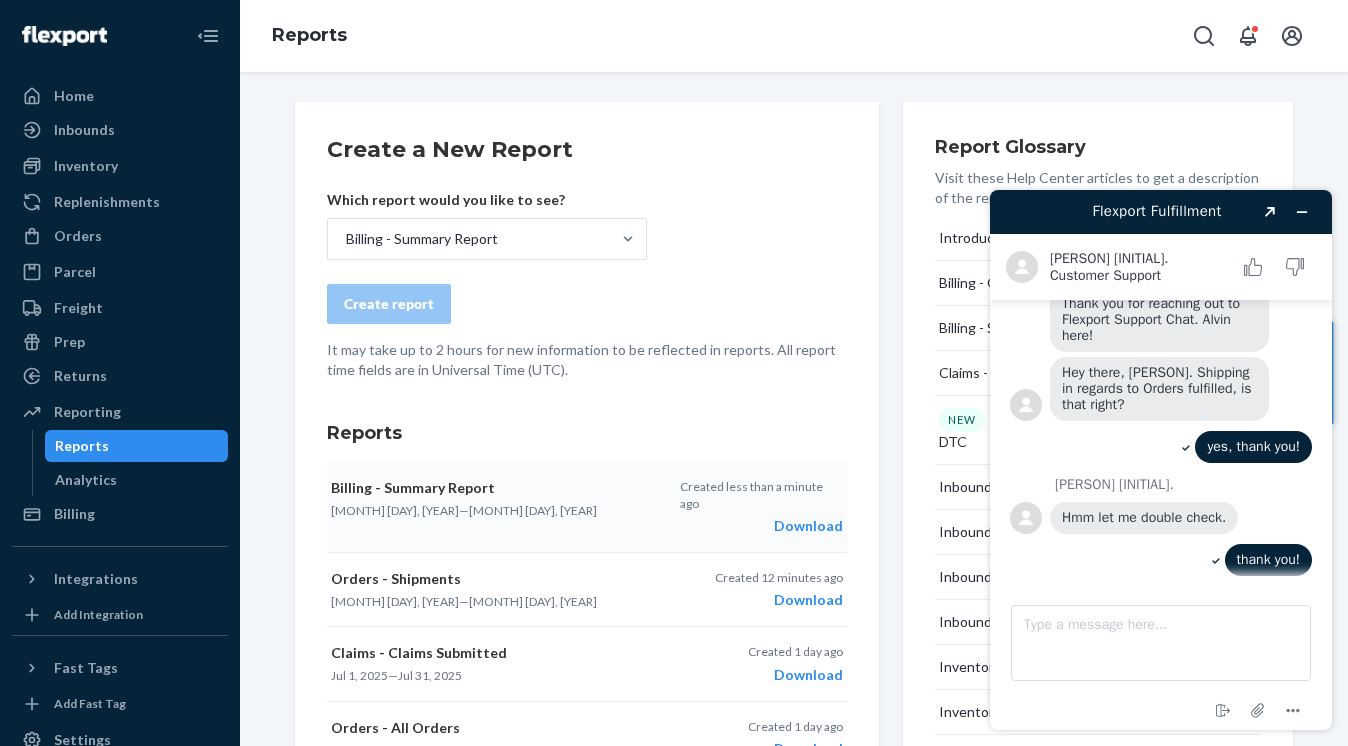 click on "Download" at bounding box center [761, 526] 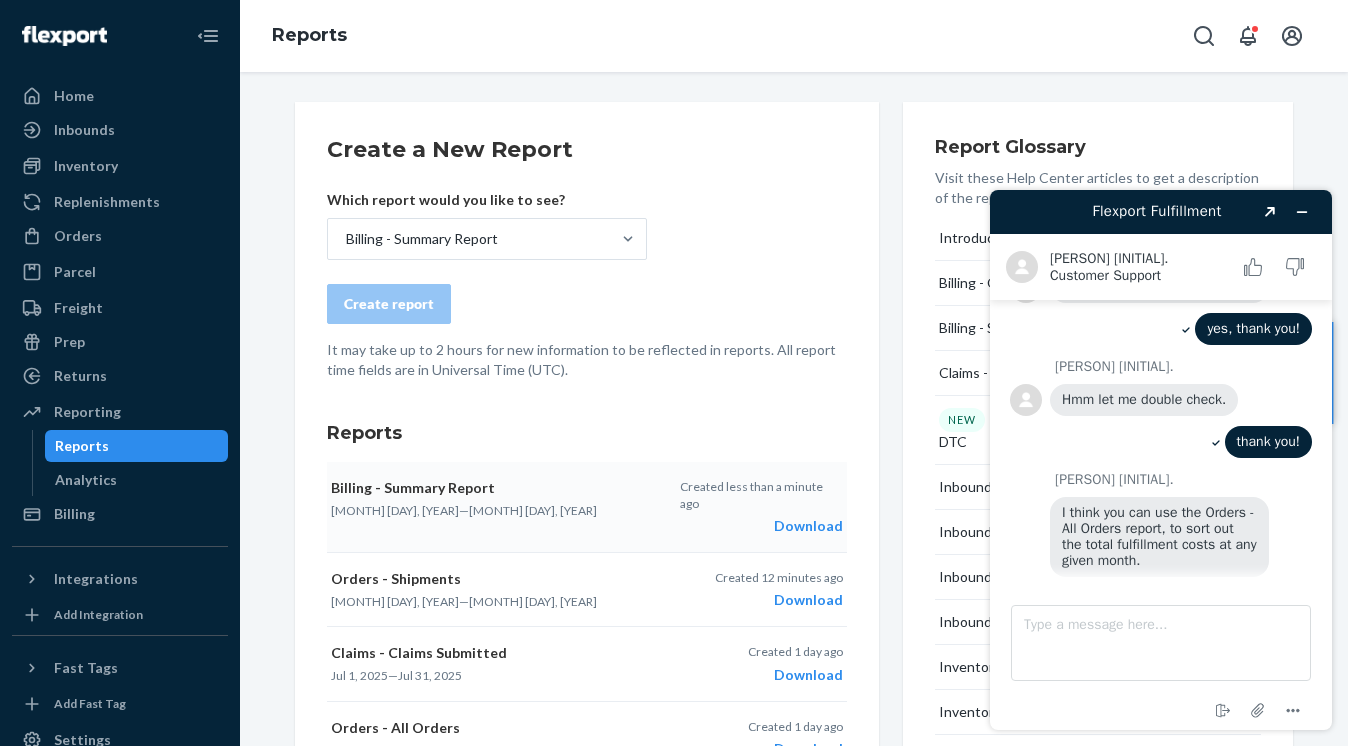 scroll, scrollTop: 521, scrollLeft: 0, axis: vertical 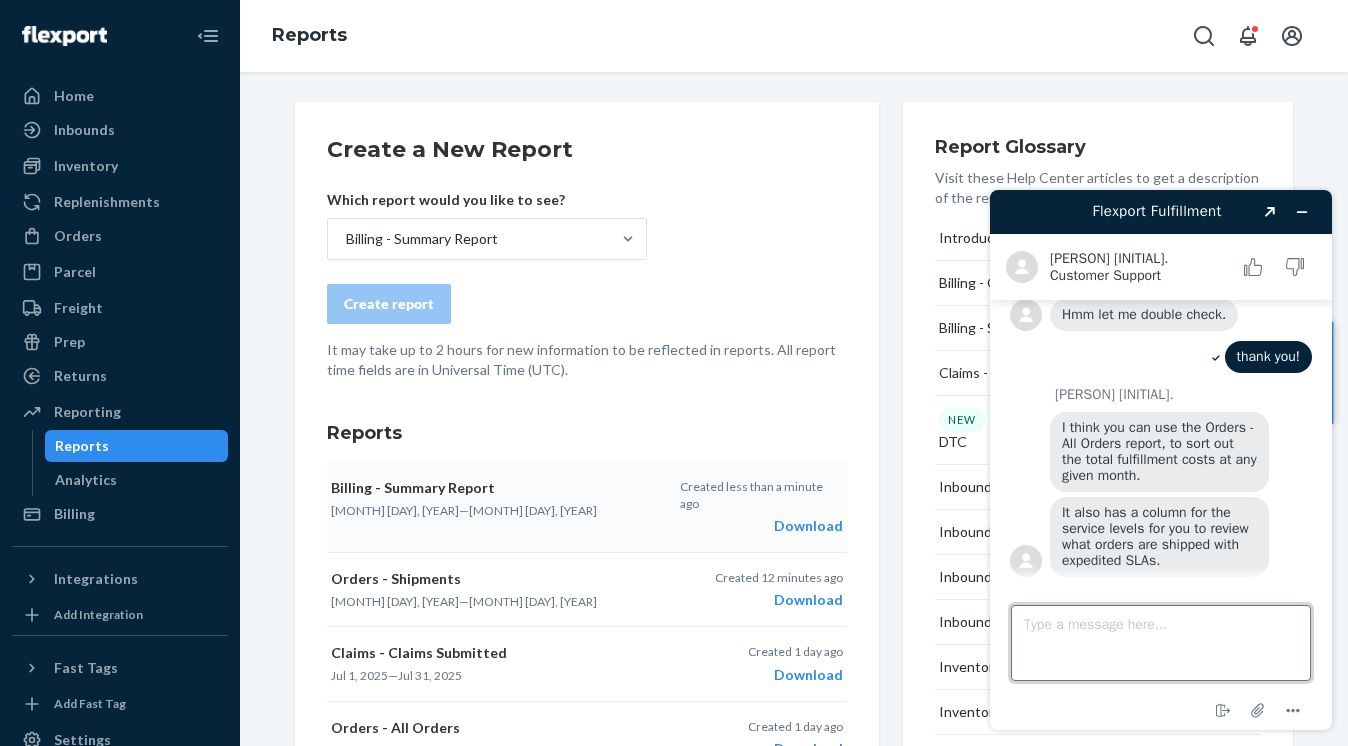 click on "Type a message here..." at bounding box center [1161, 643] 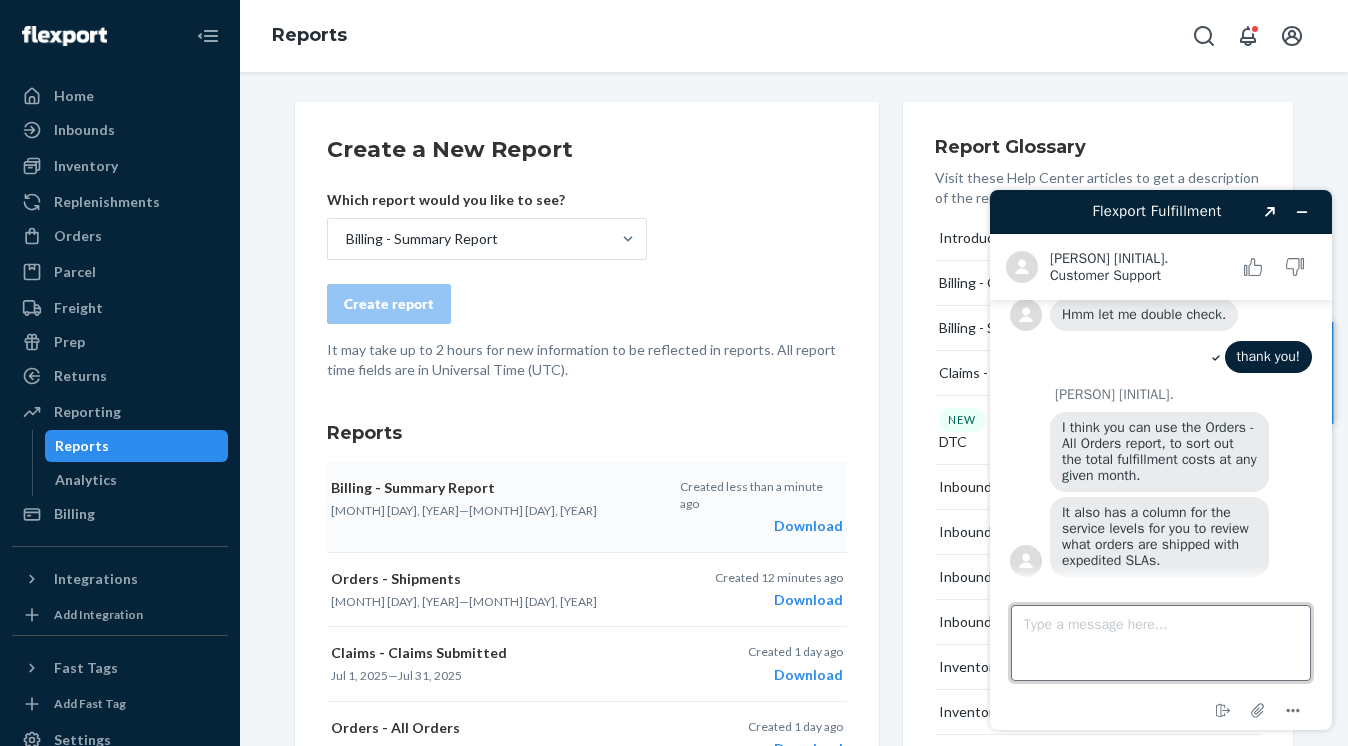 click on "Type a message here..." at bounding box center [1161, 643] 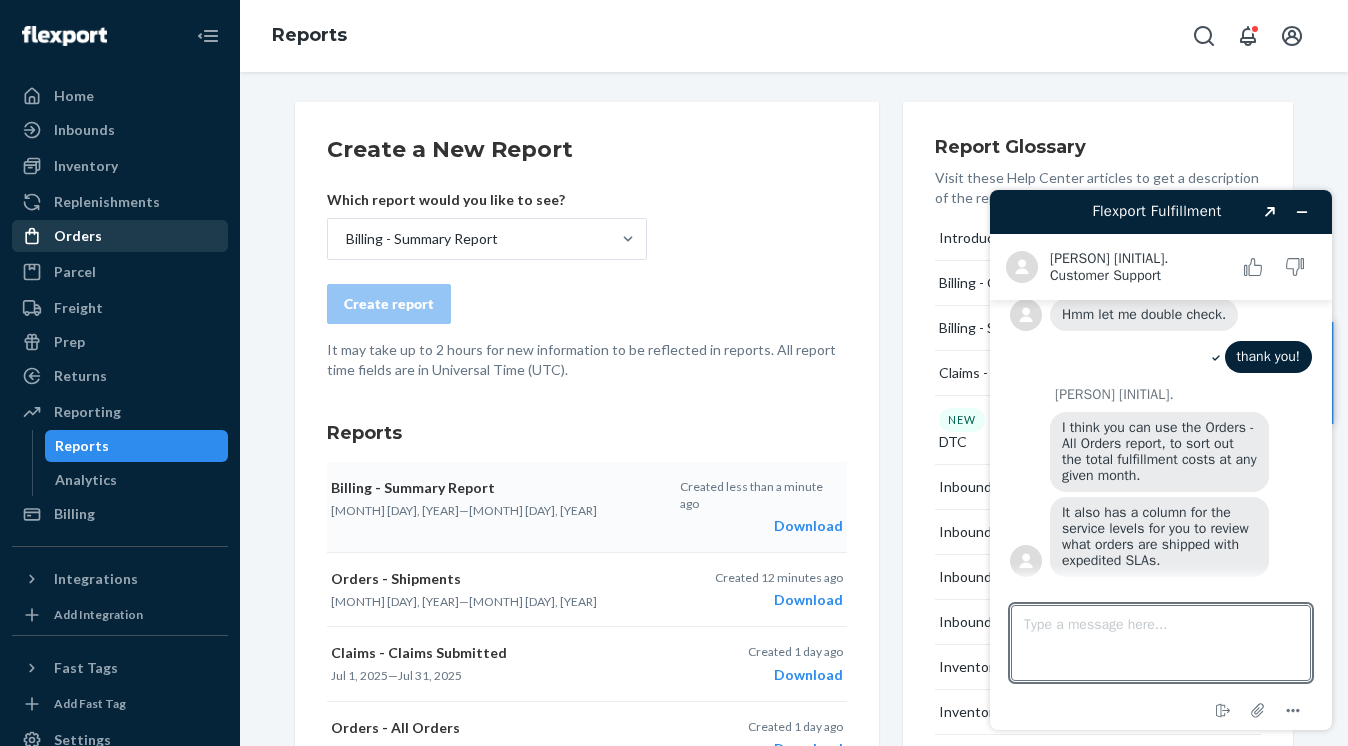 click on "Orders" at bounding box center (78, 236) 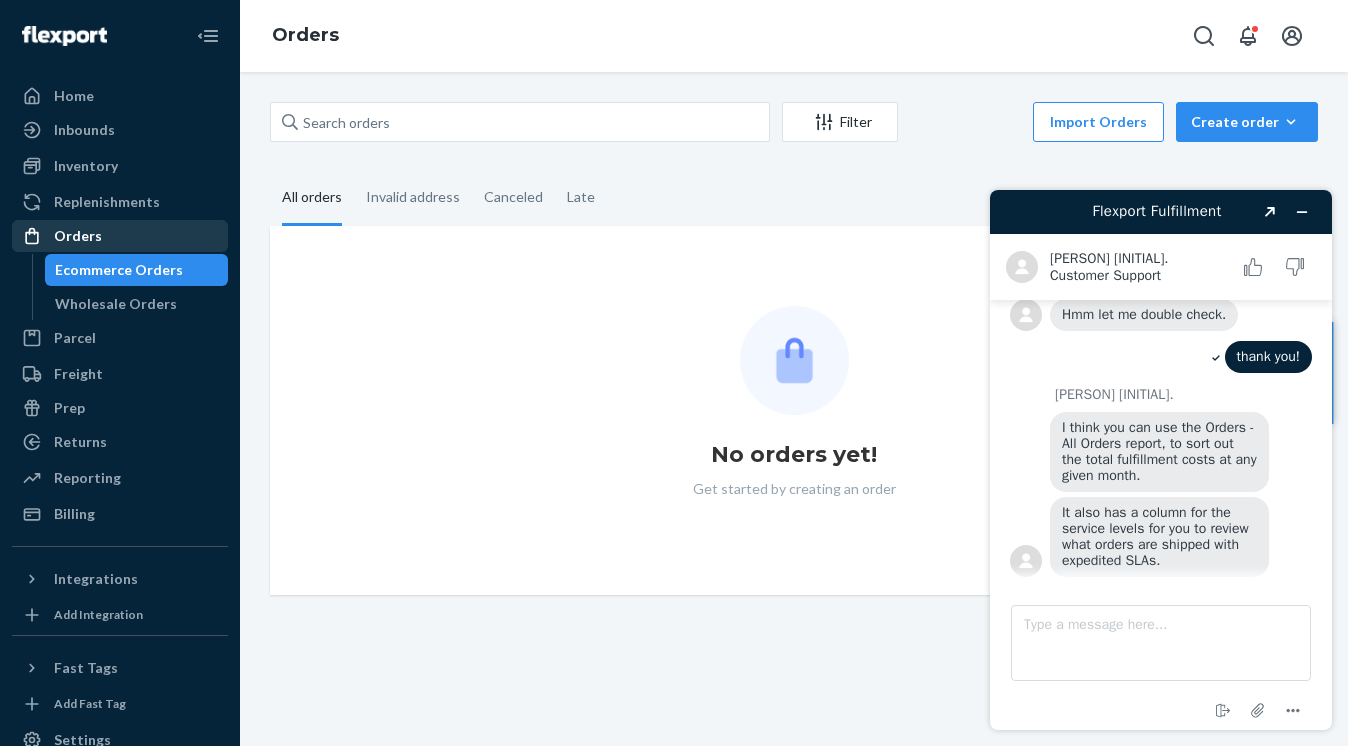 scroll, scrollTop: 606, scrollLeft: 0, axis: vertical 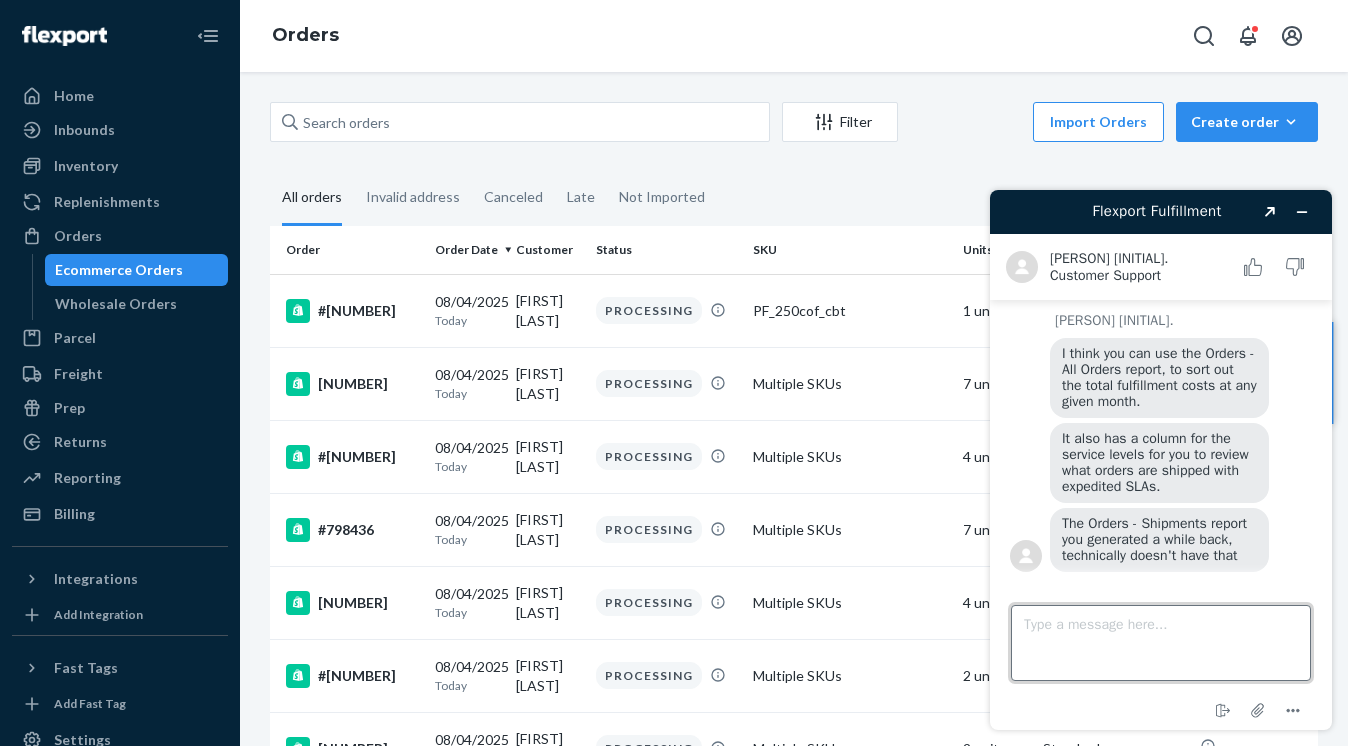 click on "Type a message here..." at bounding box center [1161, 643] 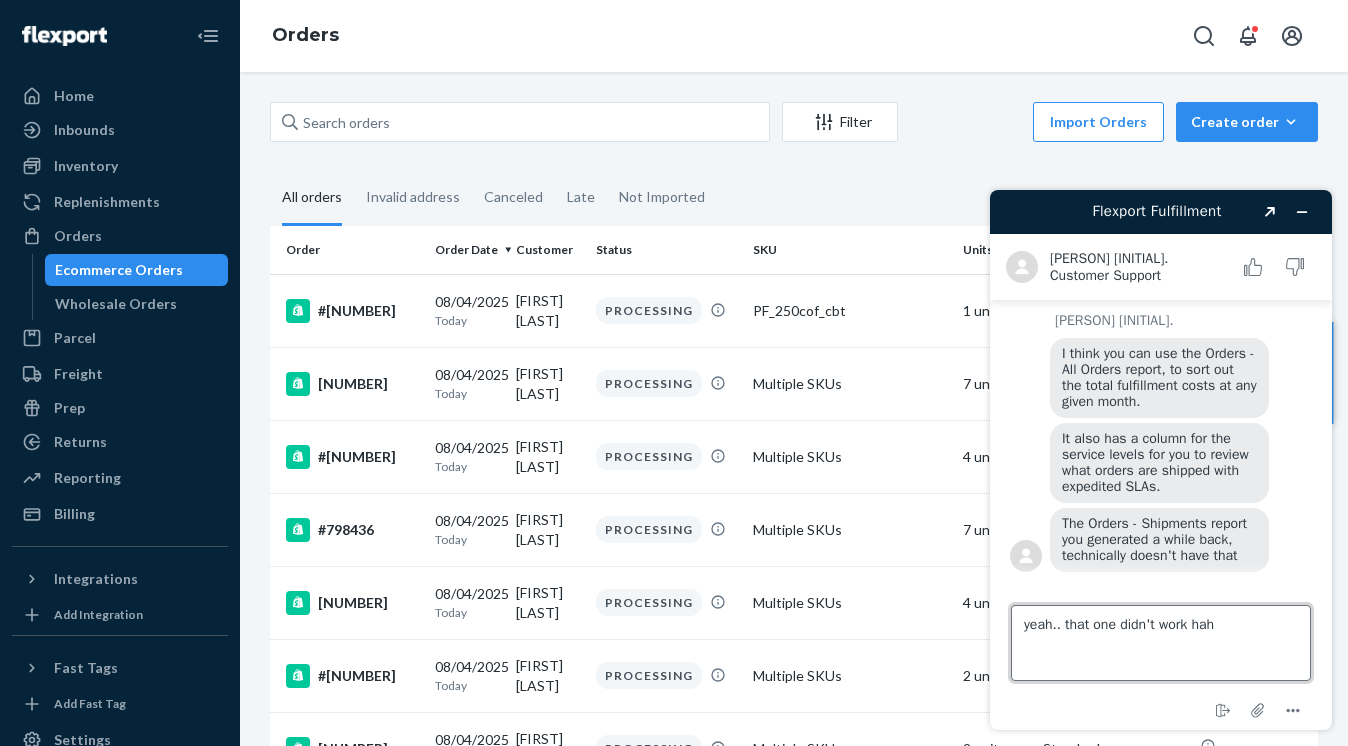 type on "yeah.. that one didn't work haha" 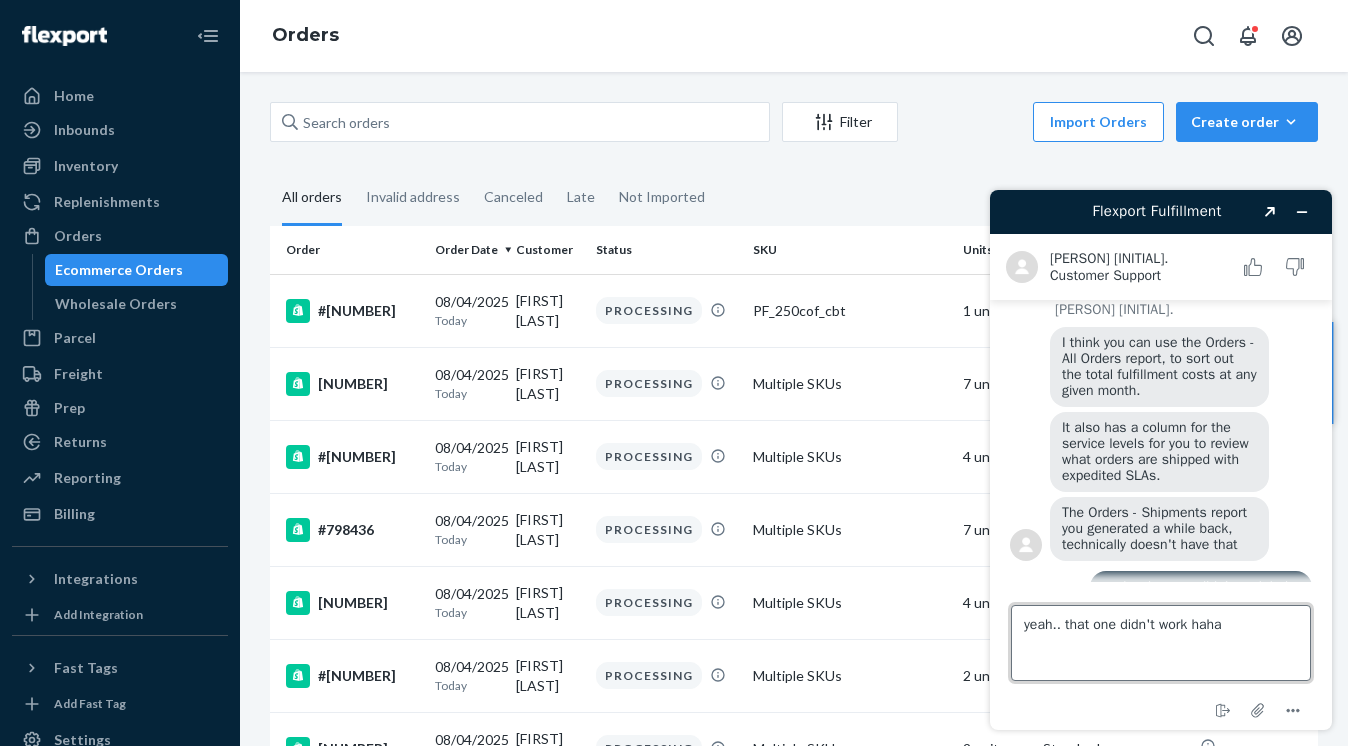 type 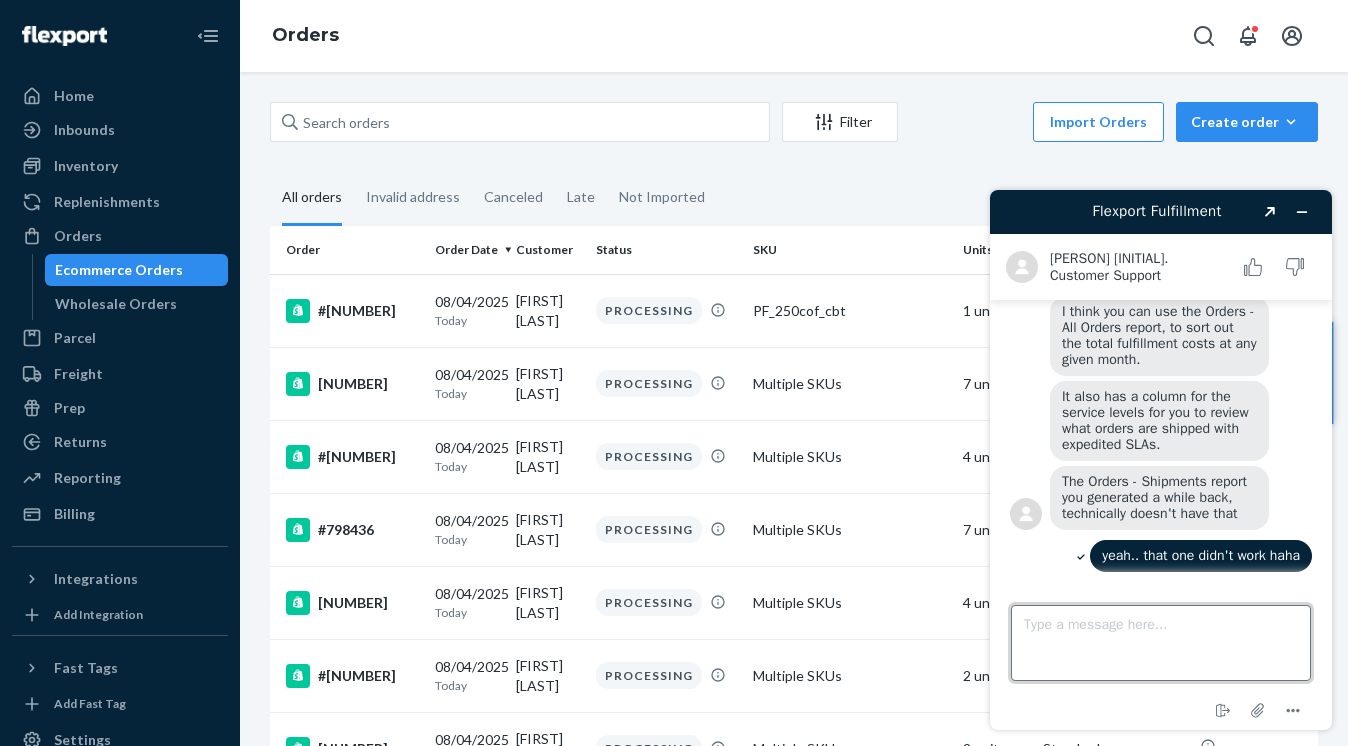 scroll, scrollTop: 611, scrollLeft: 0, axis: vertical 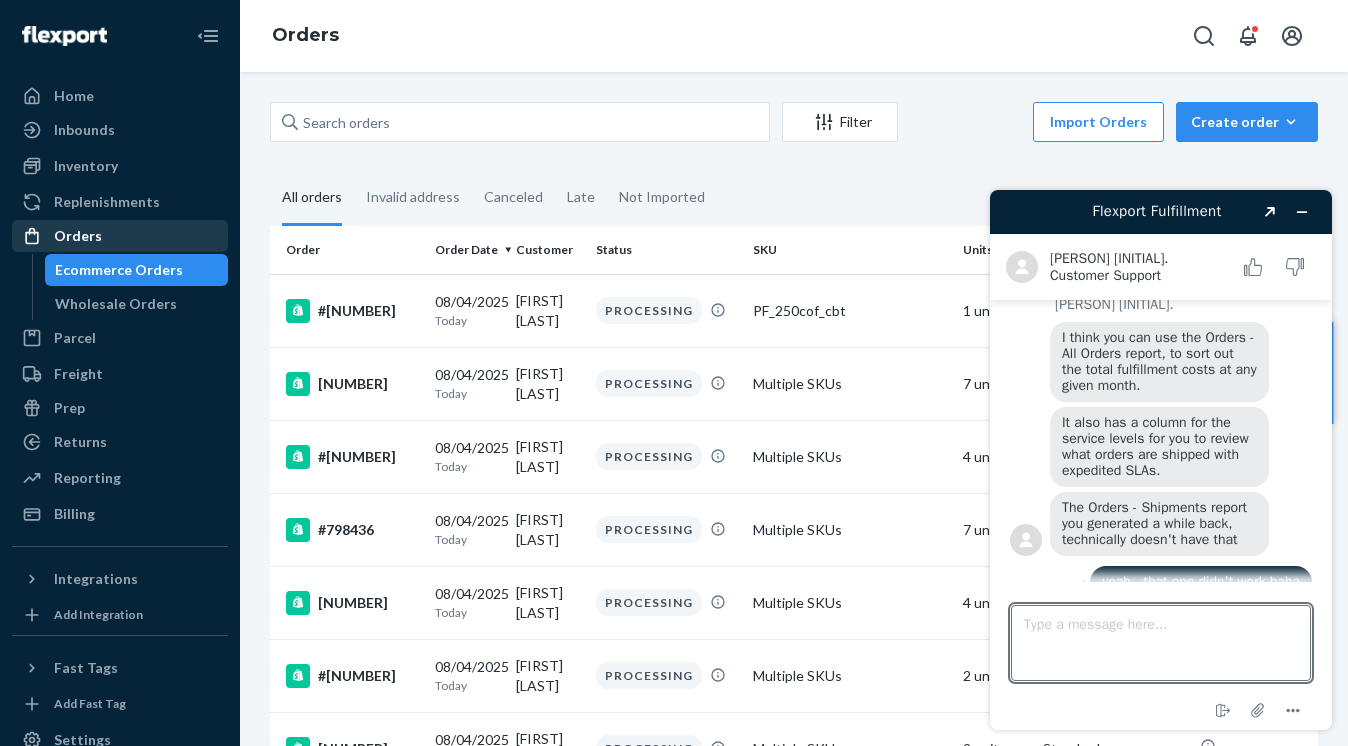 click on "Orders" at bounding box center (120, 236) 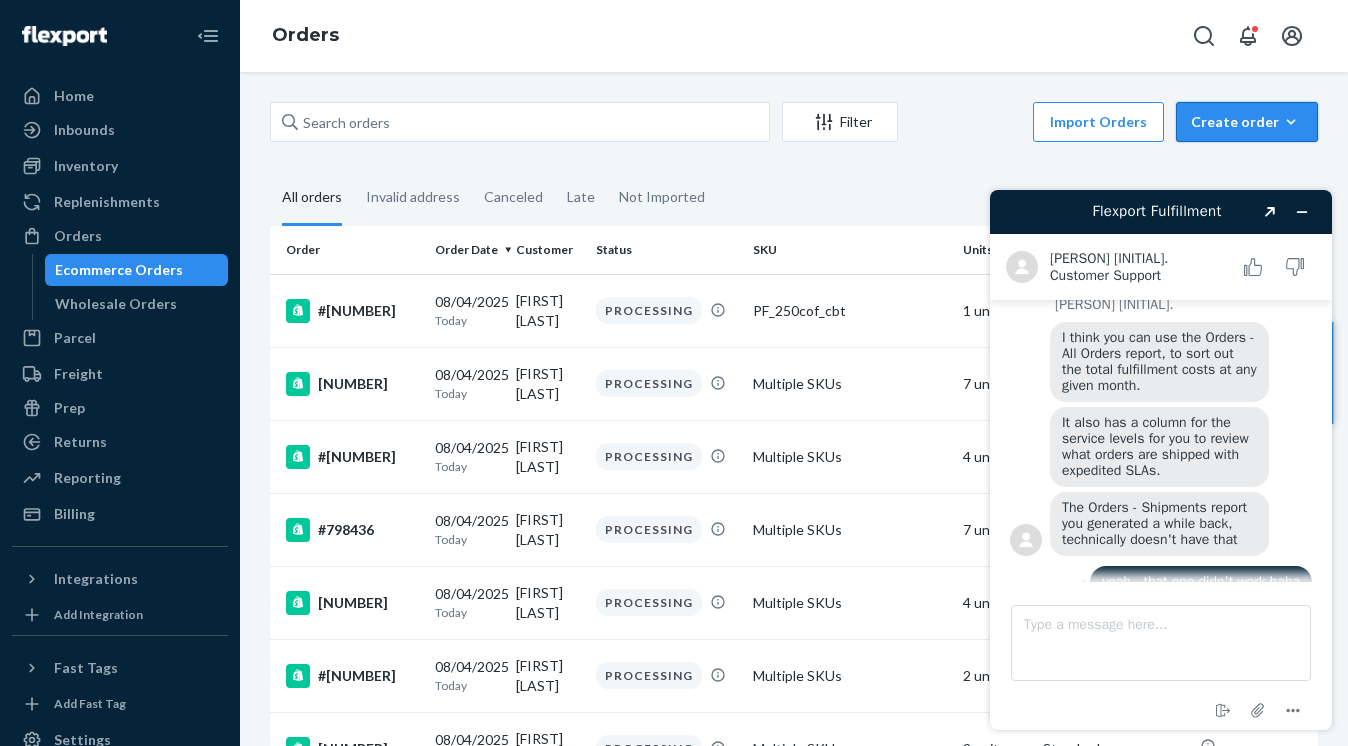 click 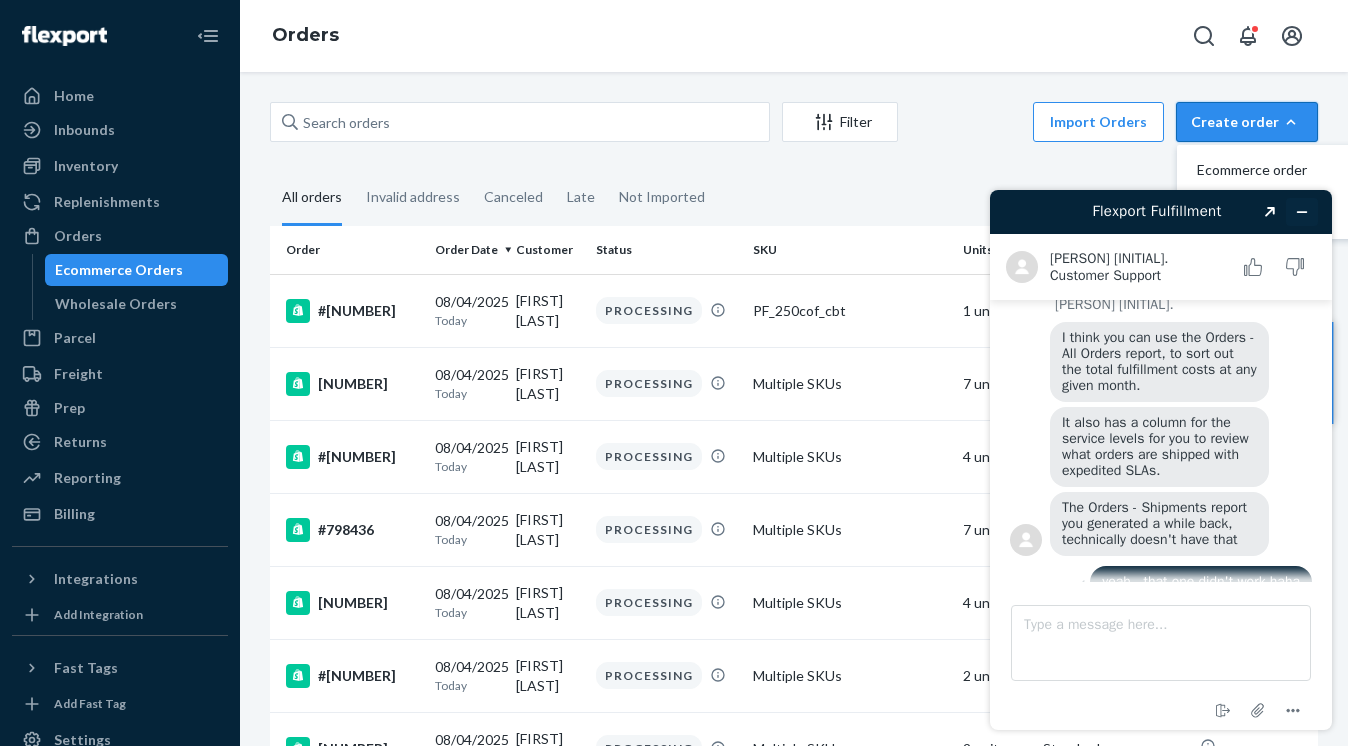 click 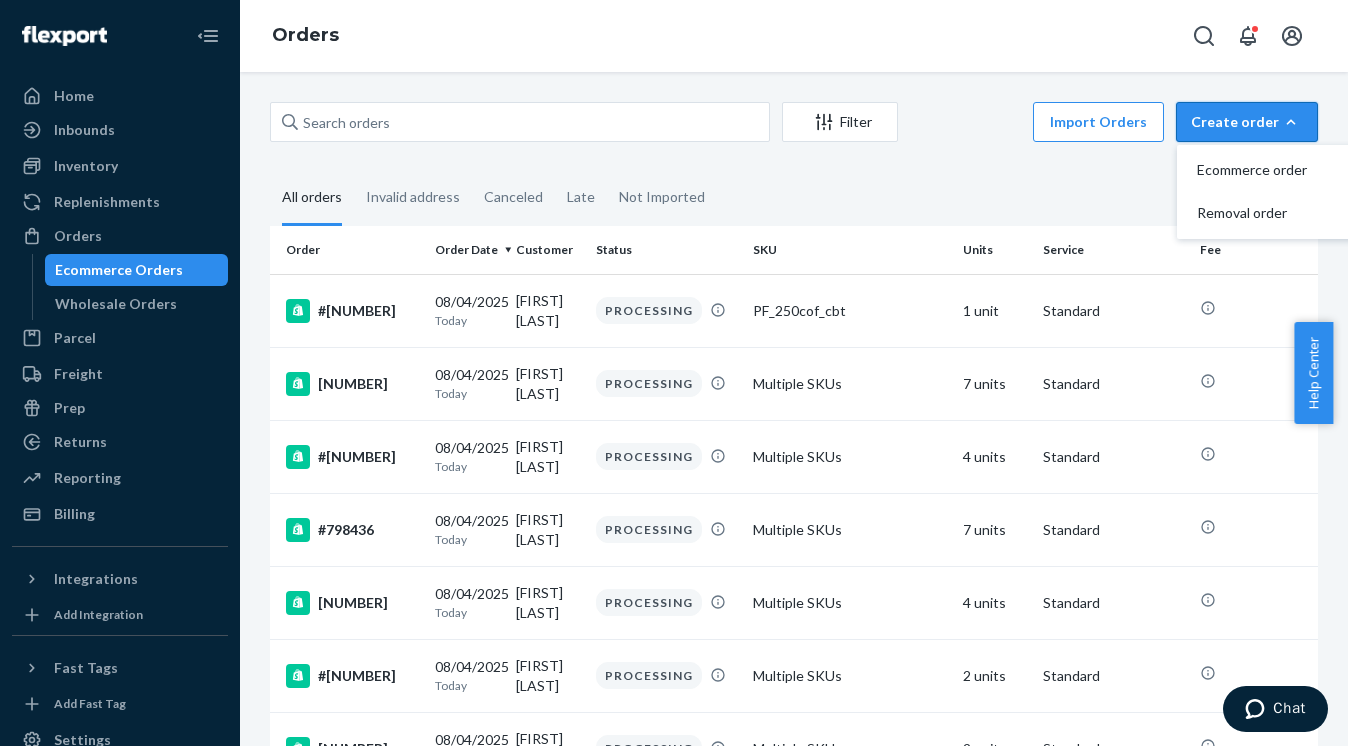 click on "All orders Invalid address Canceled Late Not Imported" at bounding box center (794, 198) 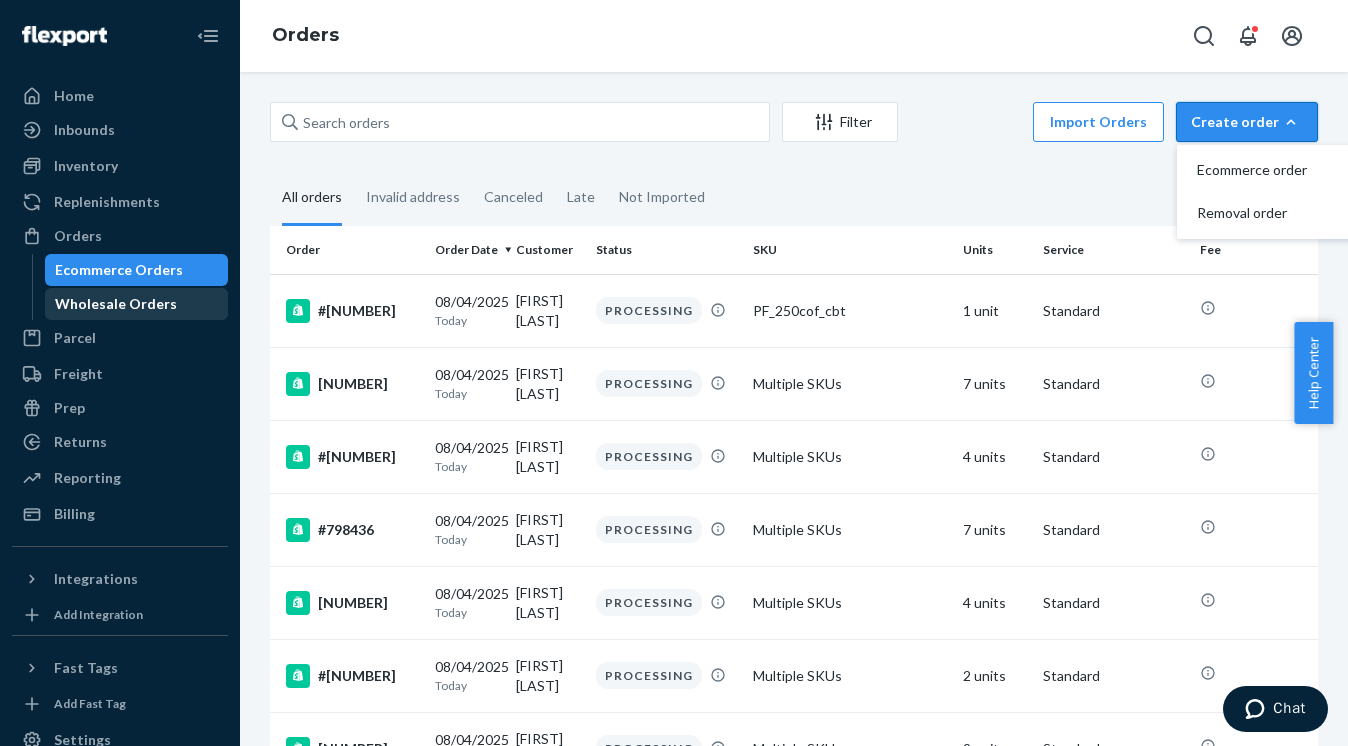 click on "Wholesale Orders" at bounding box center (116, 304) 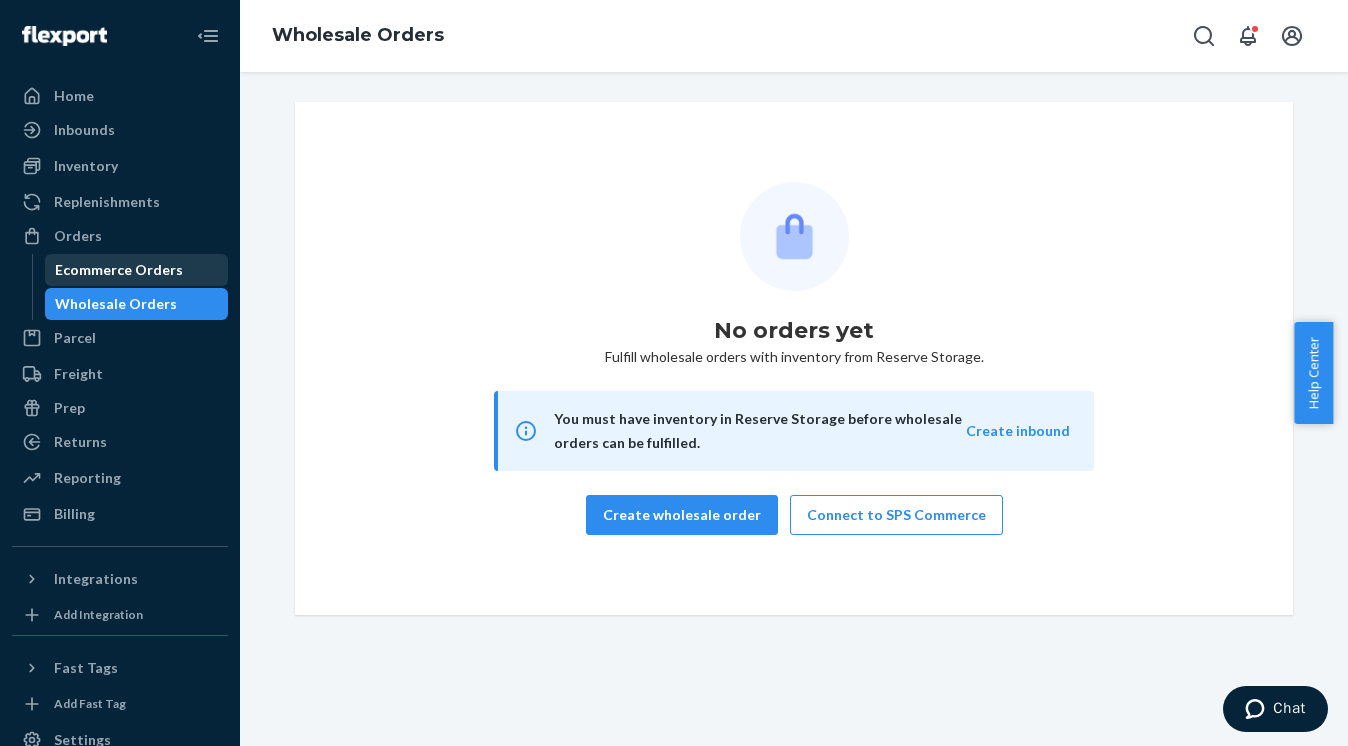 click on "Ecommerce Orders" at bounding box center [119, 270] 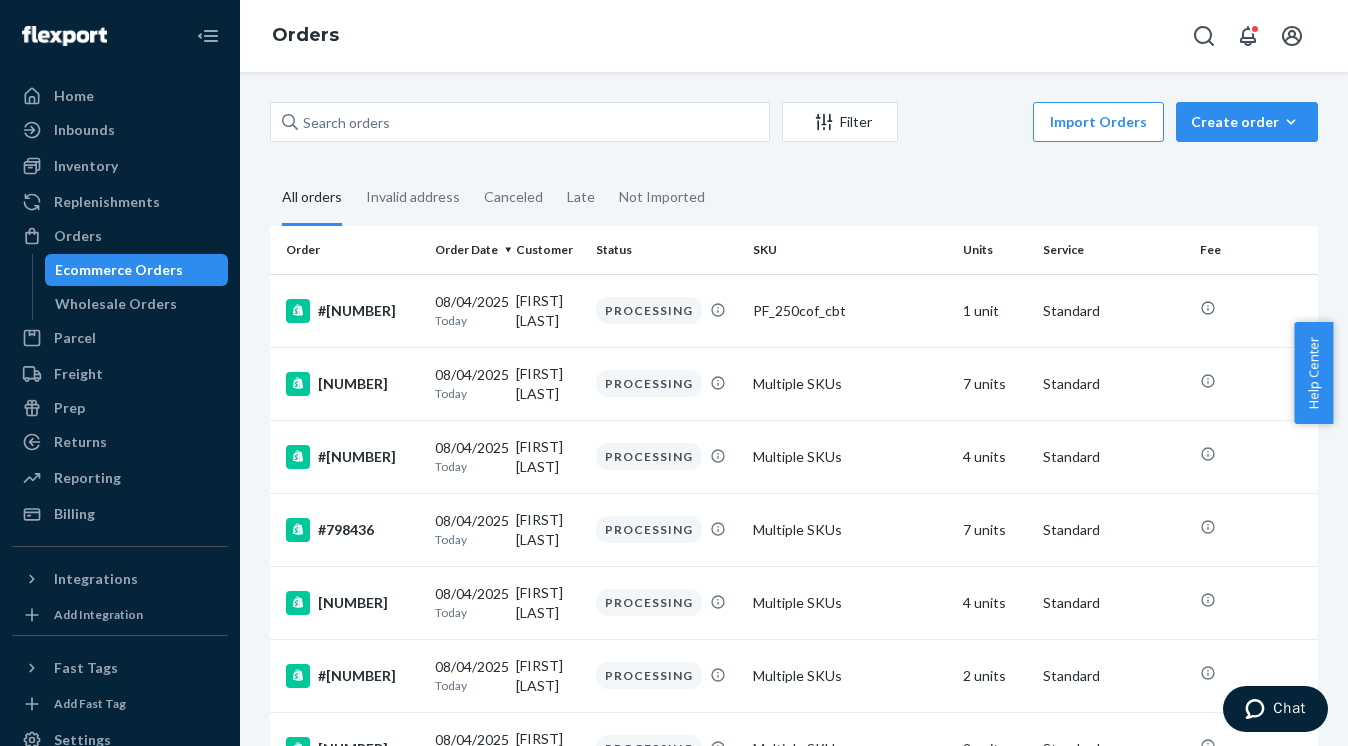 click on "Filter" at bounding box center (840, 122) 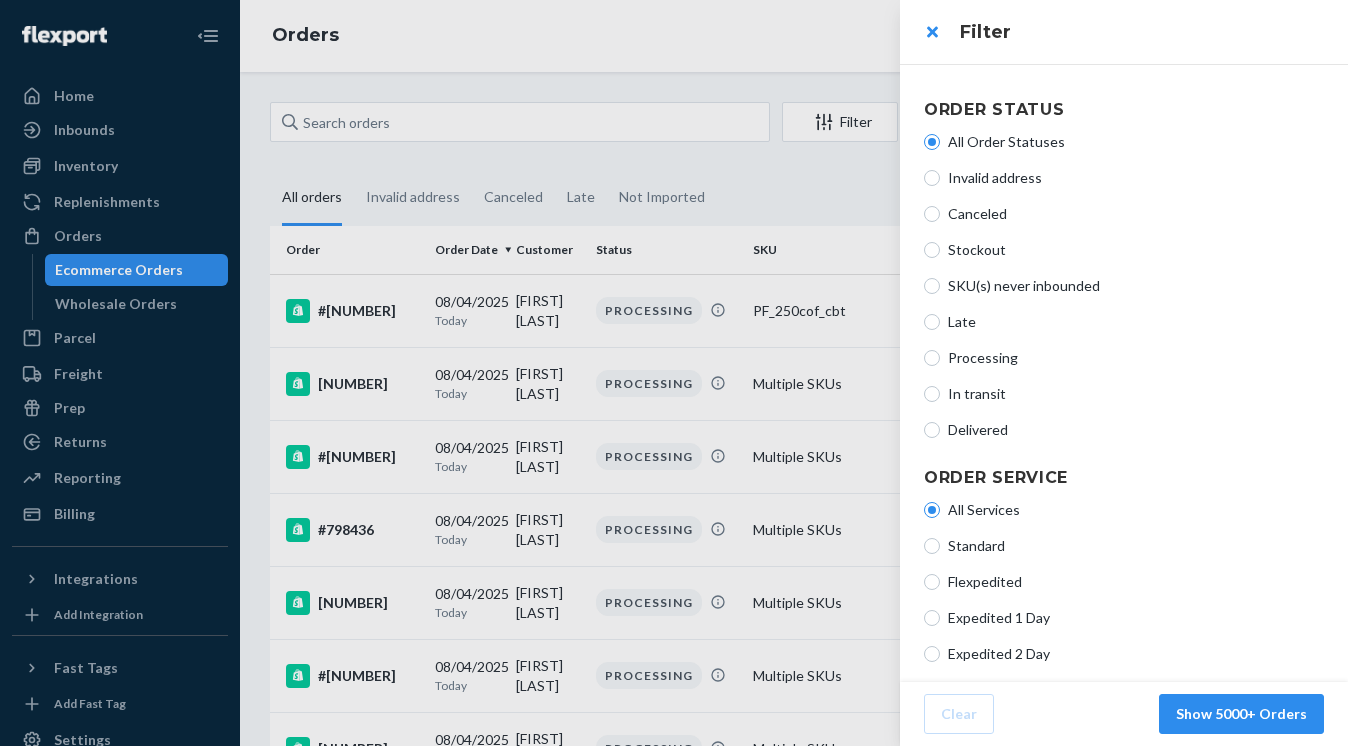 click at bounding box center (674, 373) 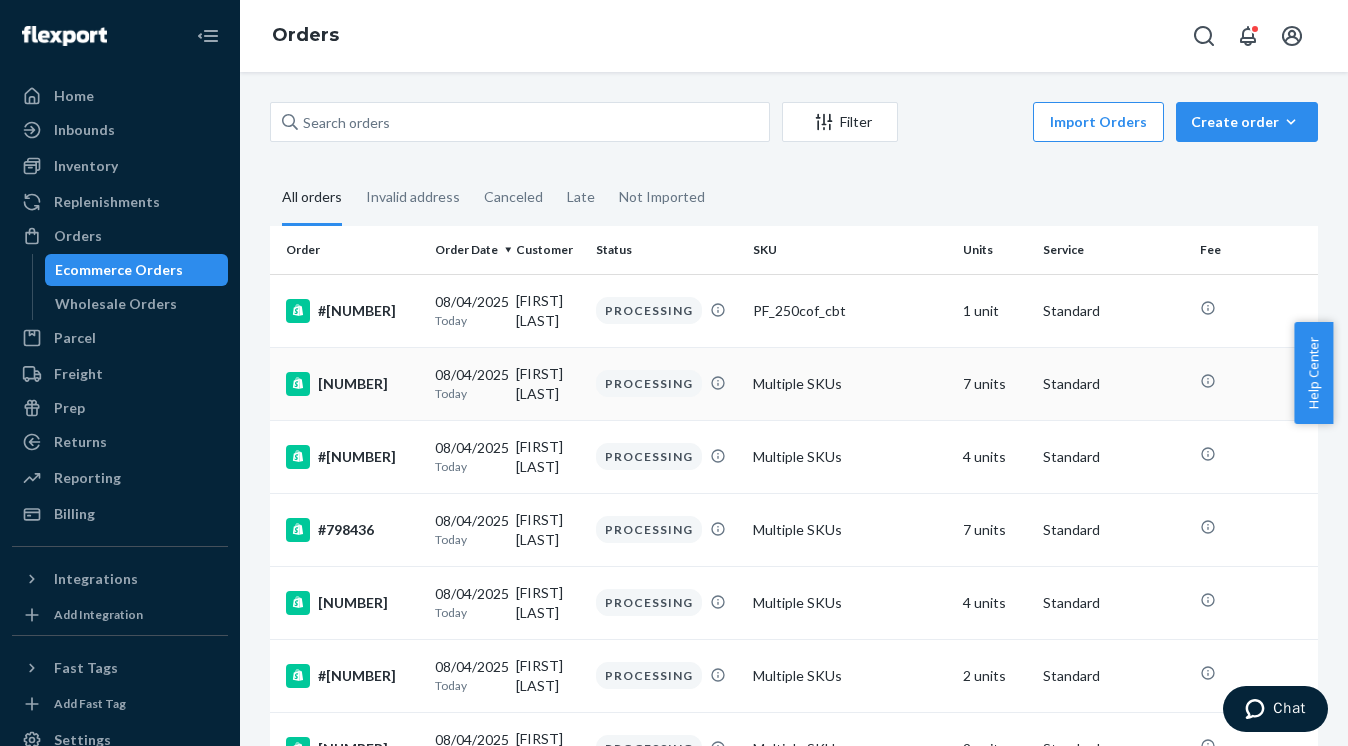 scroll, scrollTop: 668, scrollLeft: 0, axis: vertical 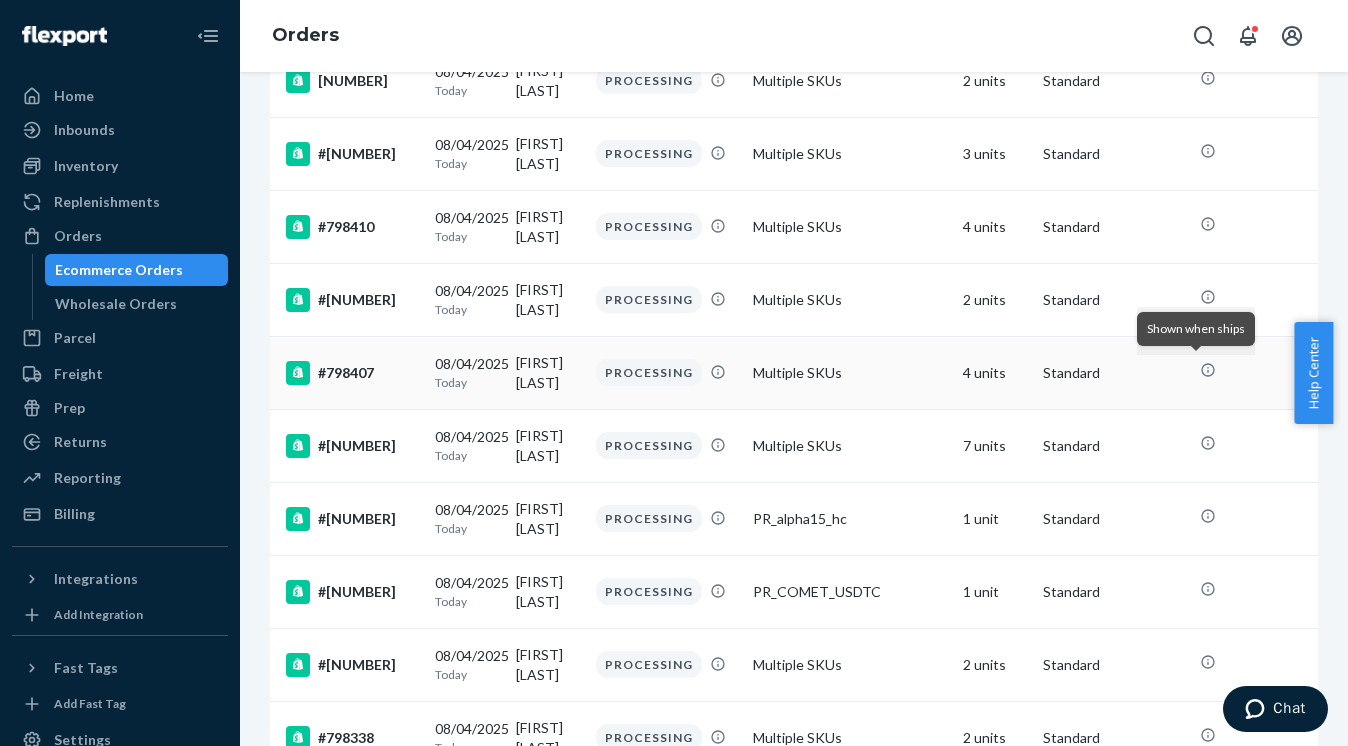 click 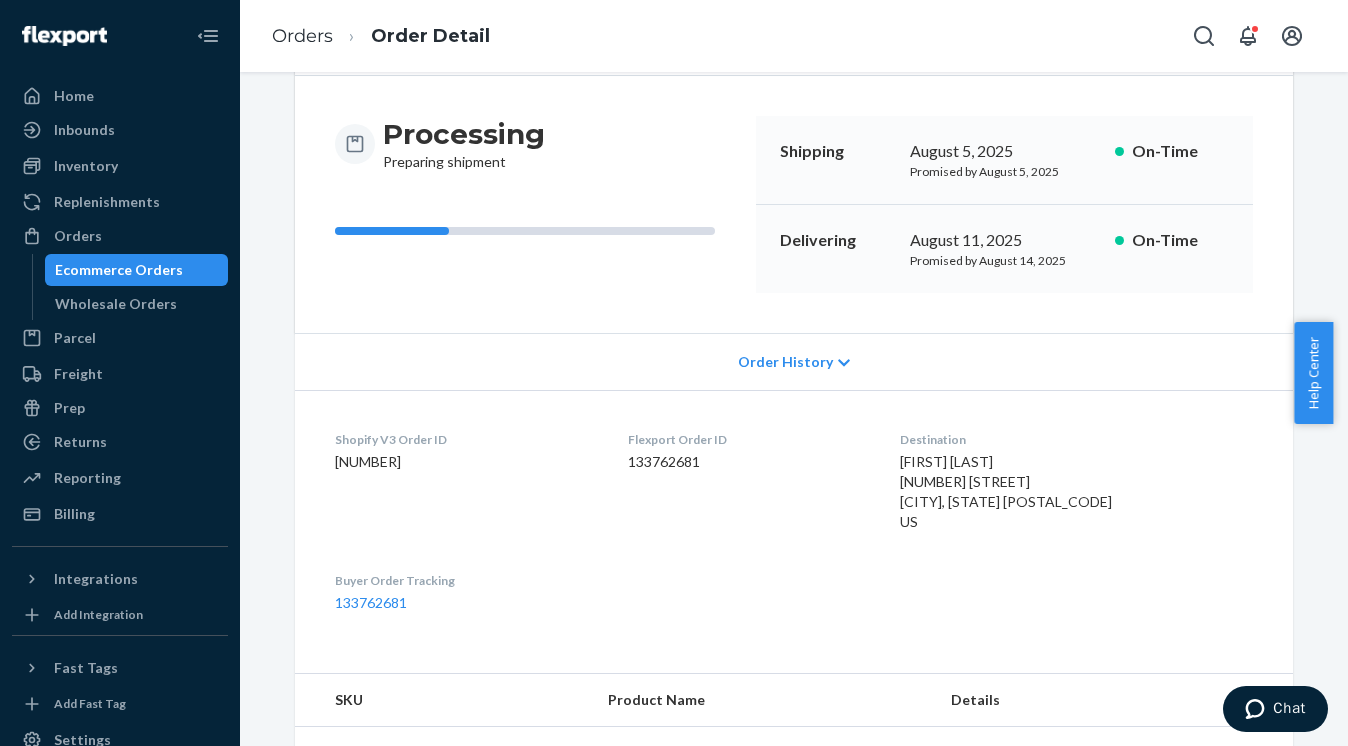 scroll, scrollTop: 0, scrollLeft: 0, axis: both 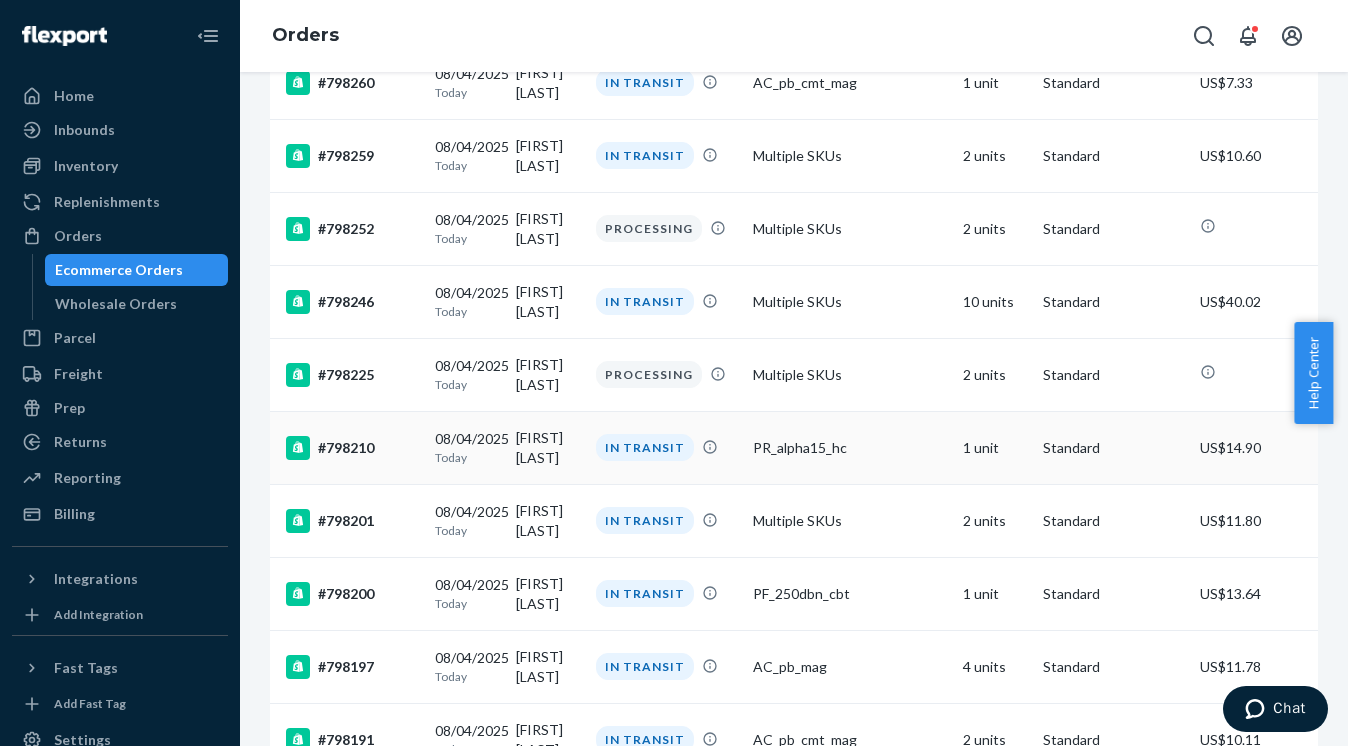 click on "US$14.90" at bounding box center [1255, 447] 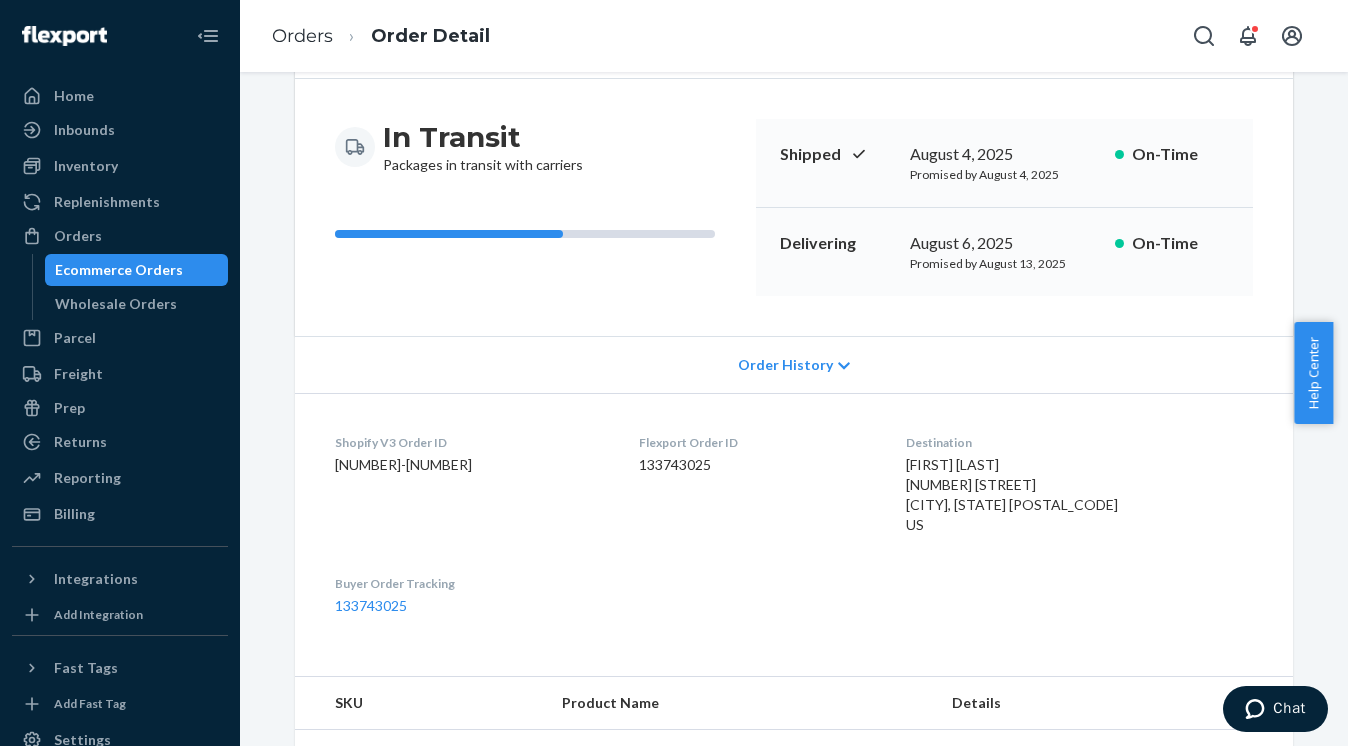 scroll, scrollTop: 0, scrollLeft: 0, axis: both 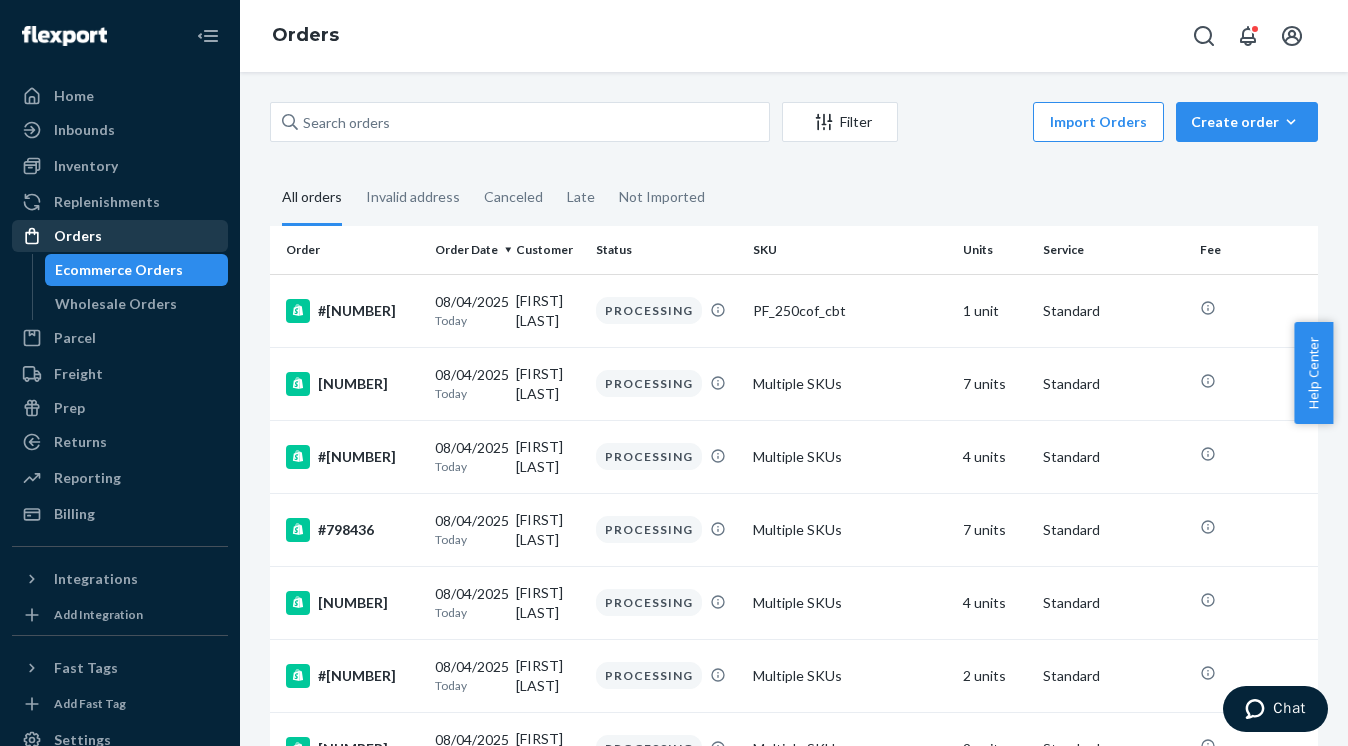 click on "Orders" at bounding box center (120, 236) 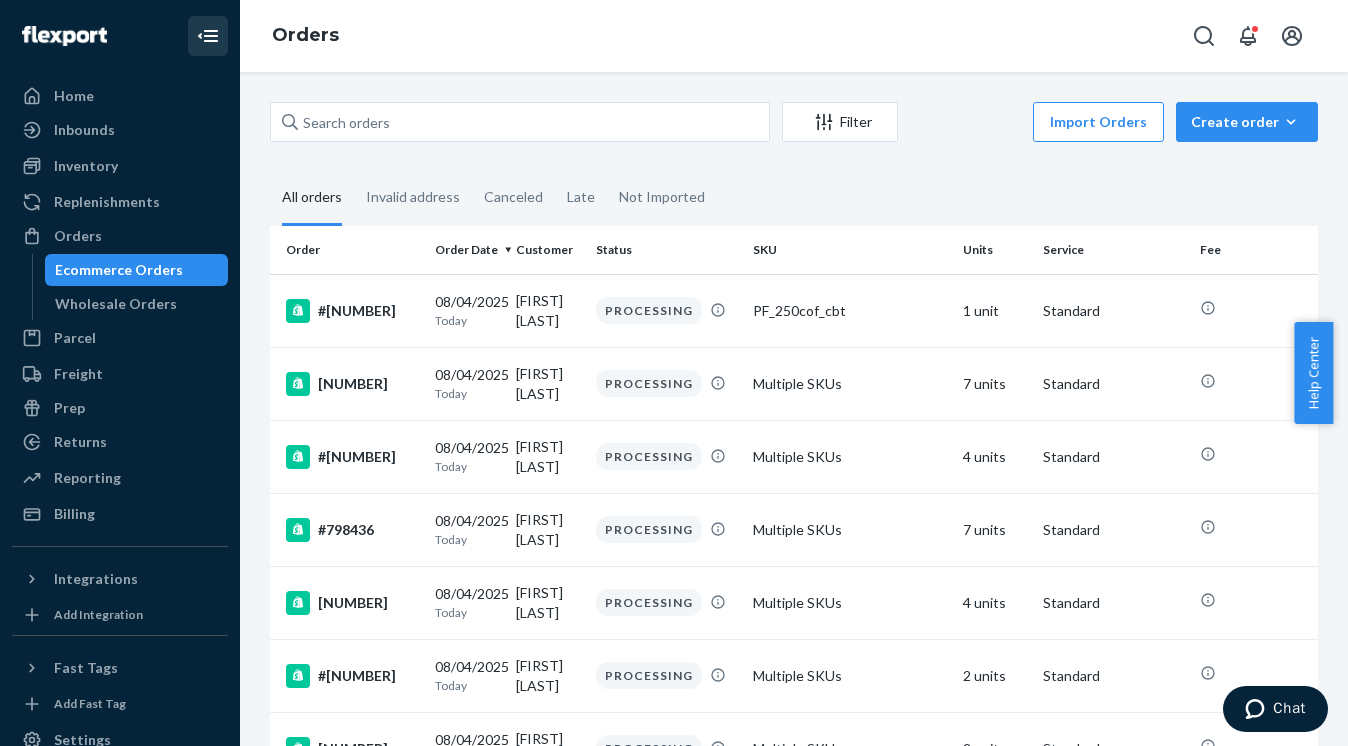 click 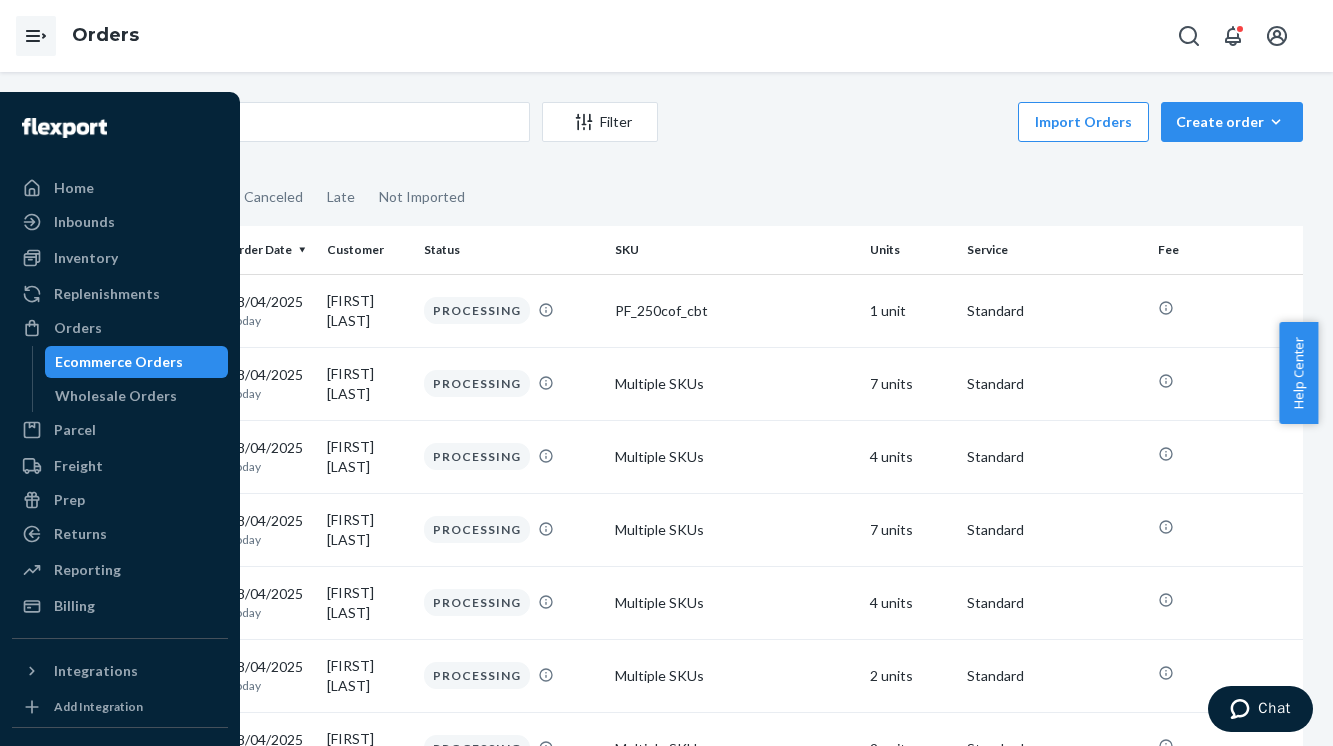 click 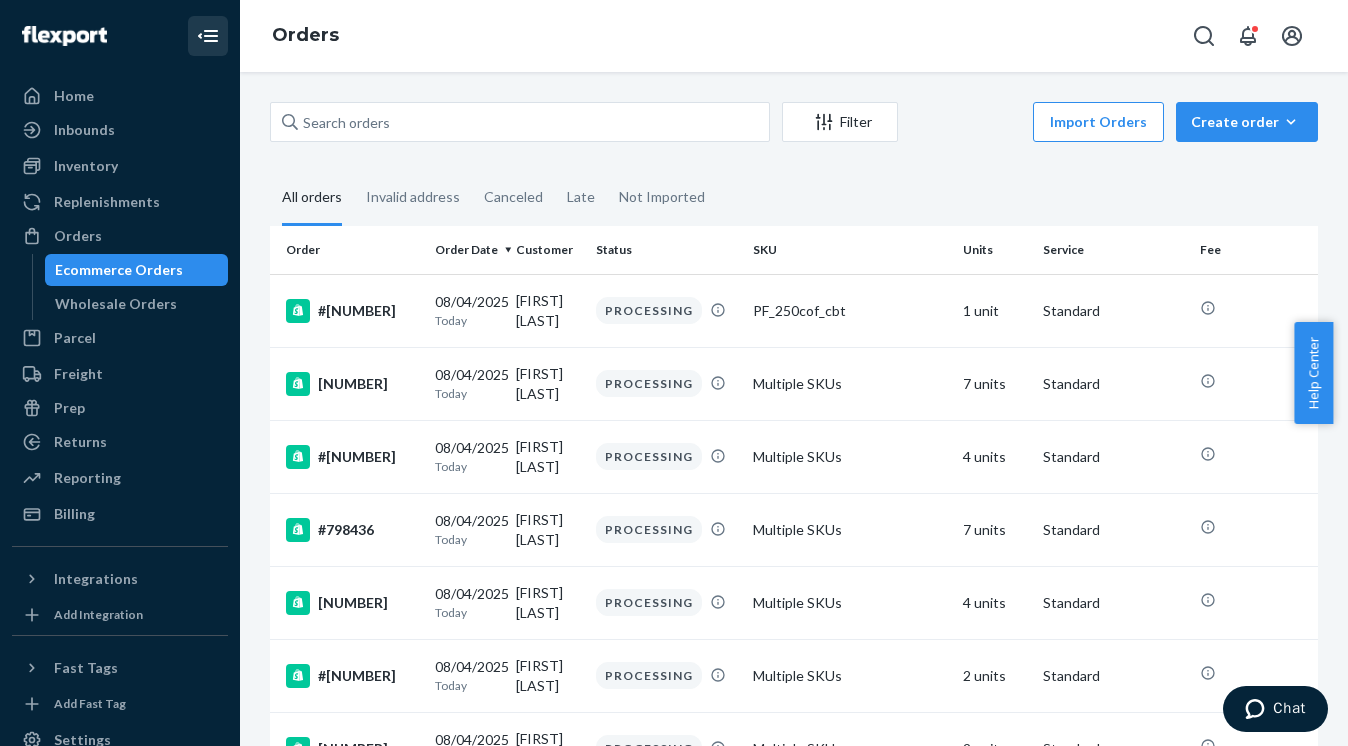 click on "Chat" at bounding box center (1289, 708) 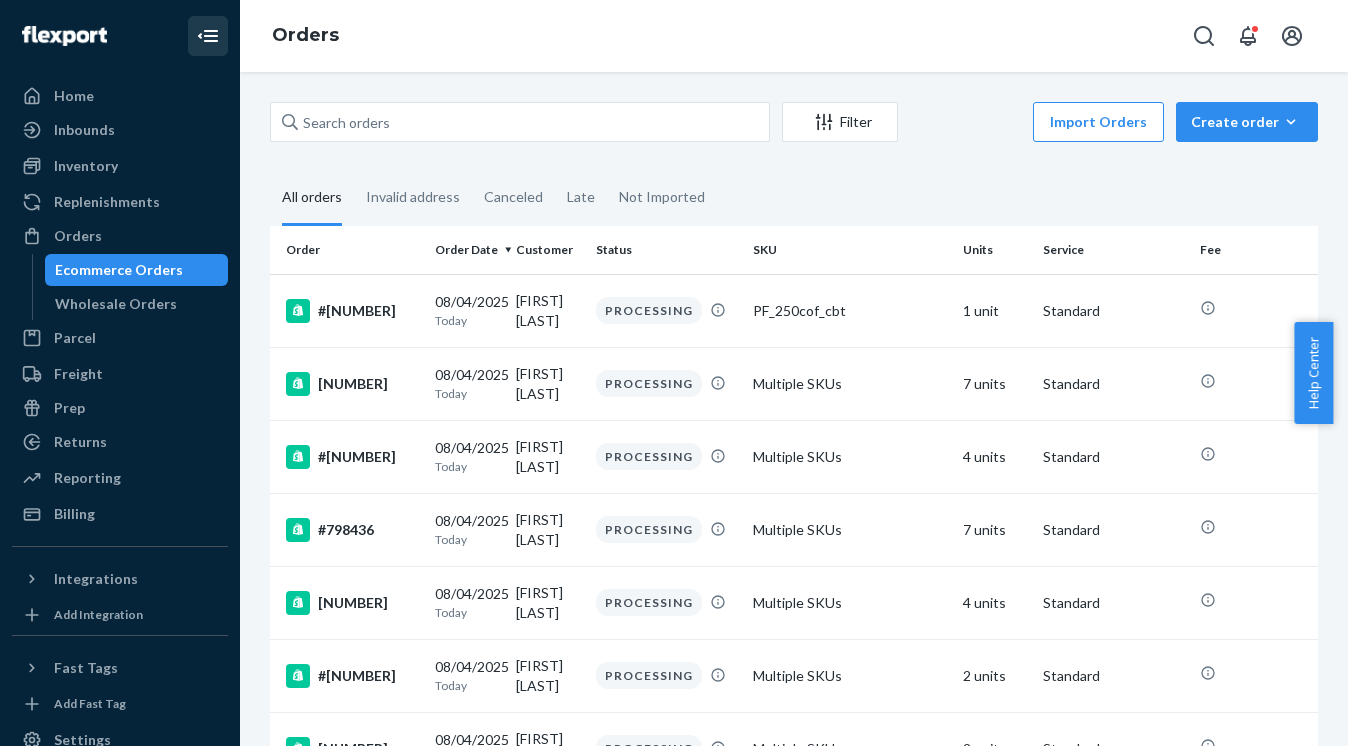 scroll, scrollTop: 0, scrollLeft: 0, axis: both 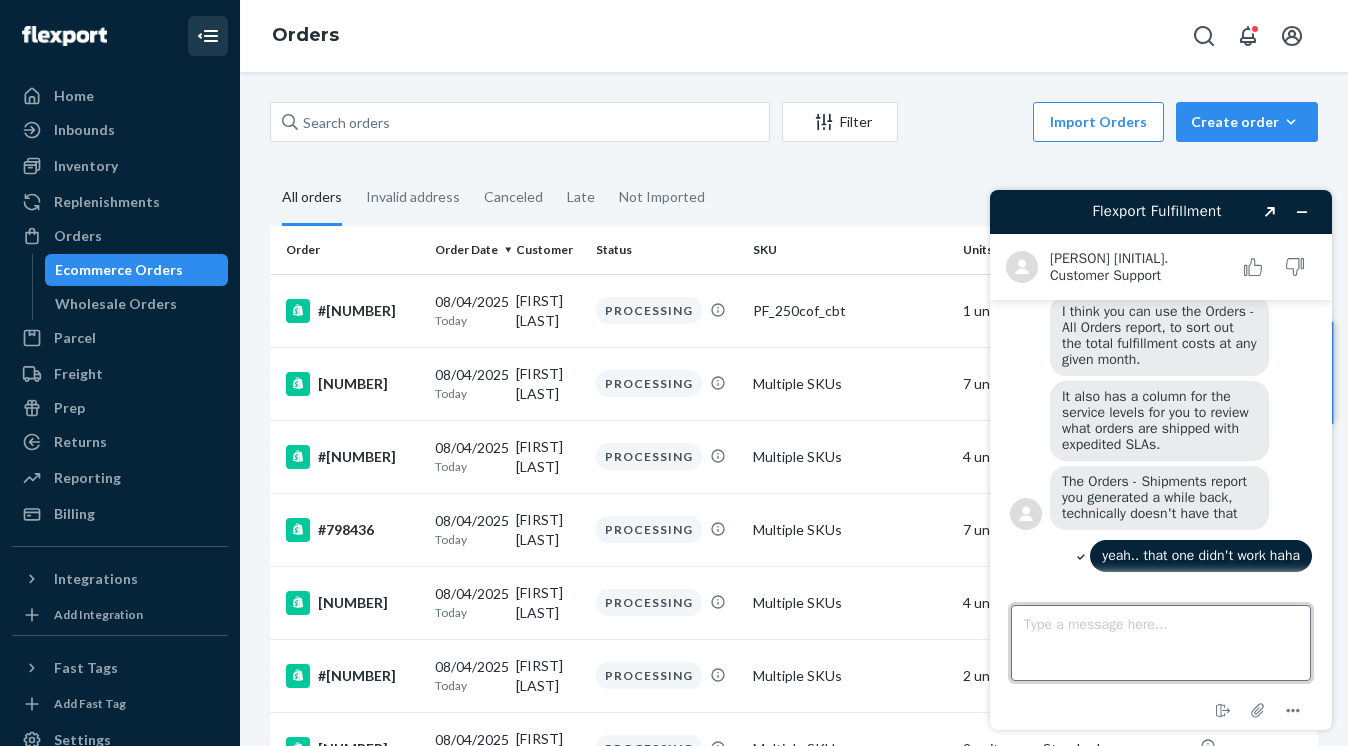 click on "Type a message here..." at bounding box center (1161, 643) 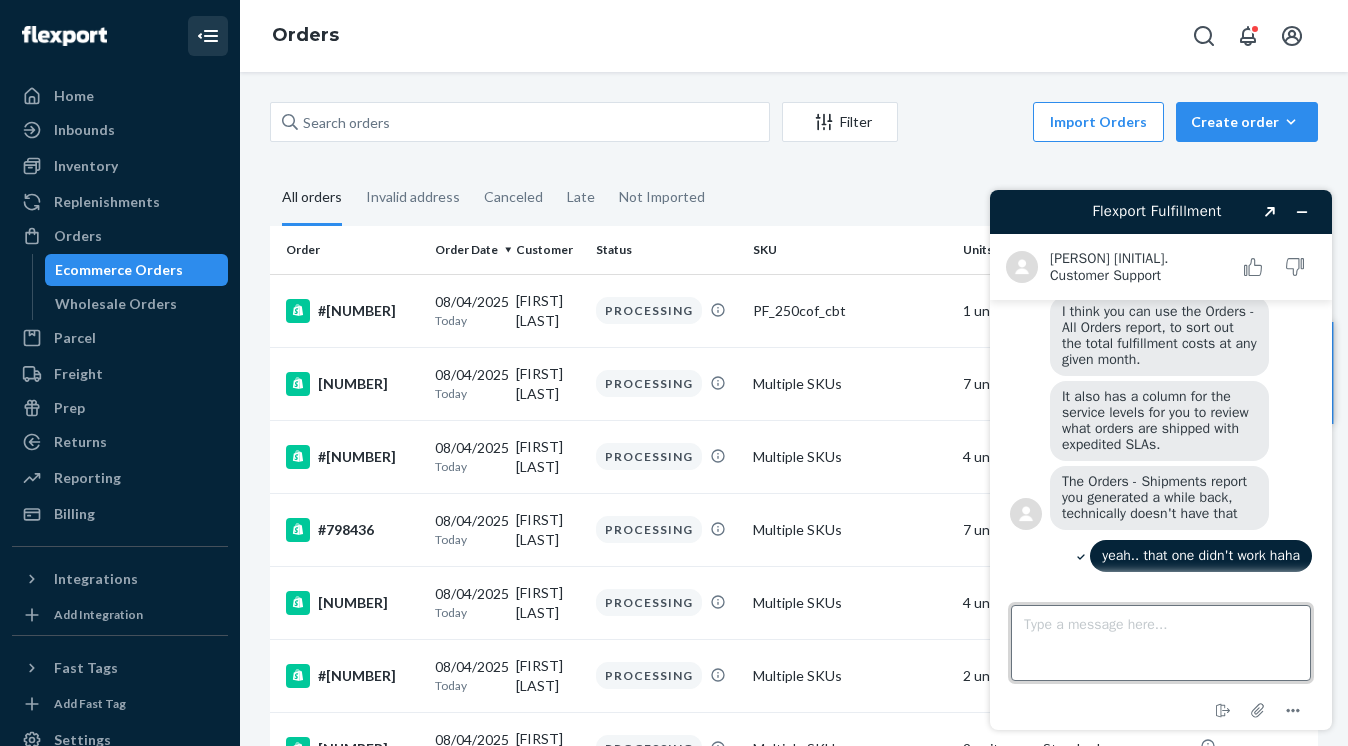 scroll, scrollTop: 619, scrollLeft: 0, axis: vertical 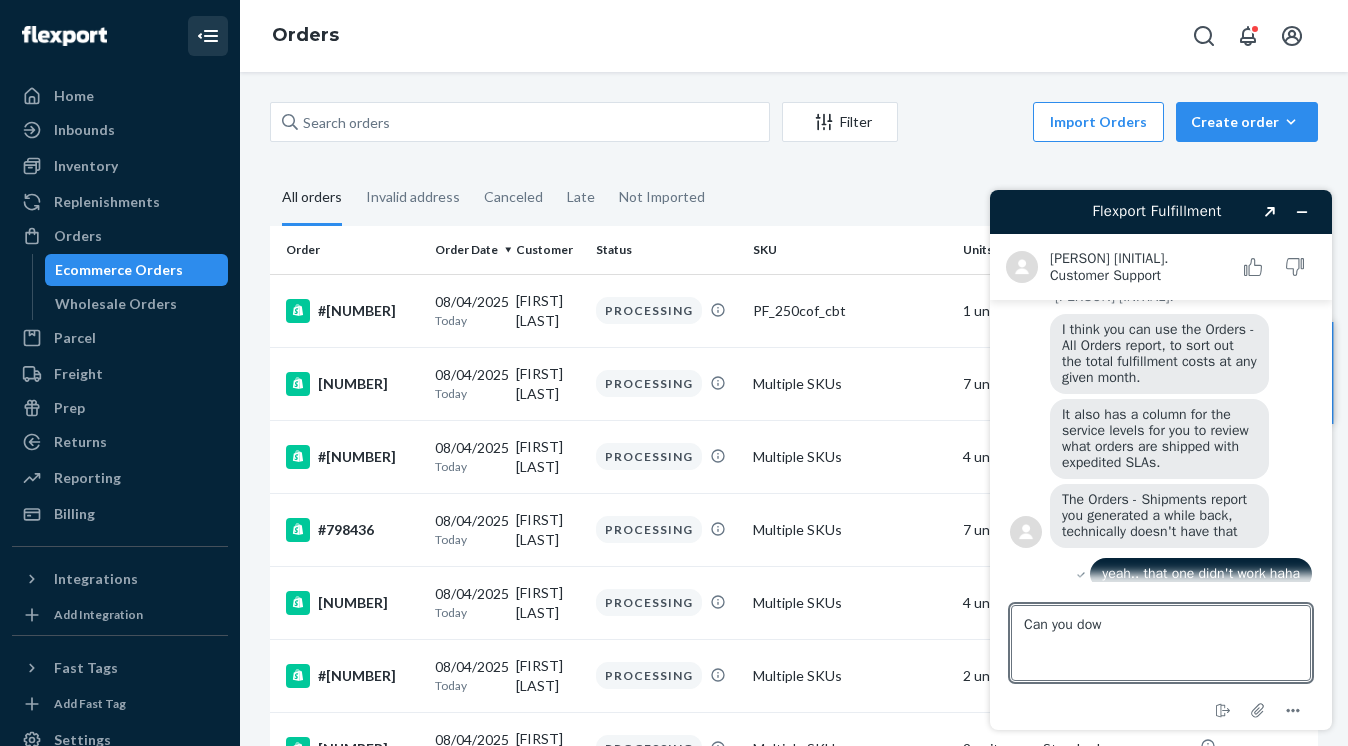 click on "Filter" at bounding box center (840, 122) 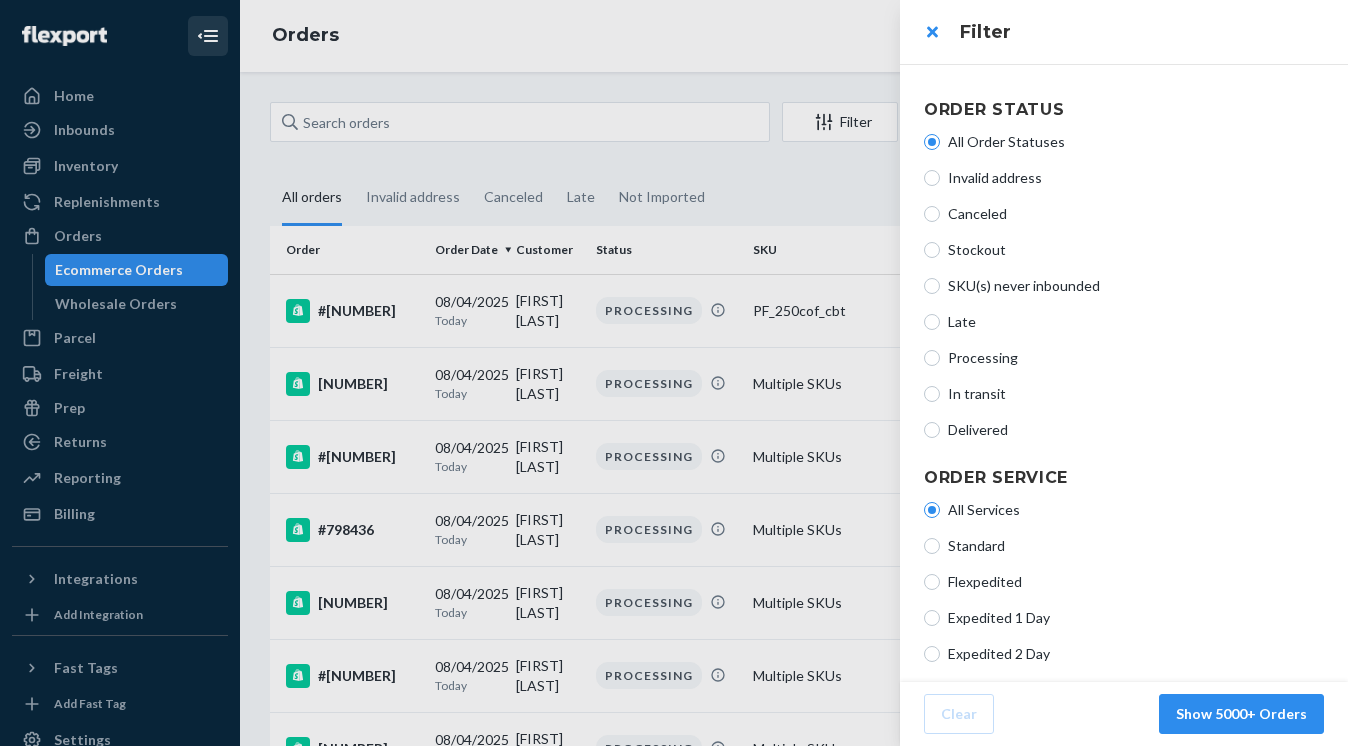 scroll, scrollTop: 518, scrollLeft: 0, axis: vertical 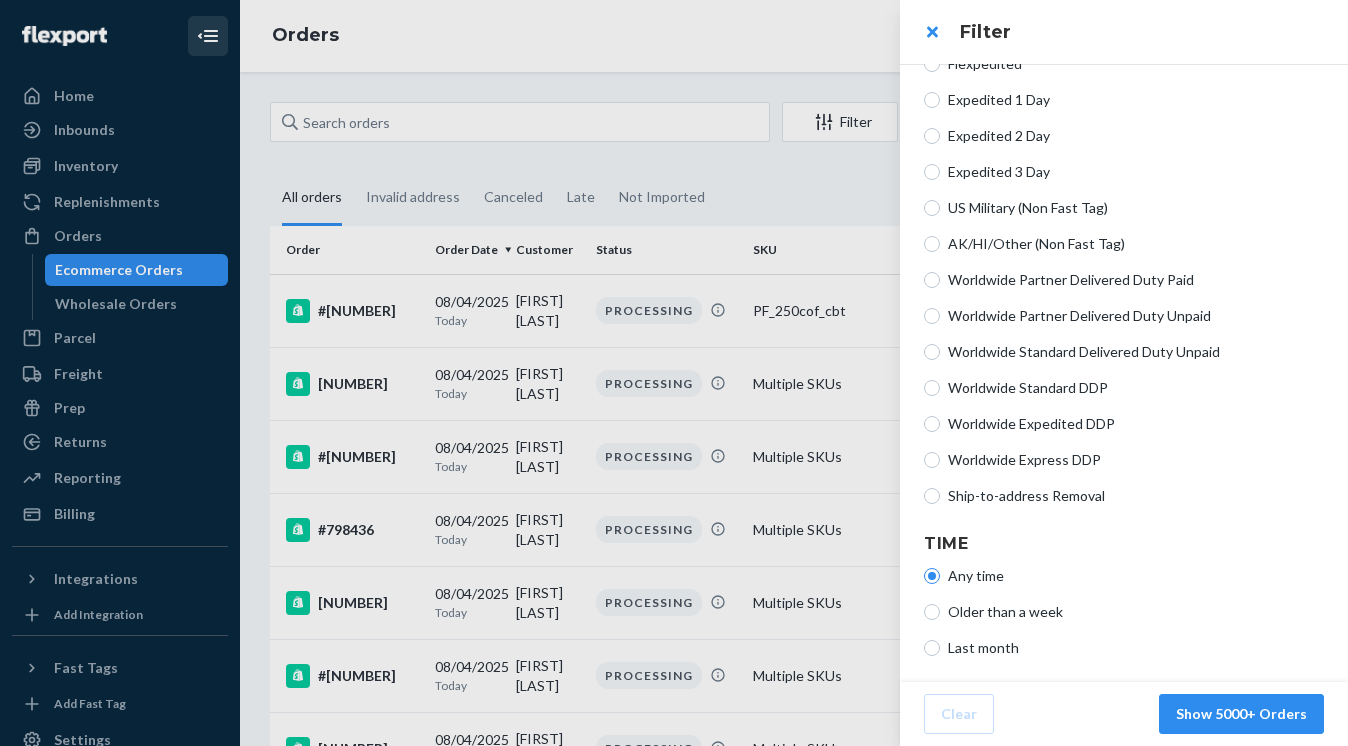 click on "Any time" at bounding box center (1136, 576) 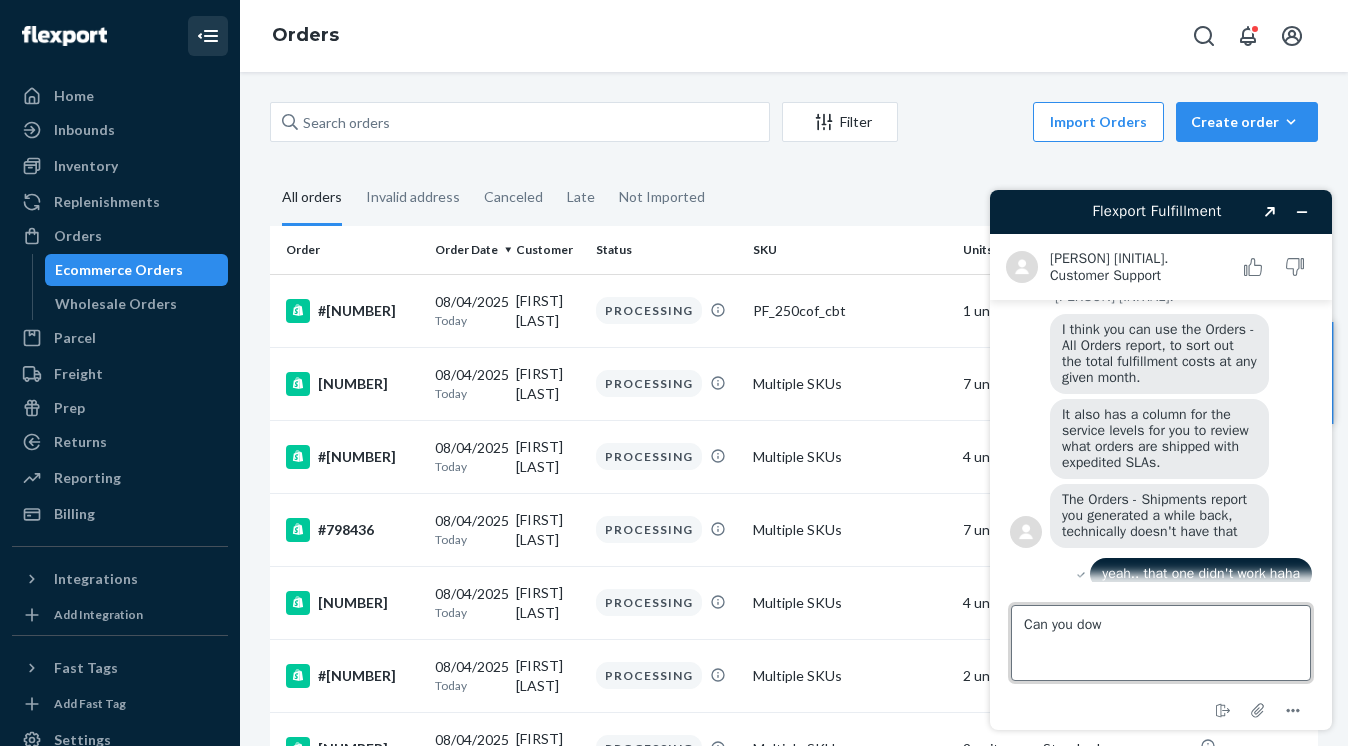 click on "Can you dow" at bounding box center (1161, 643) 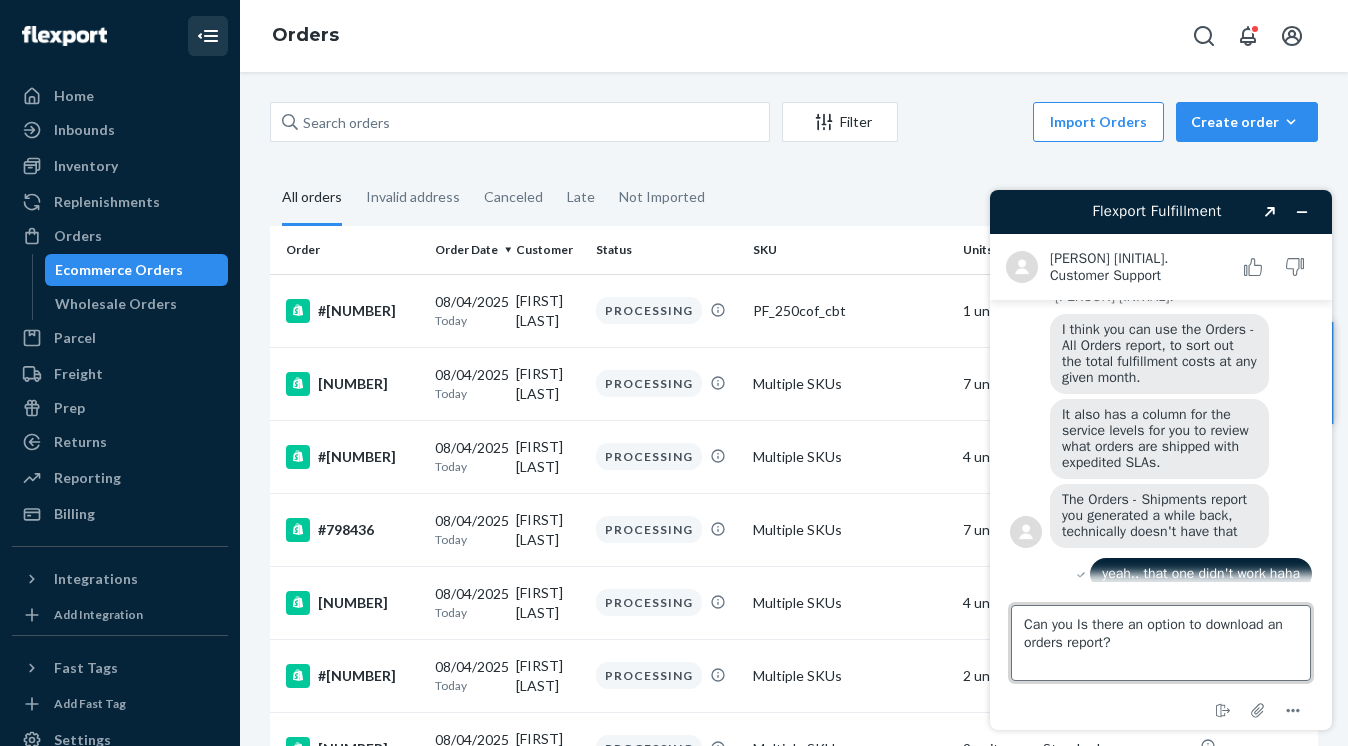 click on "Can you Is there an option to download an orders report?" at bounding box center (1161, 643) 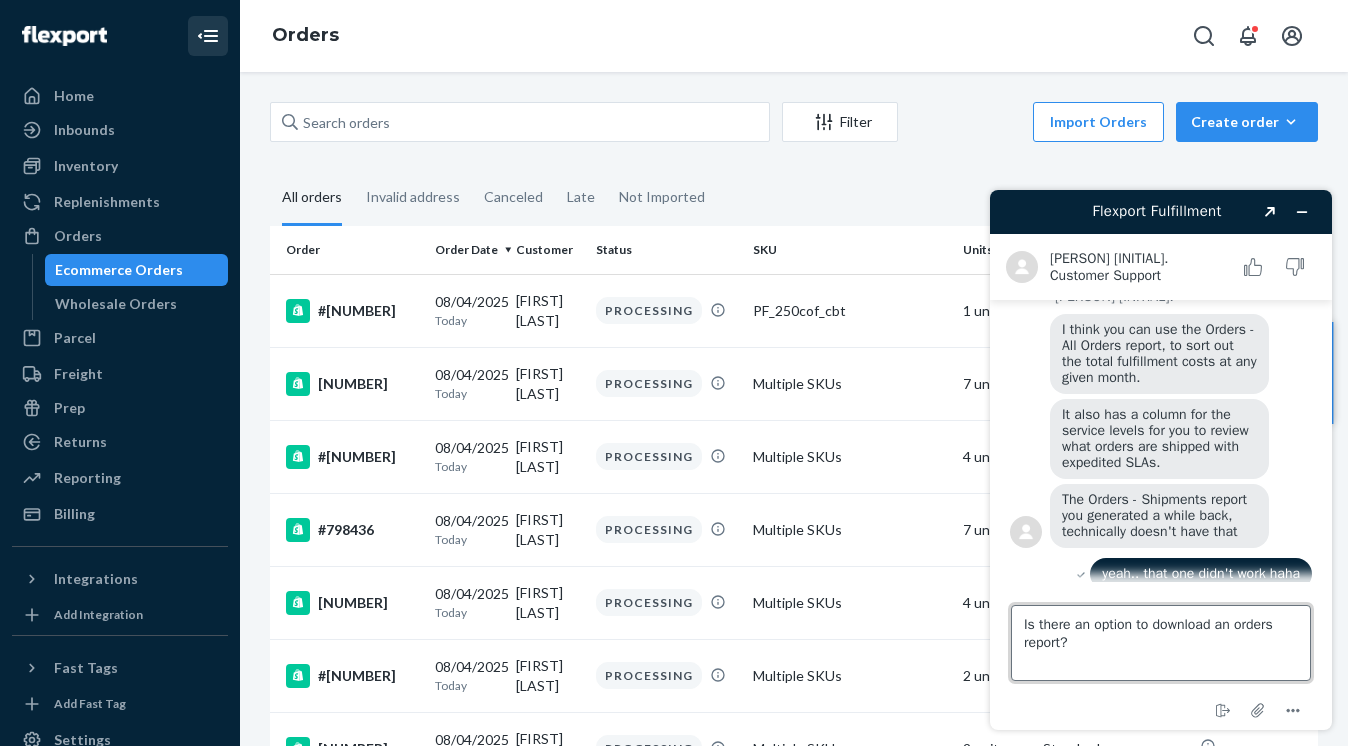 type 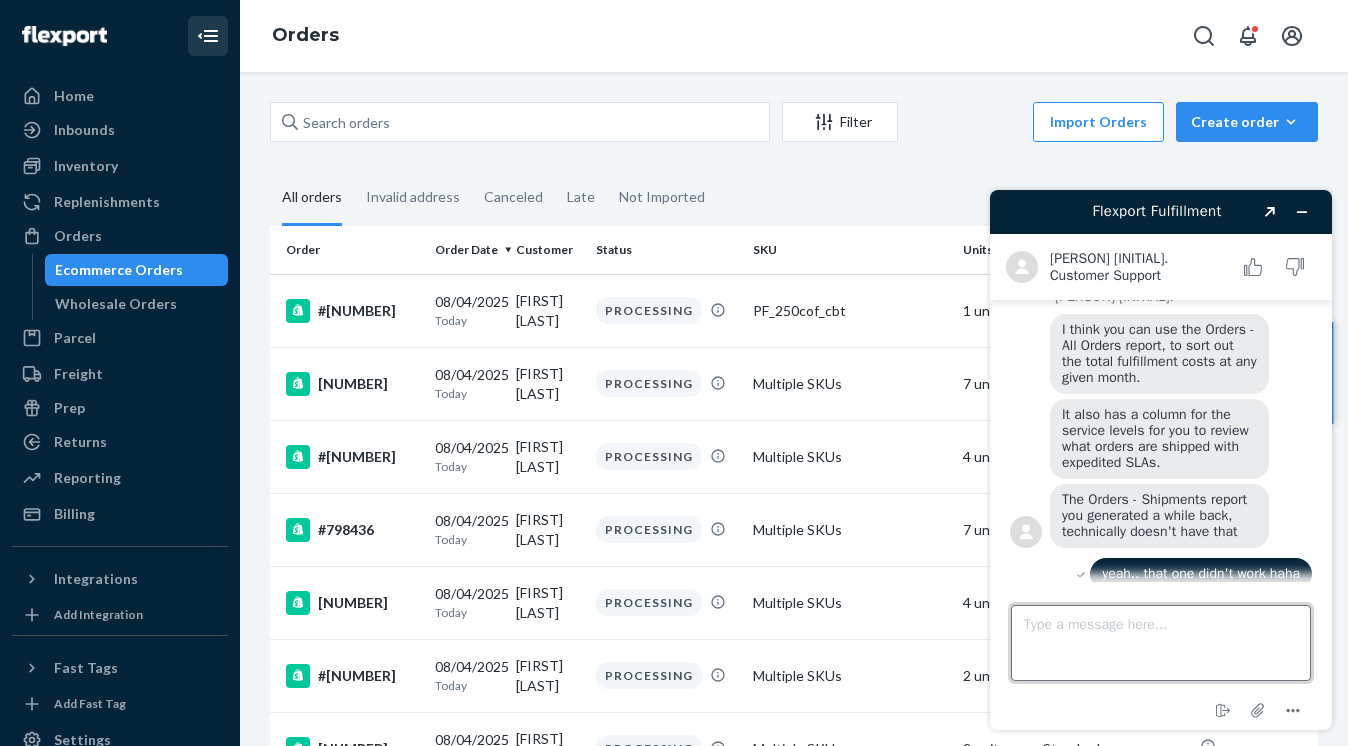 scroll, scrollTop: 739, scrollLeft: 0, axis: vertical 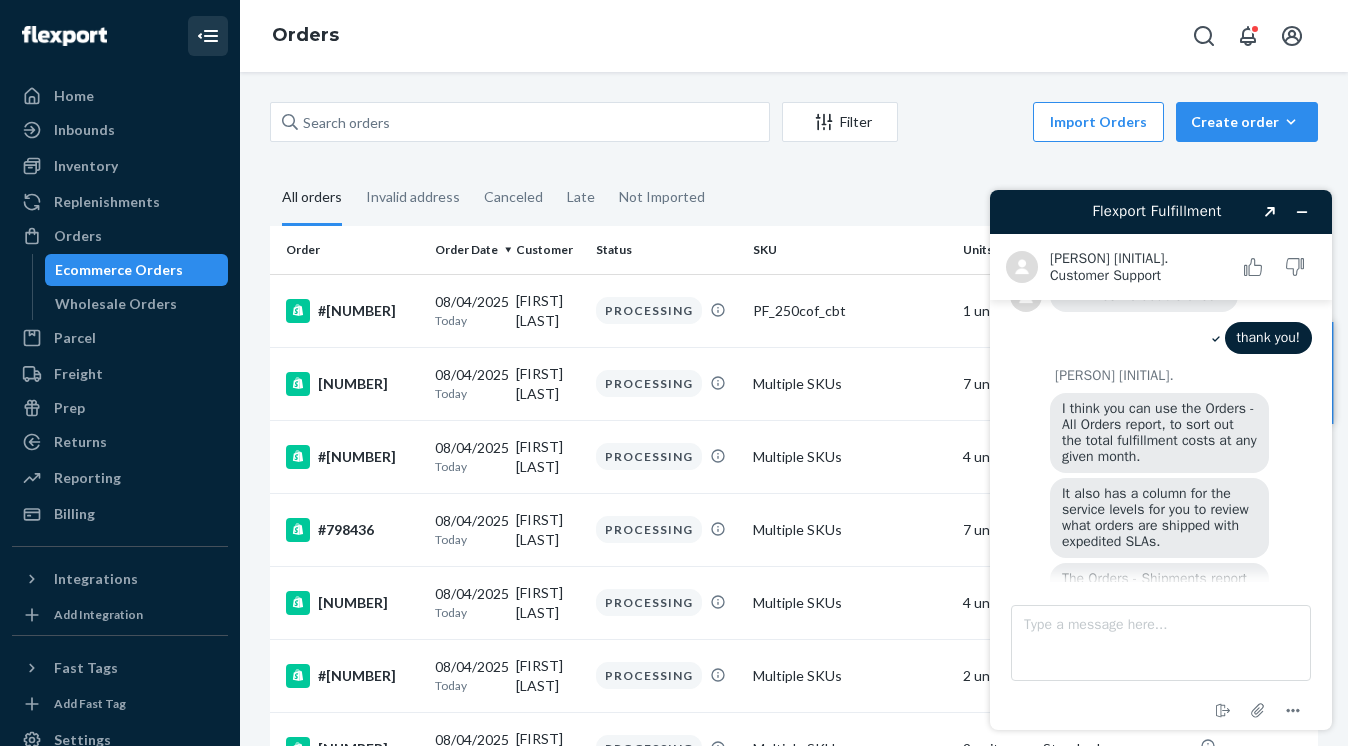 click on "All orders" at bounding box center (312, 198) 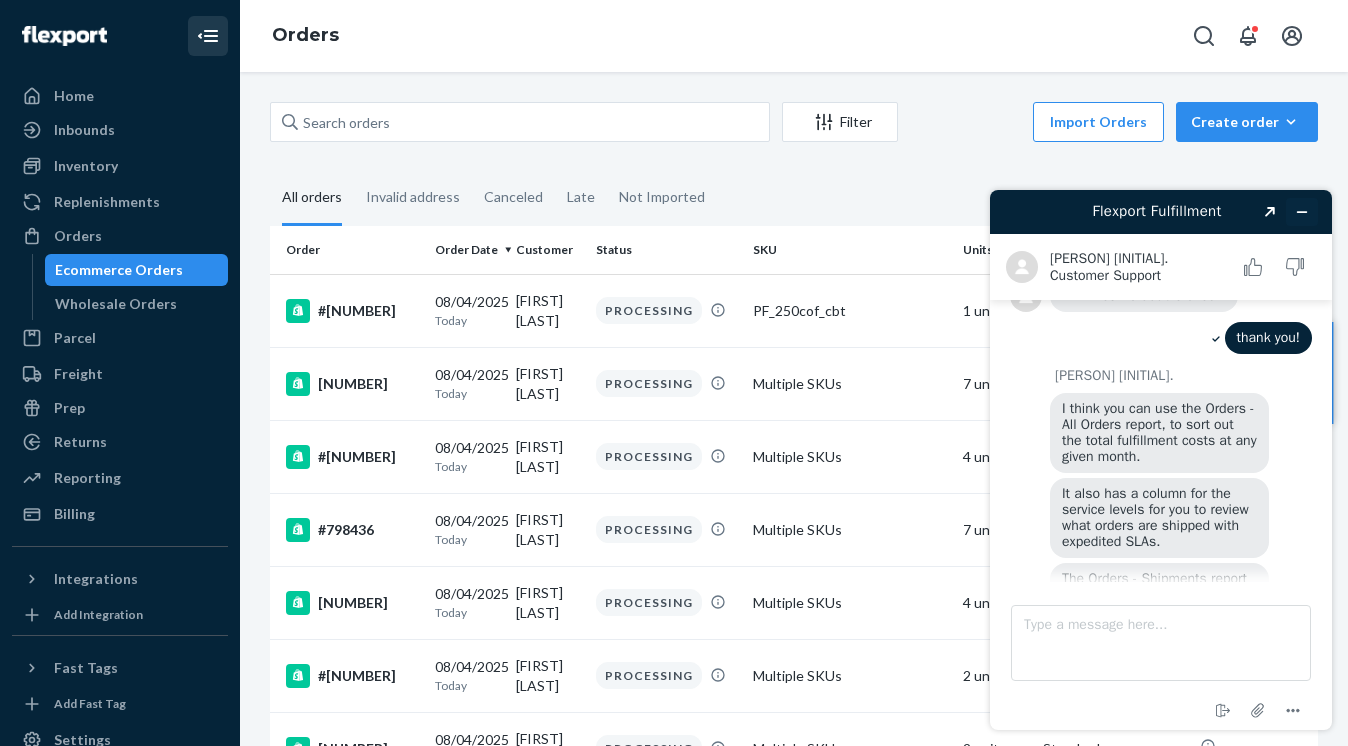 click at bounding box center [1302, 212] 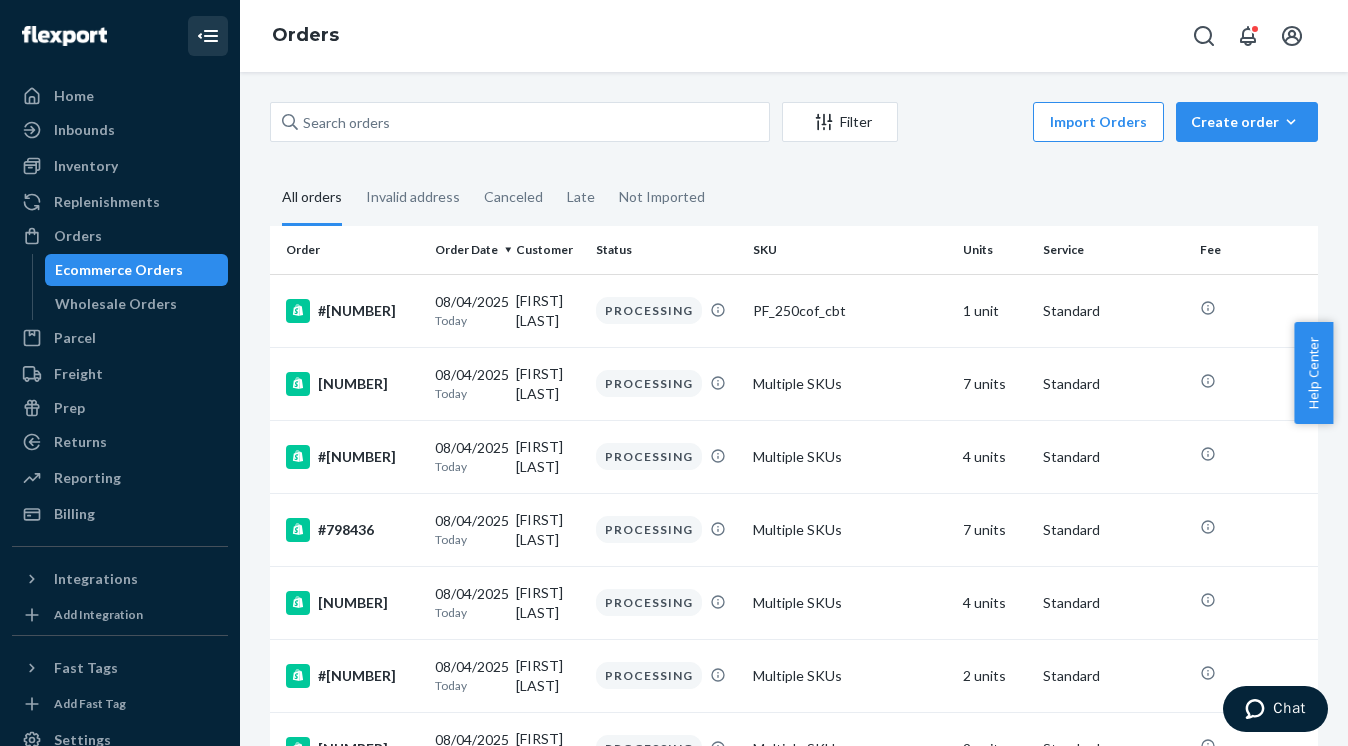 click on "Filter" at bounding box center (840, 122) 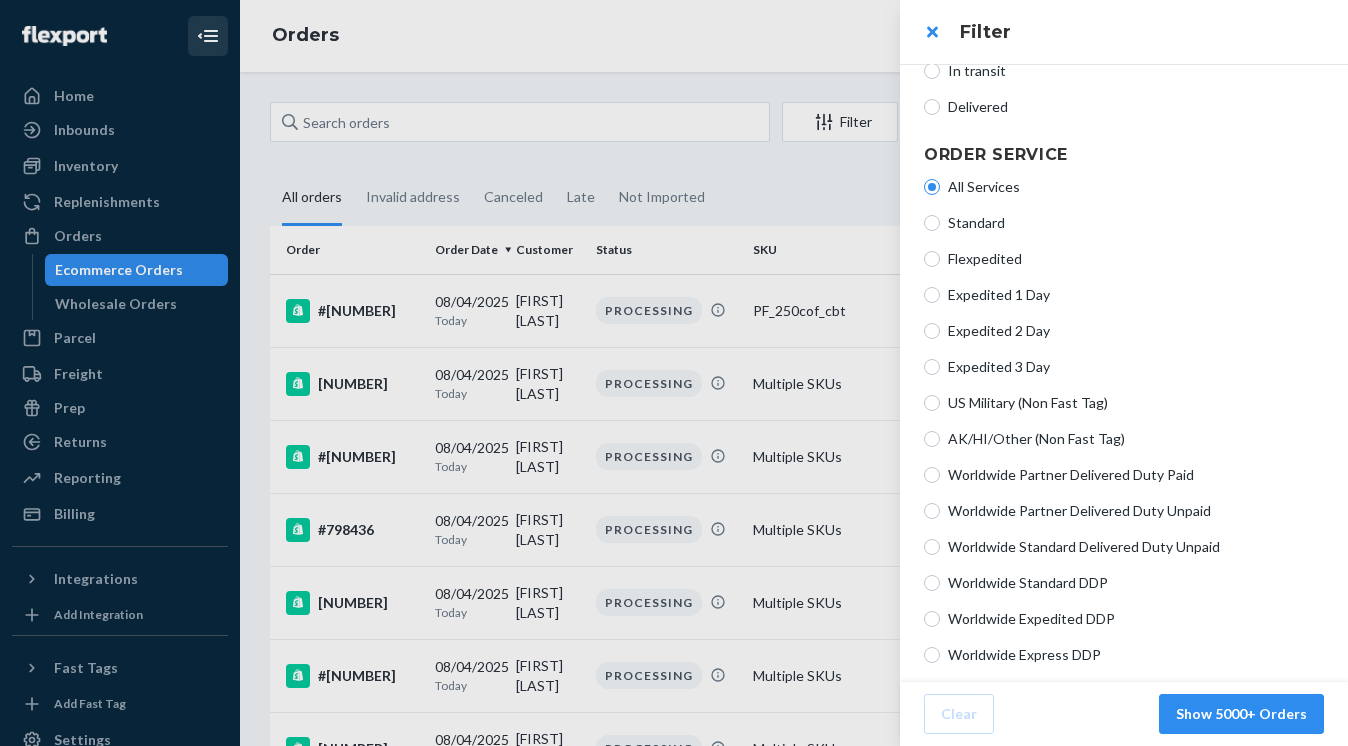 scroll, scrollTop: 518, scrollLeft: 0, axis: vertical 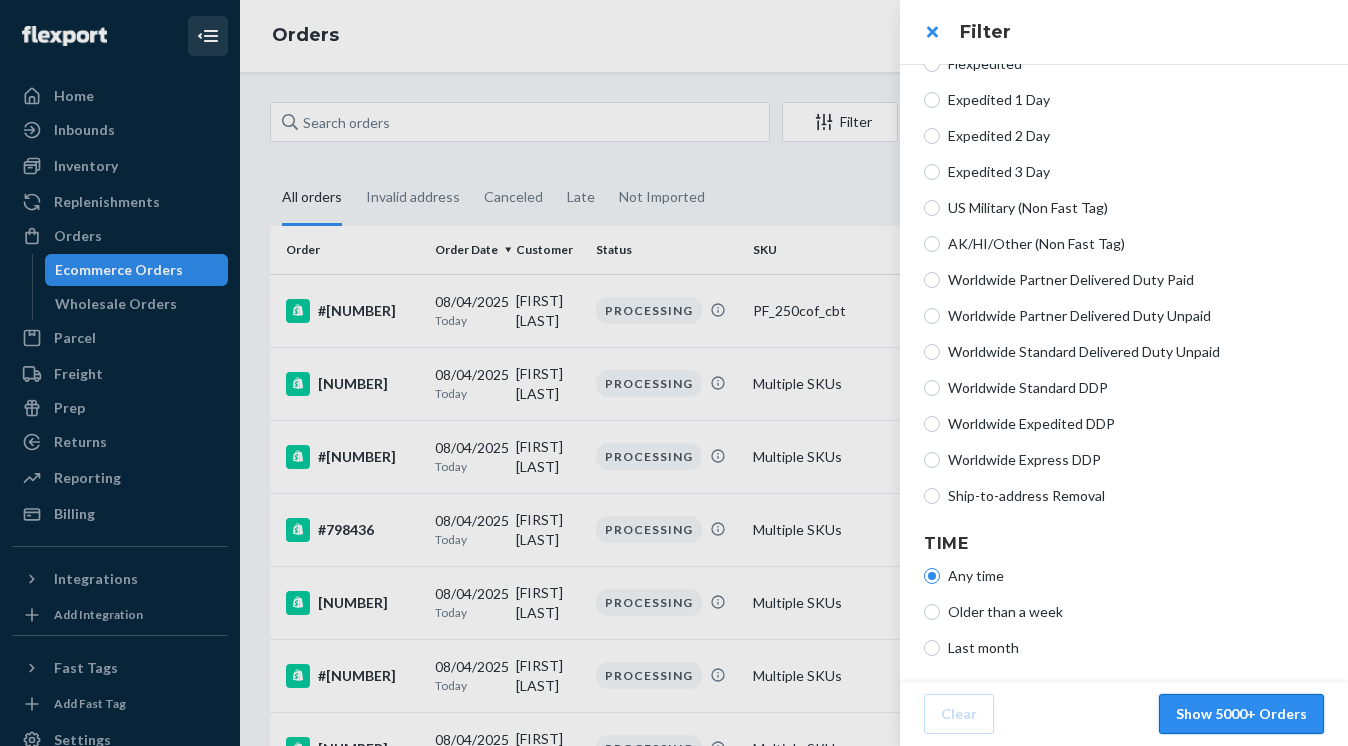click on "Show 5000+ Orders" at bounding box center [1241, 714] 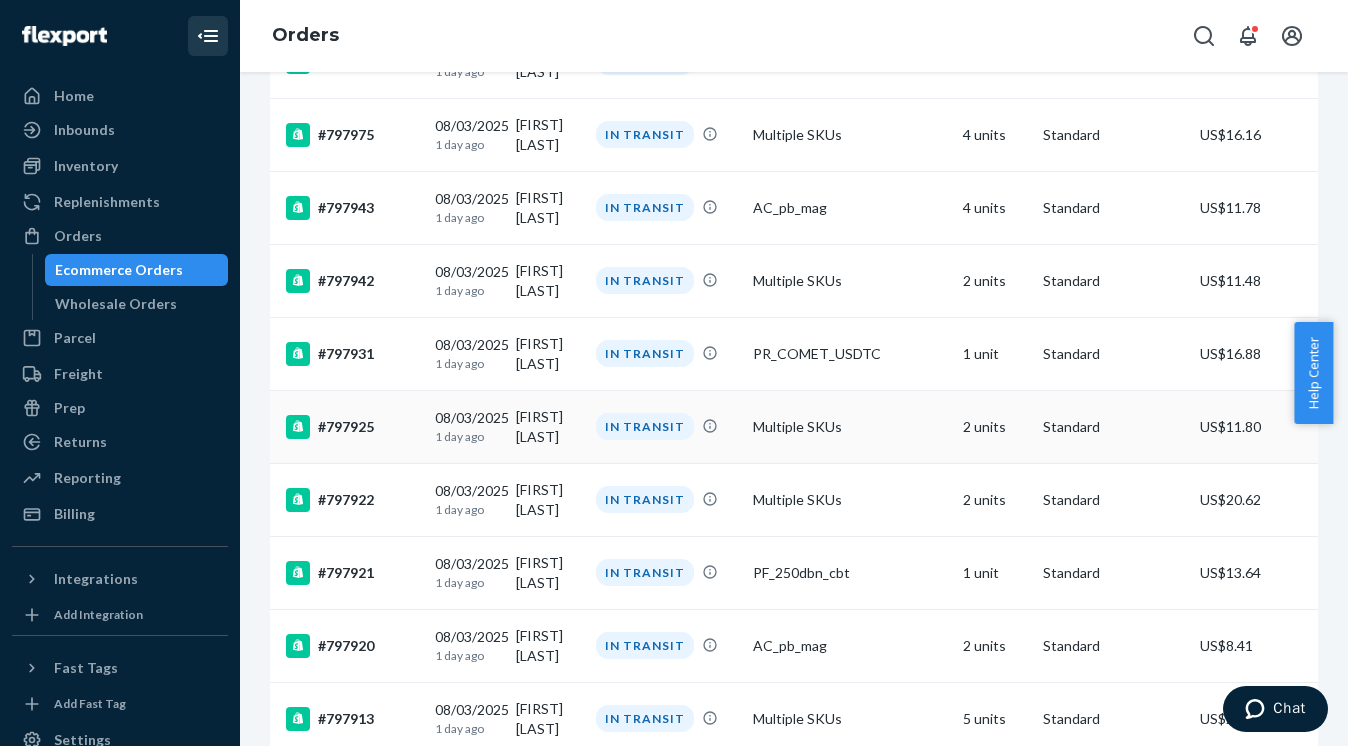 scroll, scrollTop: 4917, scrollLeft: 0, axis: vertical 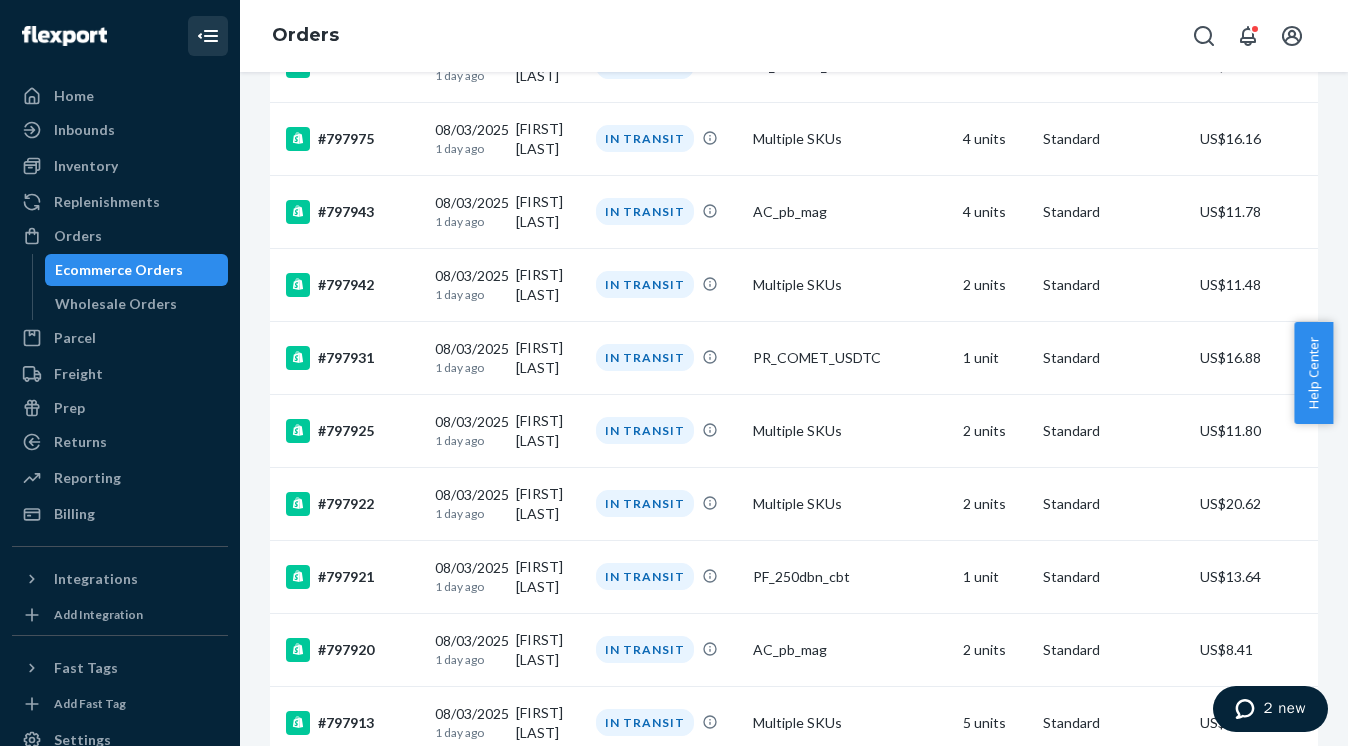 click on "2 new" at bounding box center (1284, 708) 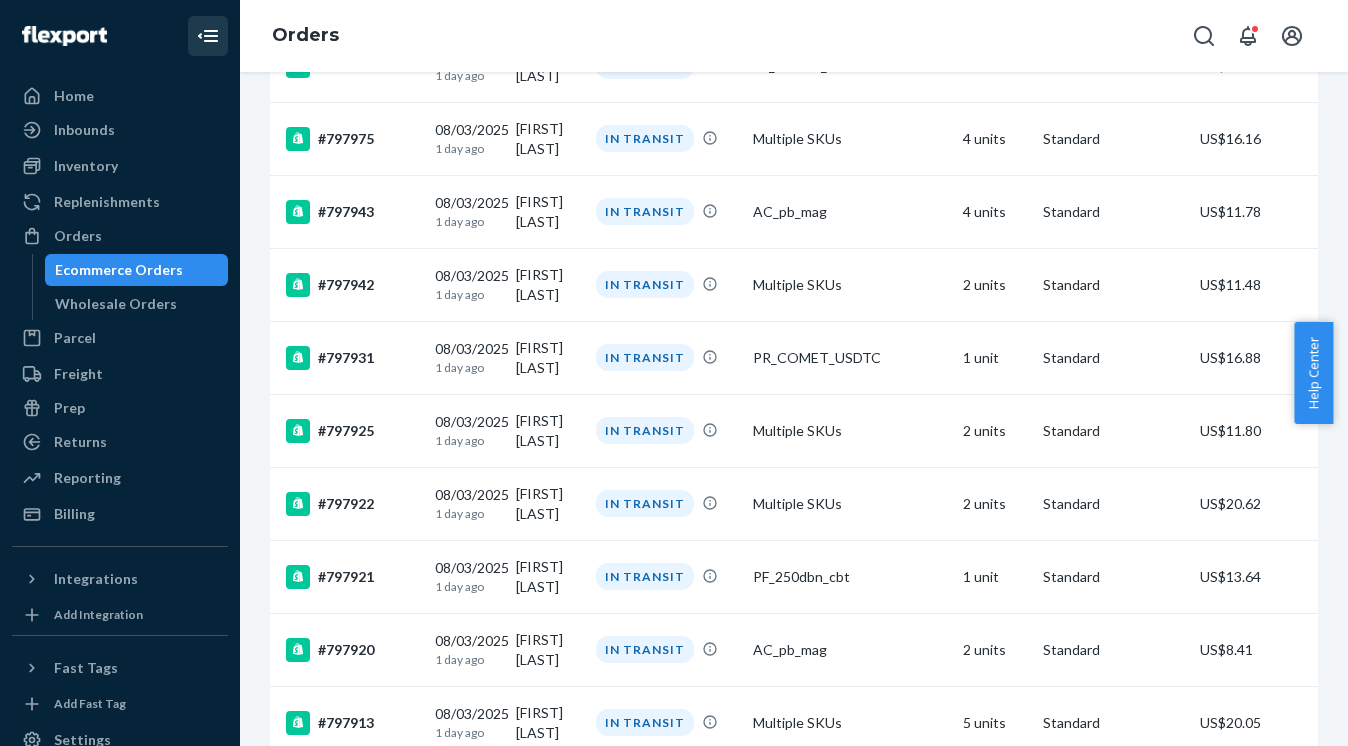 scroll, scrollTop: 0, scrollLeft: 0, axis: both 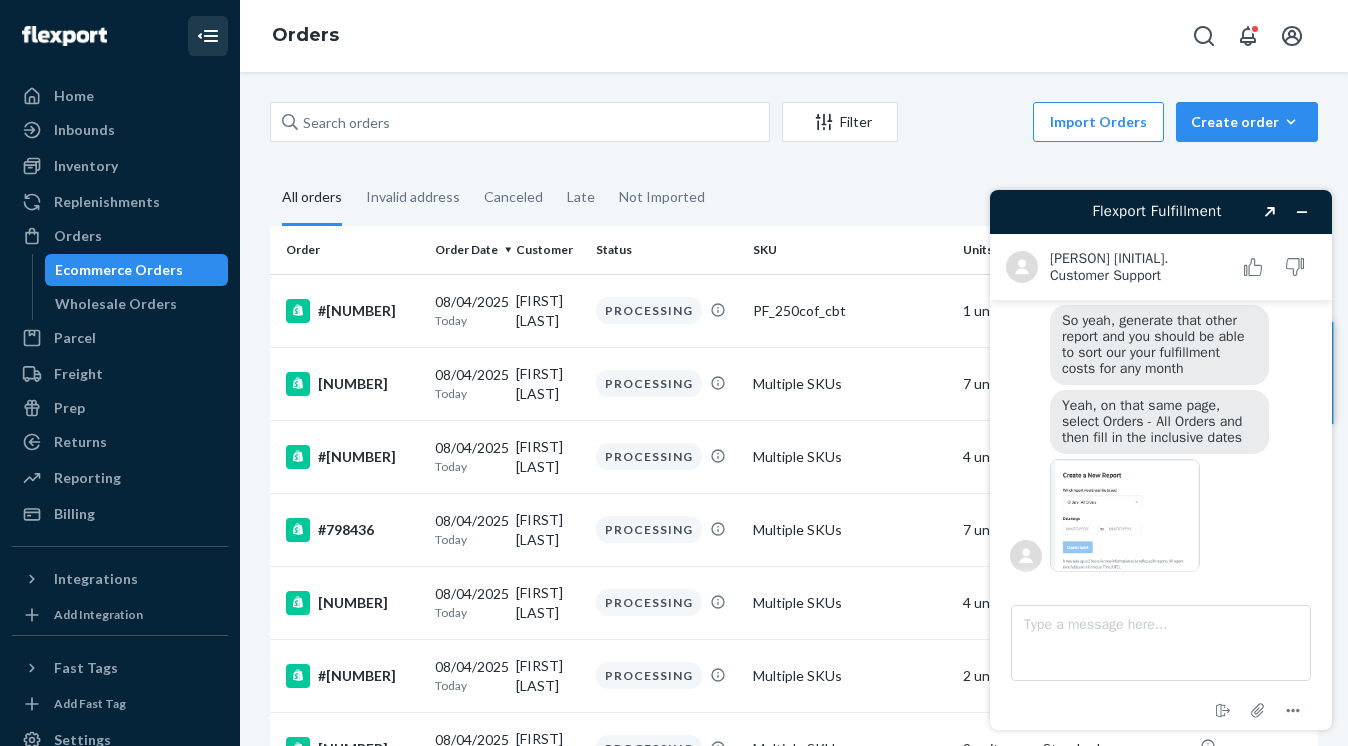 click on "Filter" at bounding box center [840, 122] 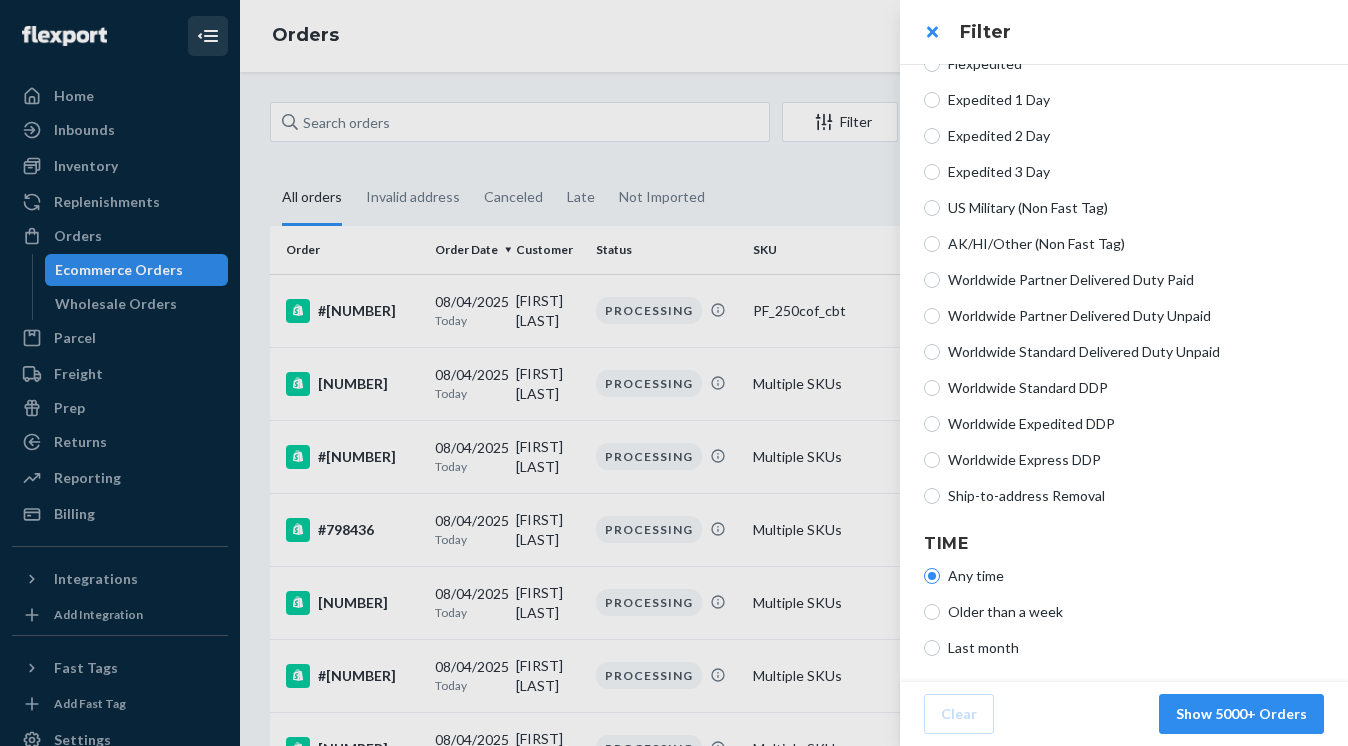 scroll, scrollTop: 0, scrollLeft: 0, axis: both 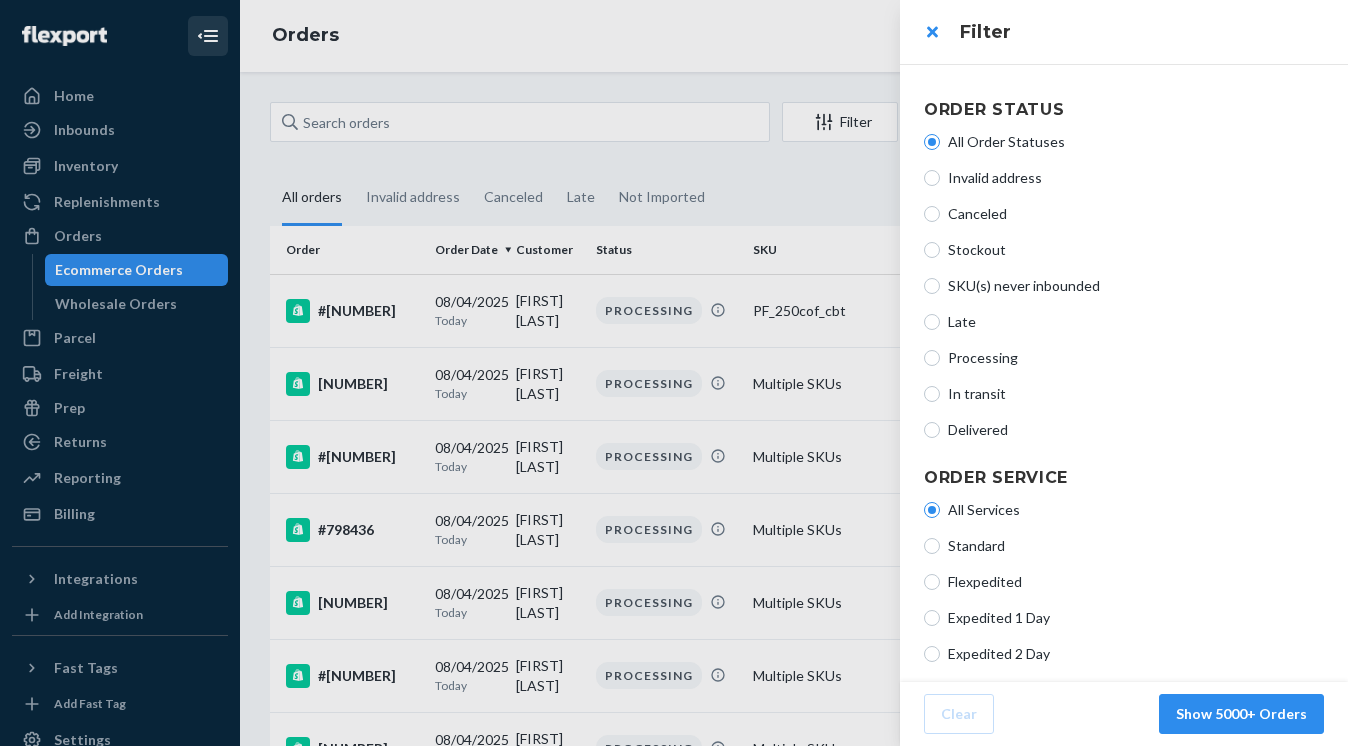 click at bounding box center (674, 373) 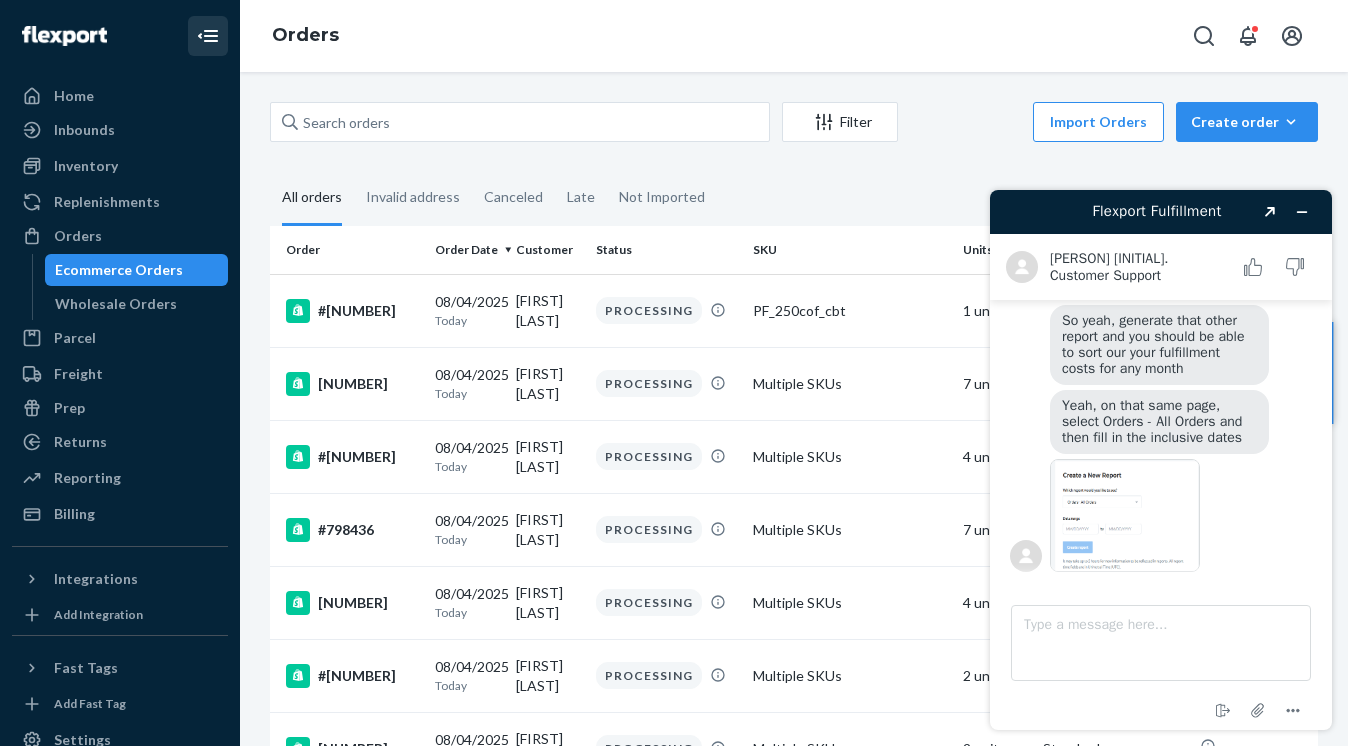 click at bounding box center (1125, 515) 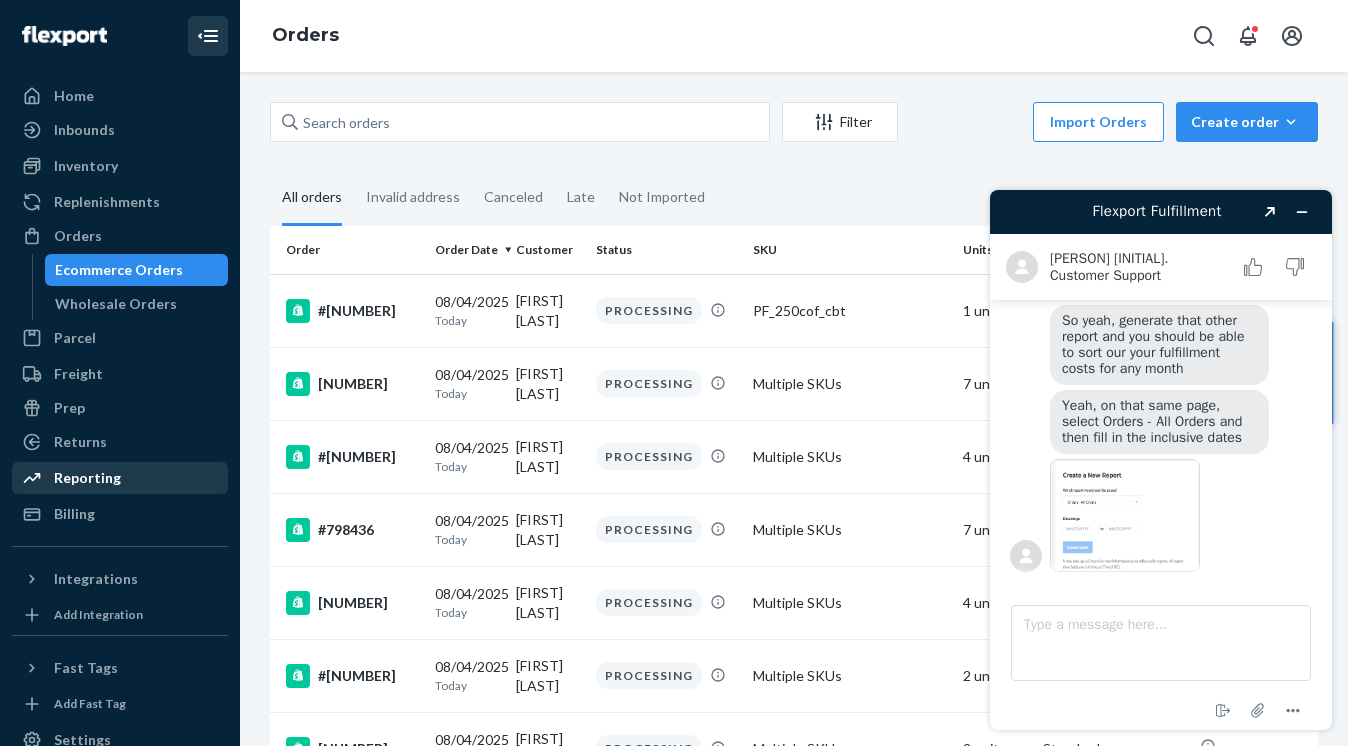 click on "Reporting" at bounding box center [87, 478] 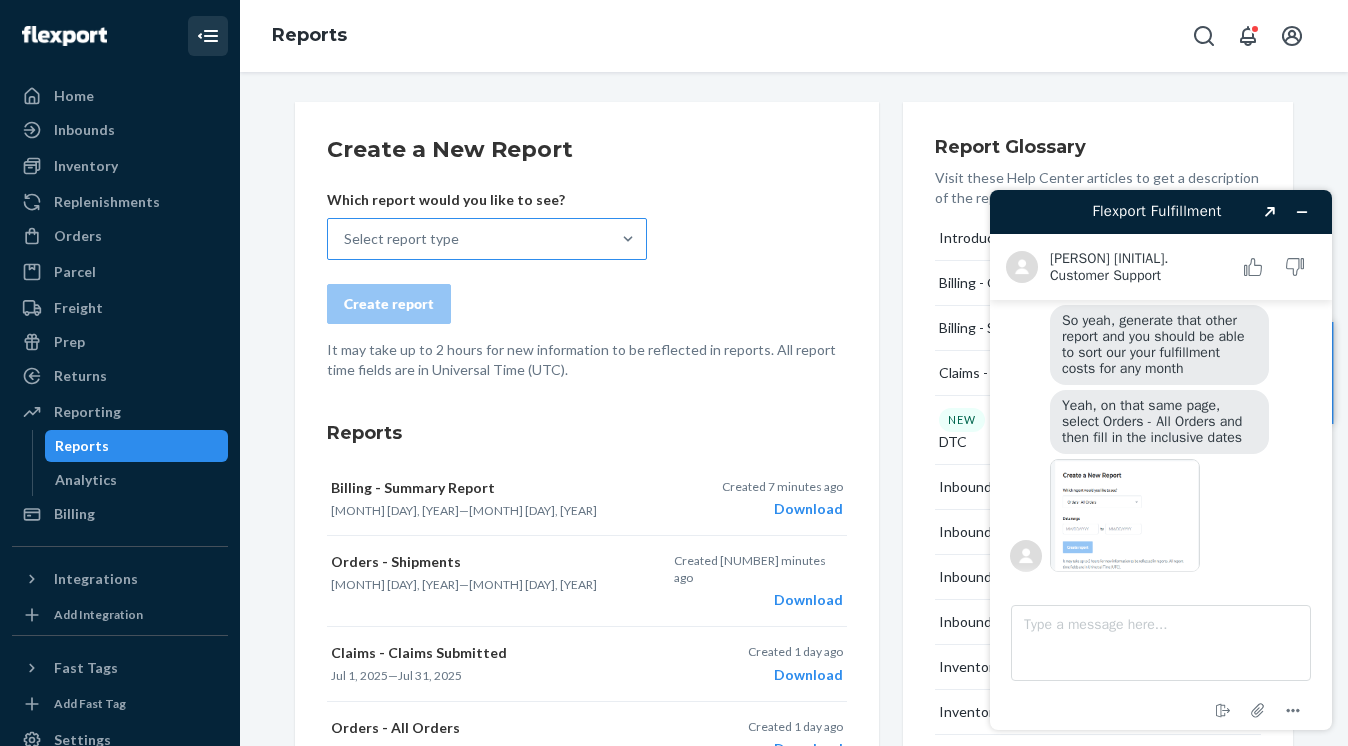 click on "Select report type" at bounding box center (469, 239) 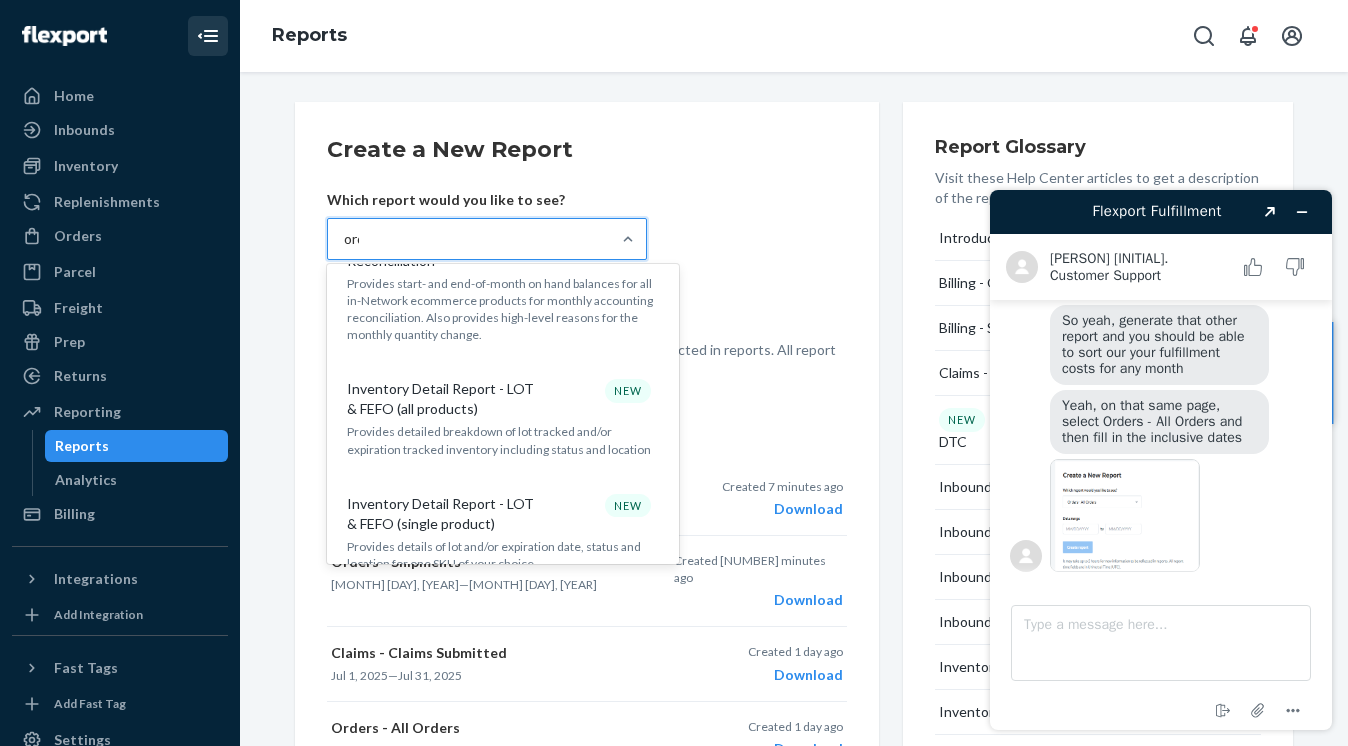scroll, scrollTop: 144, scrollLeft: 0, axis: vertical 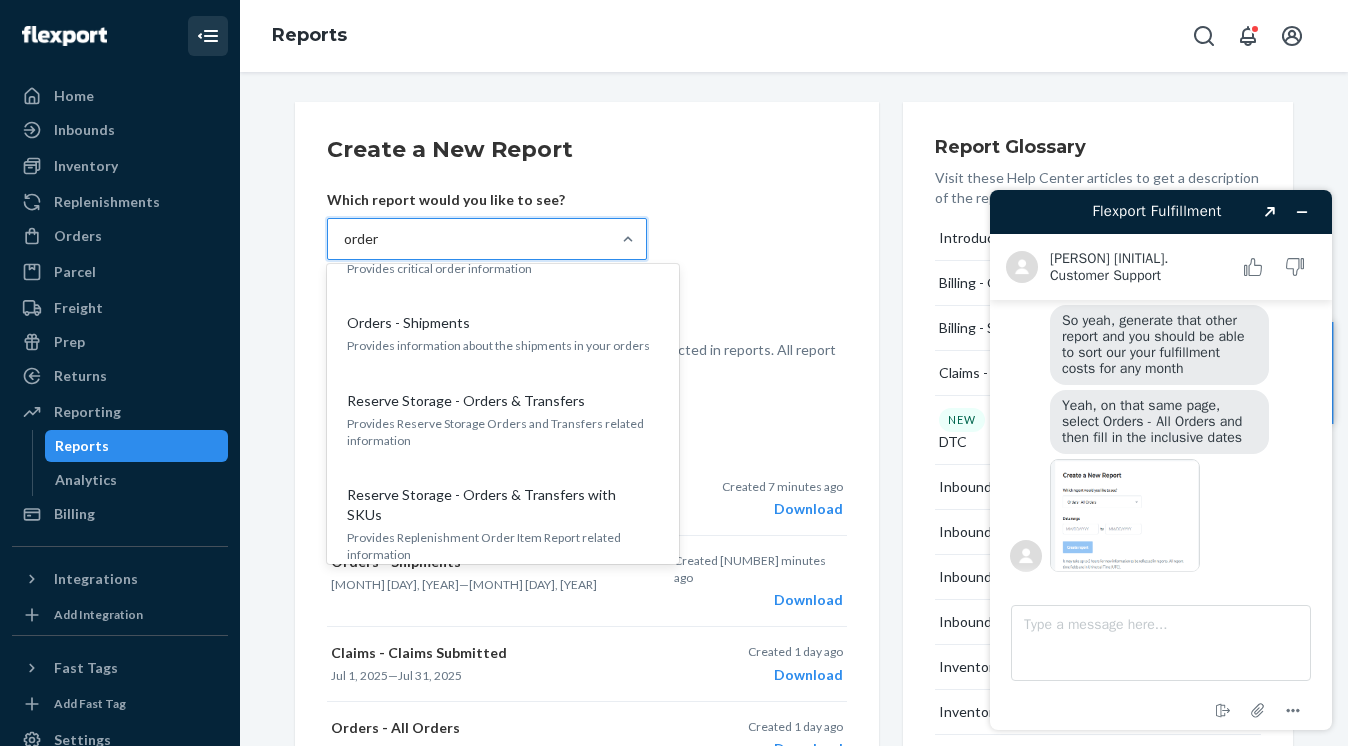 type on "orders" 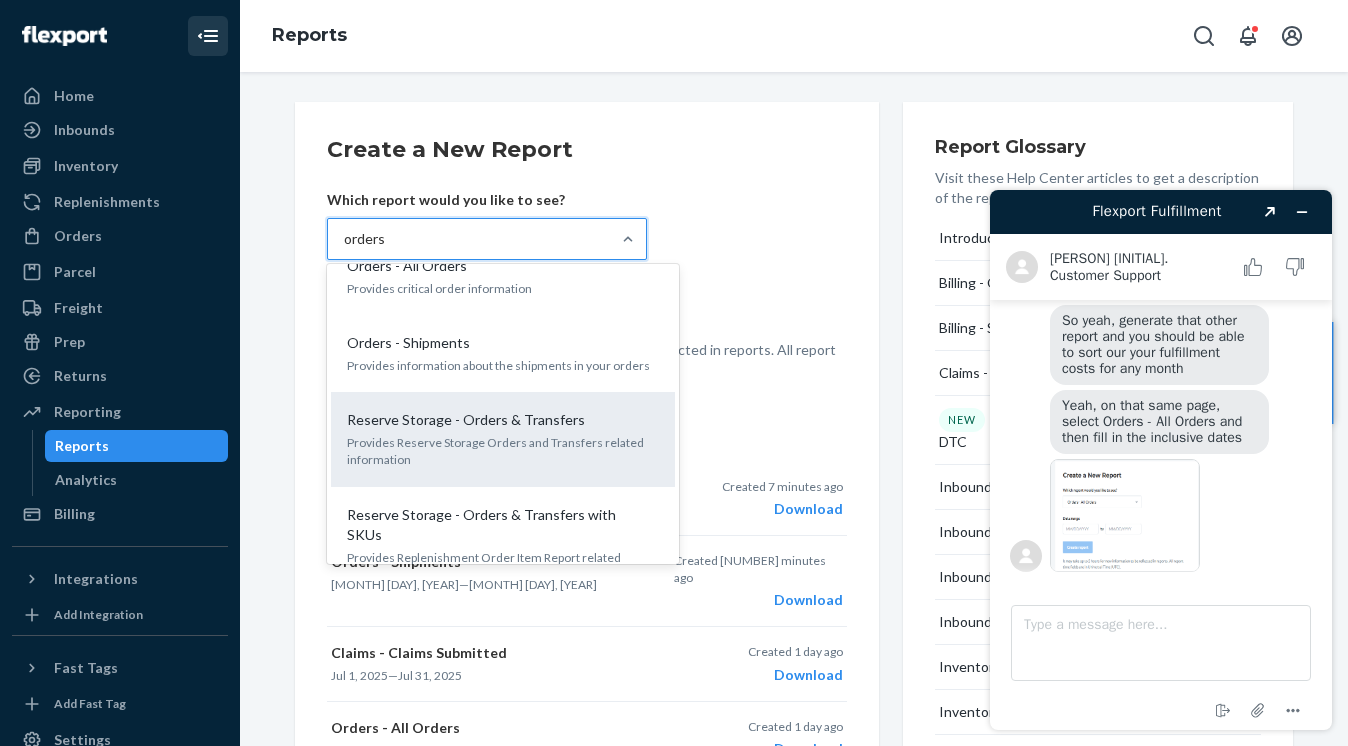 scroll, scrollTop: 1, scrollLeft: 0, axis: vertical 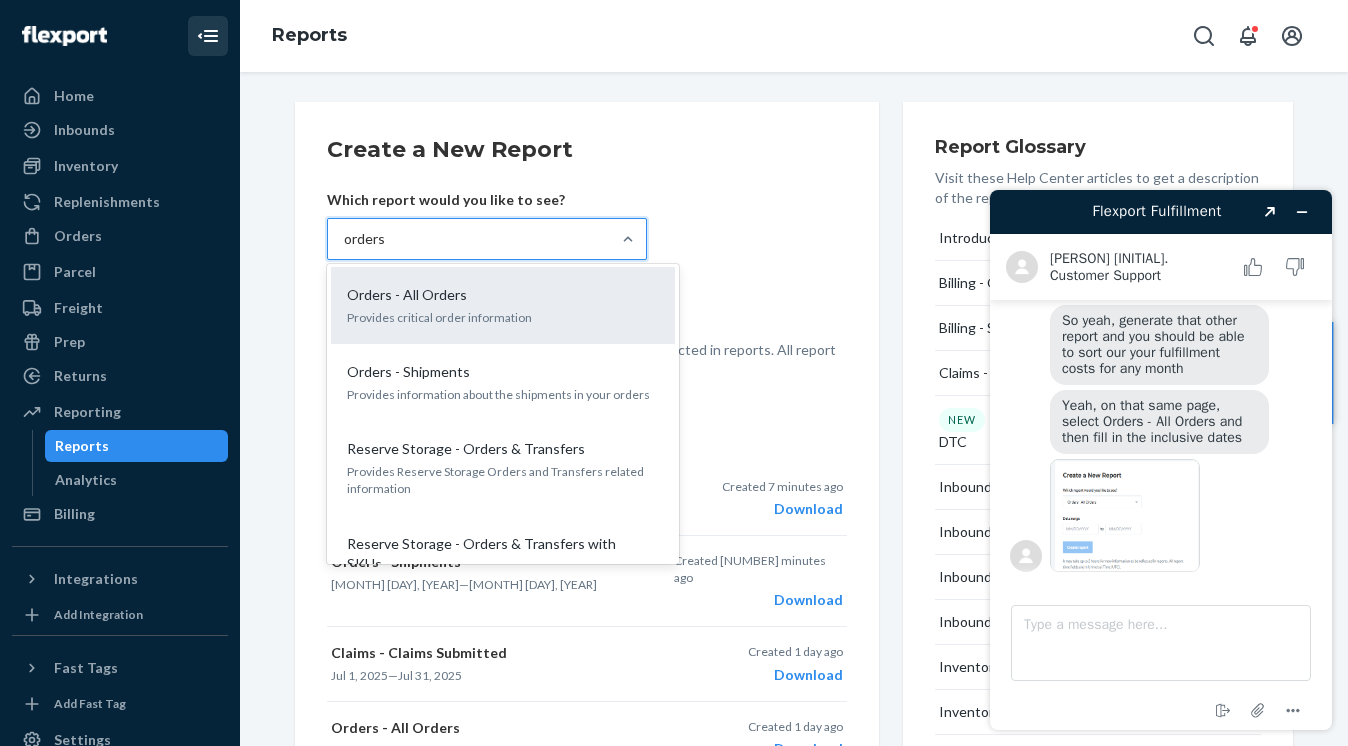 click on "Provides critical order information" at bounding box center [503, 317] 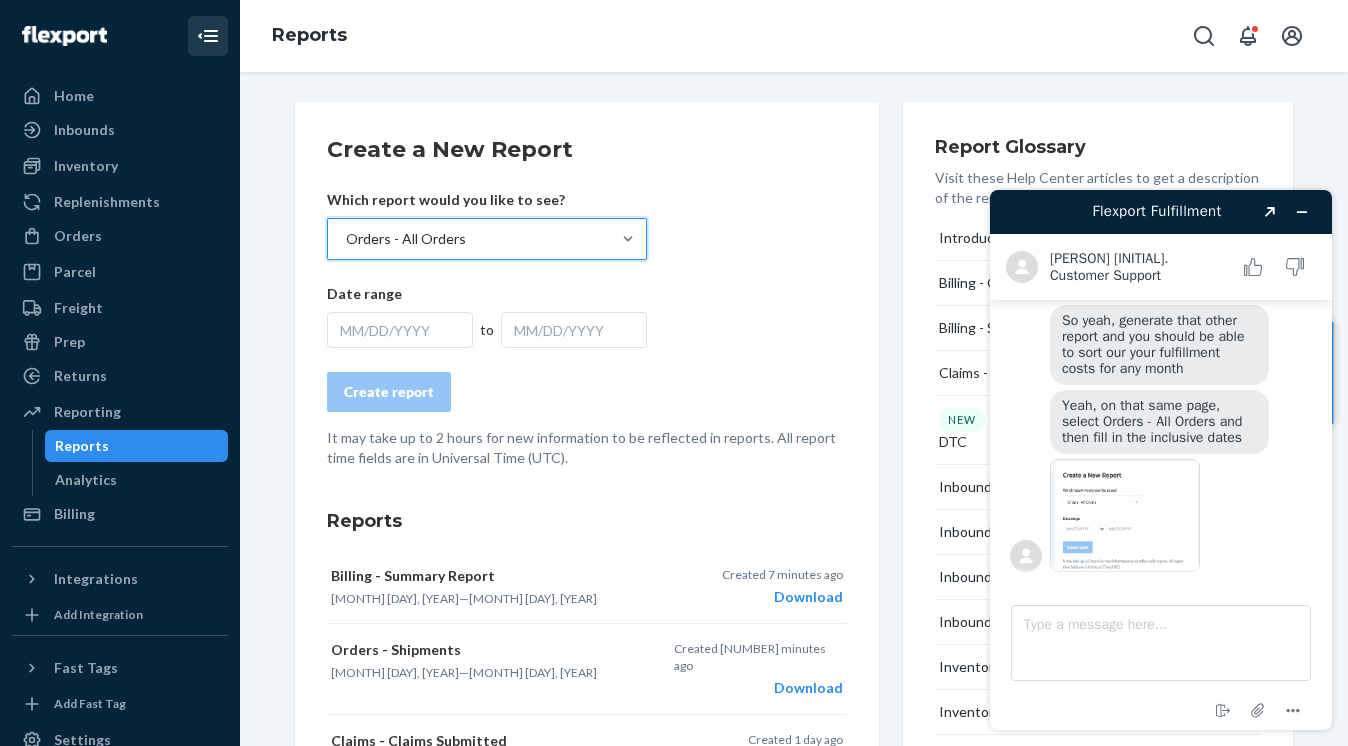 click on "MM/DD/YYYY" at bounding box center (400, 330) 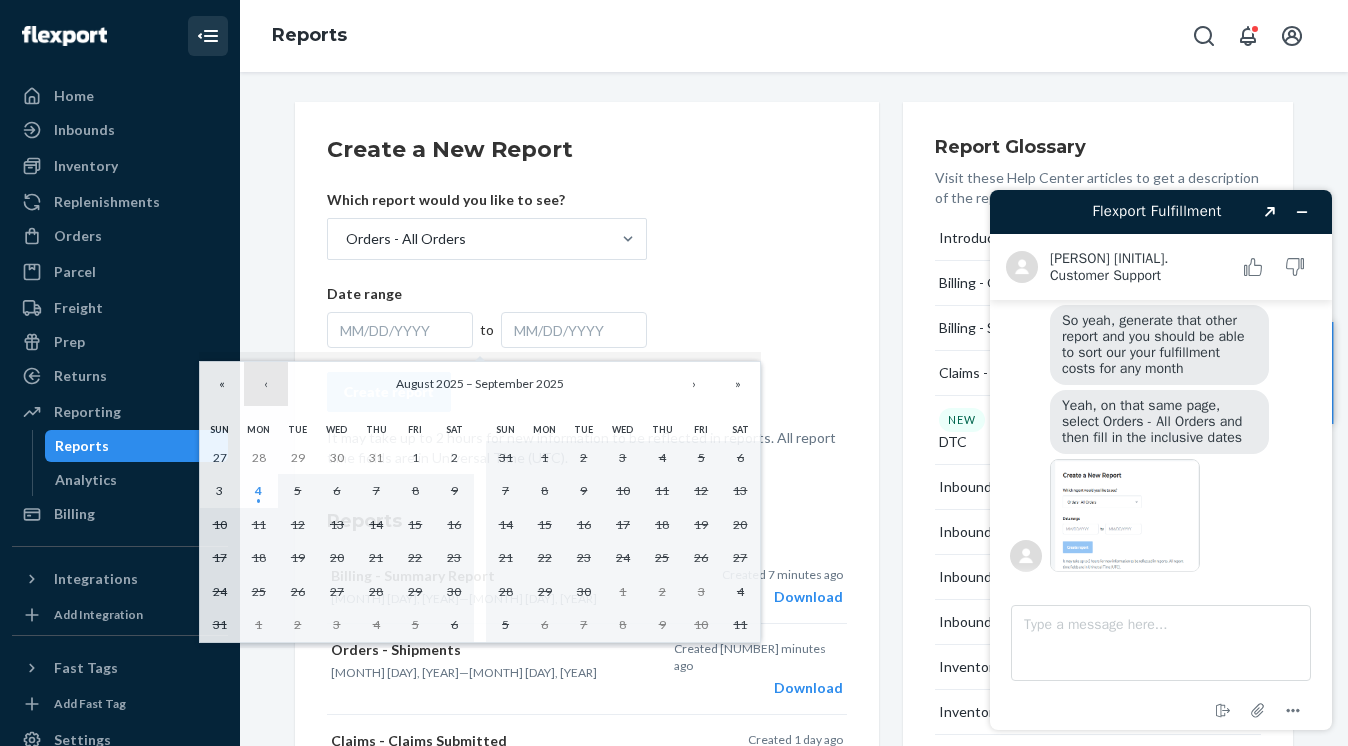 click on "‹" at bounding box center [266, 384] 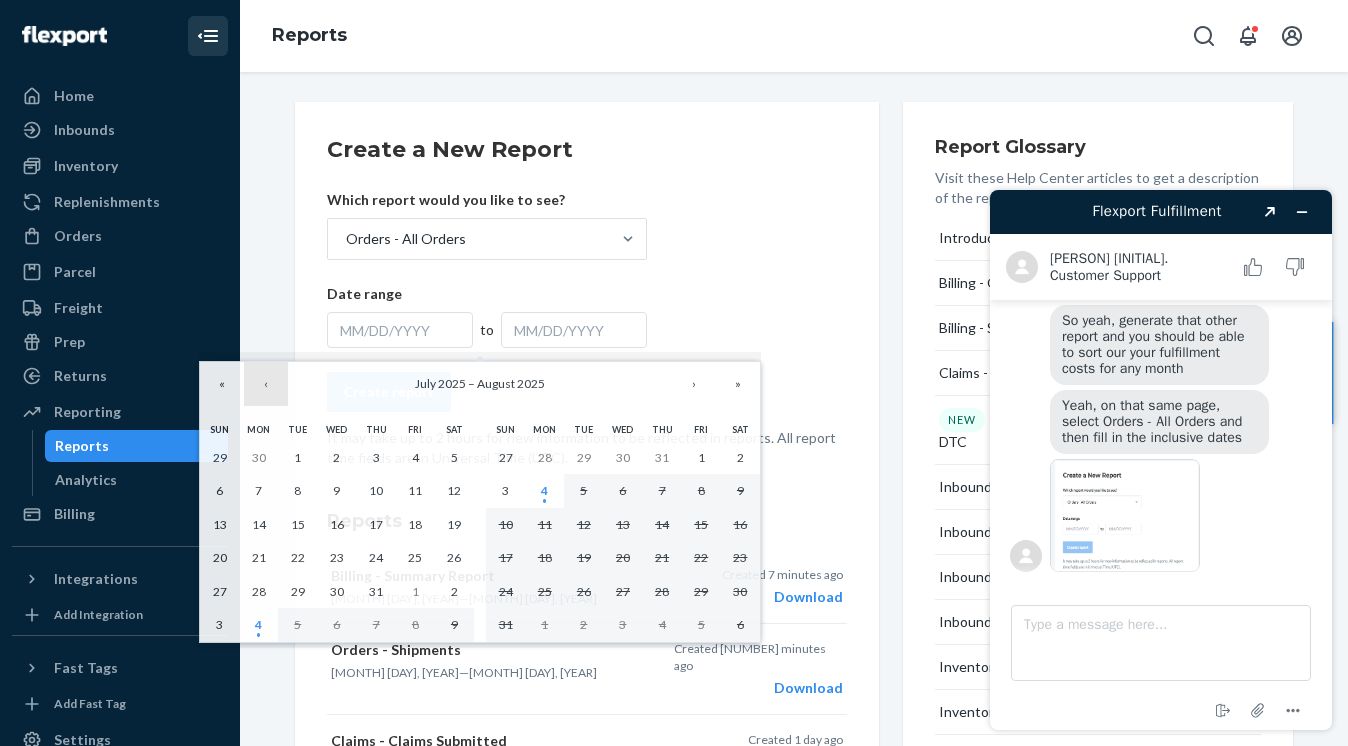 click on "‹" at bounding box center [266, 384] 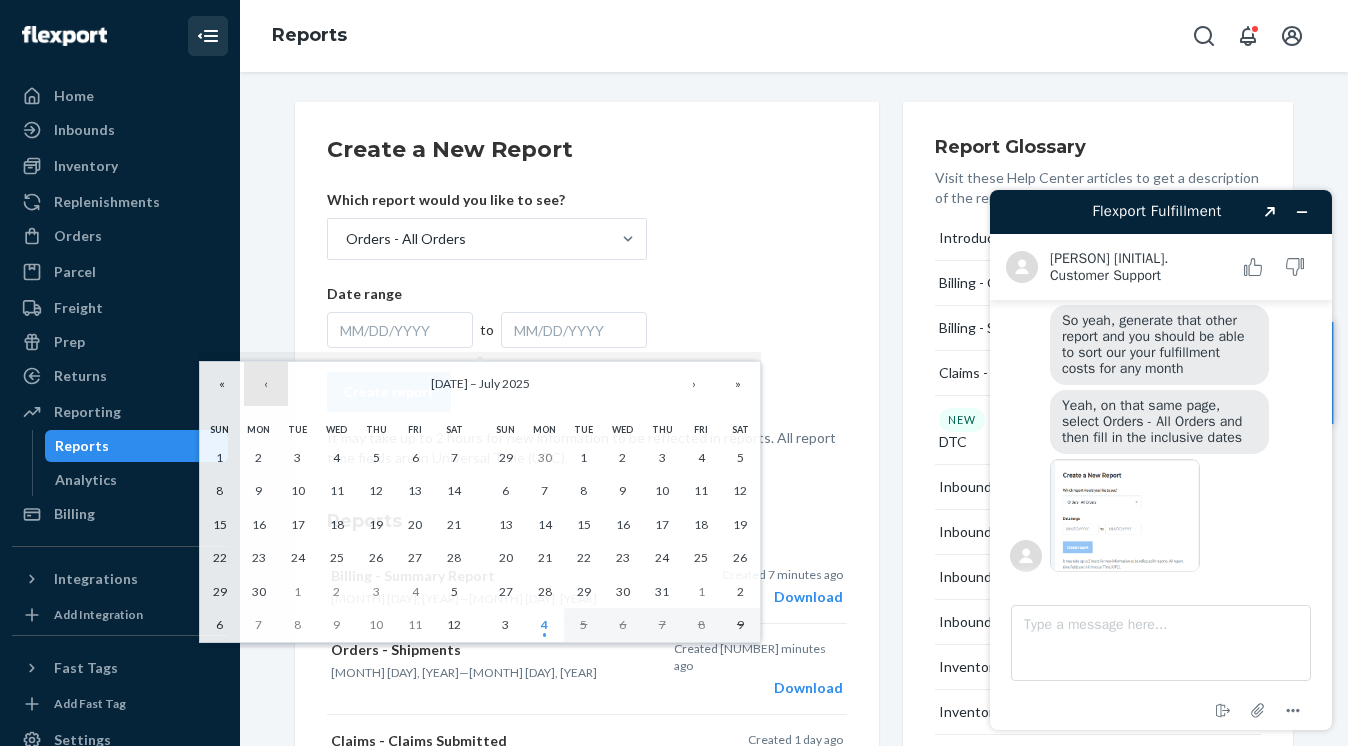 click on "‹" at bounding box center (266, 384) 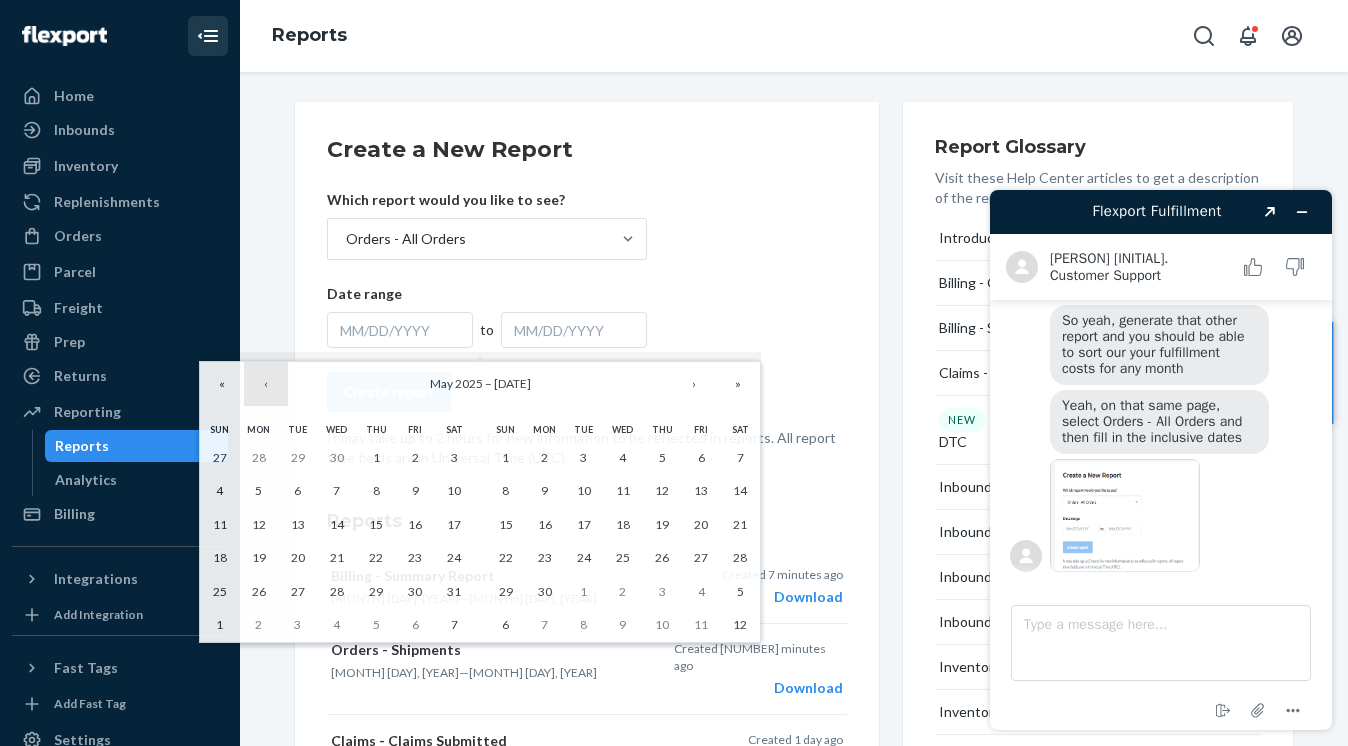 click on "‹" at bounding box center (266, 384) 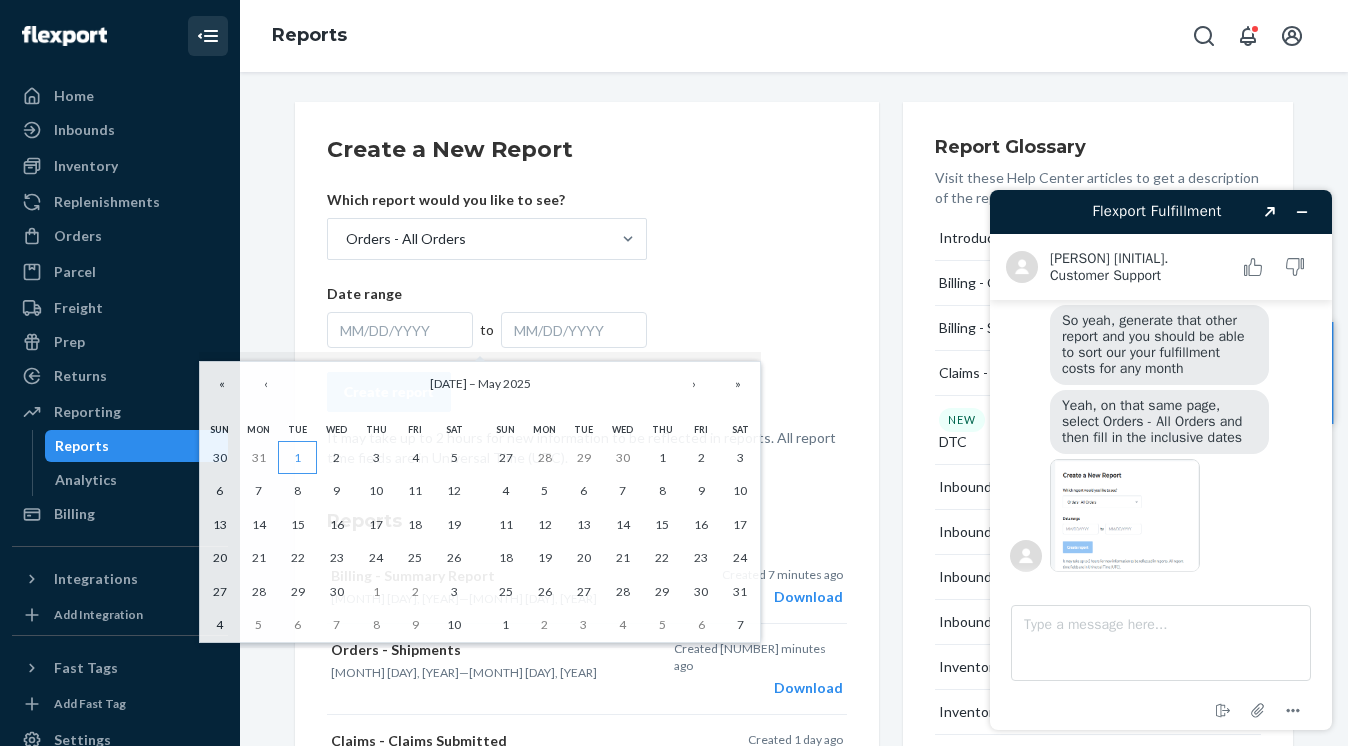click on "1" at bounding box center [297, 458] 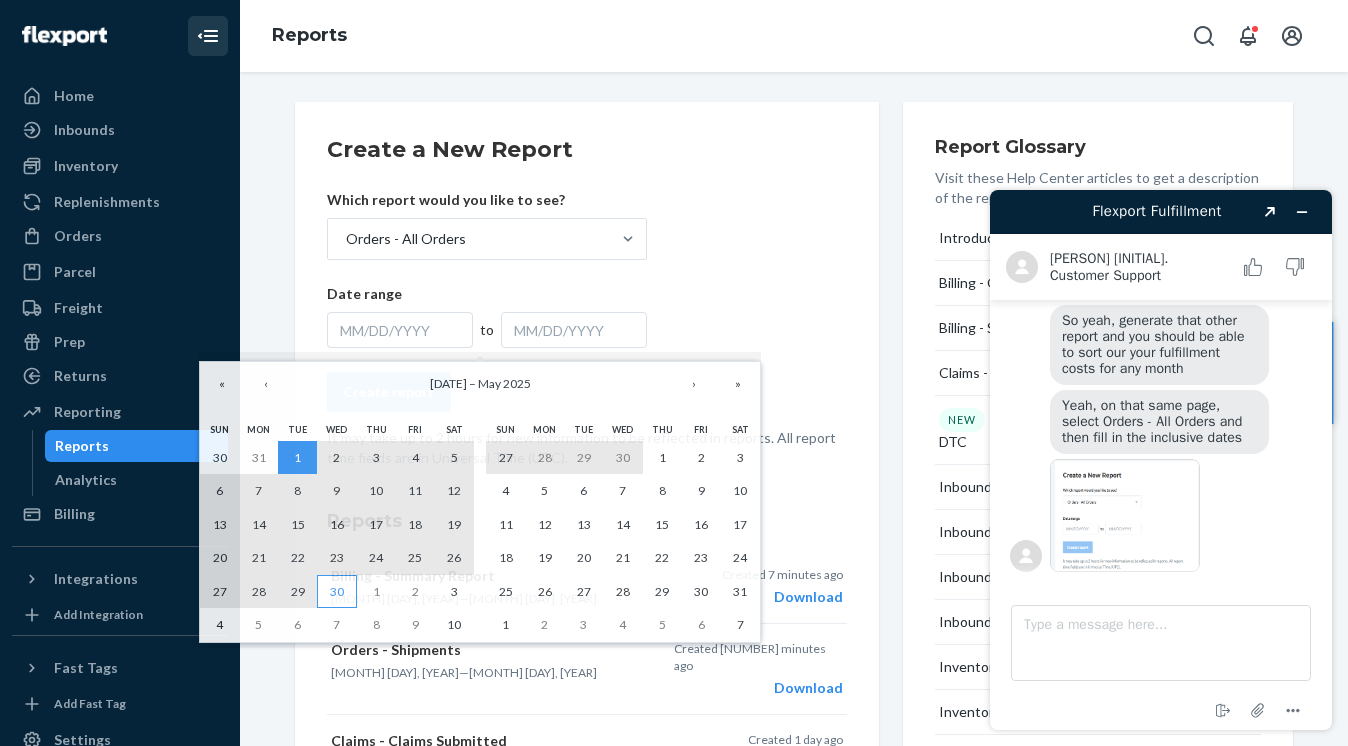 click on "30" at bounding box center (336, 592) 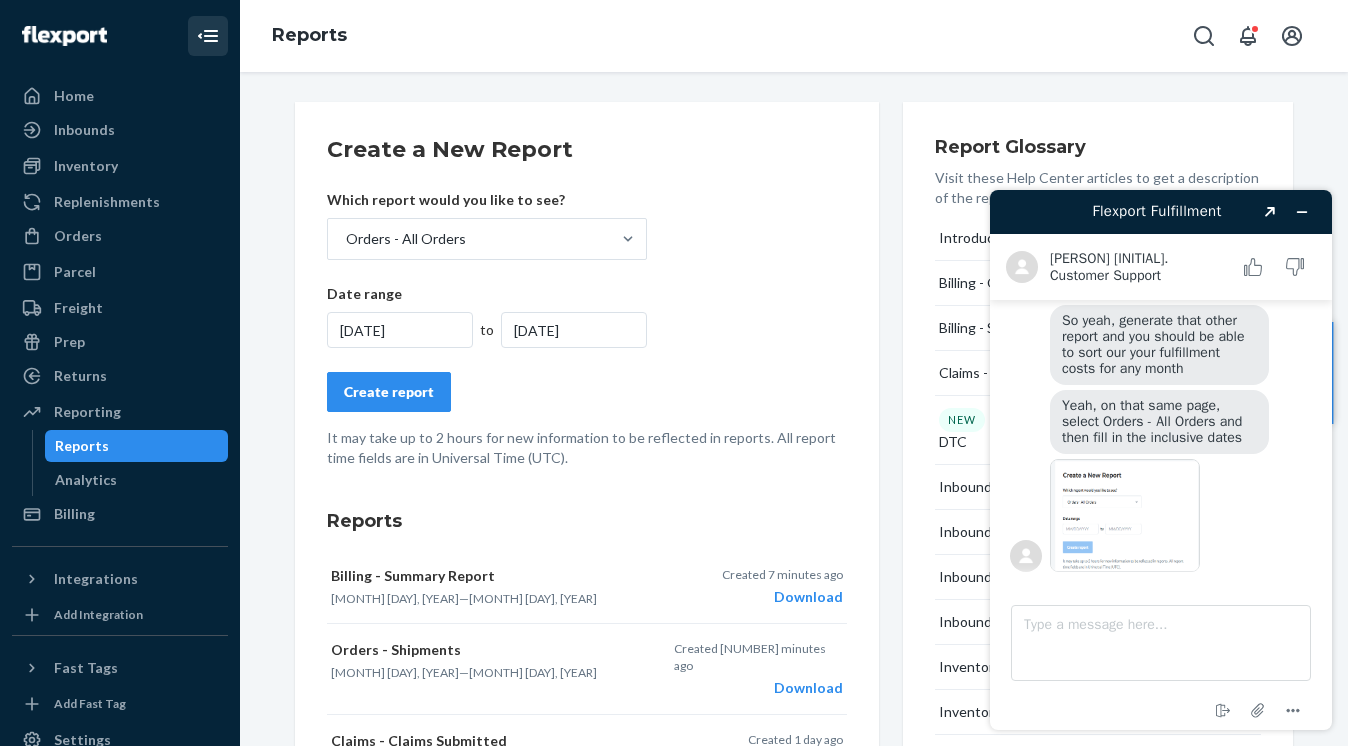 click on "Create report" at bounding box center (389, 392) 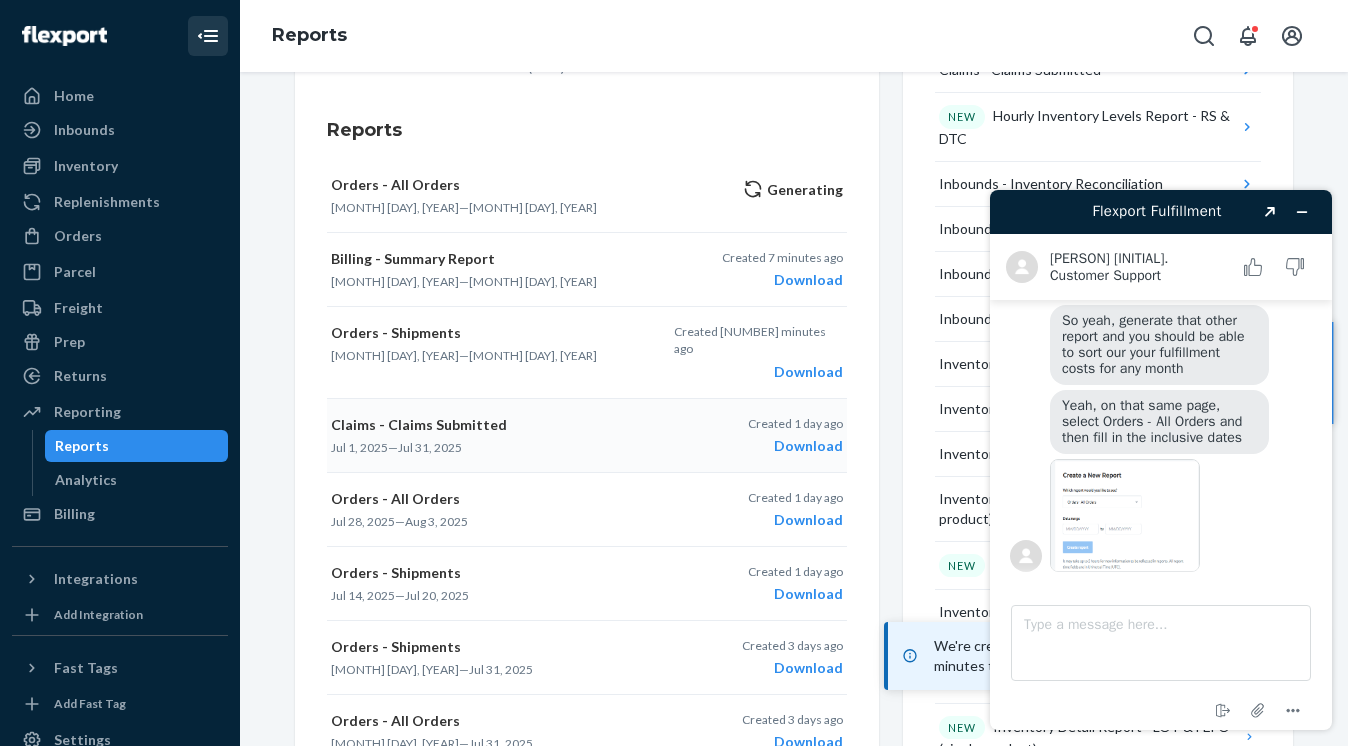 scroll, scrollTop: 0, scrollLeft: 0, axis: both 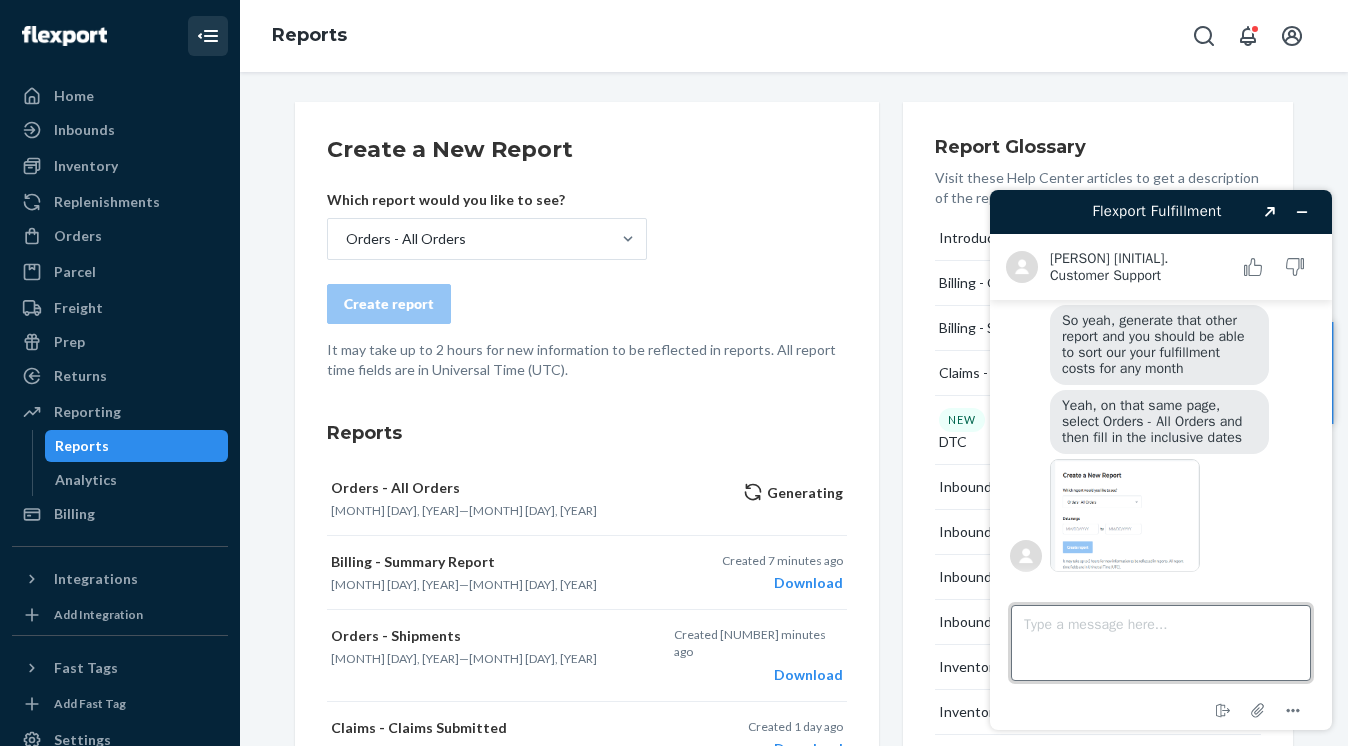 click on "Type a message here..." at bounding box center (1161, 643) 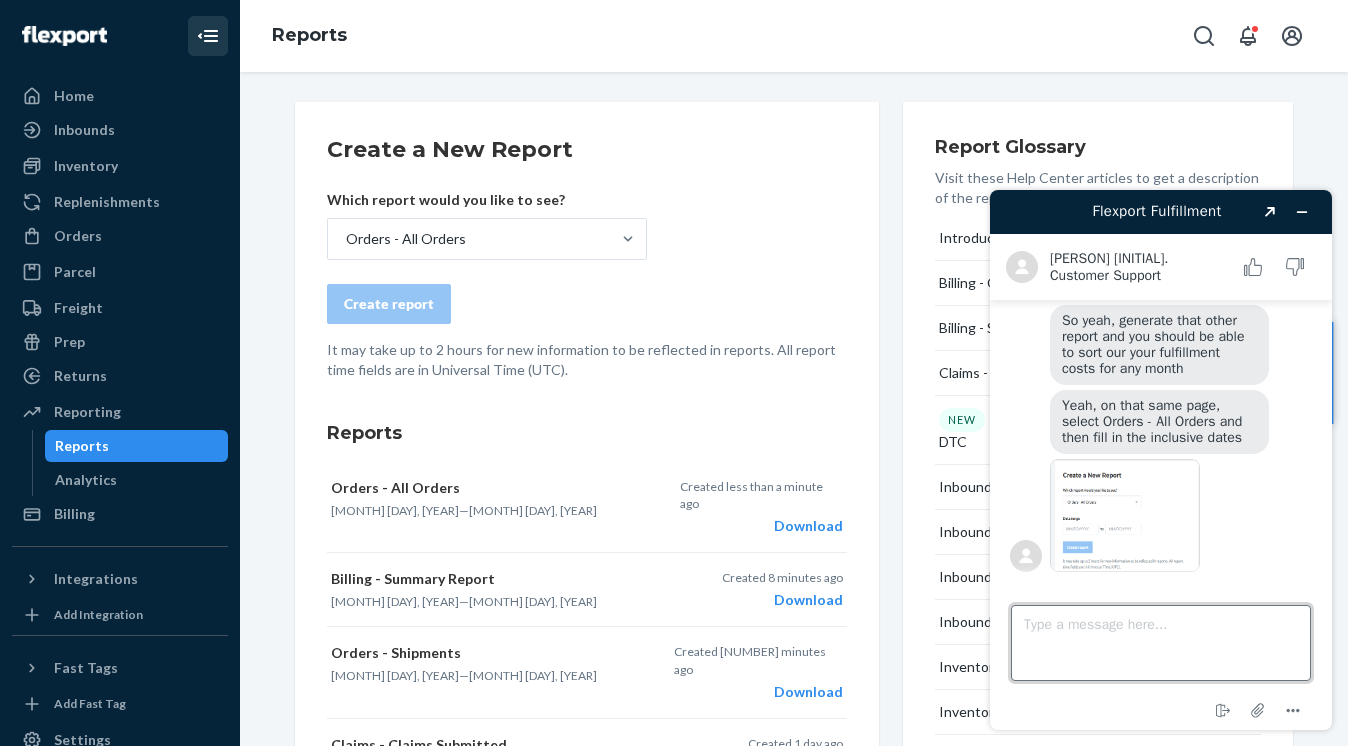 click on "Type a message here..." at bounding box center (1161, 643) 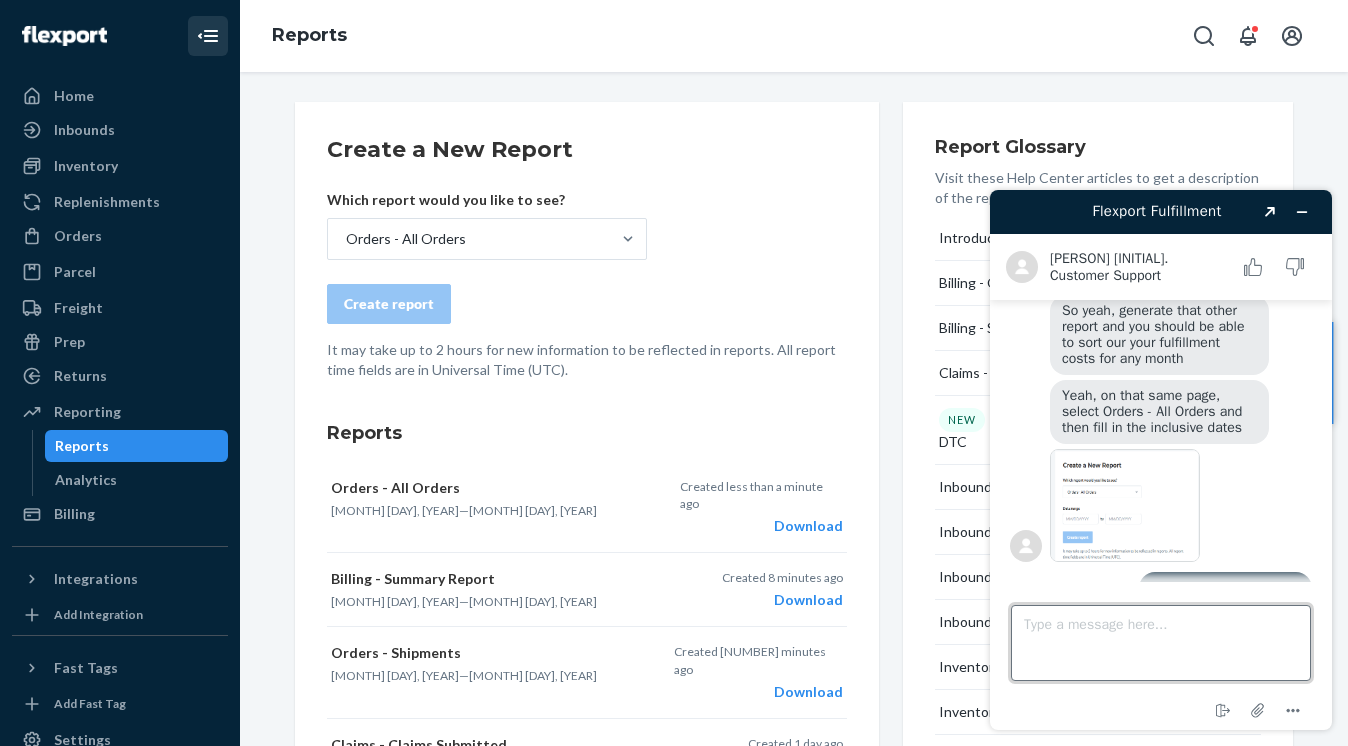 scroll, scrollTop: 1048, scrollLeft: 0, axis: vertical 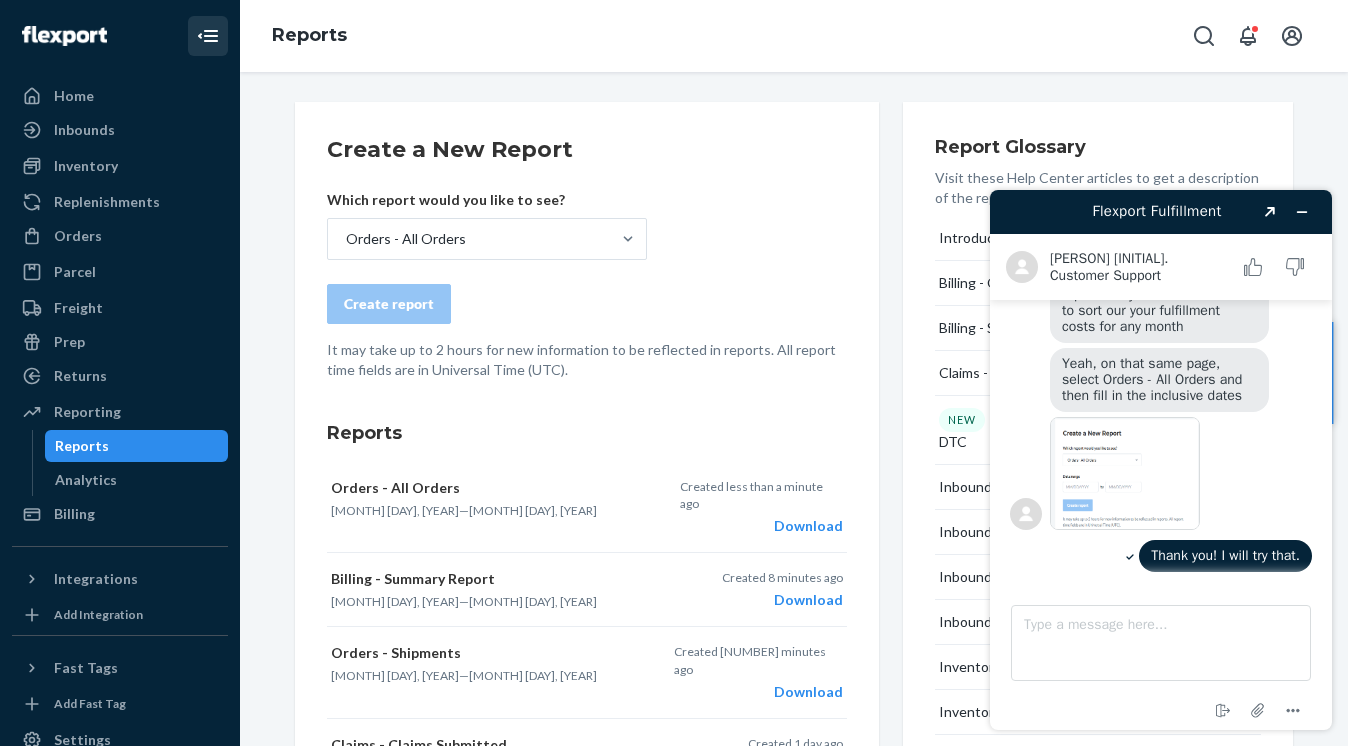 click on "Reports Orders - All Orders Apr 1, 2025  —  Apr 30, 2025 Created   less than a minute   ago Download Billing - Summary Report Apr 1, 2025  —  Apr 30, 2025 Created   8 minutes   ago Download Orders - Shipments Apr 1, 2025  —  Apr 30, 2025 Created   20 minutes   ago Download Claims - Claims Submitted Jul 1, 2025  —  Jul 31, 2025 Created   1 day   ago Download Orders - All Orders Jul 28, 2025  —  Aug 3, 2025 Created   1 day   ago Download Orders - Shipments Jul 14, 2025  —  Jul 20, 2025 Created   1 day   ago Download Orders - Shipments Nov 1, 2023  —  Jul 31, 2025 Created   3 days   ago Download Orders - All Orders Nov 1, 2023  —  Jul 31, 2025 Created   3 days   ago Download Billing - Credits Report Aug 2, 2025 Created   3 days   ago Download Orders - All Orders Jul 1, 2025  —  Jul 31, 2025 Created   3 days   ago Download 1 - 10   of   128   reports 1 2 ... 13" at bounding box center (587, 850) 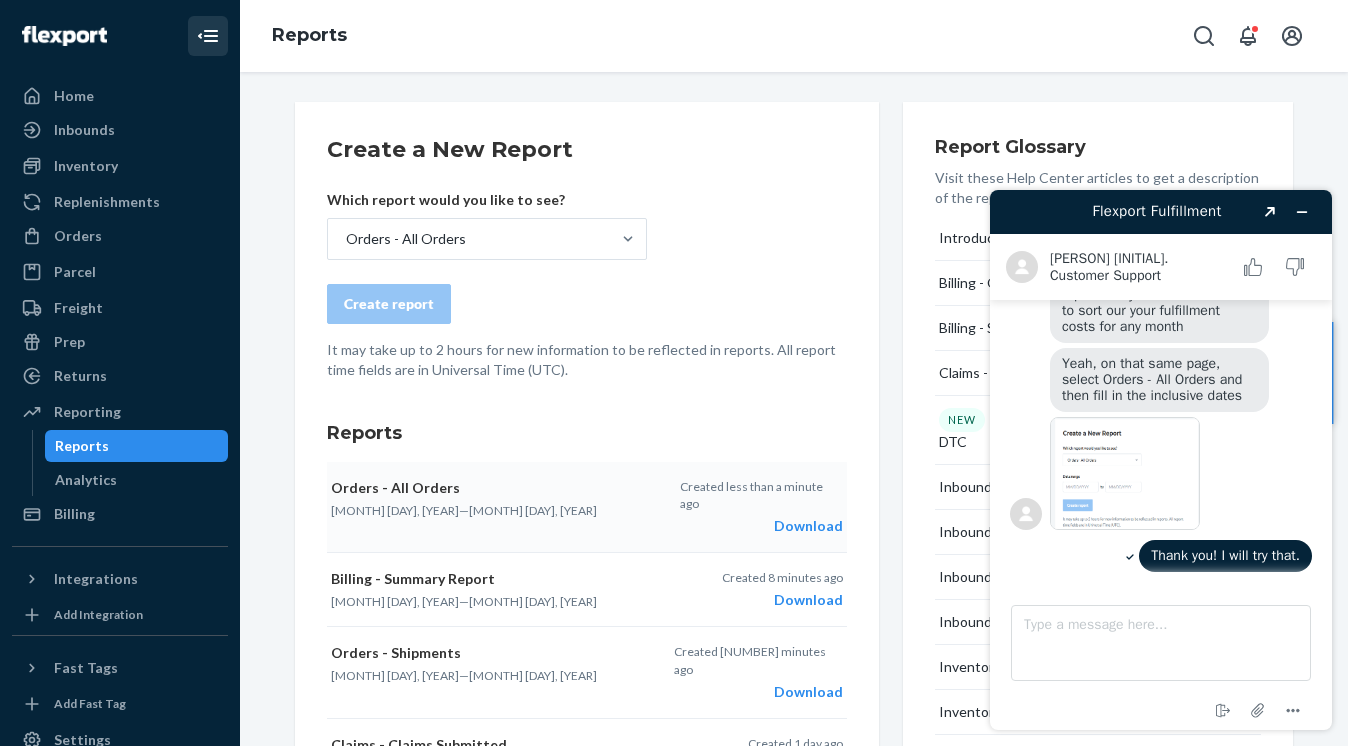 click on "Download" at bounding box center [761, 526] 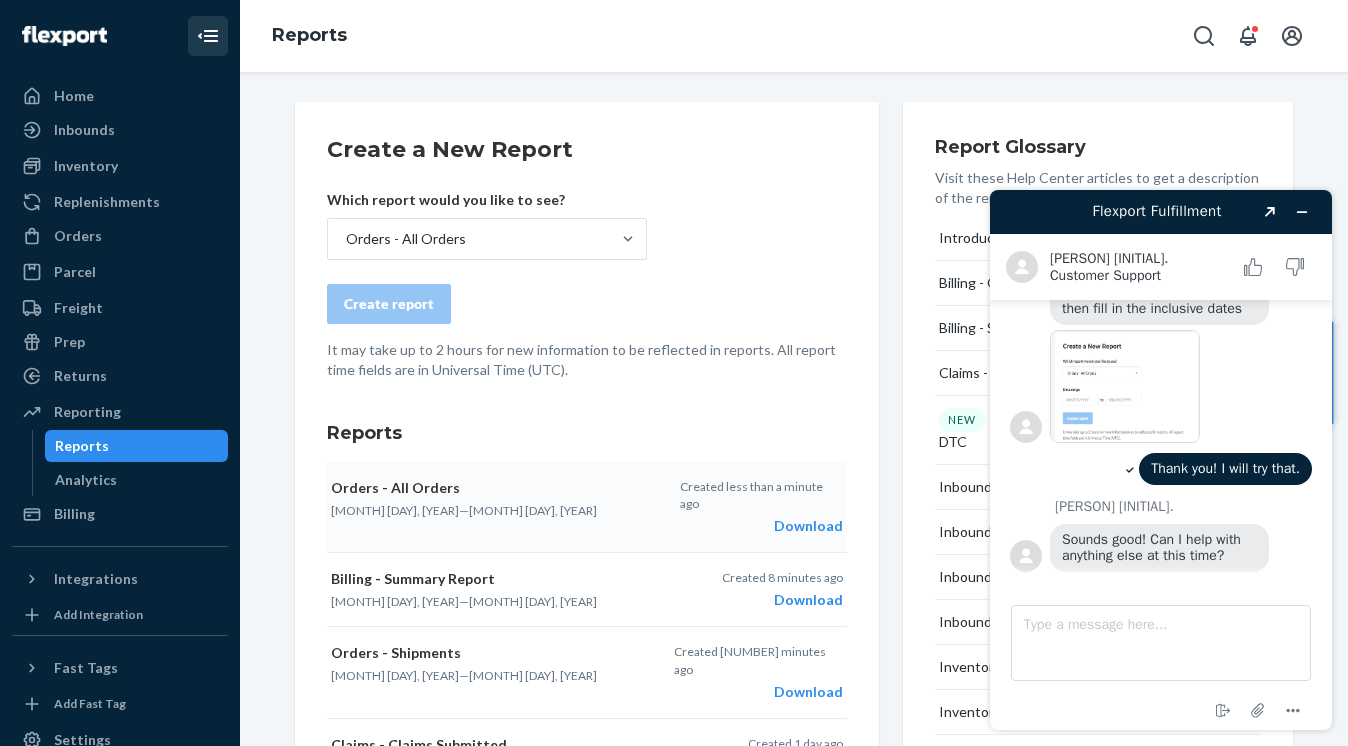 scroll, scrollTop: 1134, scrollLeft: 0, axis: vertical 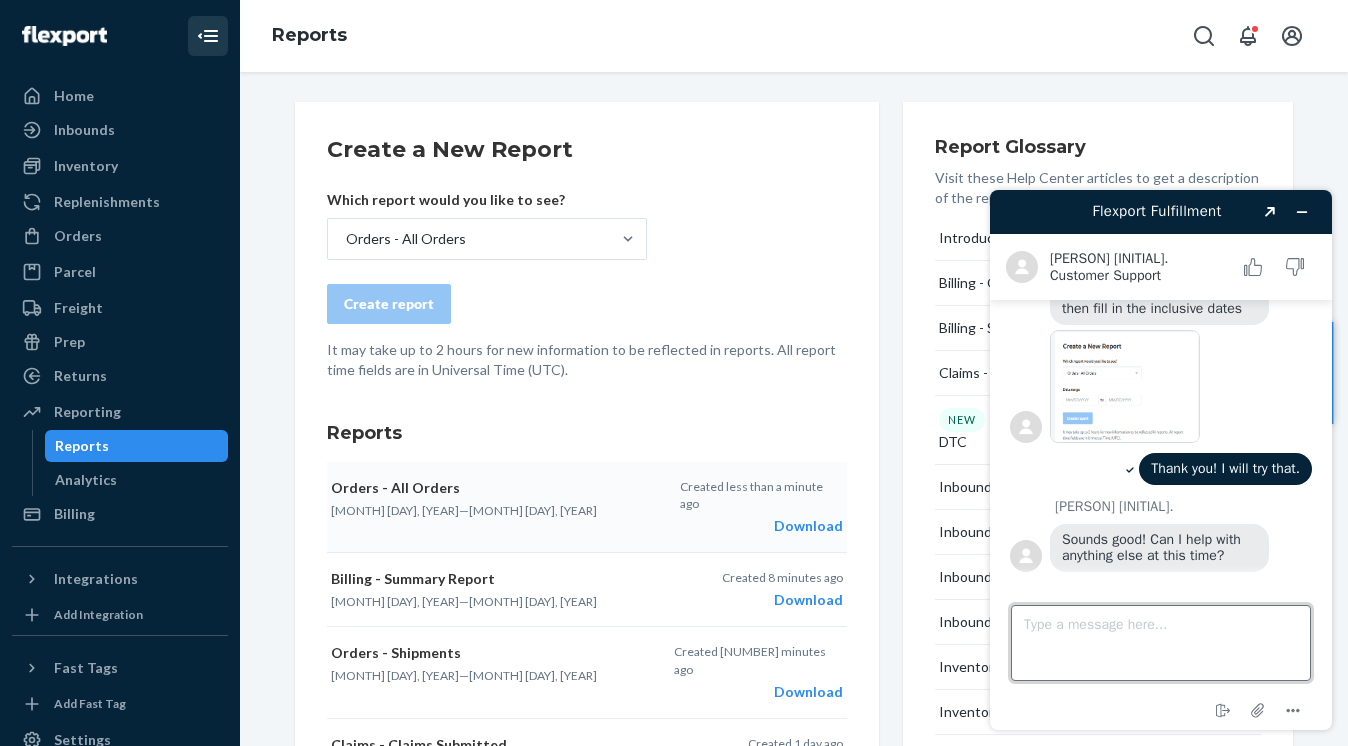 click on "Type a message here..." at bounding box center [1161, 643] 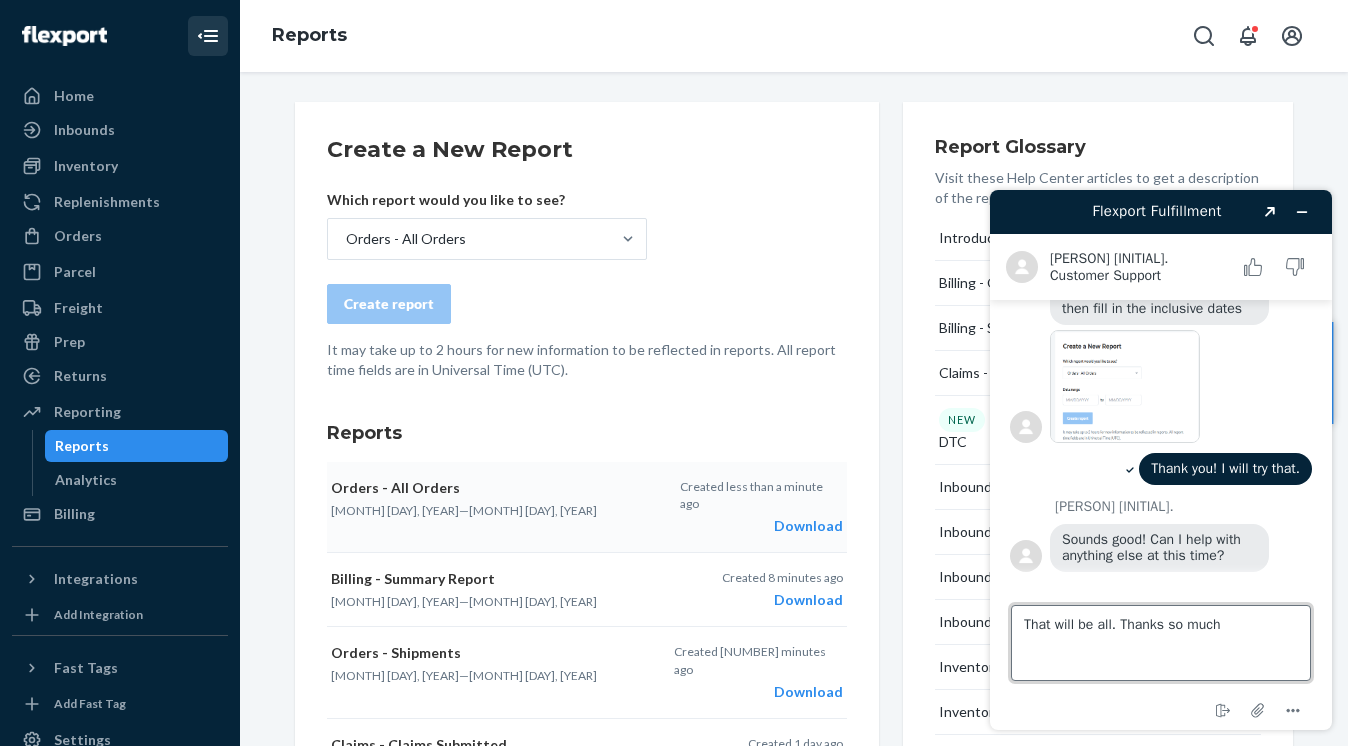 type on "That will be all. Thanks so much!" 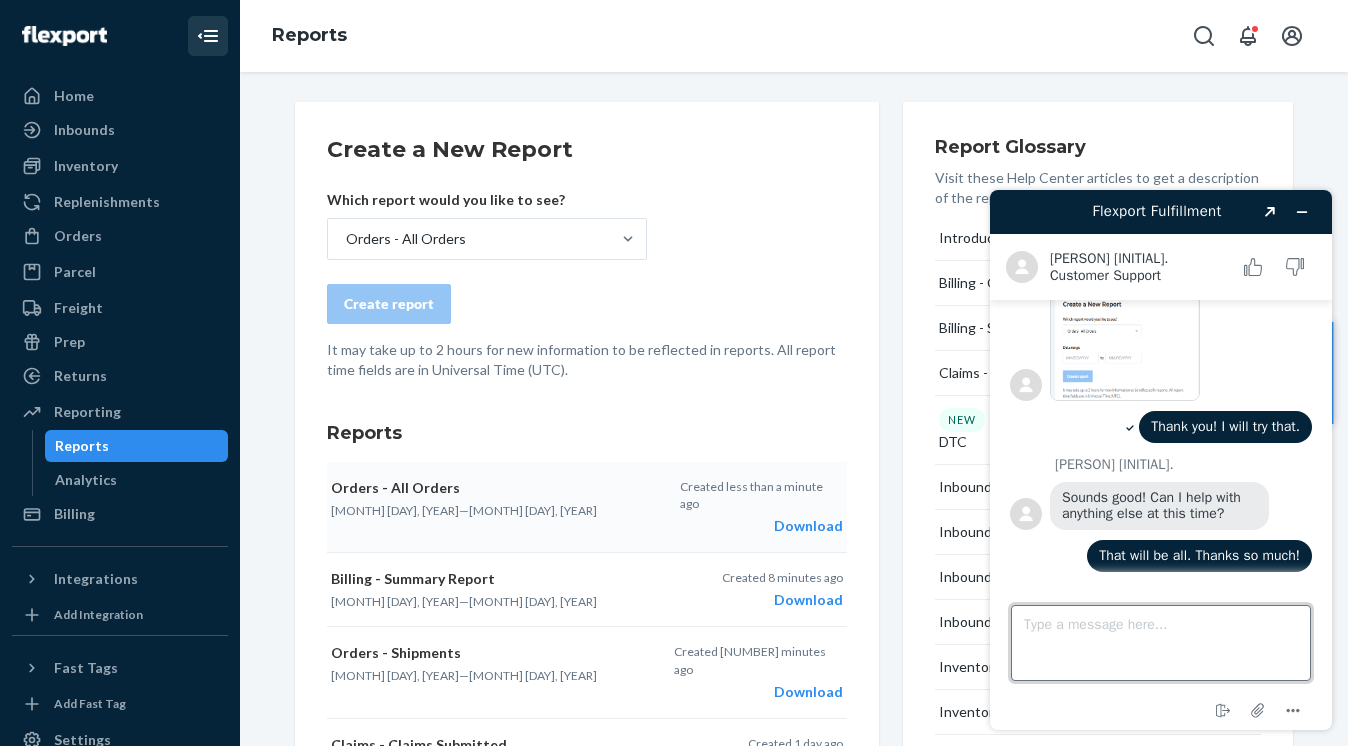scroll, scrollTop: 1176, scrollLeft: 0, axis: vertical 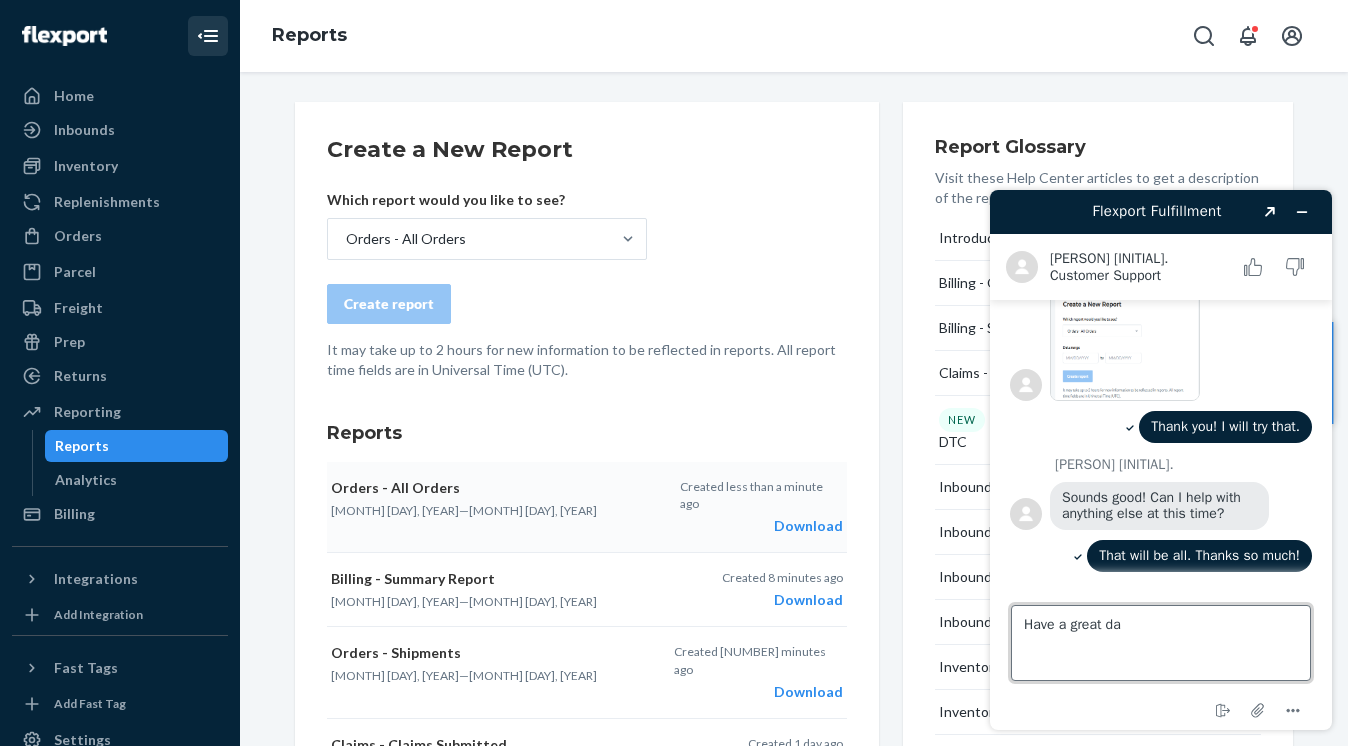 type on "Have a great day" 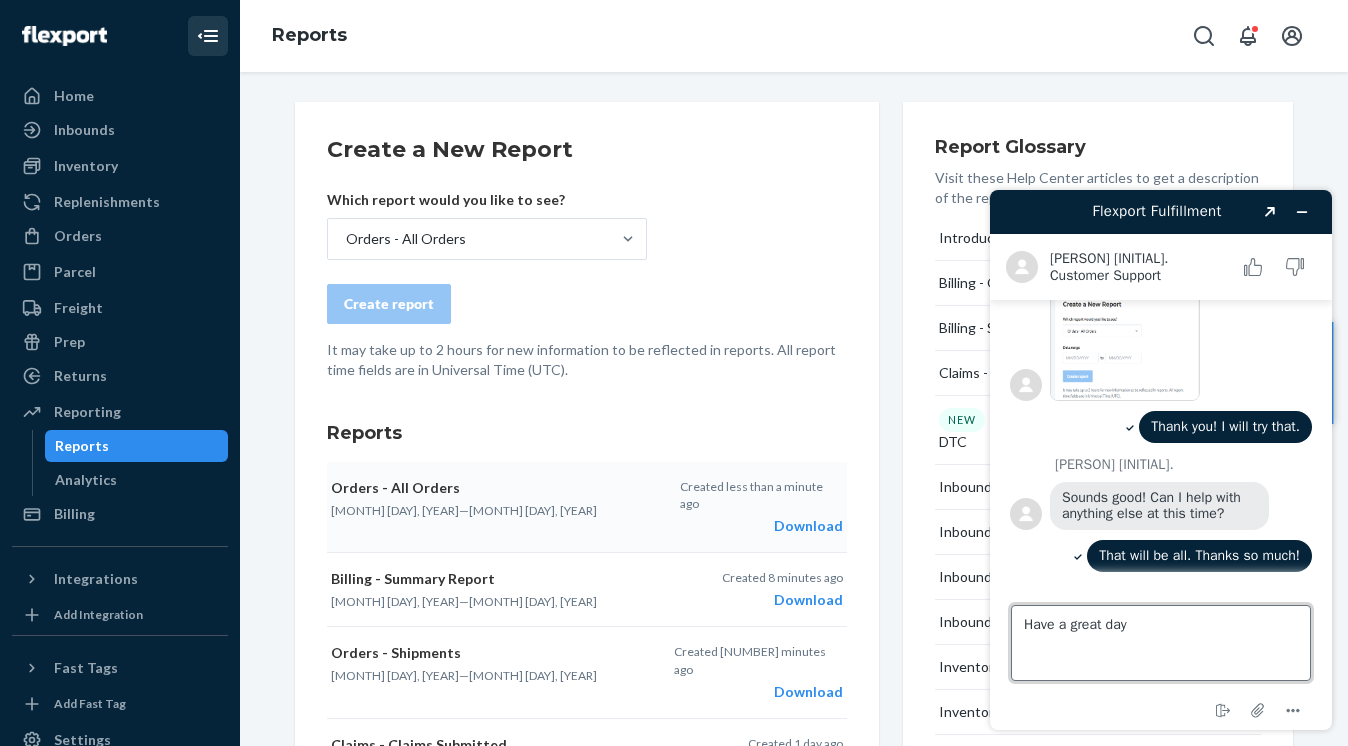 type 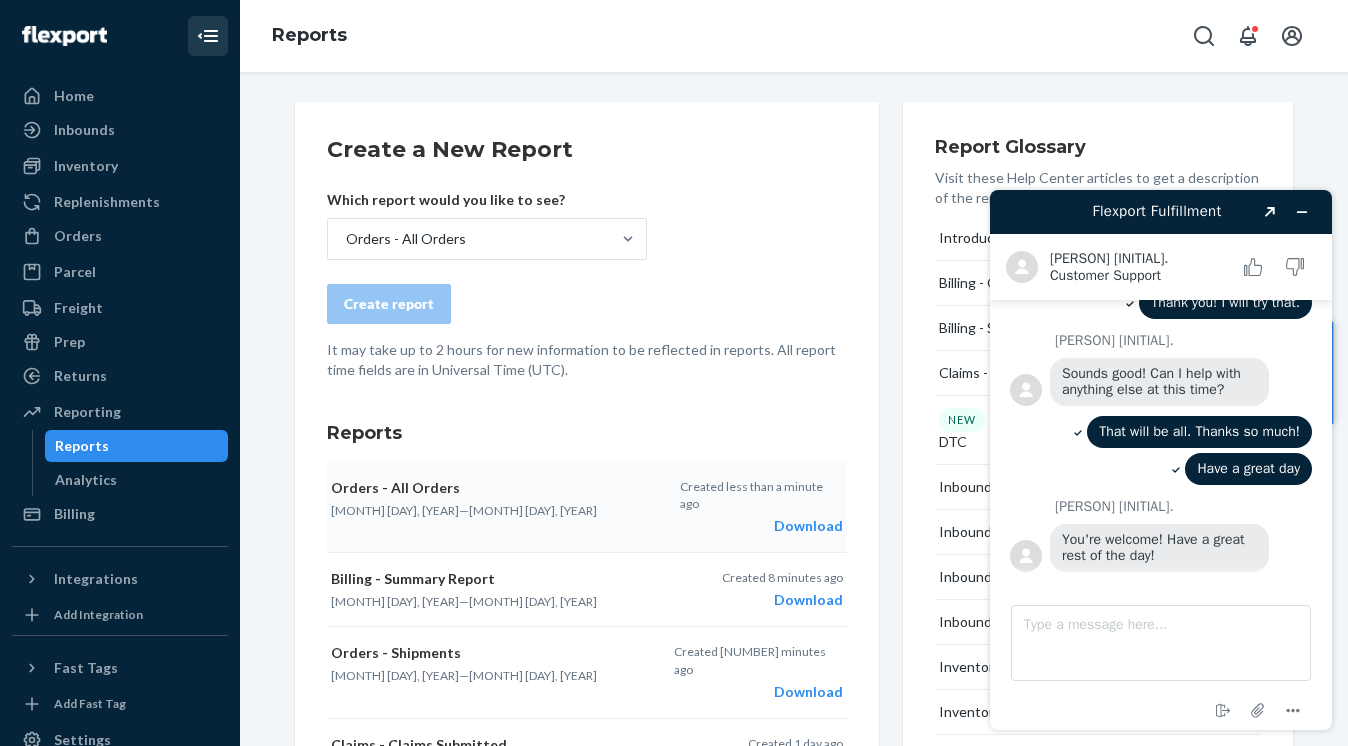 scroll, scrollTop: 1299, scrollLeft: 0, axis: vertical 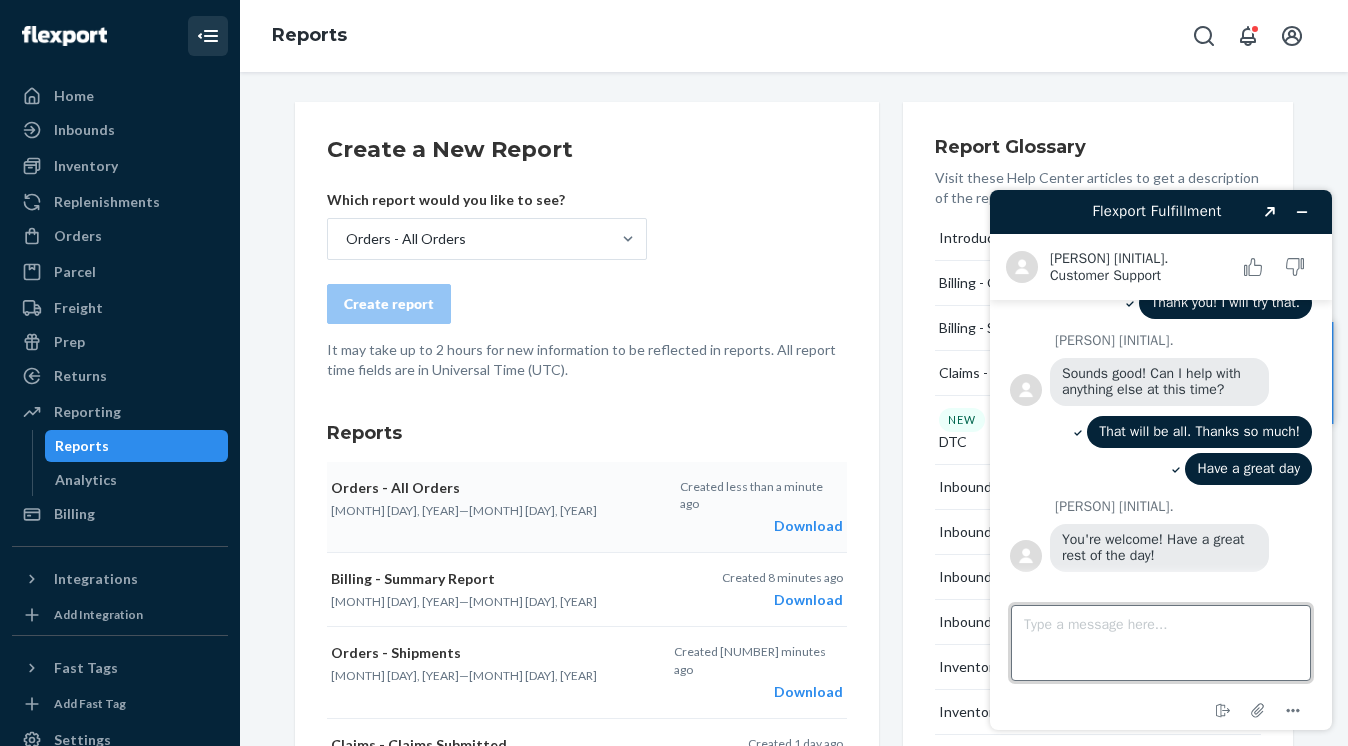 click on "Type a message here..." at bounding box center [1161, 643] 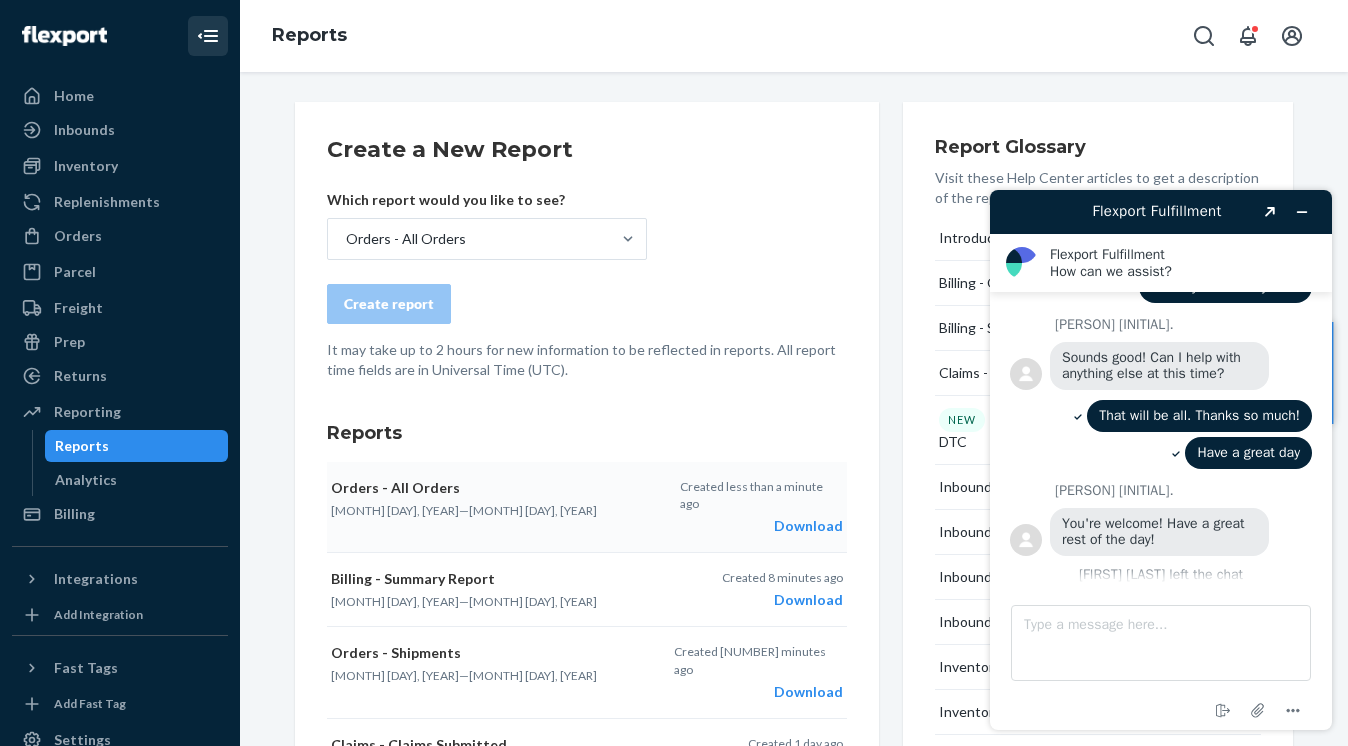 scroll, scrollTop: 1393, scrollLeft: 0, axis: vertical 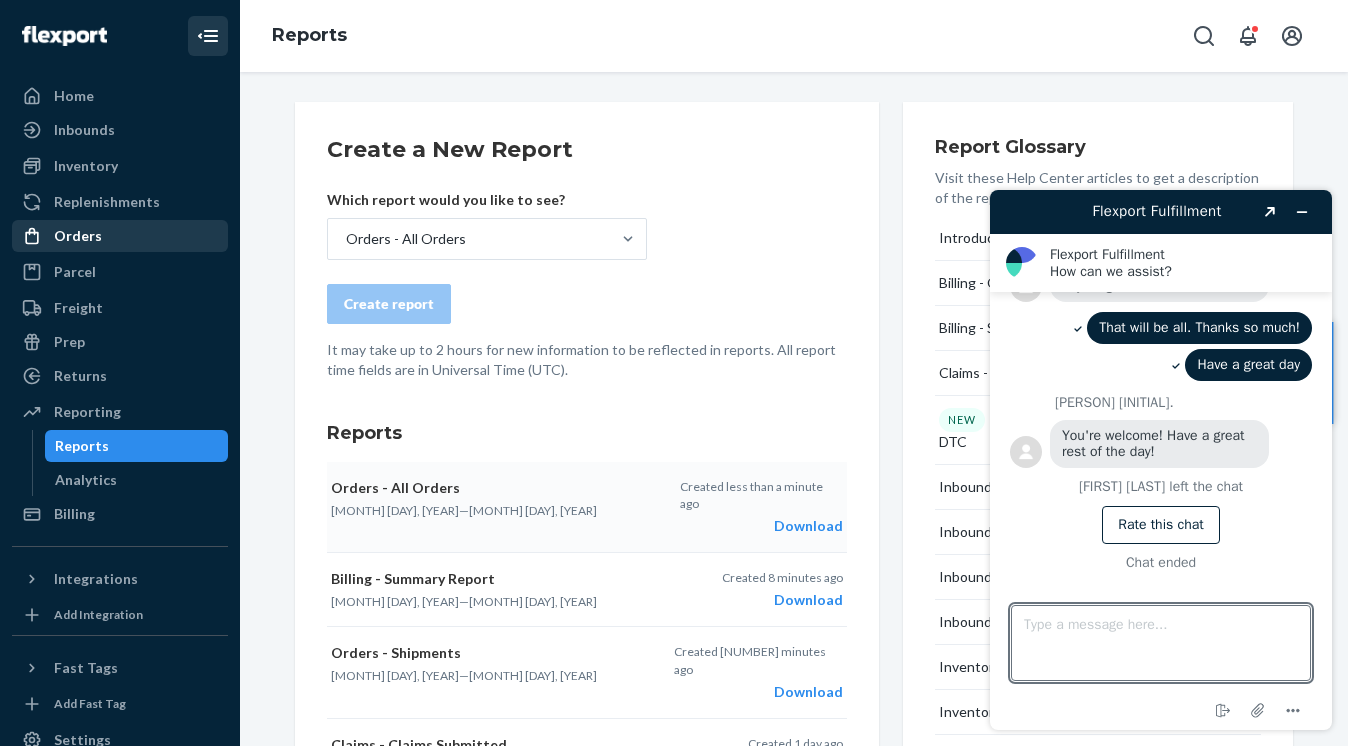 click on "Orders" at bounding box center [78, 236] 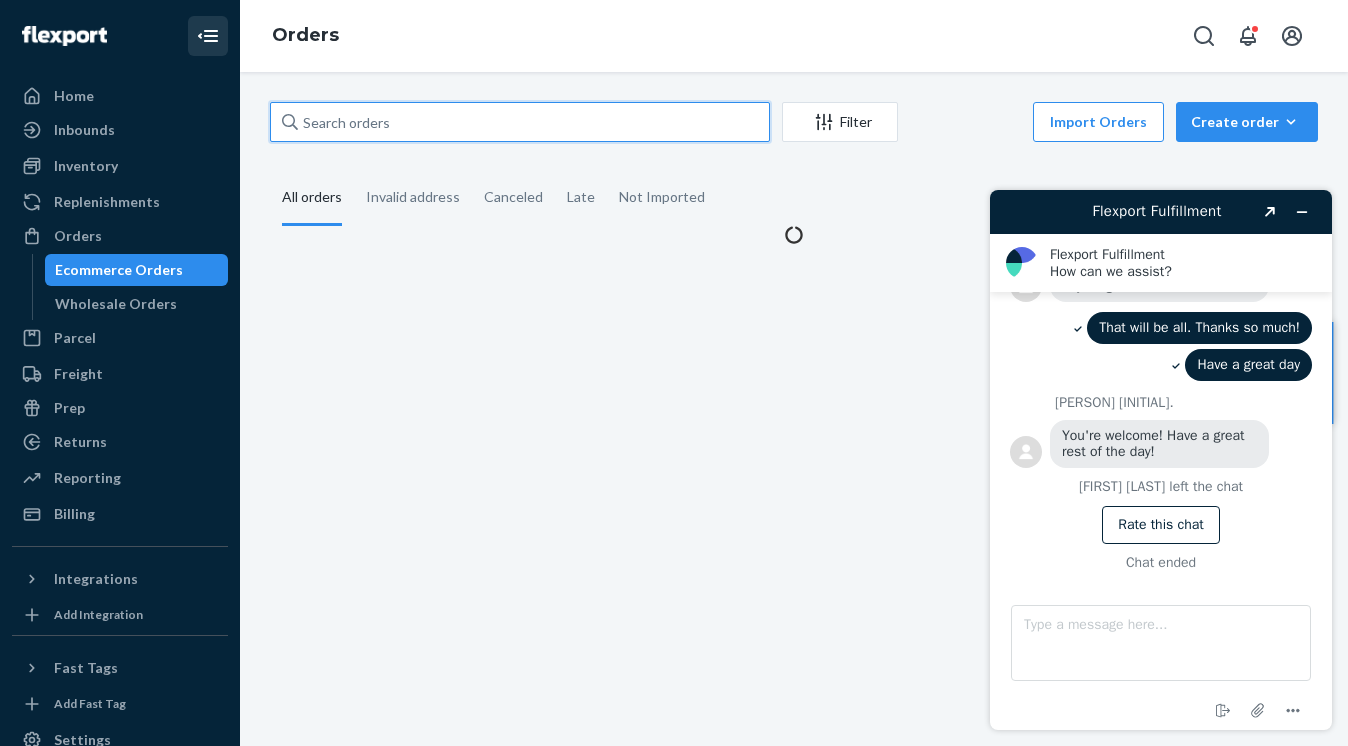 click at bounding box center [520, 122] 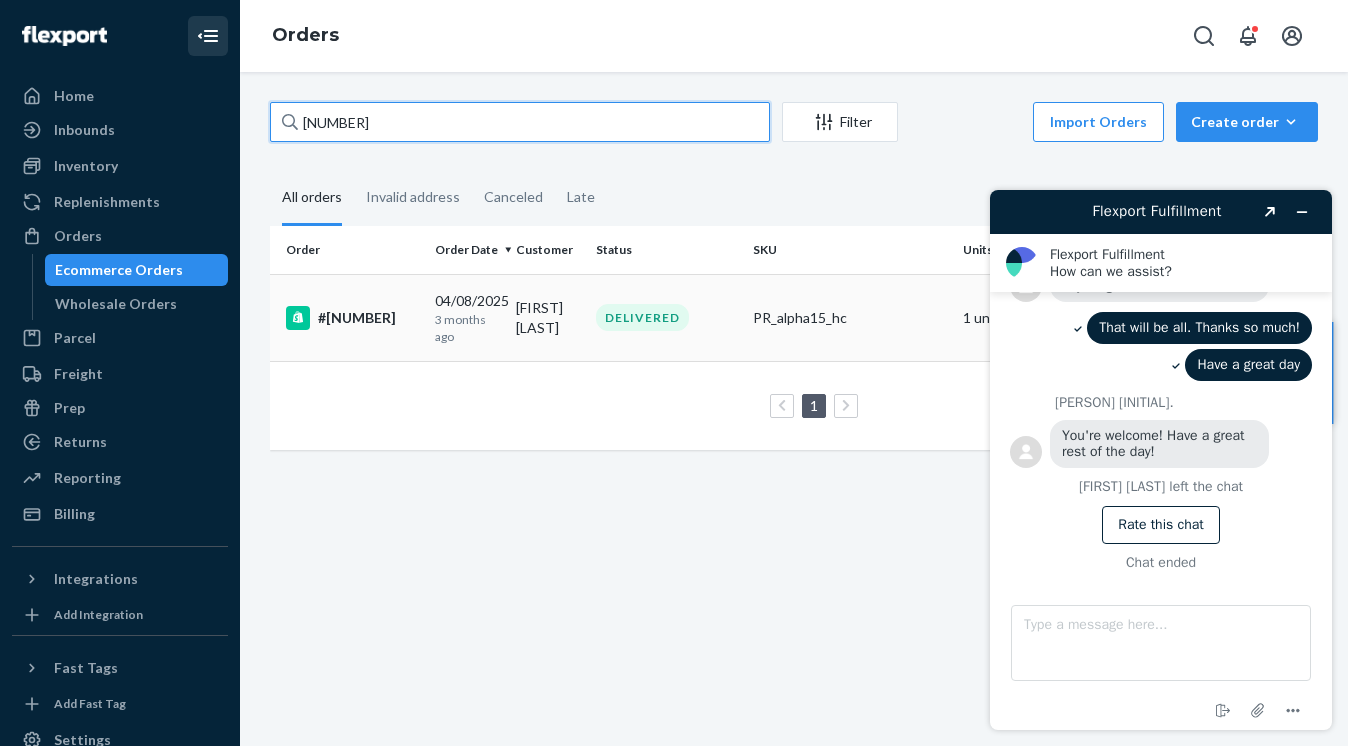 type on "126462837" 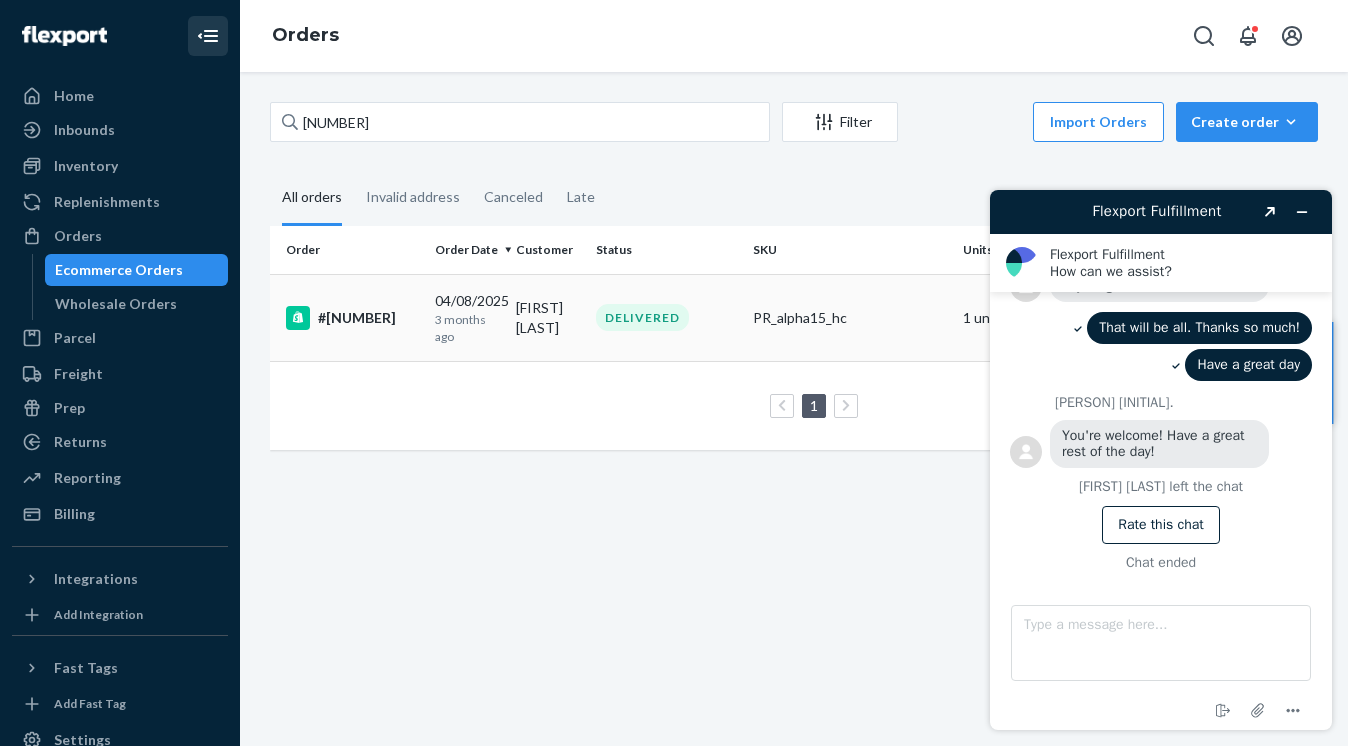 click on "#677003" at bounding box center (352, 318) 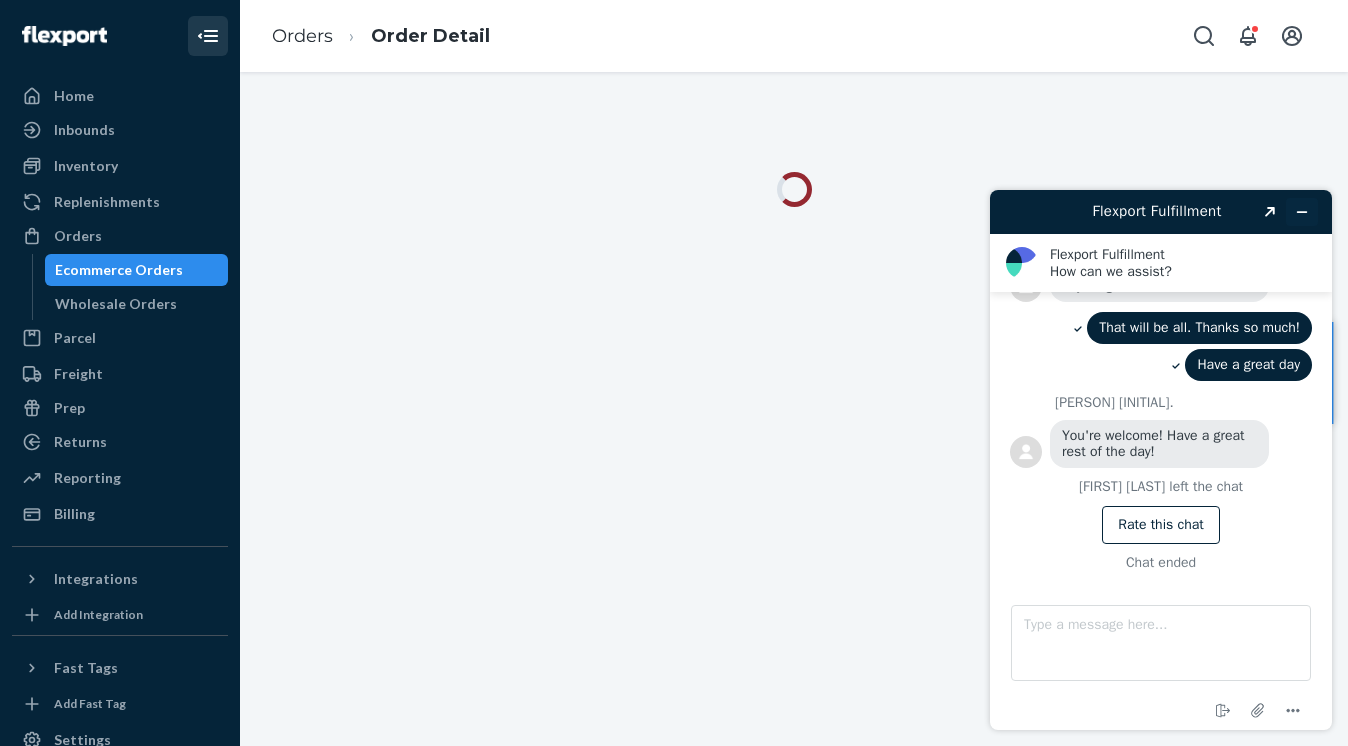 click 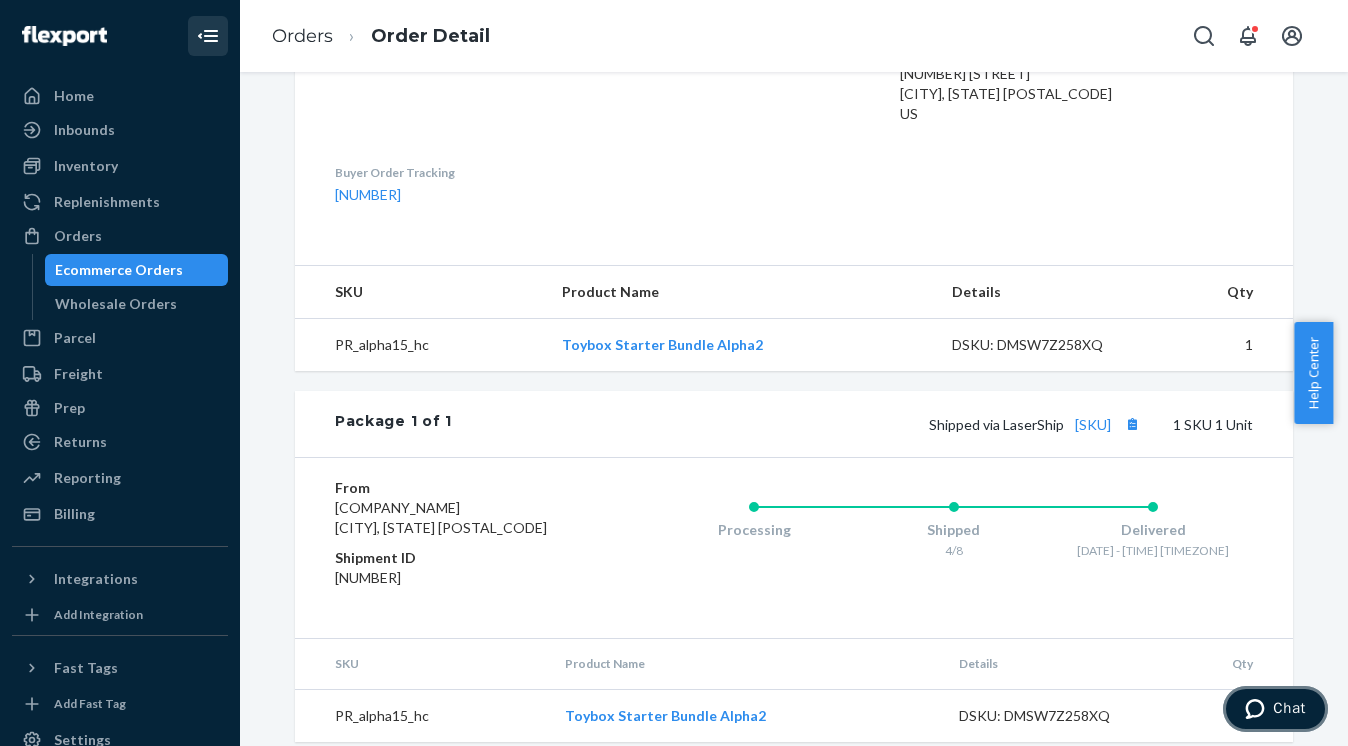 scroll, scrollTop: 0, scrollLeft: 0, axis: both 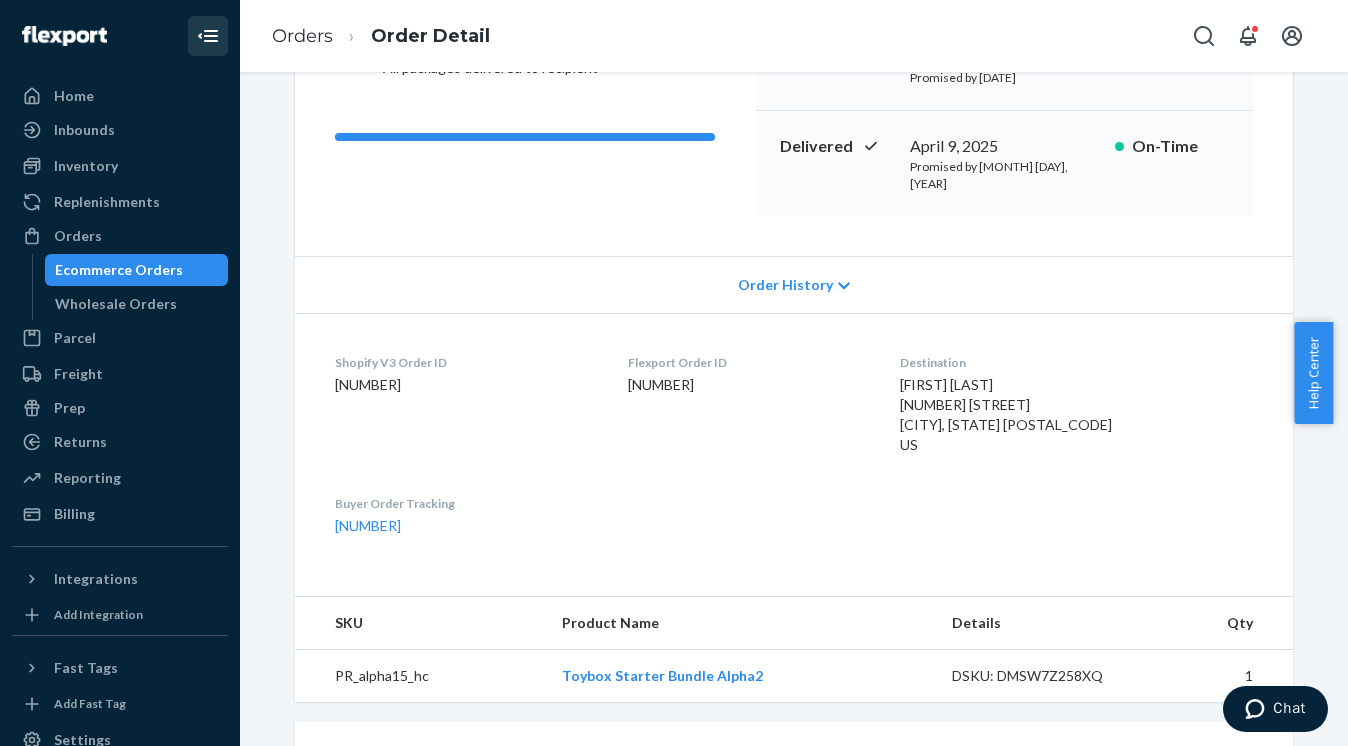 click on "DSKU: DMSW7Z258XQ" at bounding box center (1046, 676) 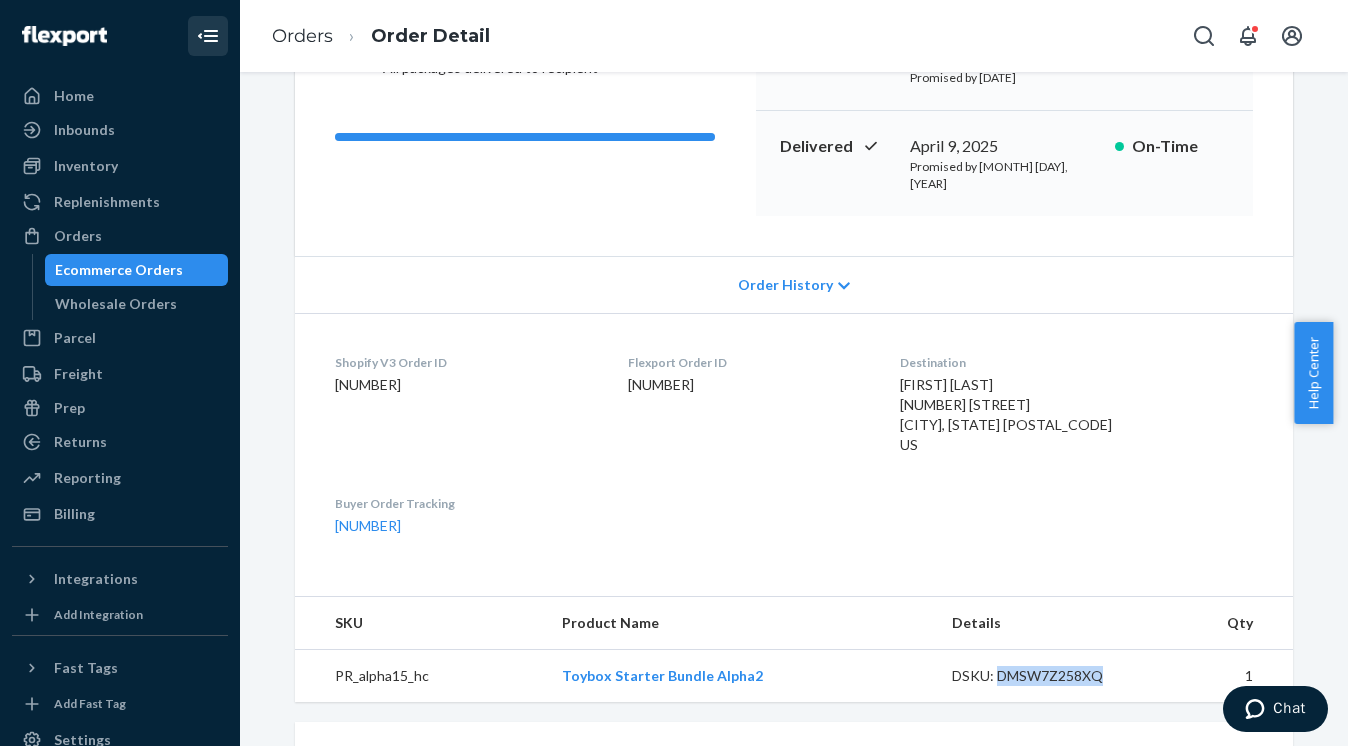 click on "DSKU: DMSW7Z258XQ" at bounding box center (1046, 676) 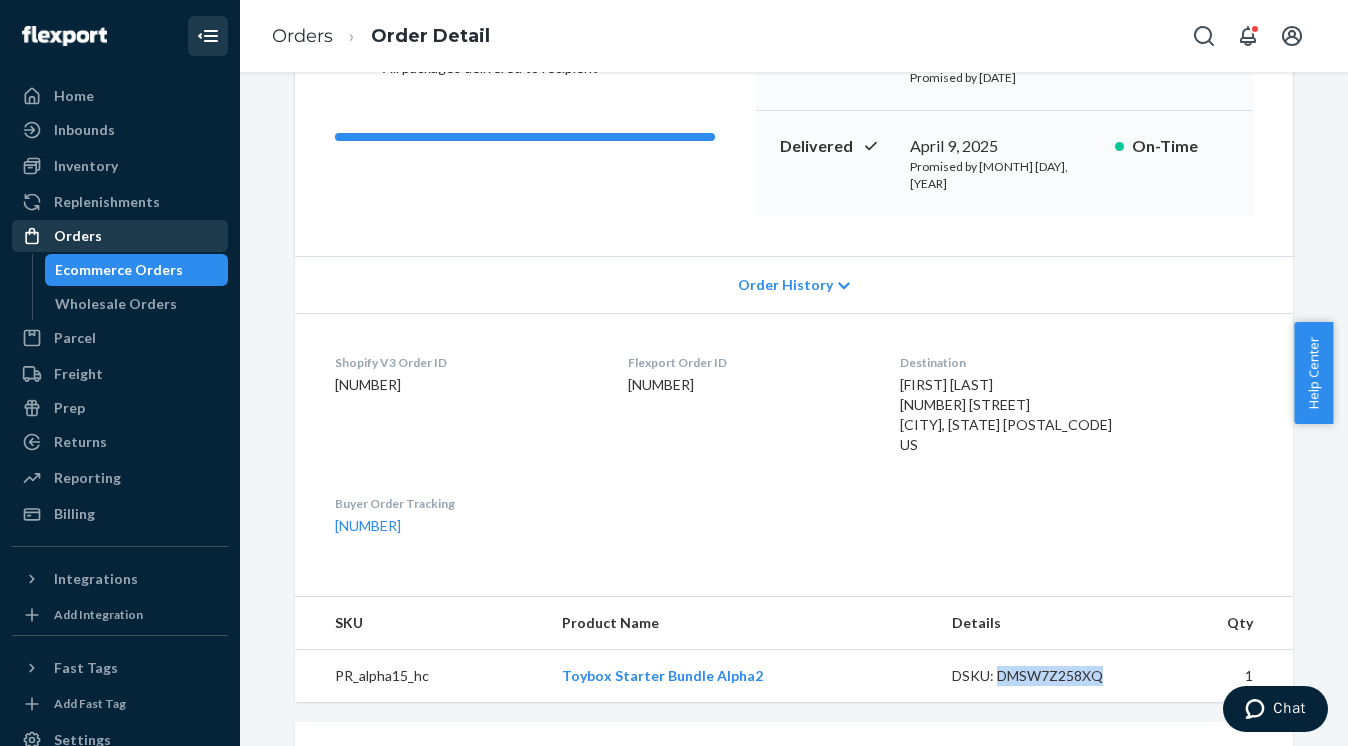 click on "Orders" at bounding box center (120, 236) 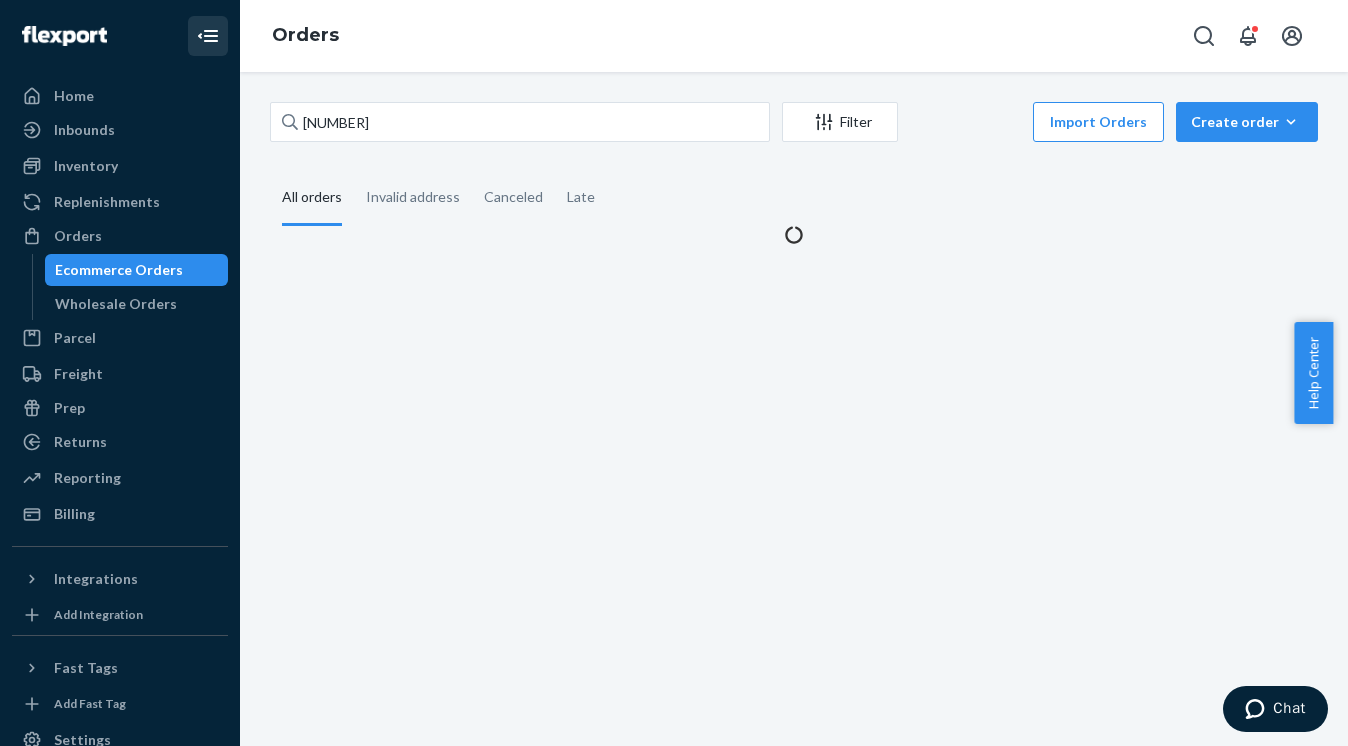 scroll, scrollTop: 0, scrollLeft: 0, axis: both 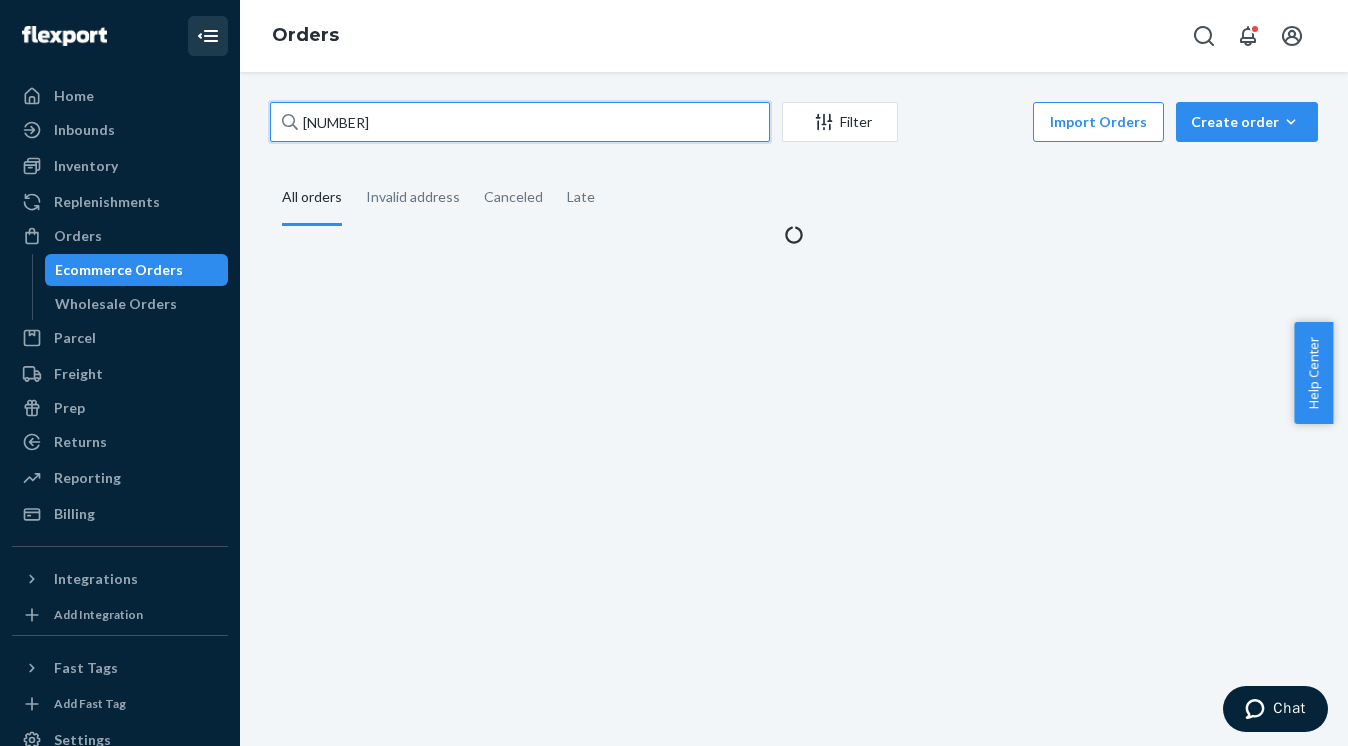 click on "126462837" at bounding box center [520, 122] 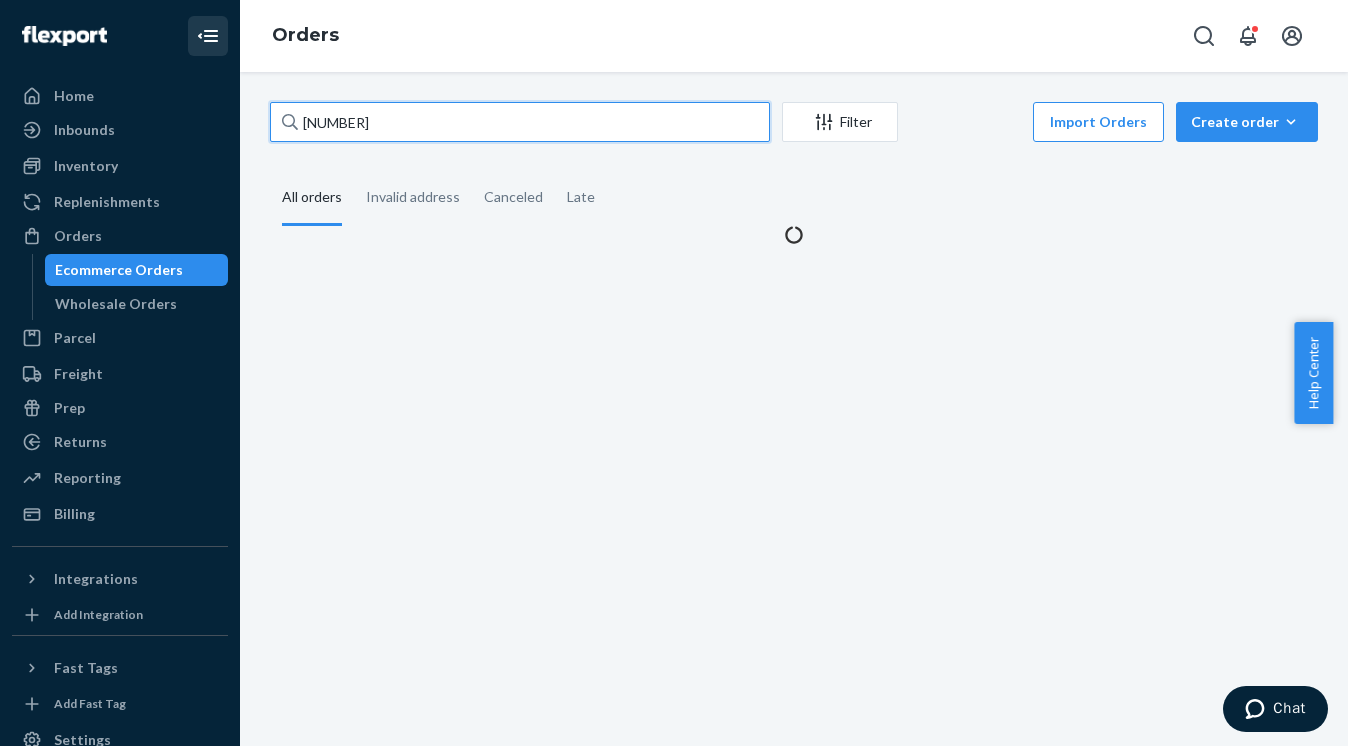 click on "126462837" at bounding box center [520, 122] 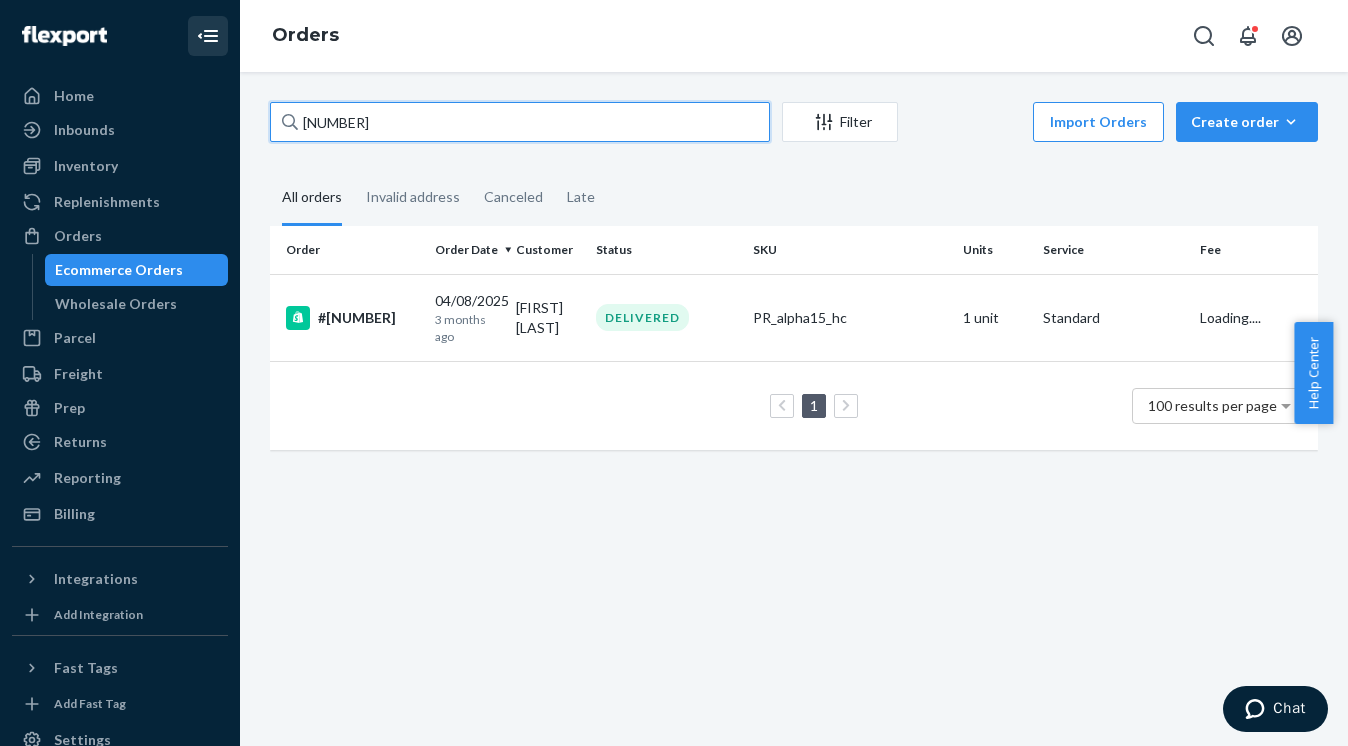 click on "126462837" at bounding box center [520, 122] 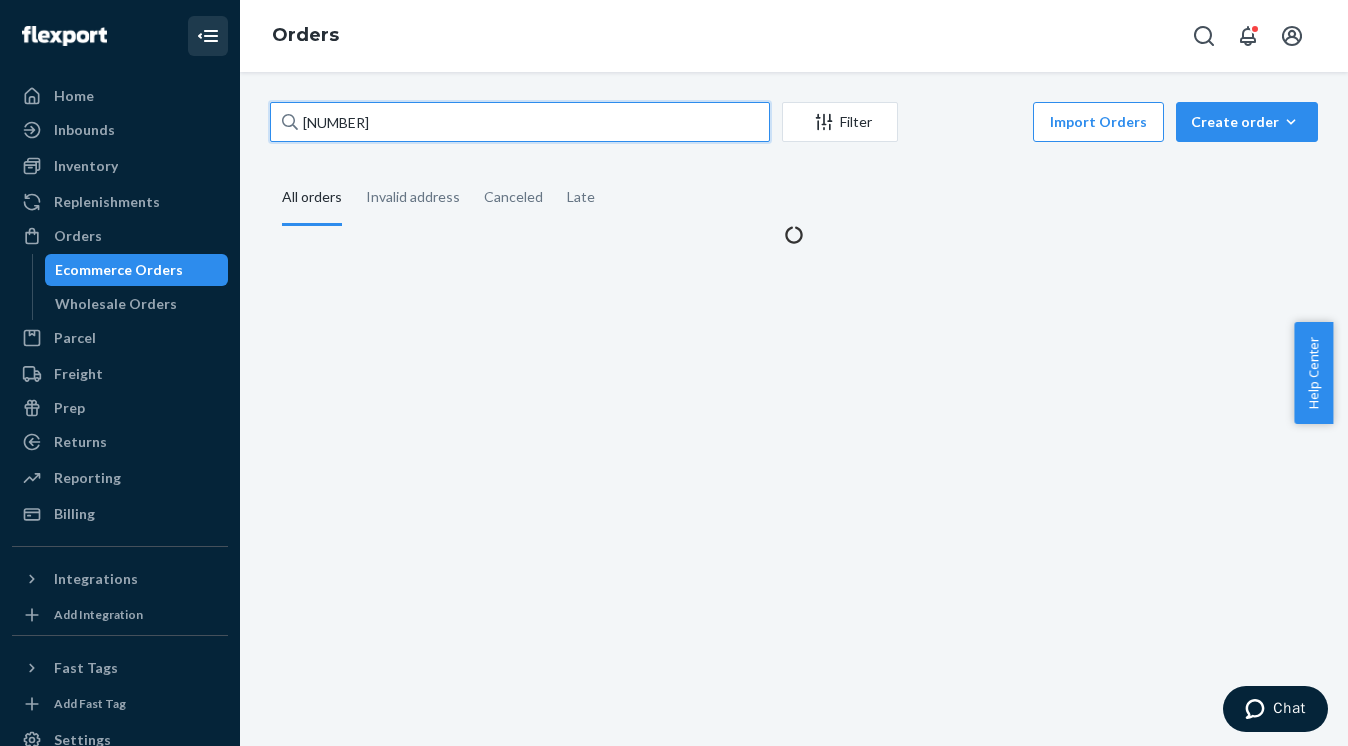 click on "126462837128326524" at bounding box center [520, 122] 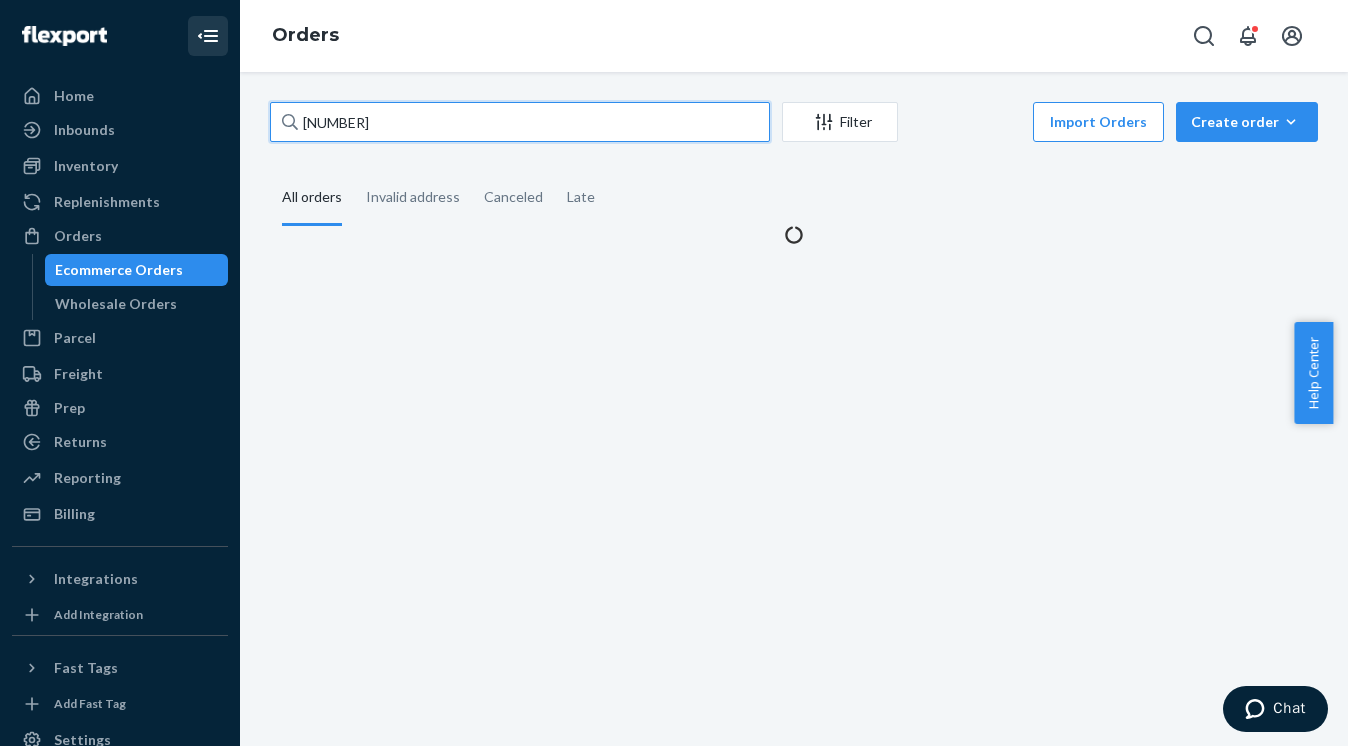 click on "126462837128326524" at bounding box center [520, 122] 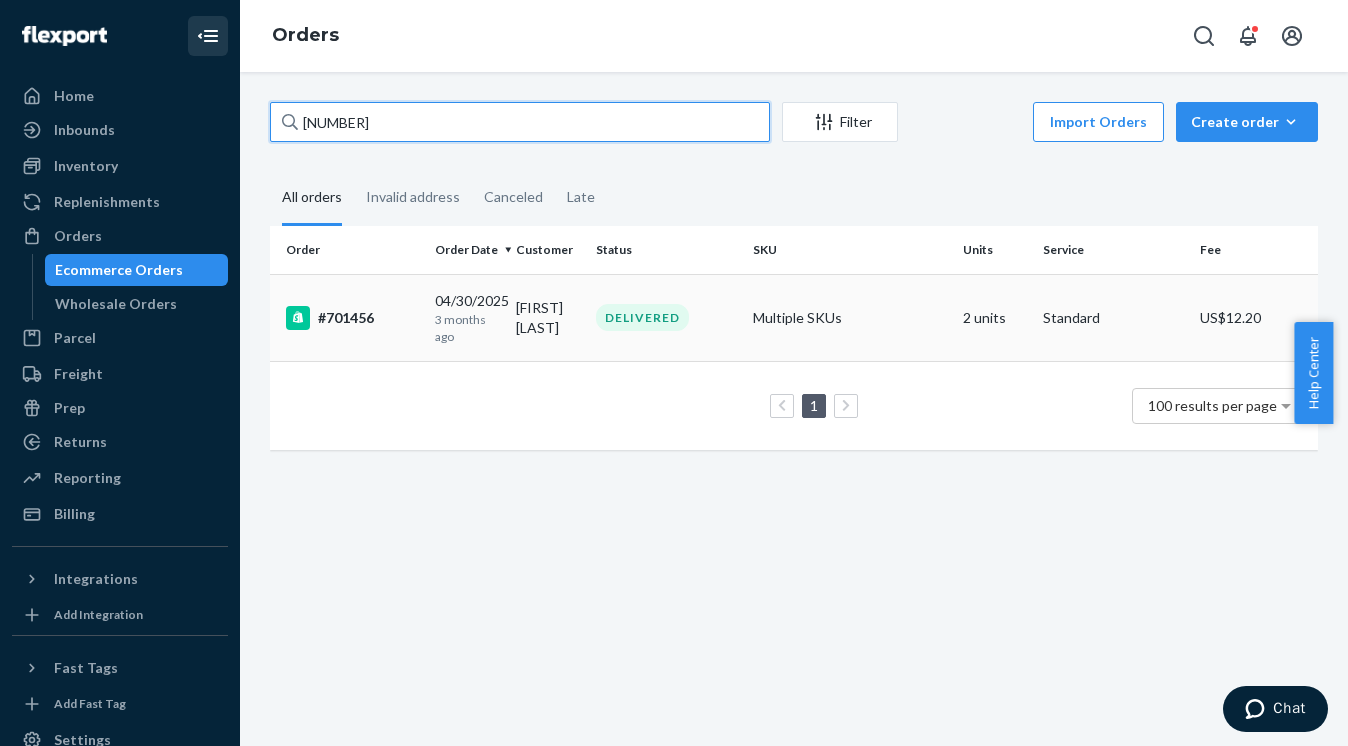 type on "128326524" 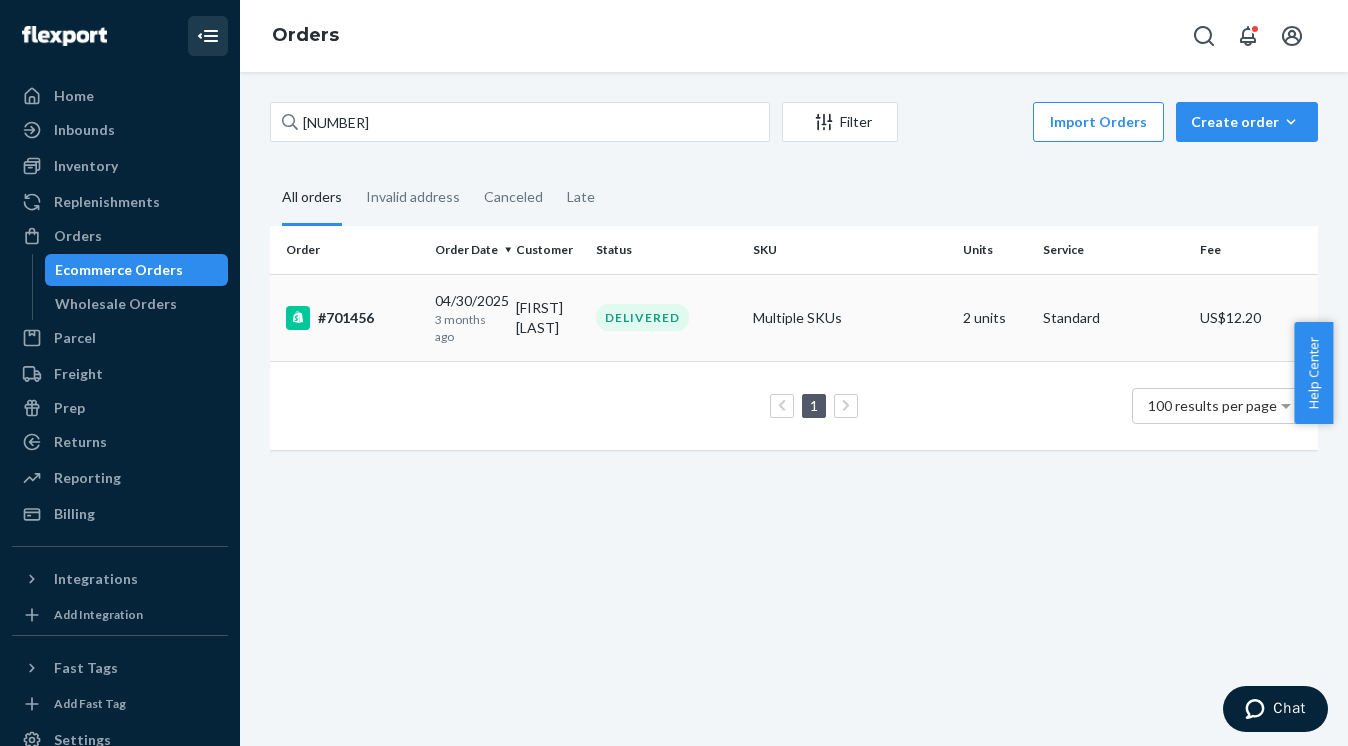 click on "#701456" at bounding box center [352, 318] 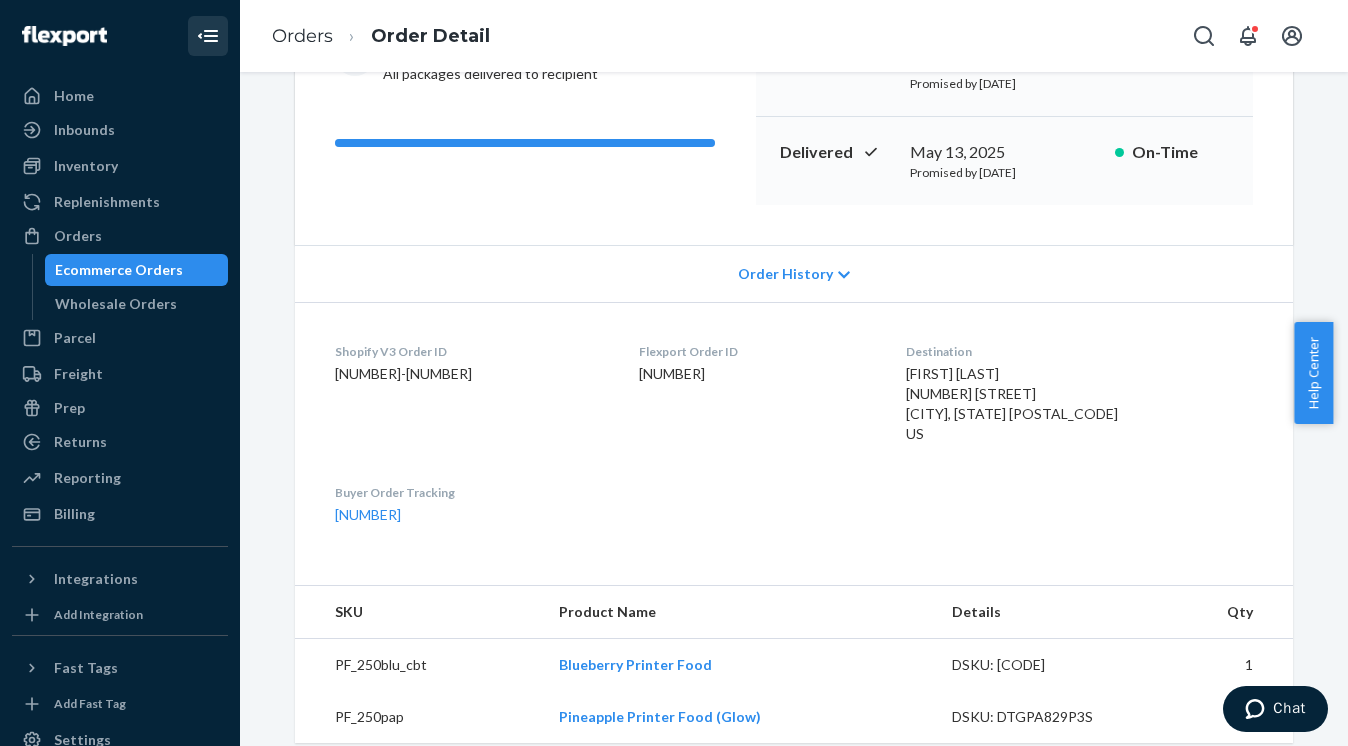 scroll, scrollTop: 0, scrollLeft: 0, axis: both 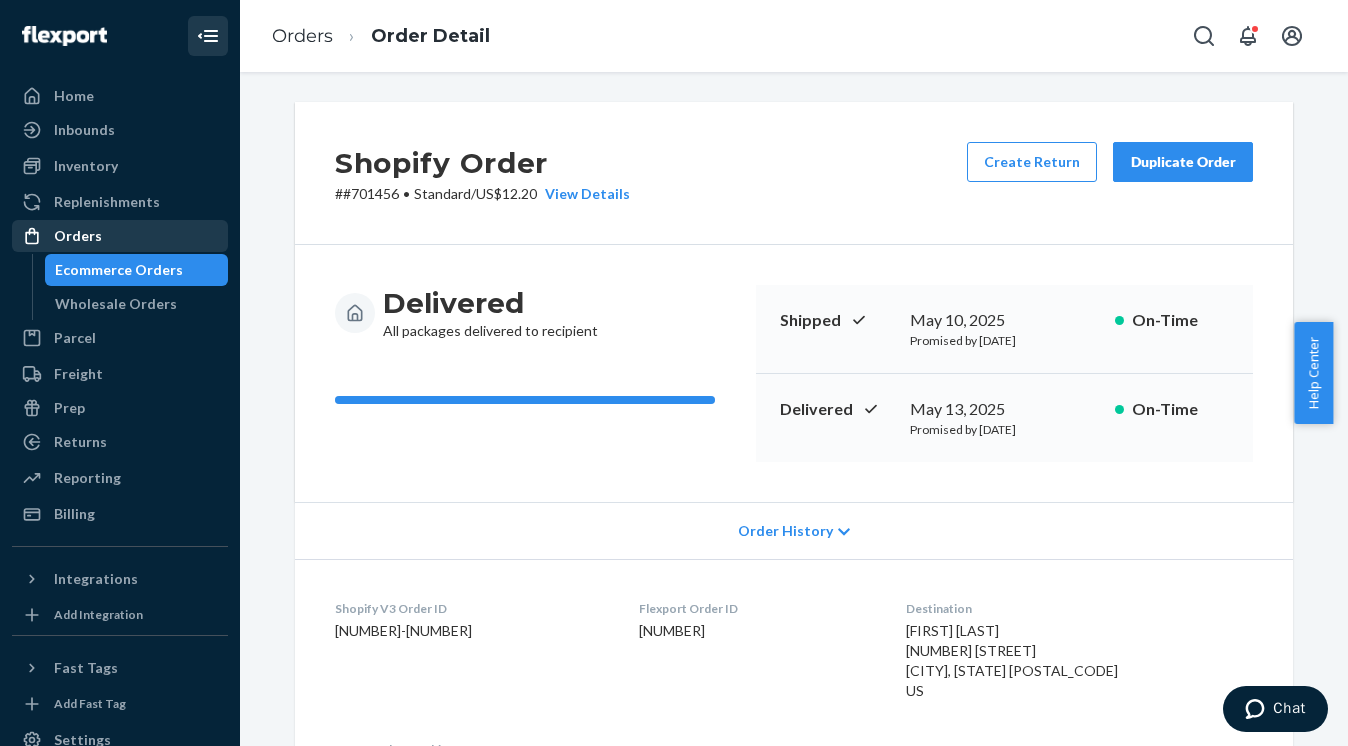 click on "Orders" at bounding box center (120, 236) 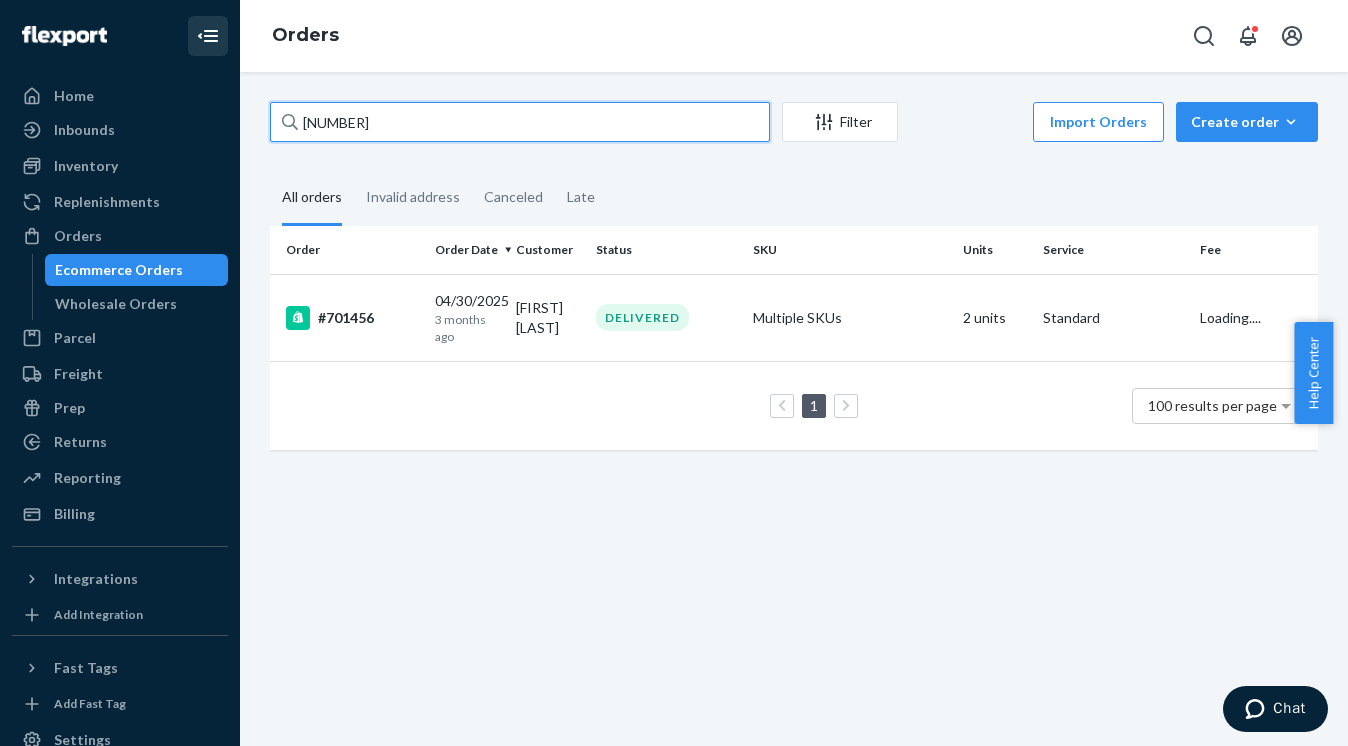 click on "128326524" at bounding box center (520, 122) 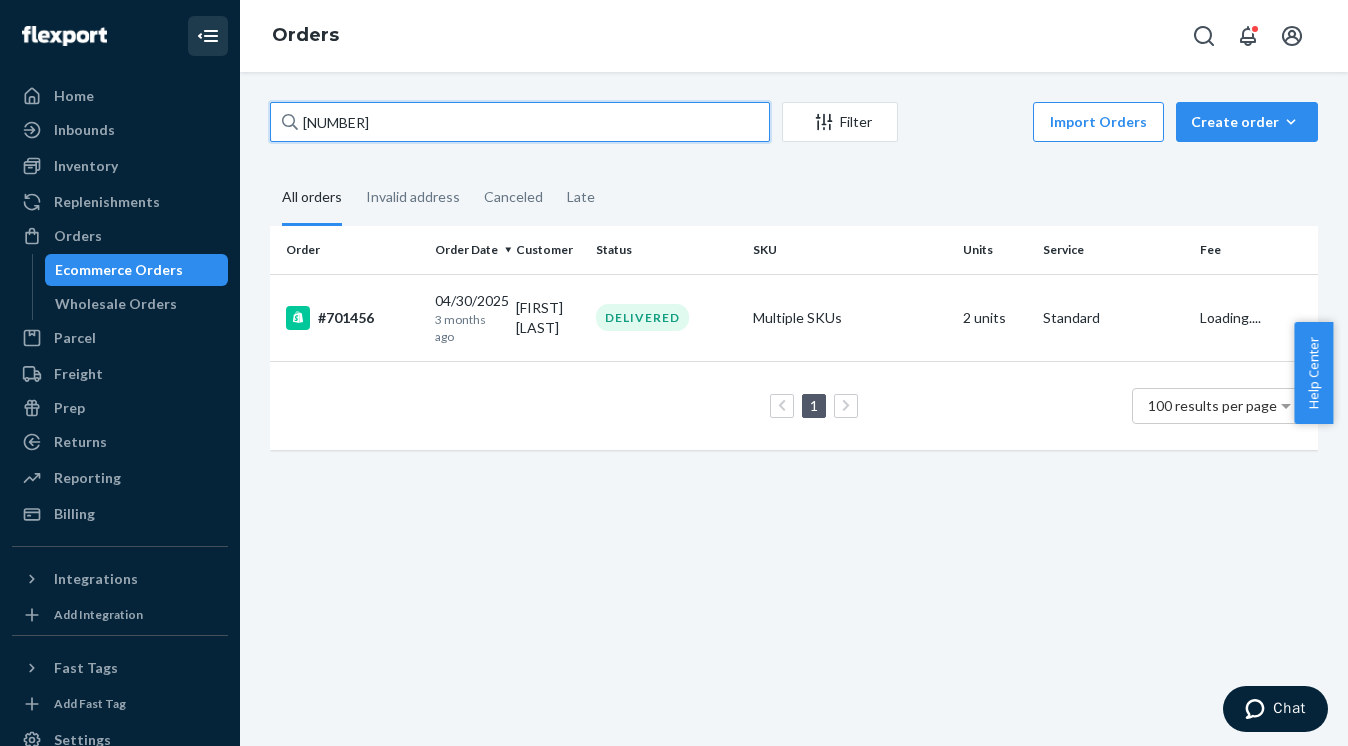 click on "128326524" at bounding box center [520, 122] 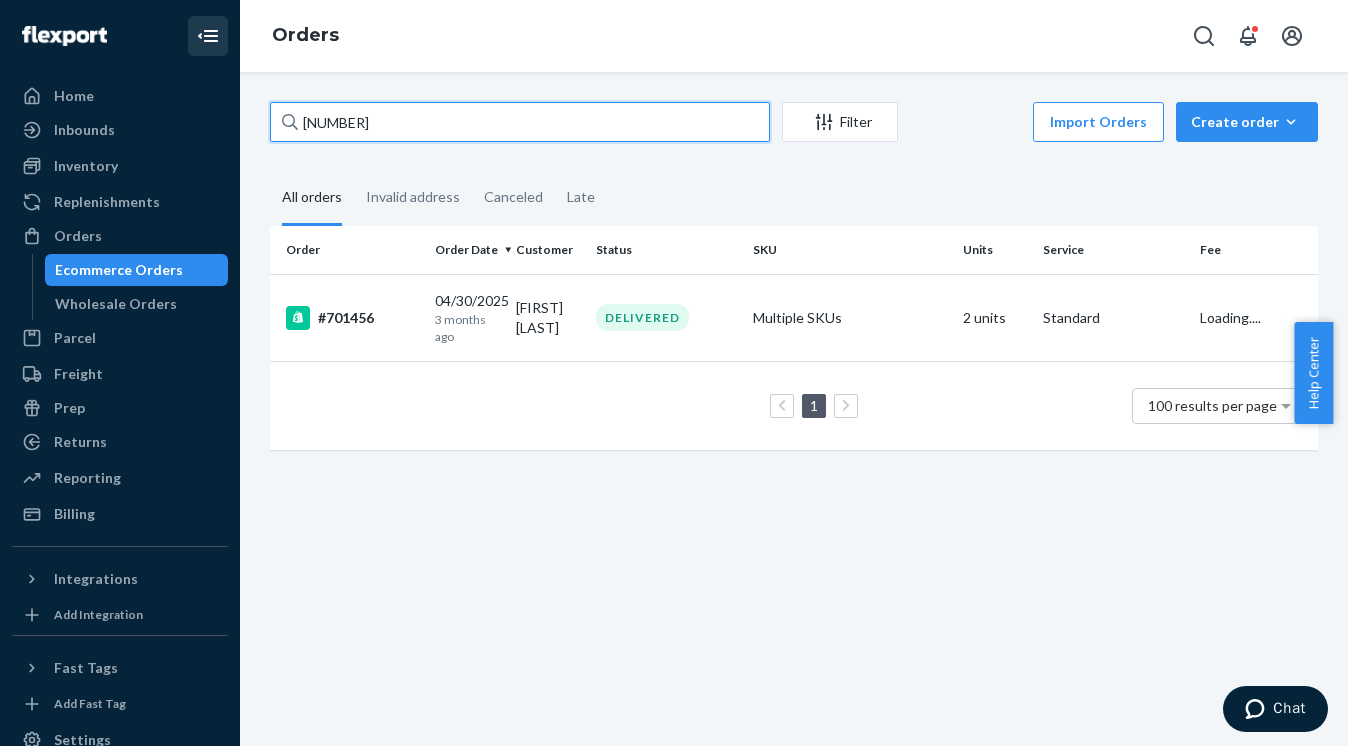 paste on "6462837" 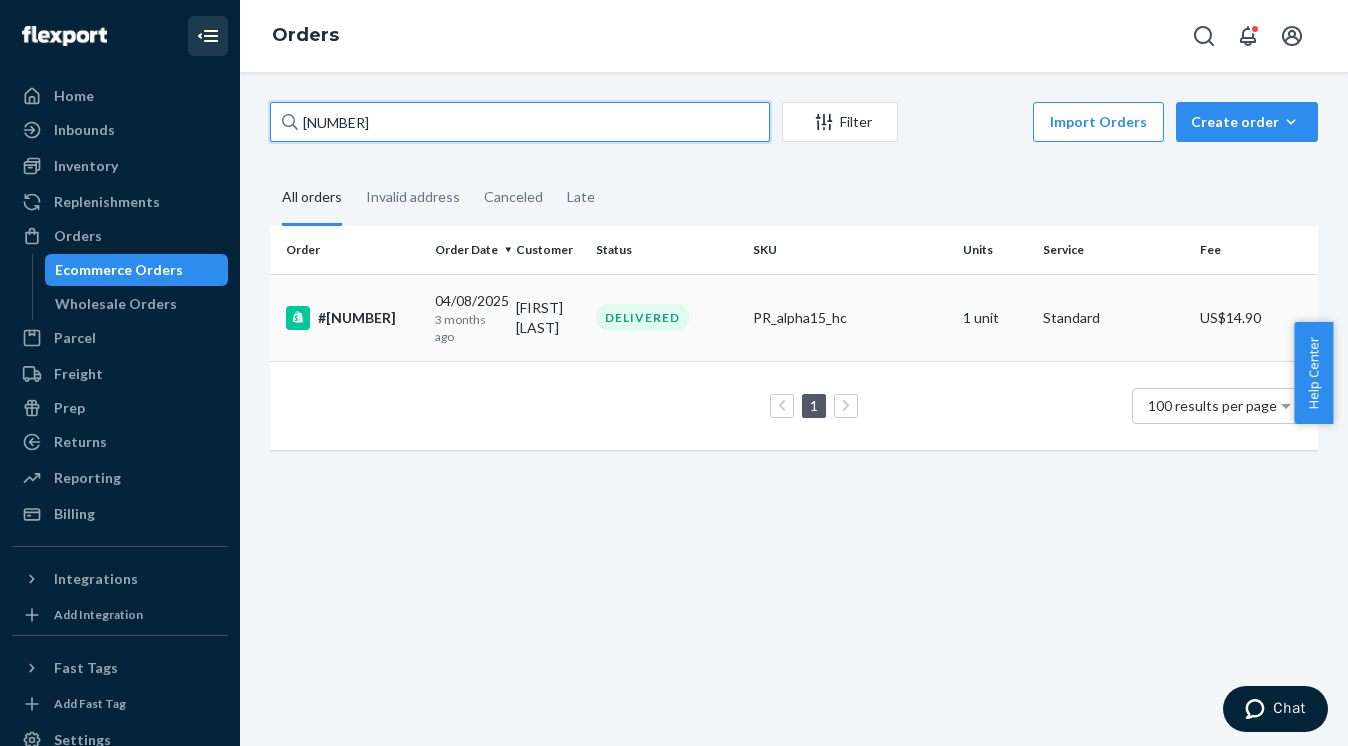 type on "126462837" 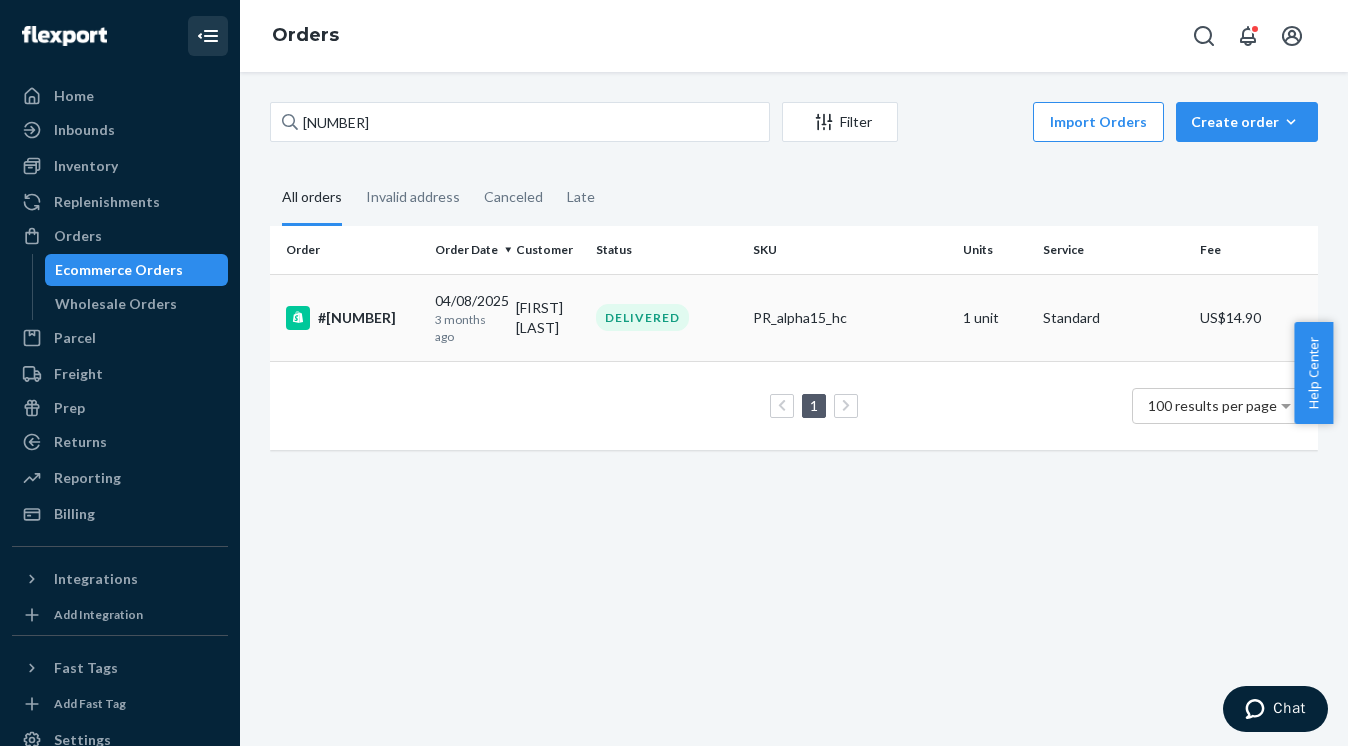 click on "#677003" at bounding box center [352, 318] 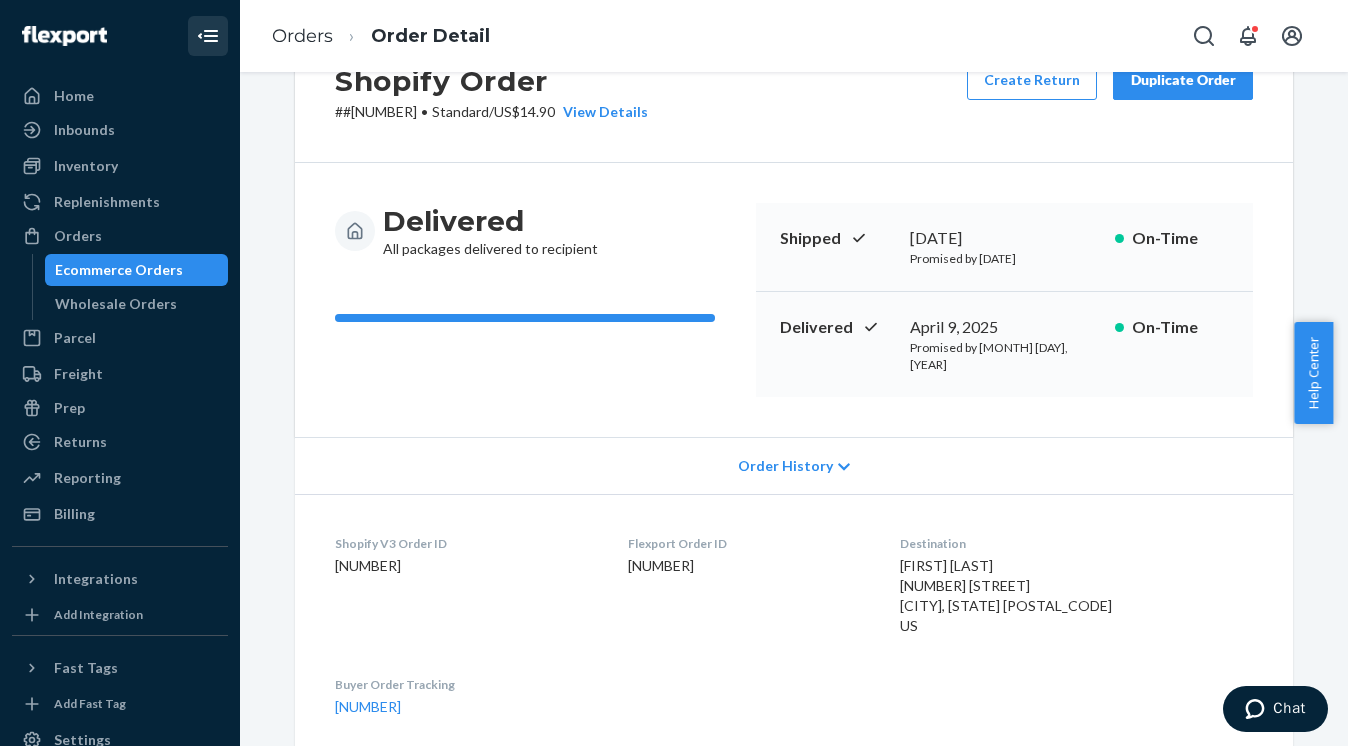scroll, scrollTop: 0, scrollLeft: 0, axis: both 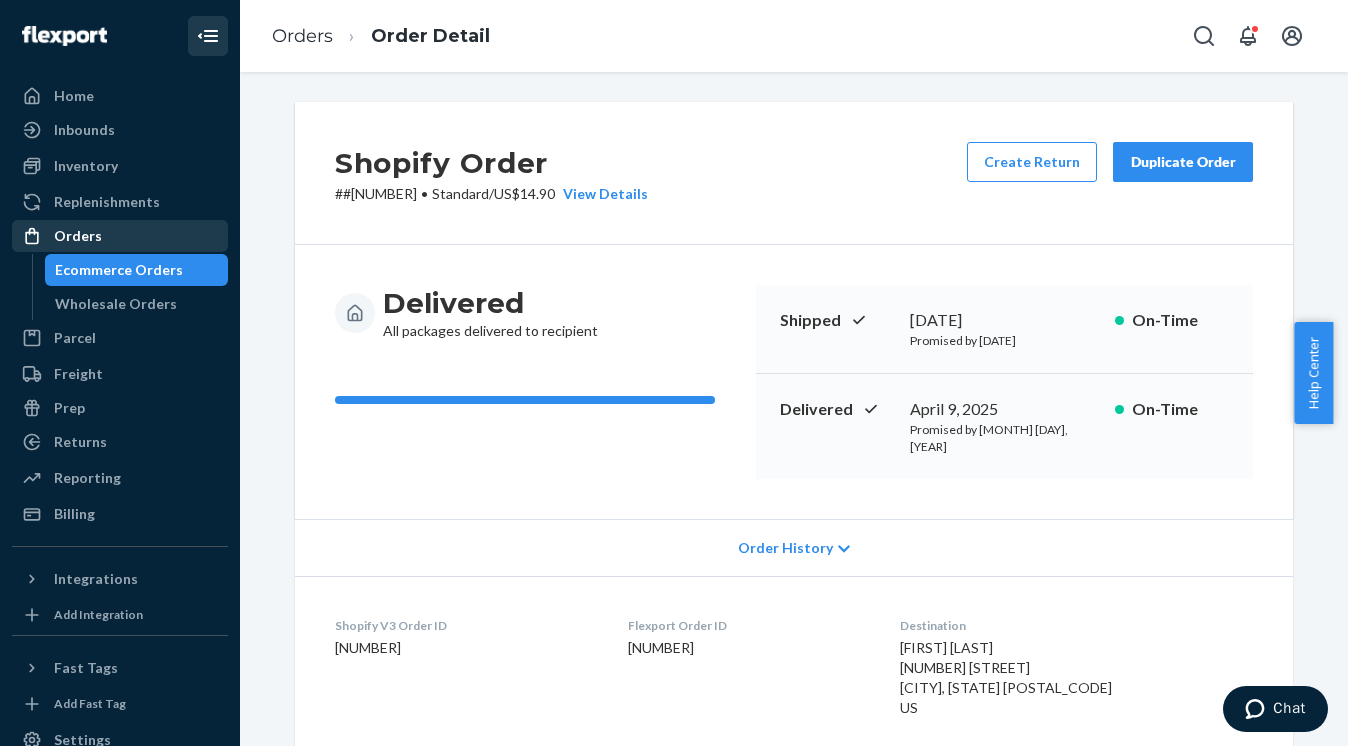 click on "Orders" at bounding box center (120, 236) 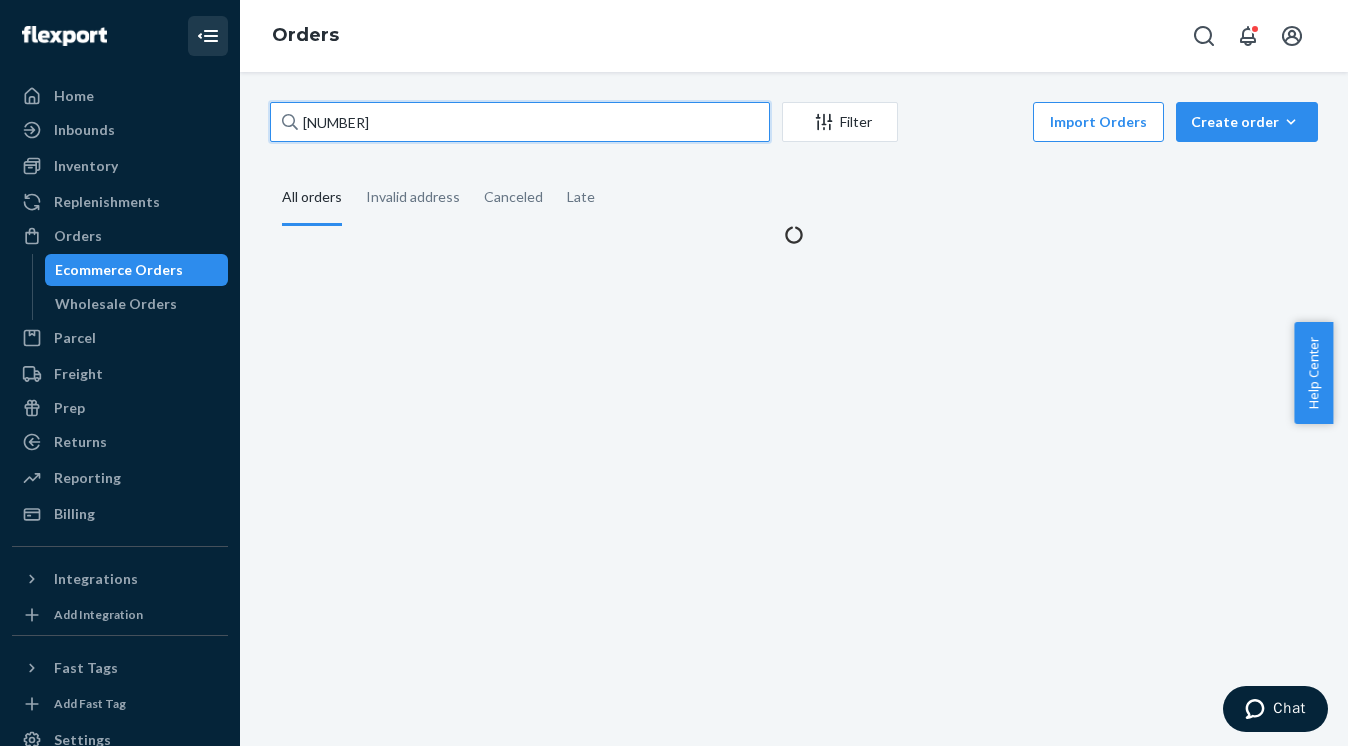 click on "126462837" at bounding box center (520, 122) 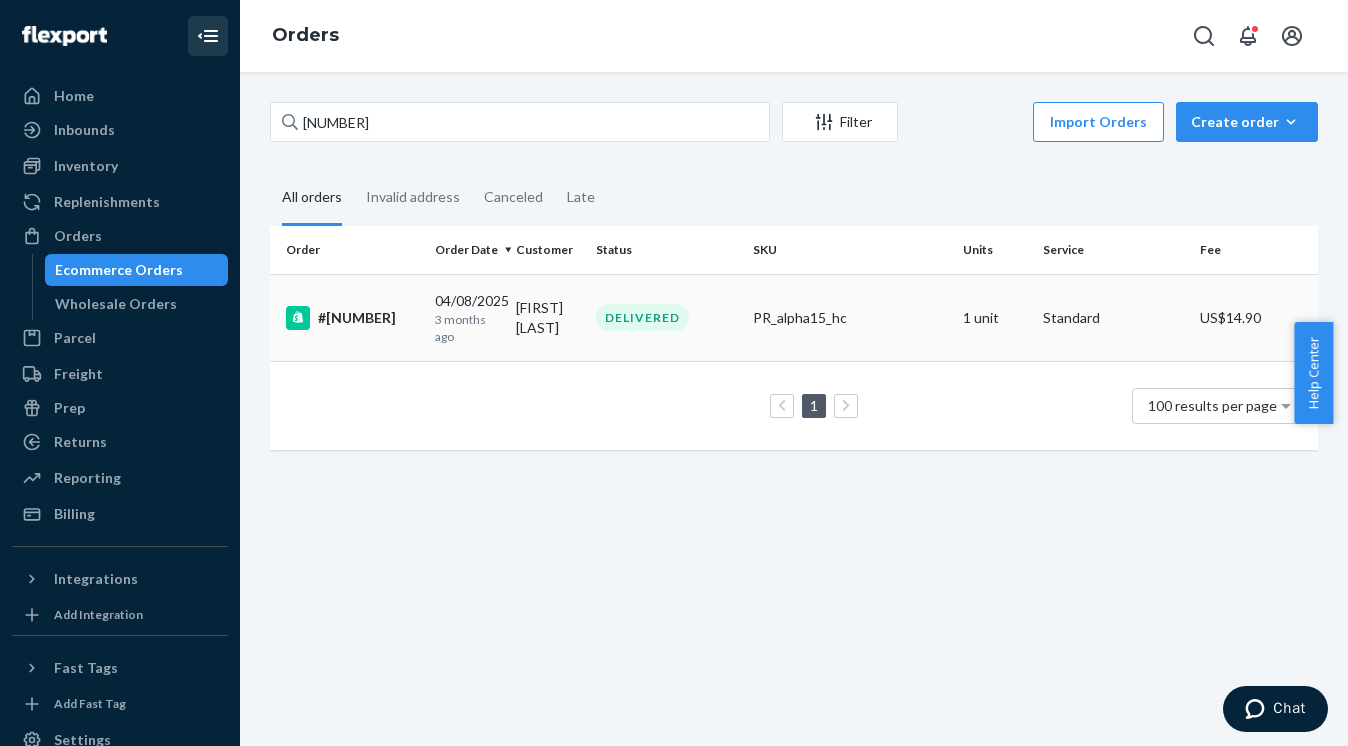 click on "#677003" at bounding box center [352, 318] 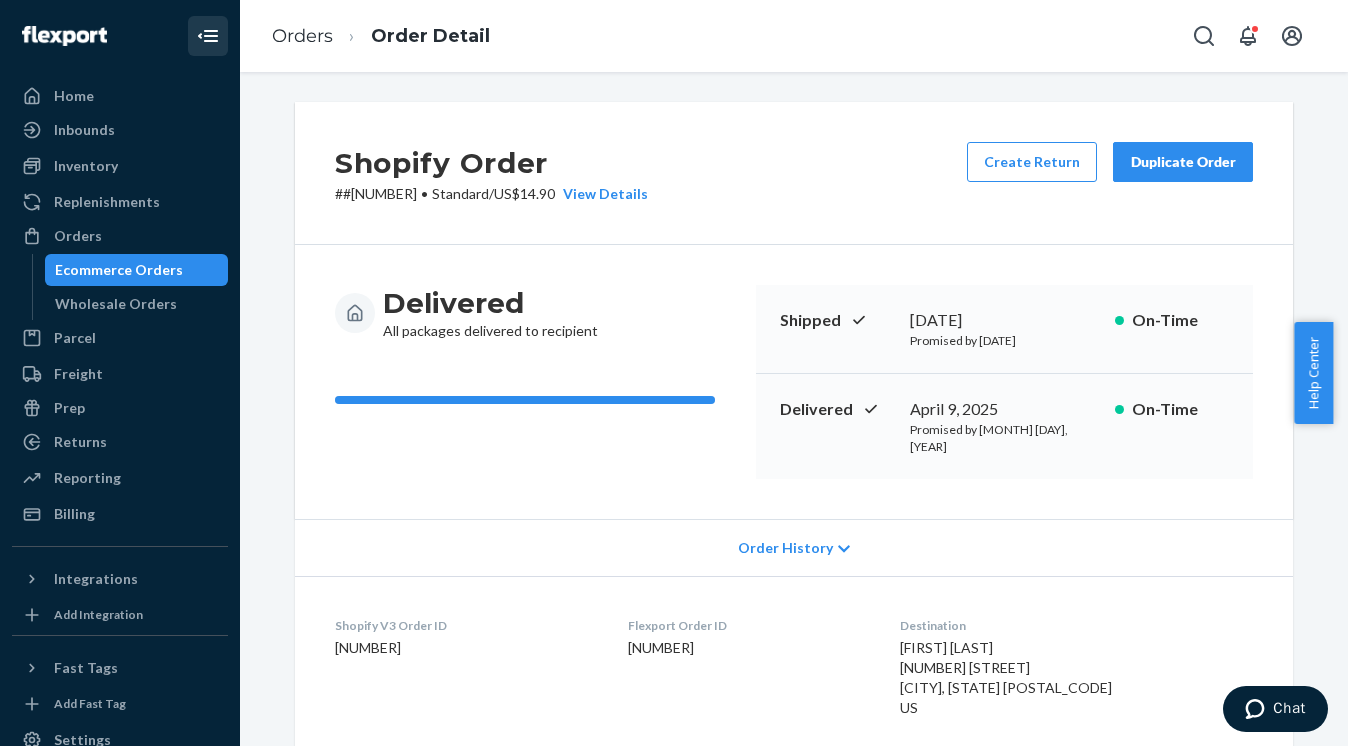 scroll, scrollTop: 594, scrollLeft: 0, axis: vertical 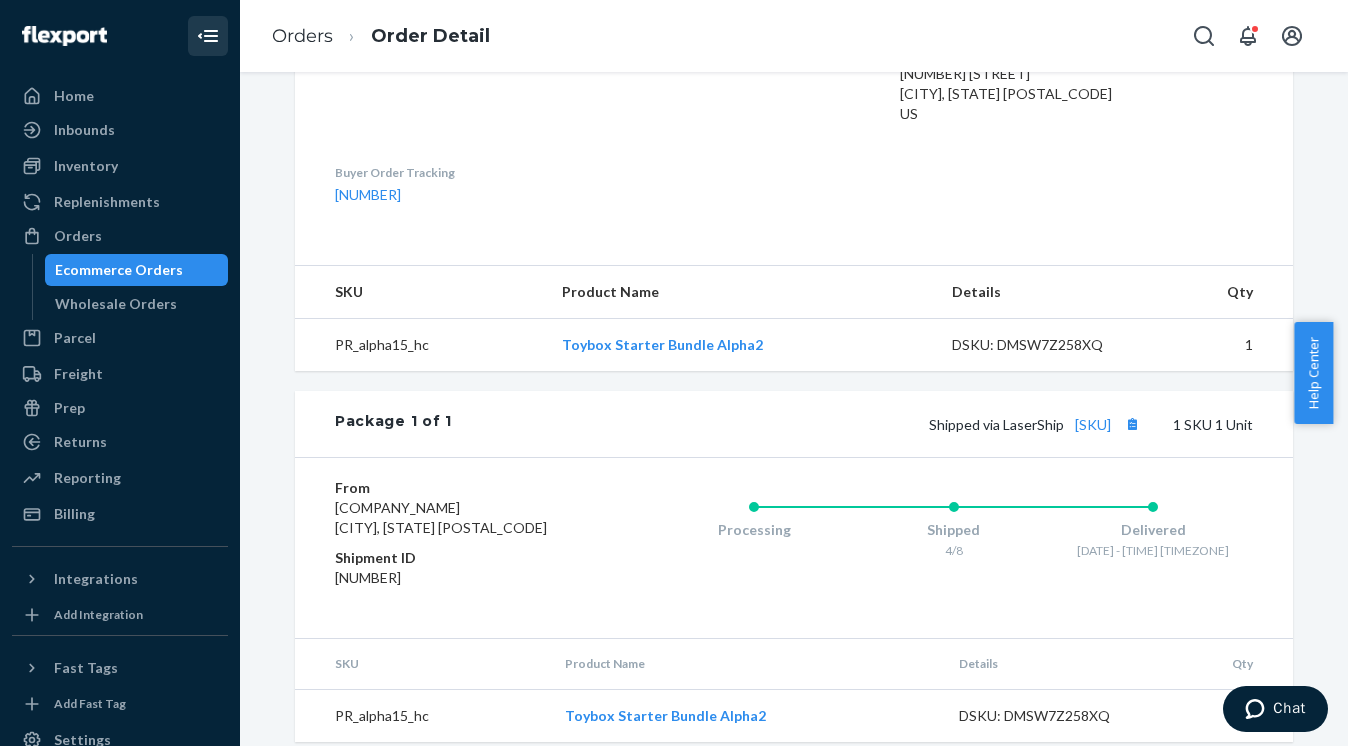 click on "Shopify V3 Order ID 6107729690852-7230833230052 Flexport Order ID 126462837 Destination Susan Steffanci
10 Appalachian W
Hopewell Junction, NY 12533-6711
US Buyer Order Tracking 126462837" at bounding box center (794, 113) 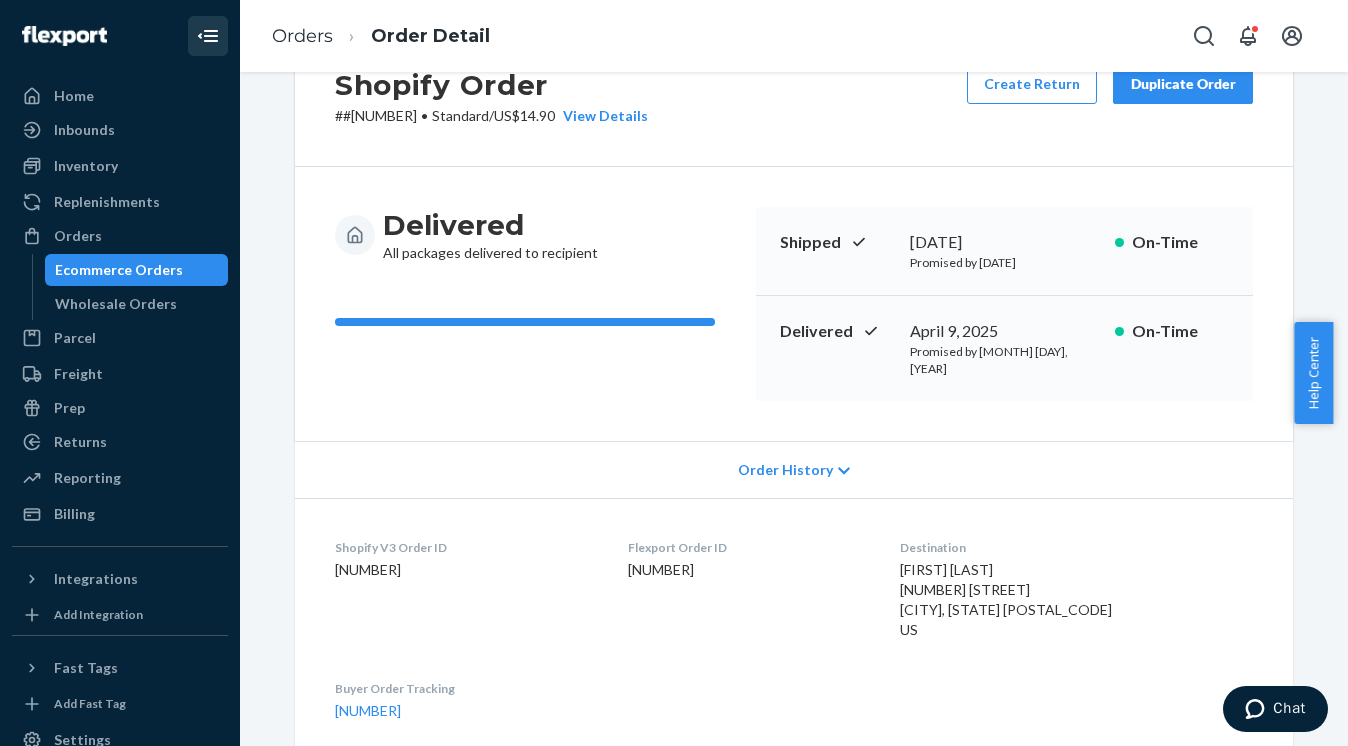 scroll, scrollTop: 0, scrollLeft: 0, axis: both 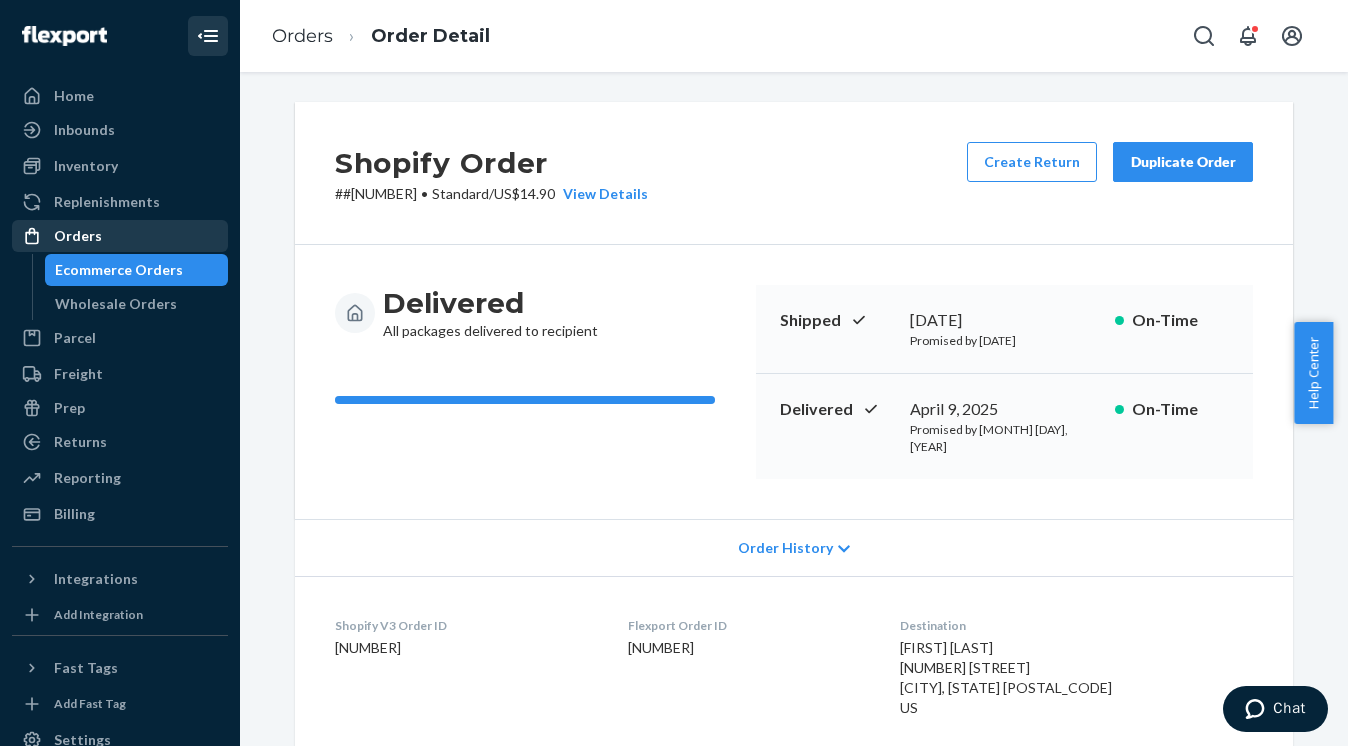 click on "Orders" at bounding box center (120, 236) 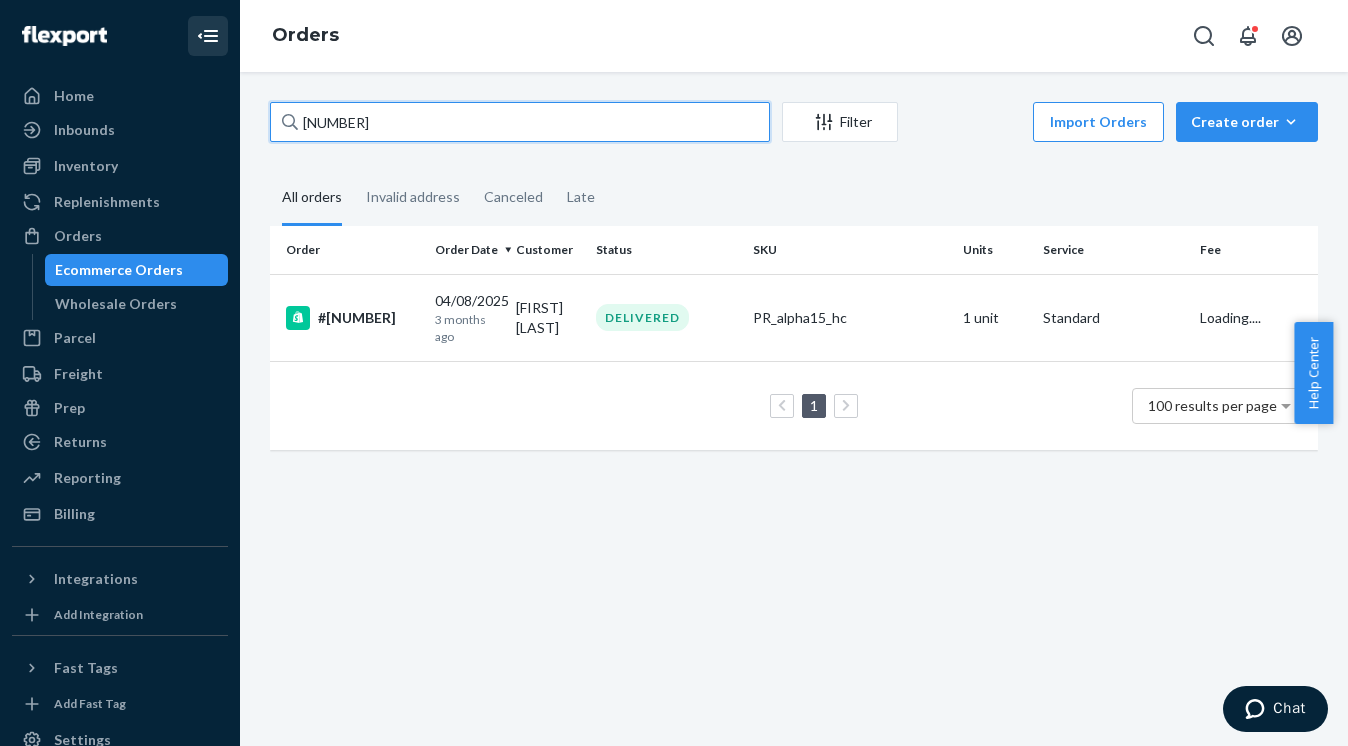click on "126462837" at bounding box center [520, 122] 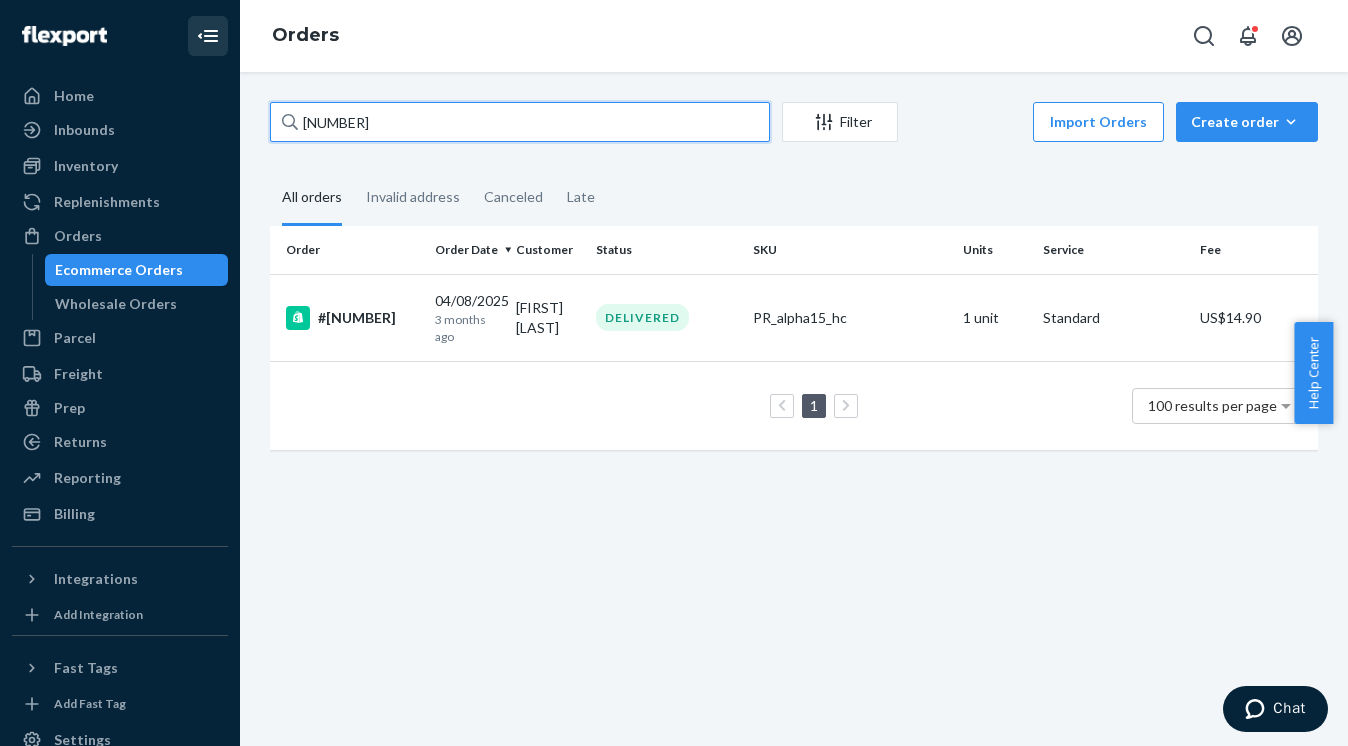 paste on "126777000" 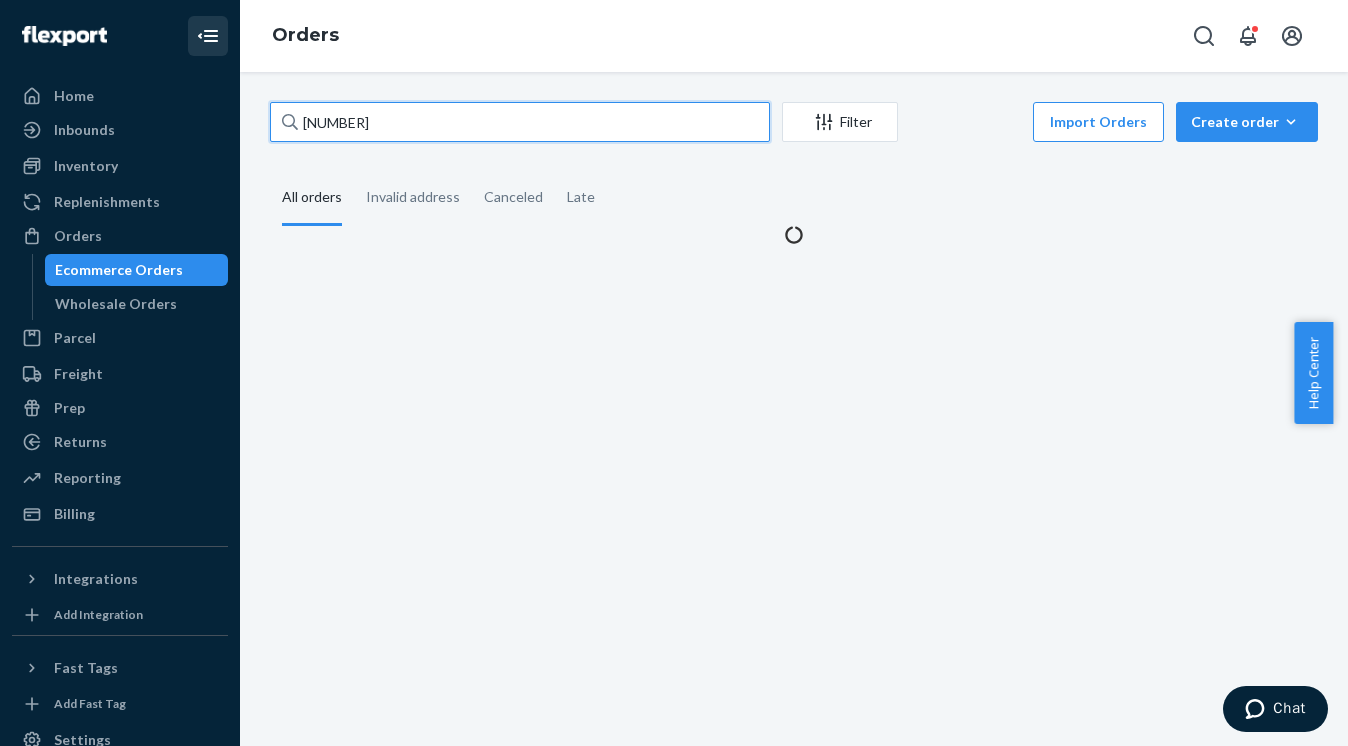 click on "126462837126777000" at bounding box center (520, 122) 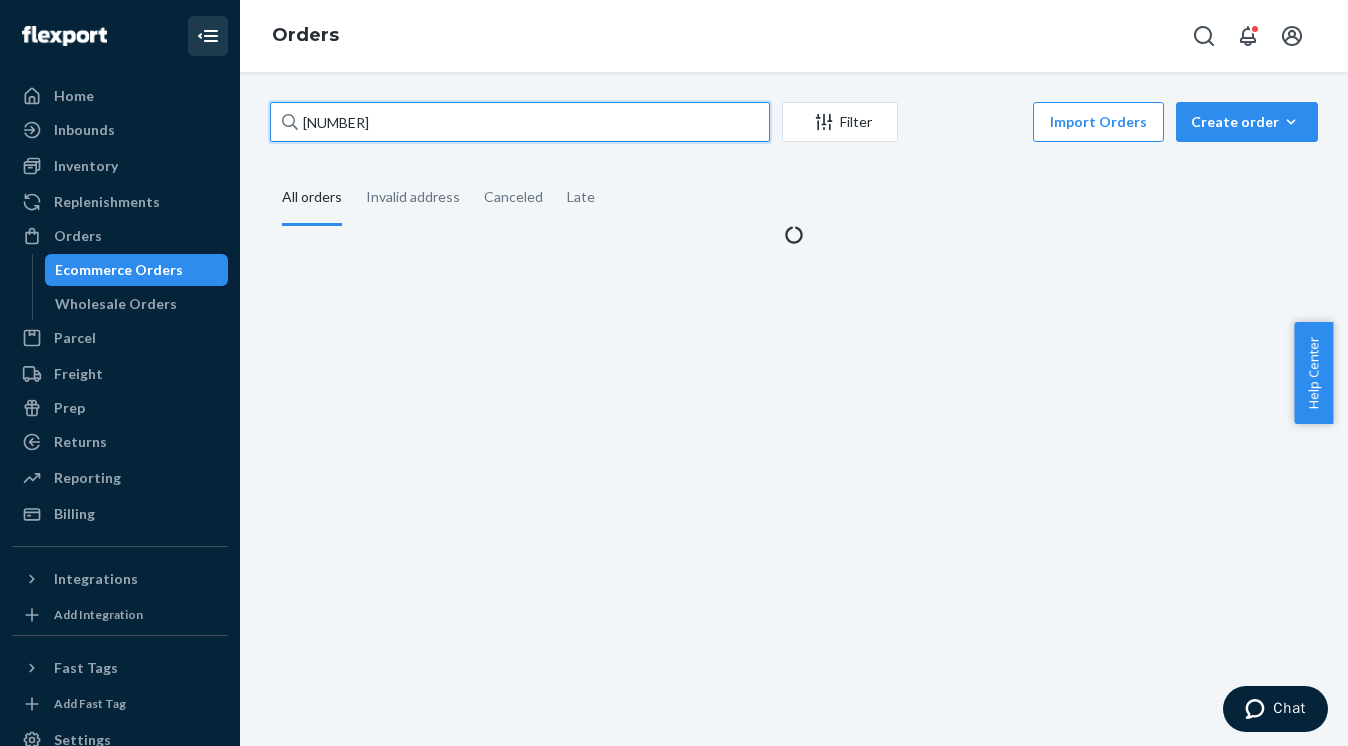 click on "126462837126777000" at bounding box center [520, 122] 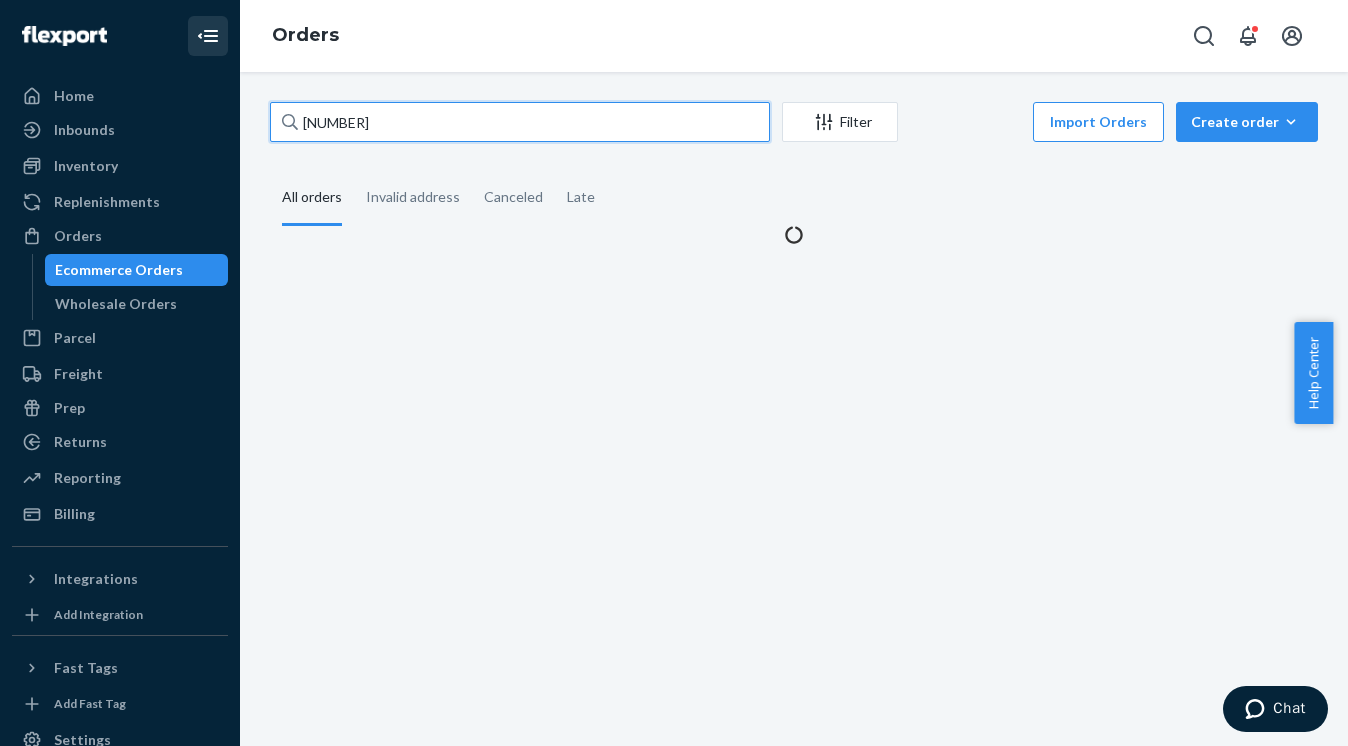 click on "126462837126777000" at bounding box center (520, 122) 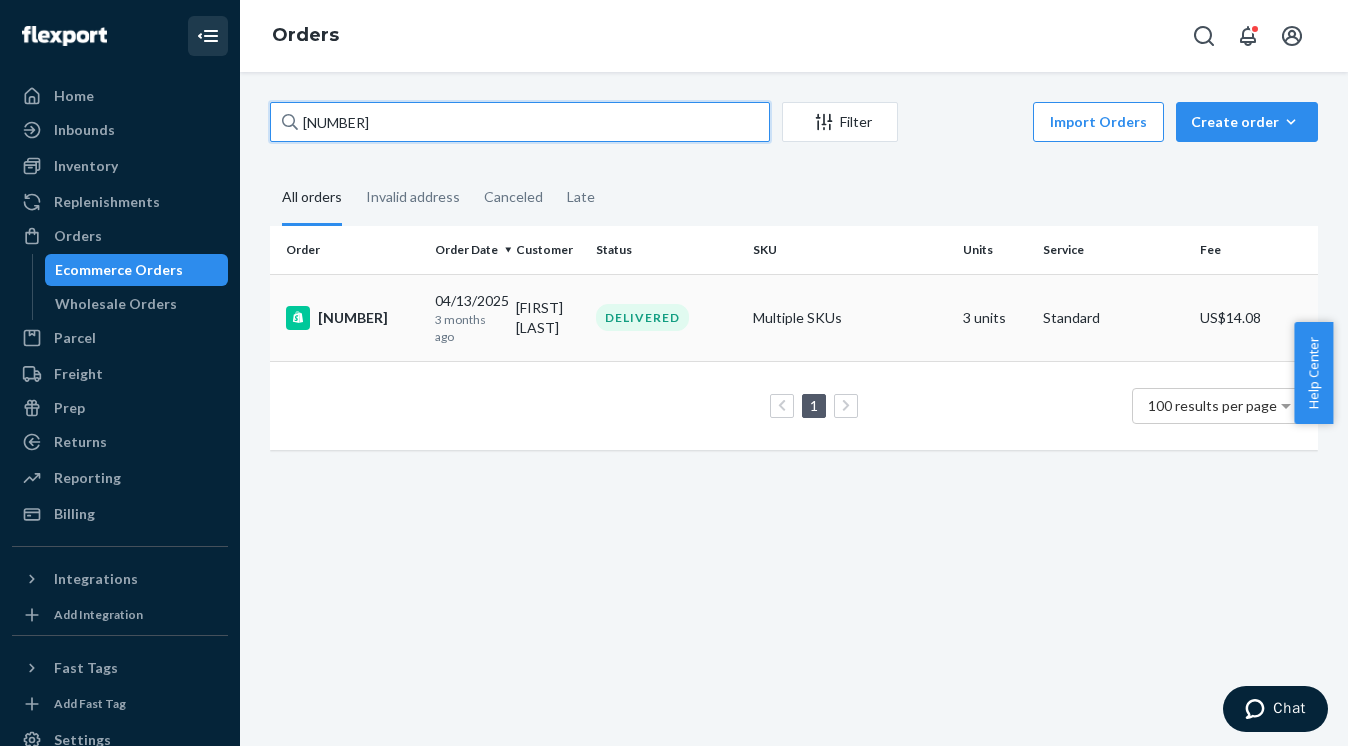 type on "126777000" 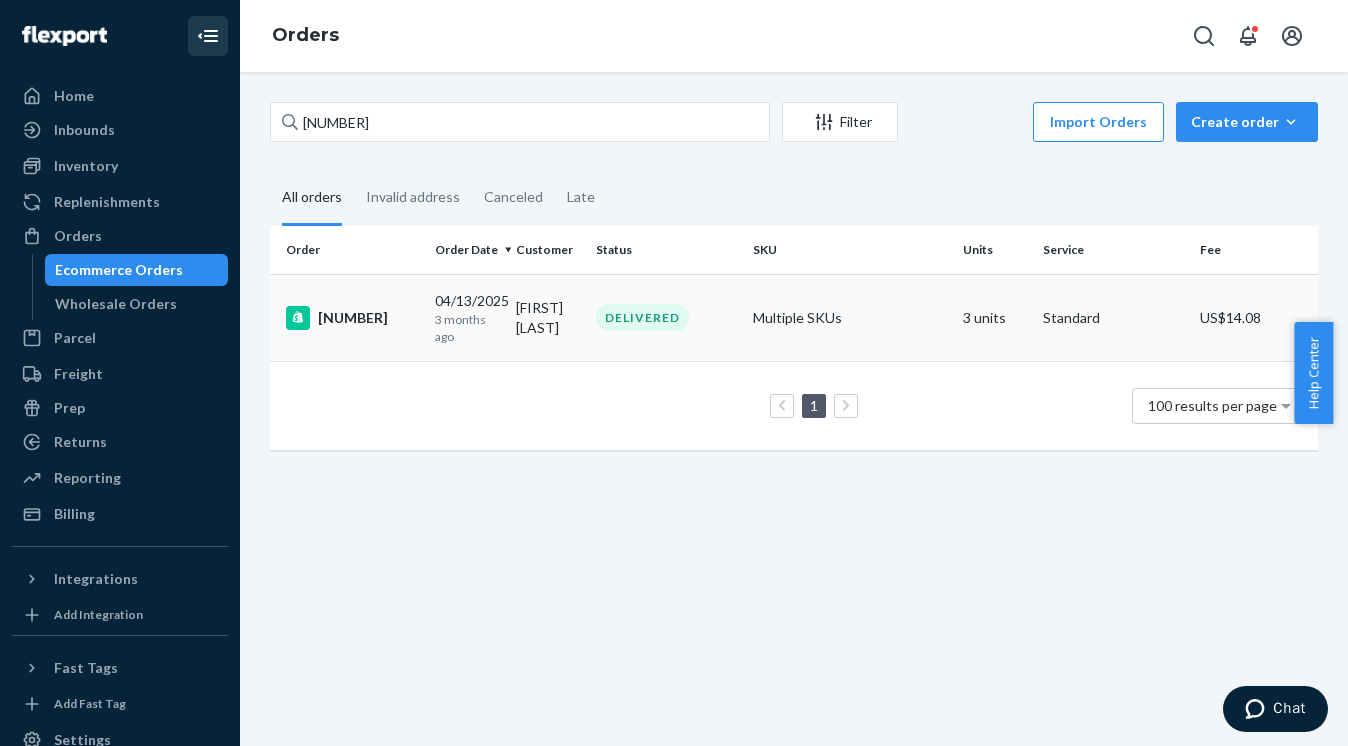 click on "#681193" at bounding box center [352, 318] 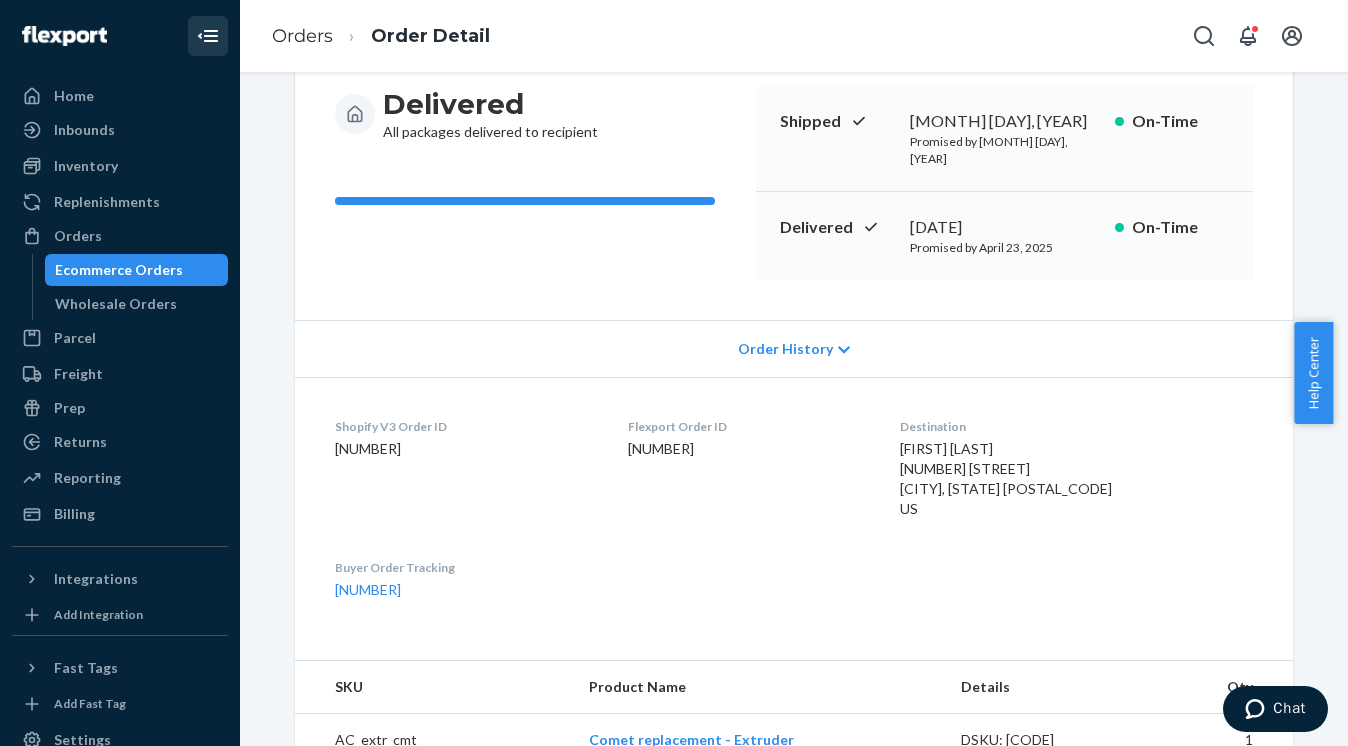 scroll, scrollTop: 0, scrollLeft: 0, axis: both 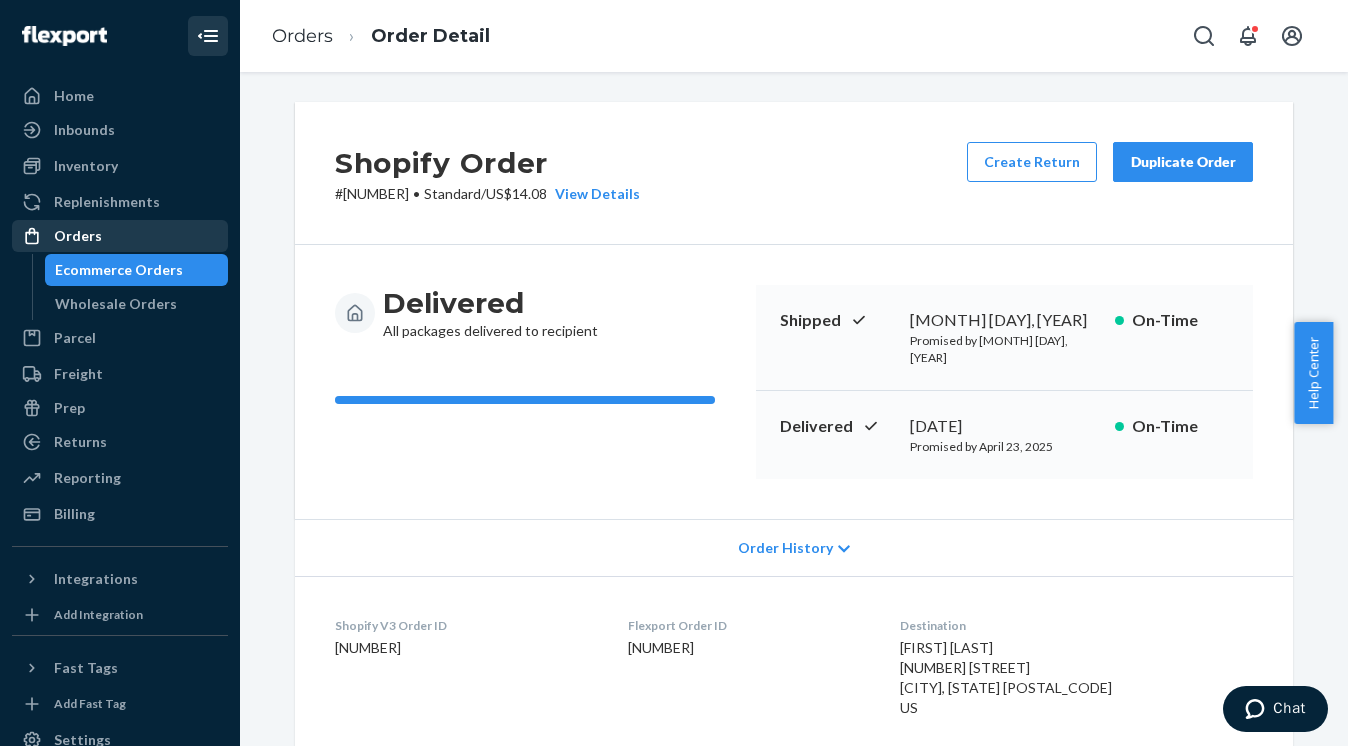 click on "Orders" at bounding box center [120, 236] 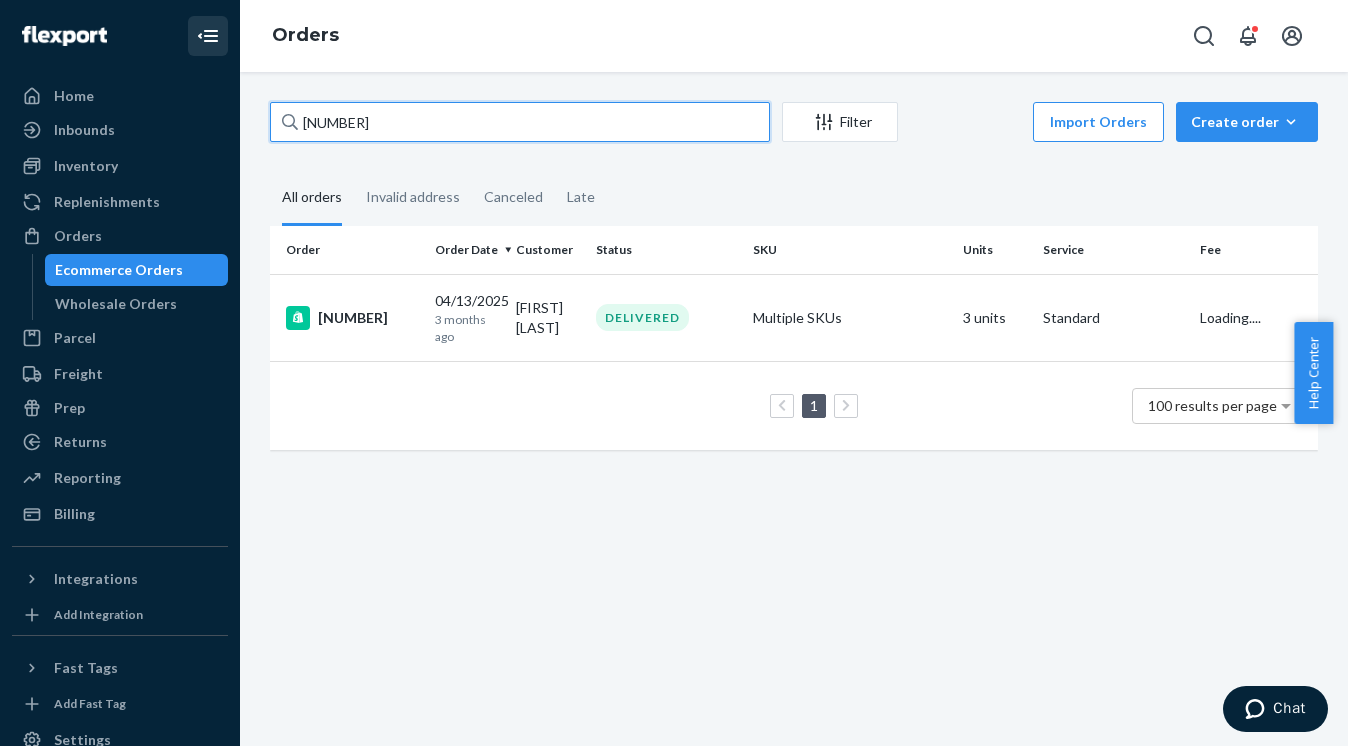 click on "126777000" at bounding box center (520, 122) 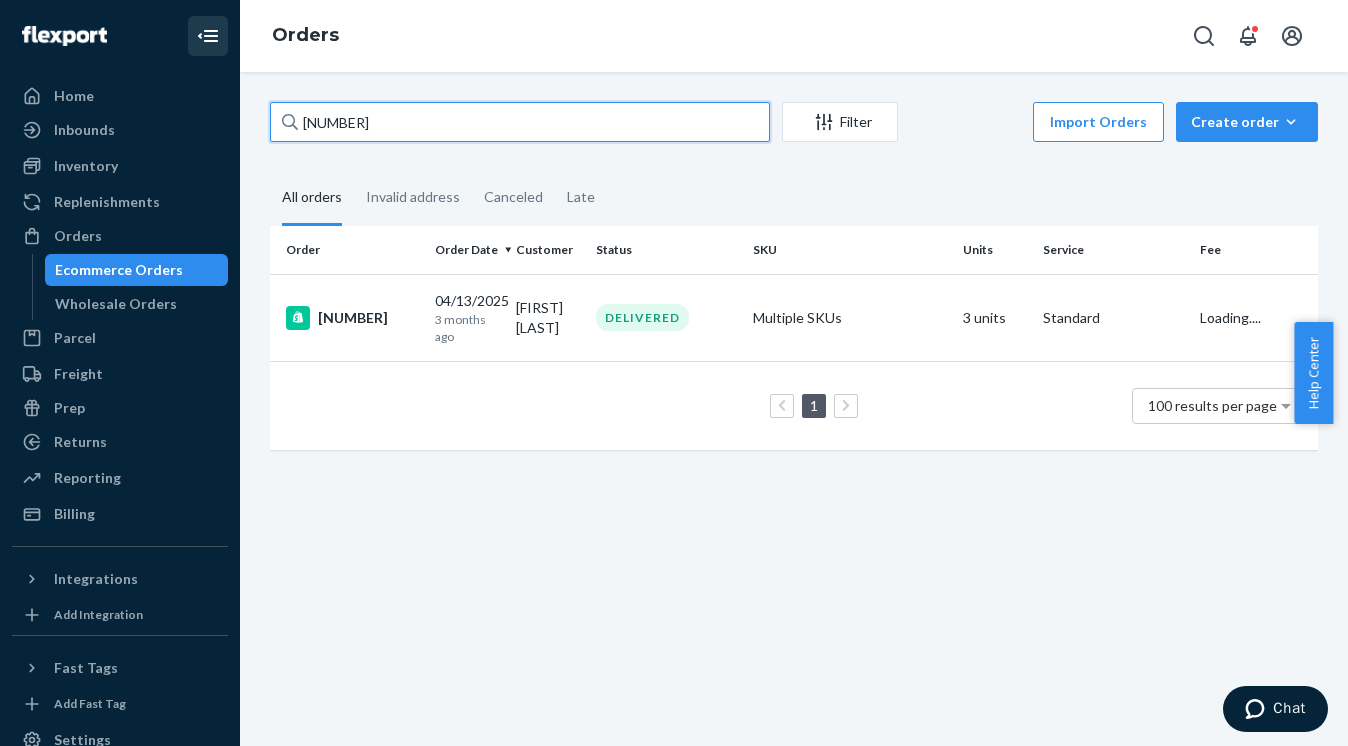 click on "126777000" at bounding box center (520, 122) 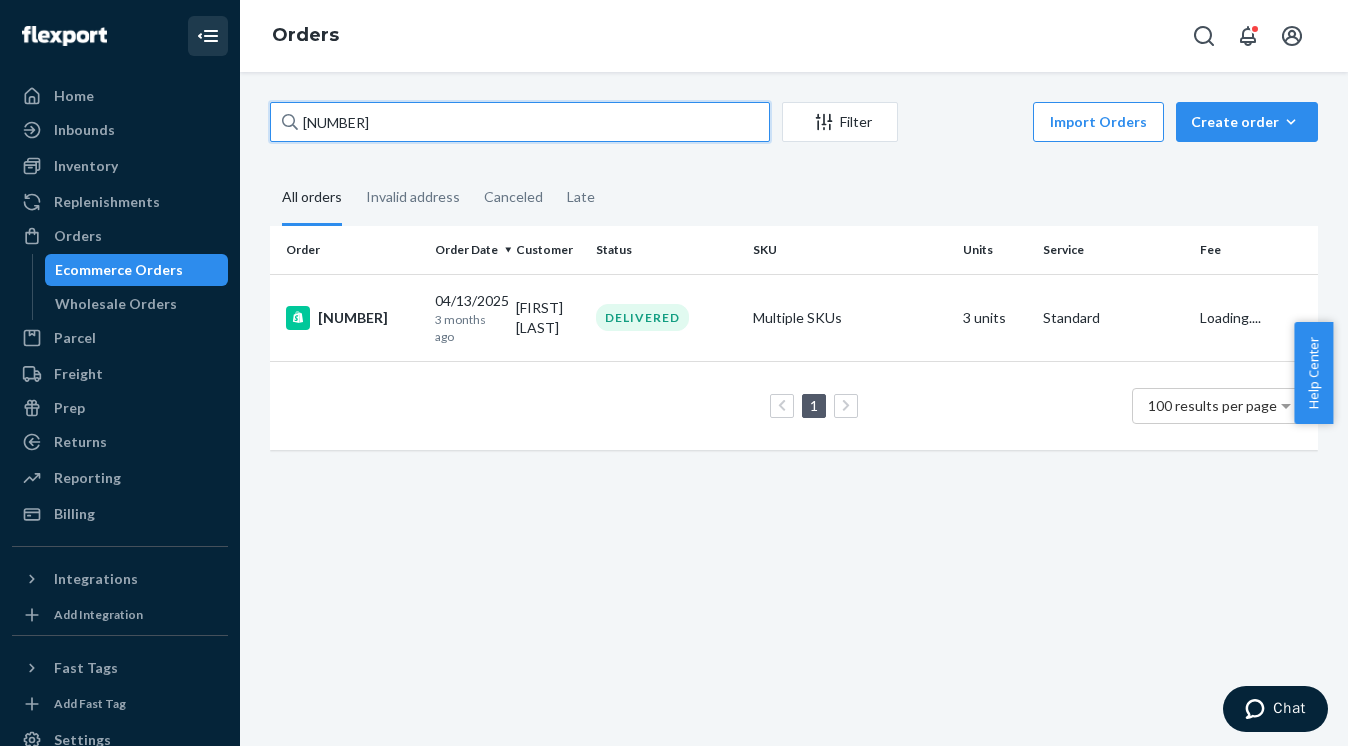 click on "126777000" at bounding box center (520, 122) 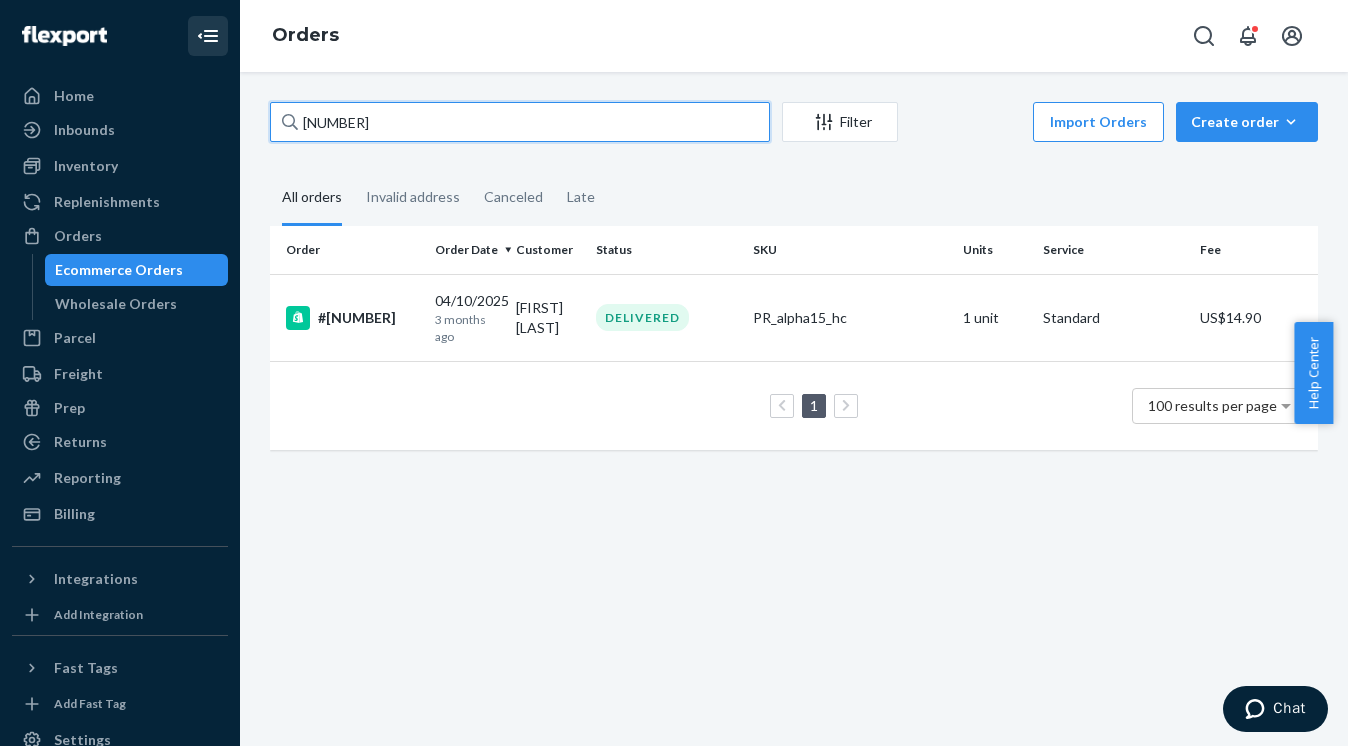 click on "126589785" at bounding box center (520, 122) 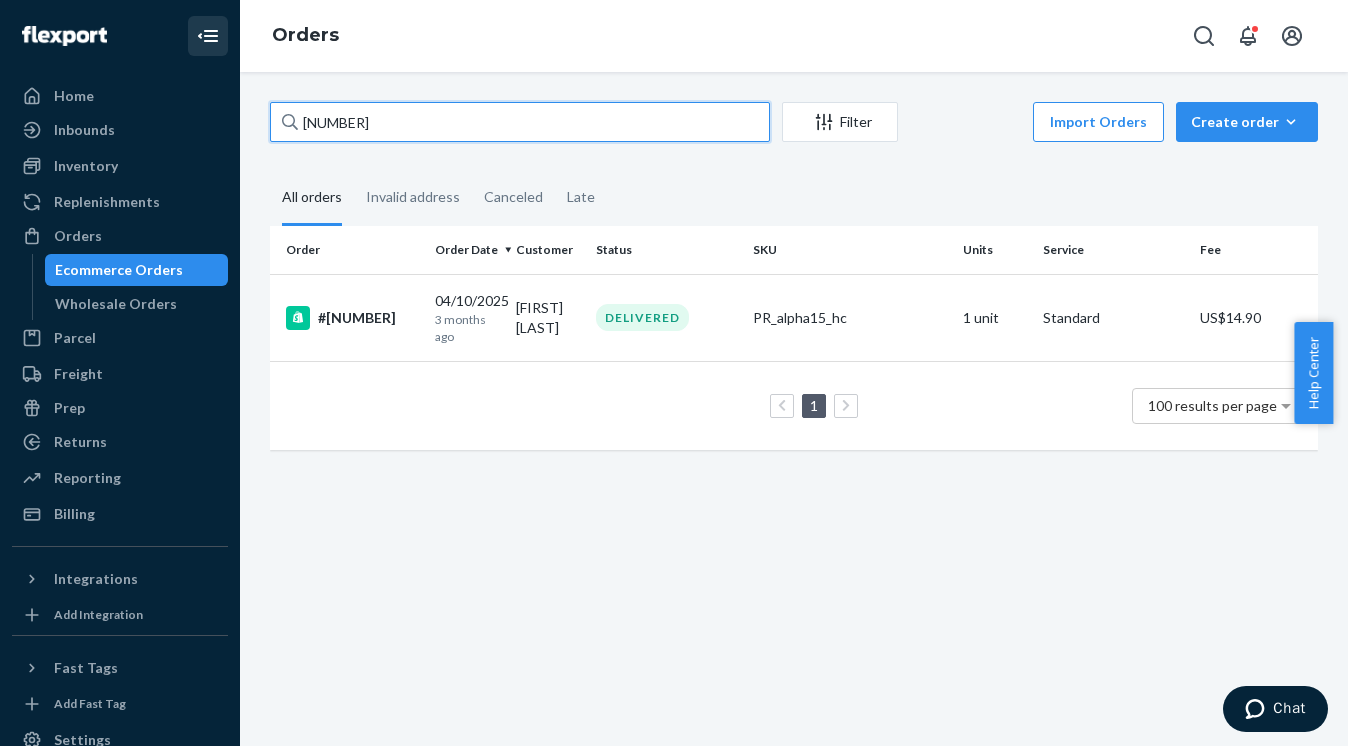 click on "126589785" at bounding box center (520, 122) 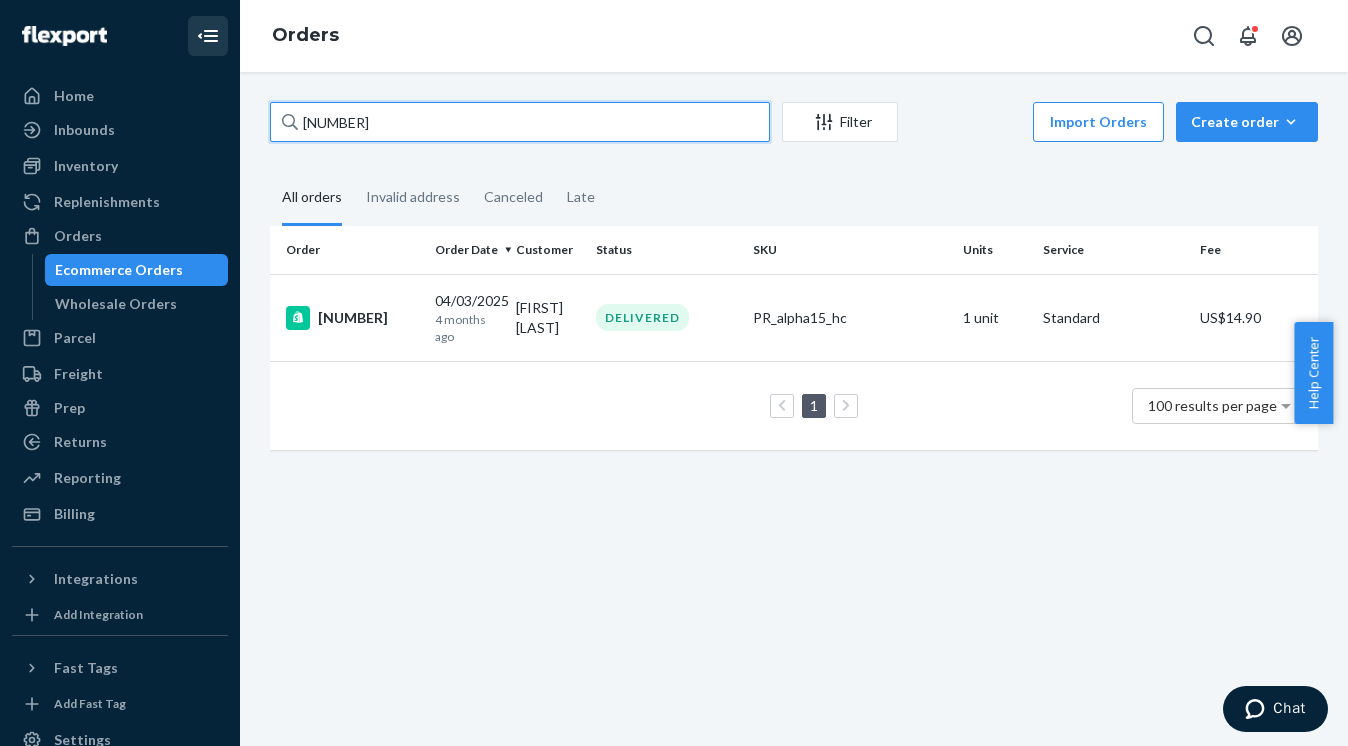click on "126146608" at bounding box center [520, 122] 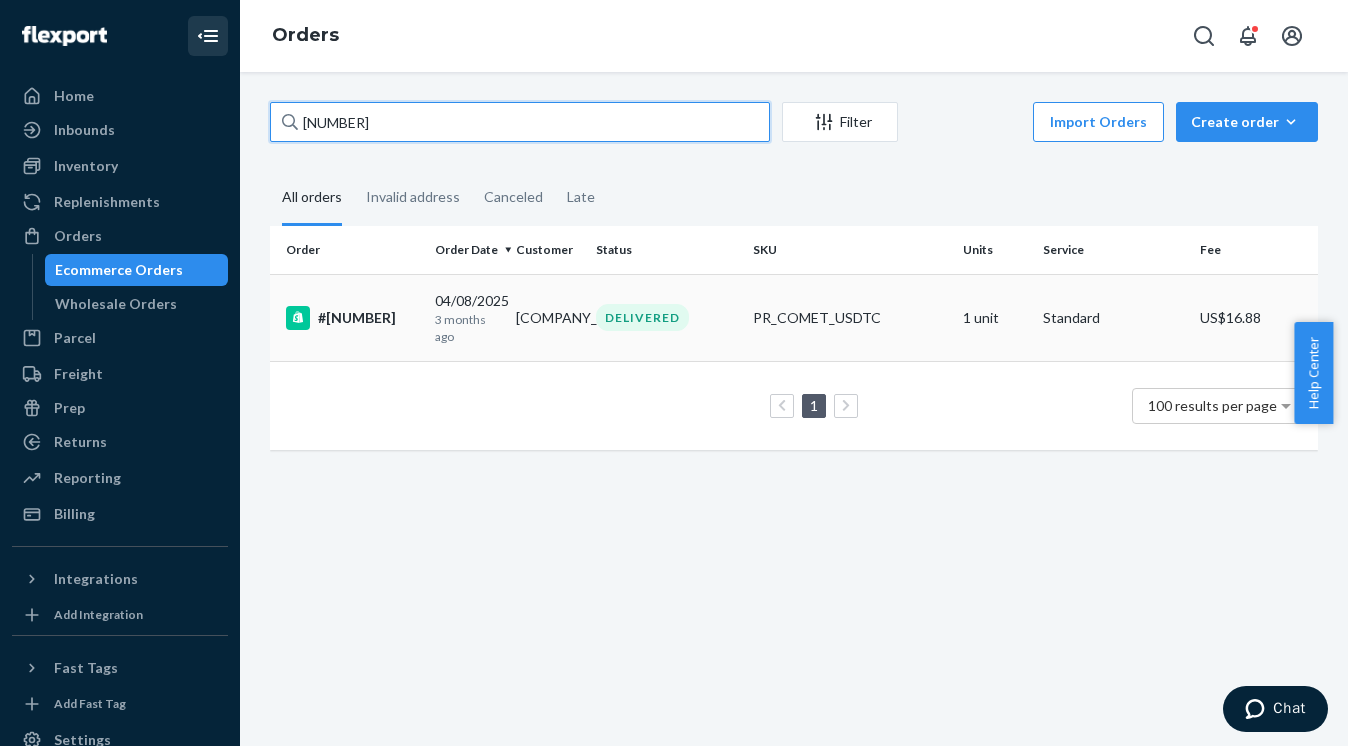 type on "126462418" 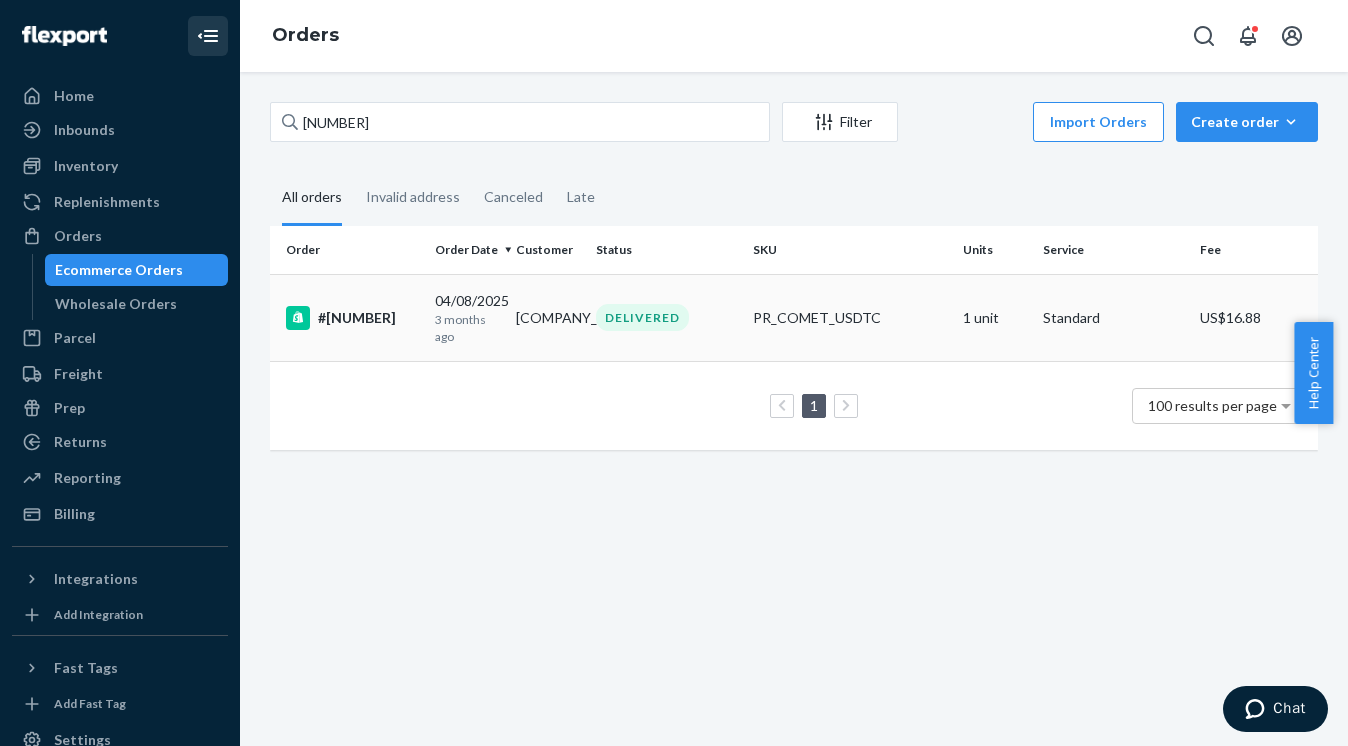 click on "#676991" at bounding box center (352, 318) 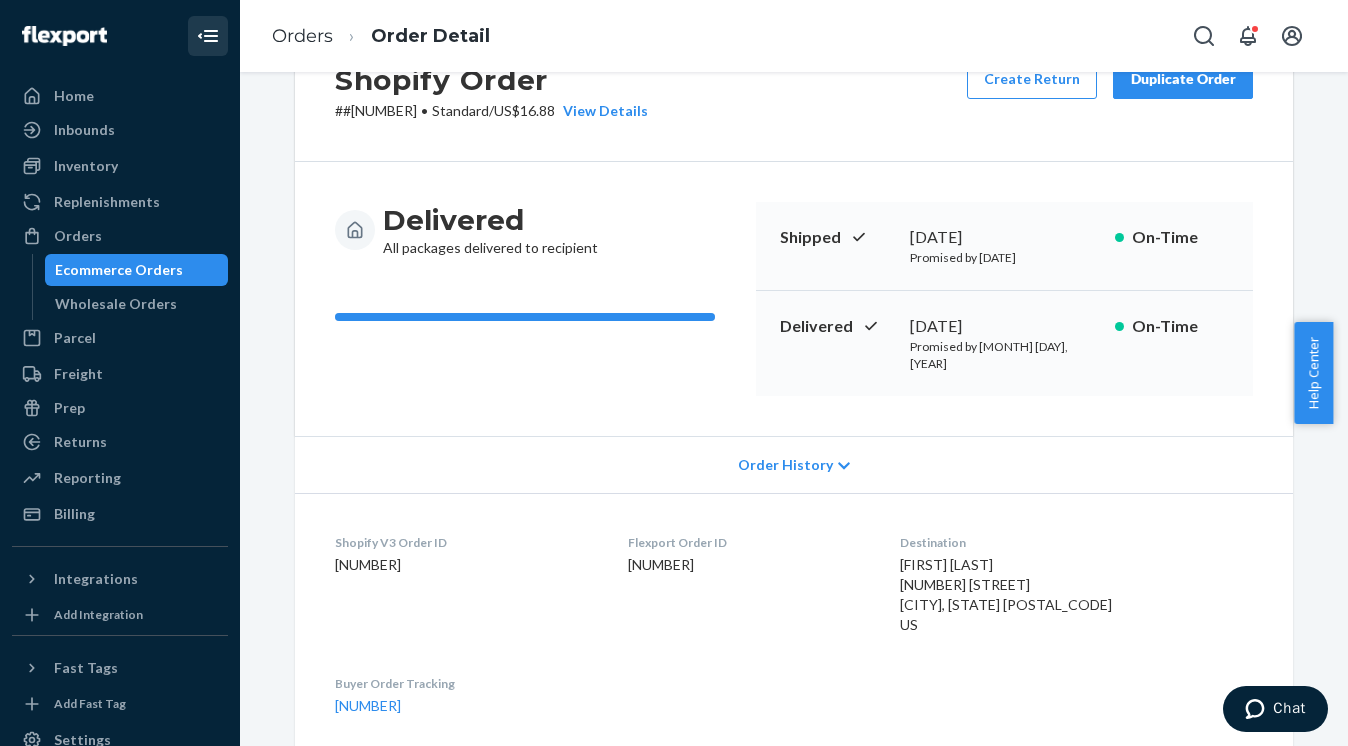 scroll, scrollTop: 0, scrollLeft: 0, axis: both 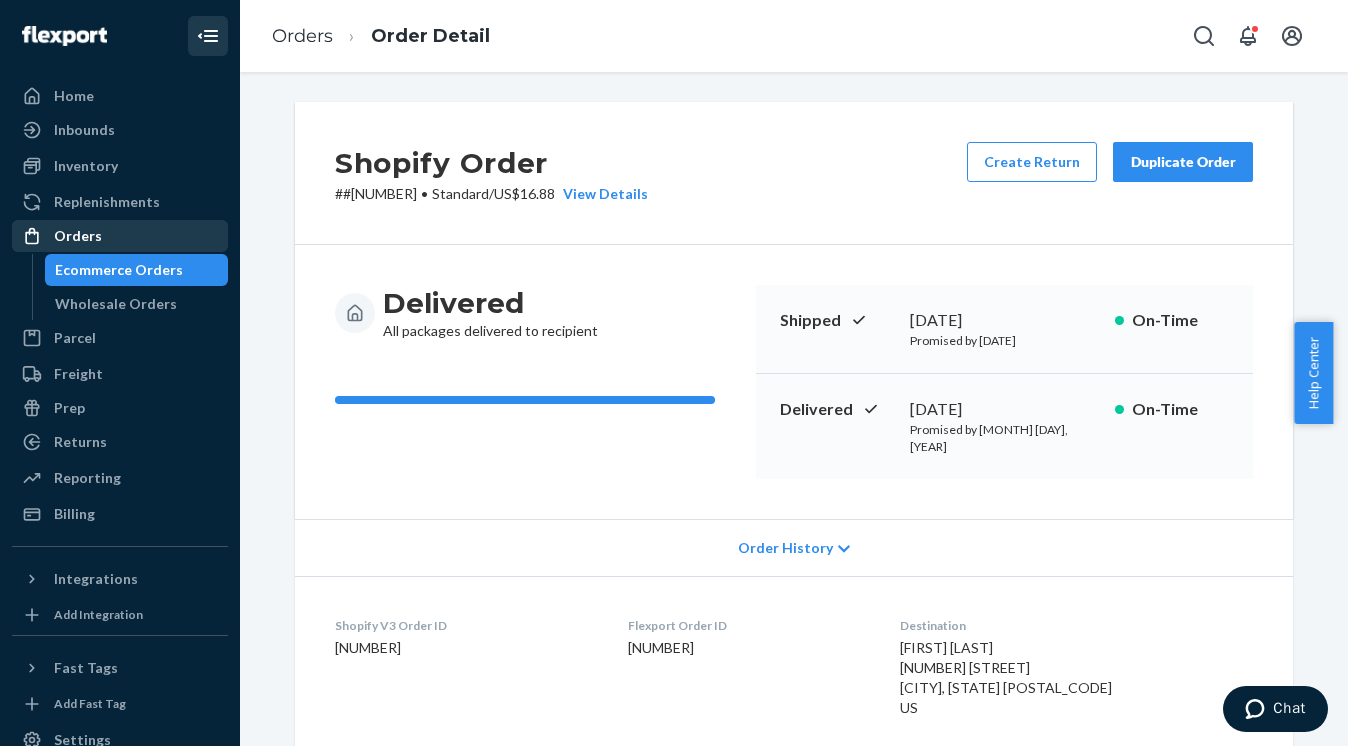 click on "Orders" at bounding box center [120, 236] 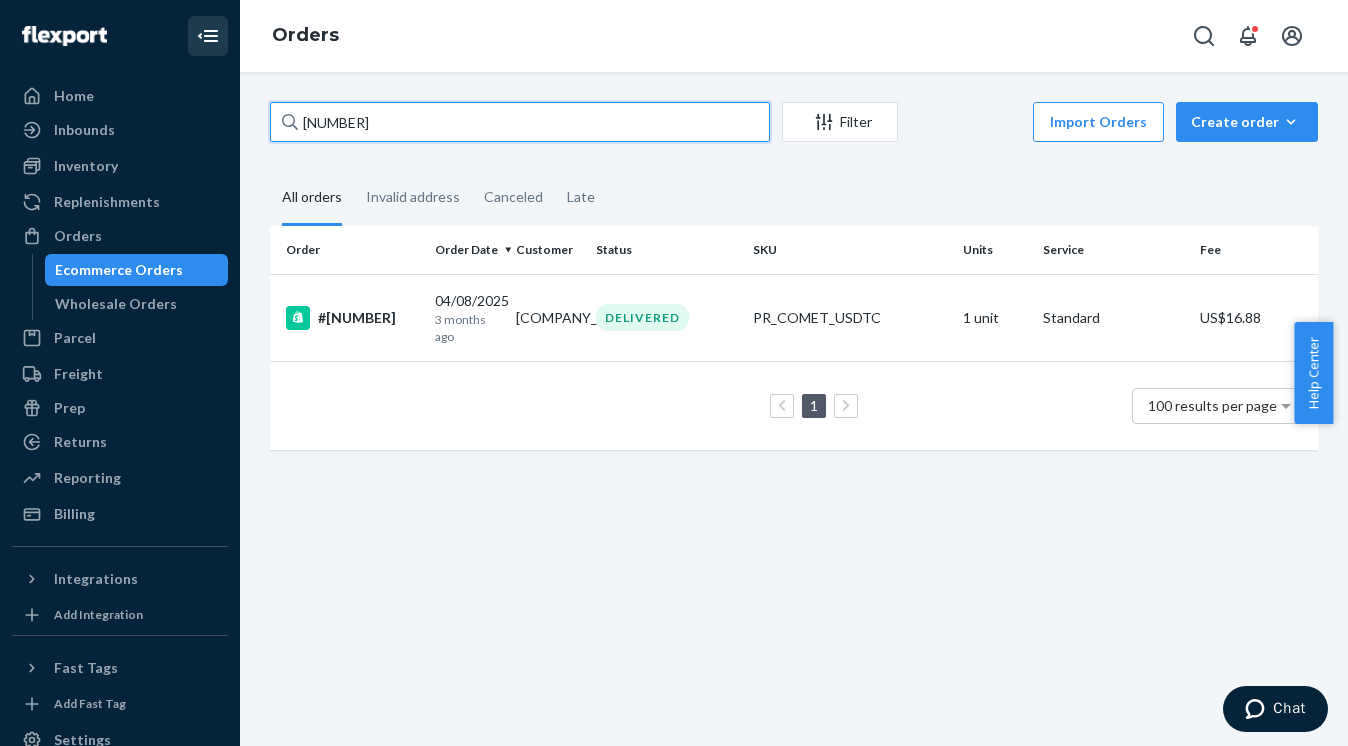 click on "126462418" at bounding box center (520, 122) 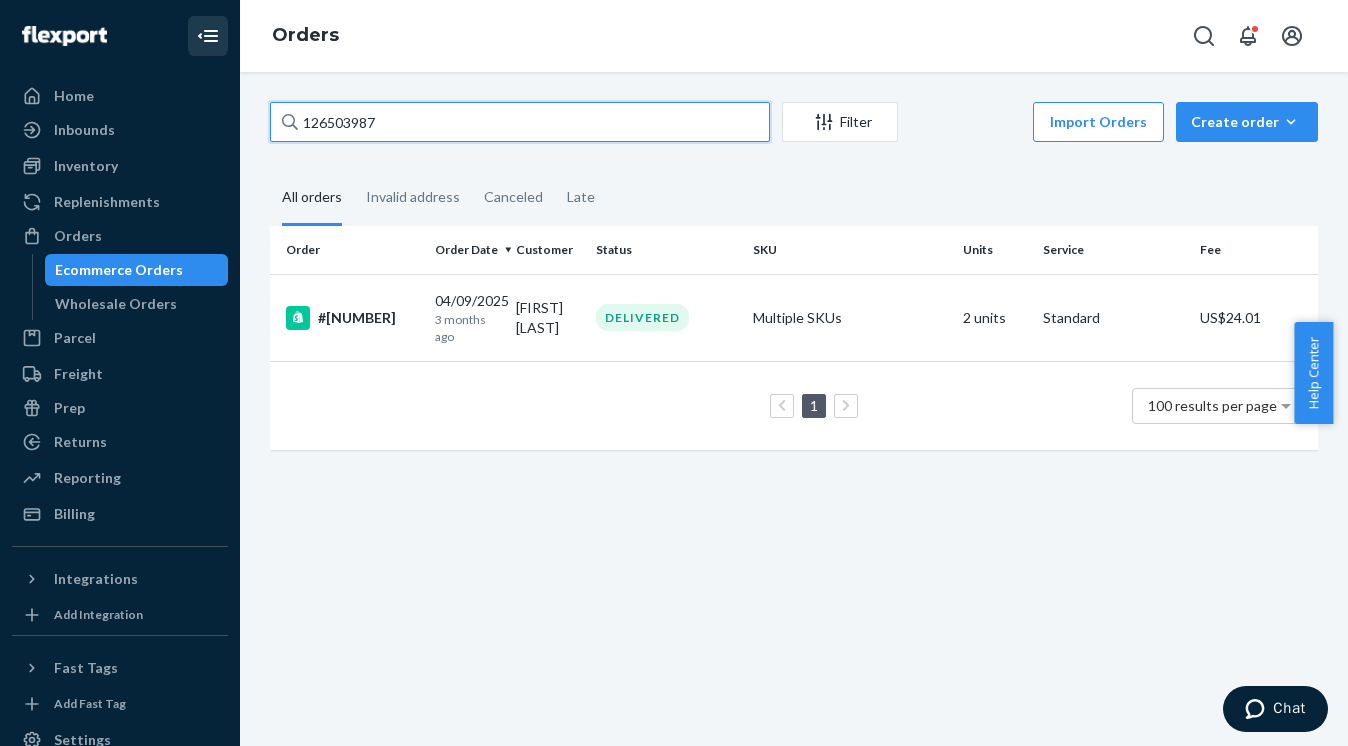 click on "126503987" at bounding box center [520, 122] 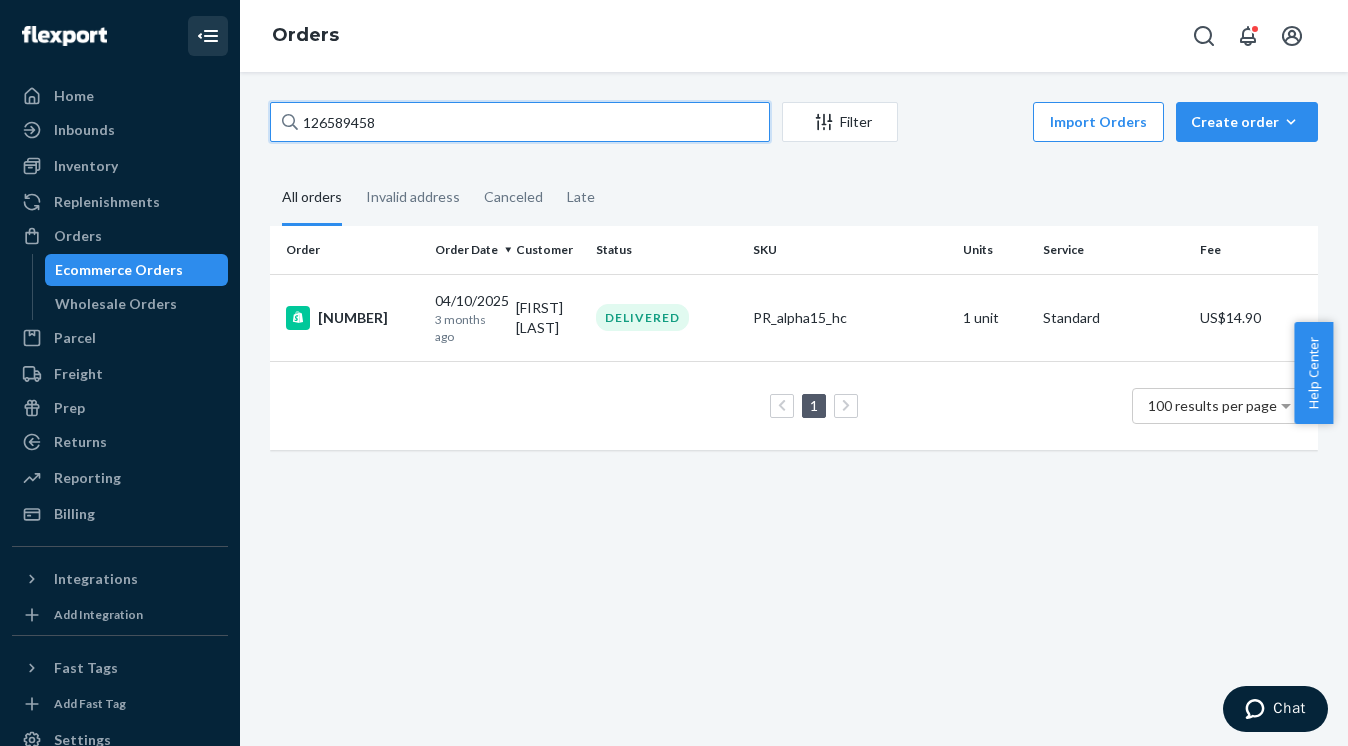 click on "126589458" at bounding box center (520, 122) 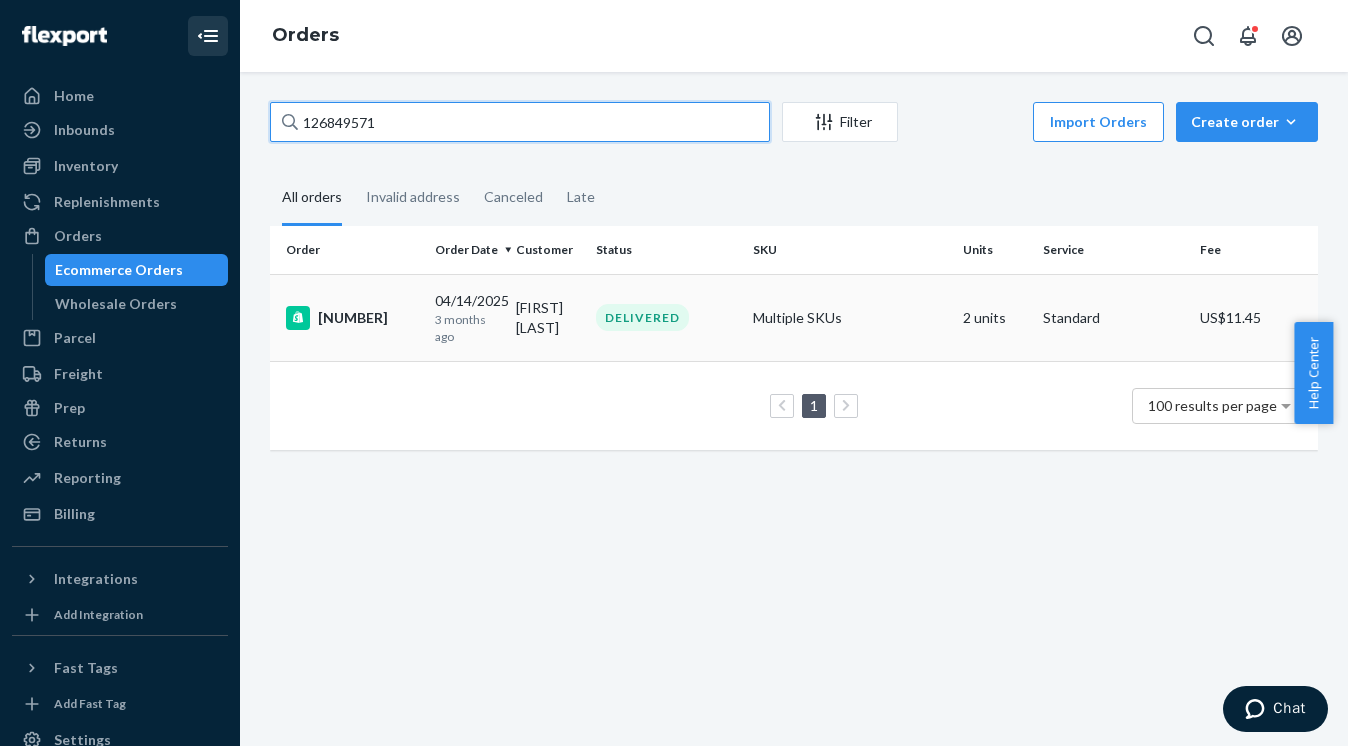 type on "126849571" 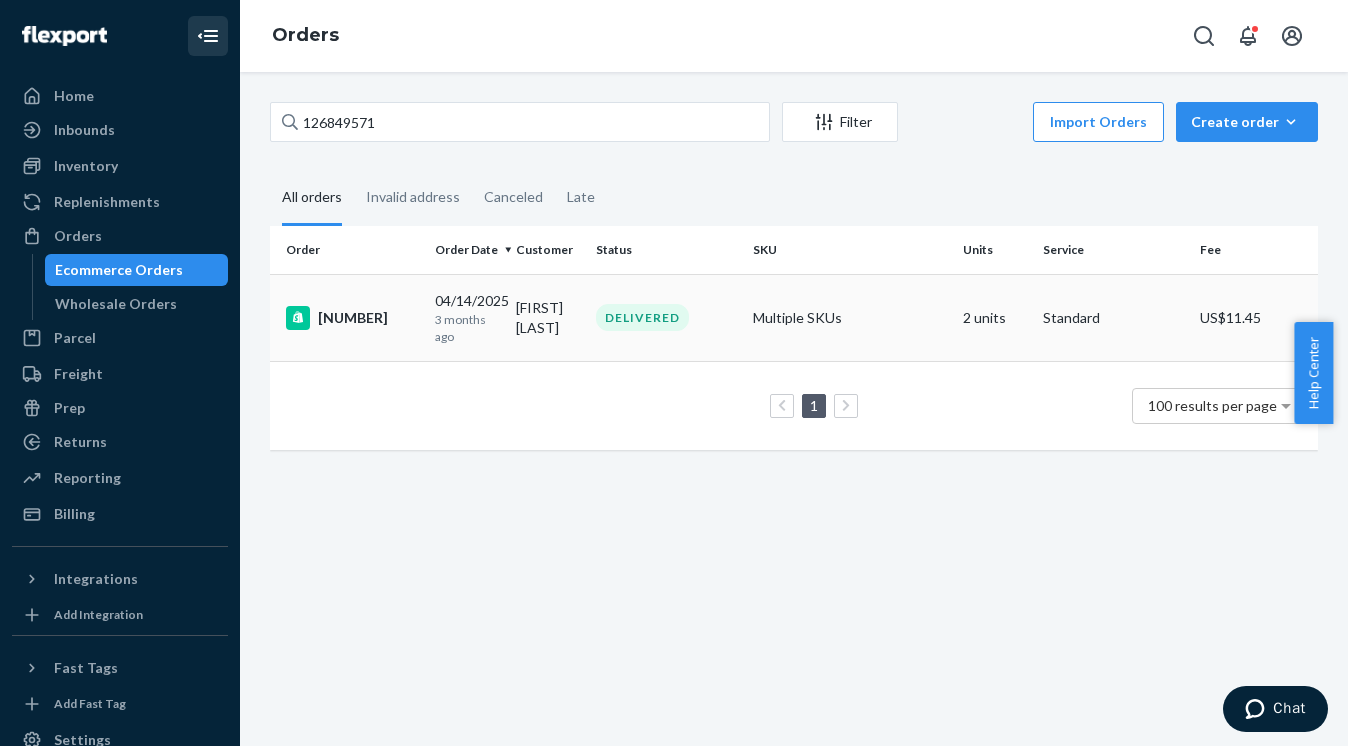 click on "#682174" at bounding box center (352, 318) 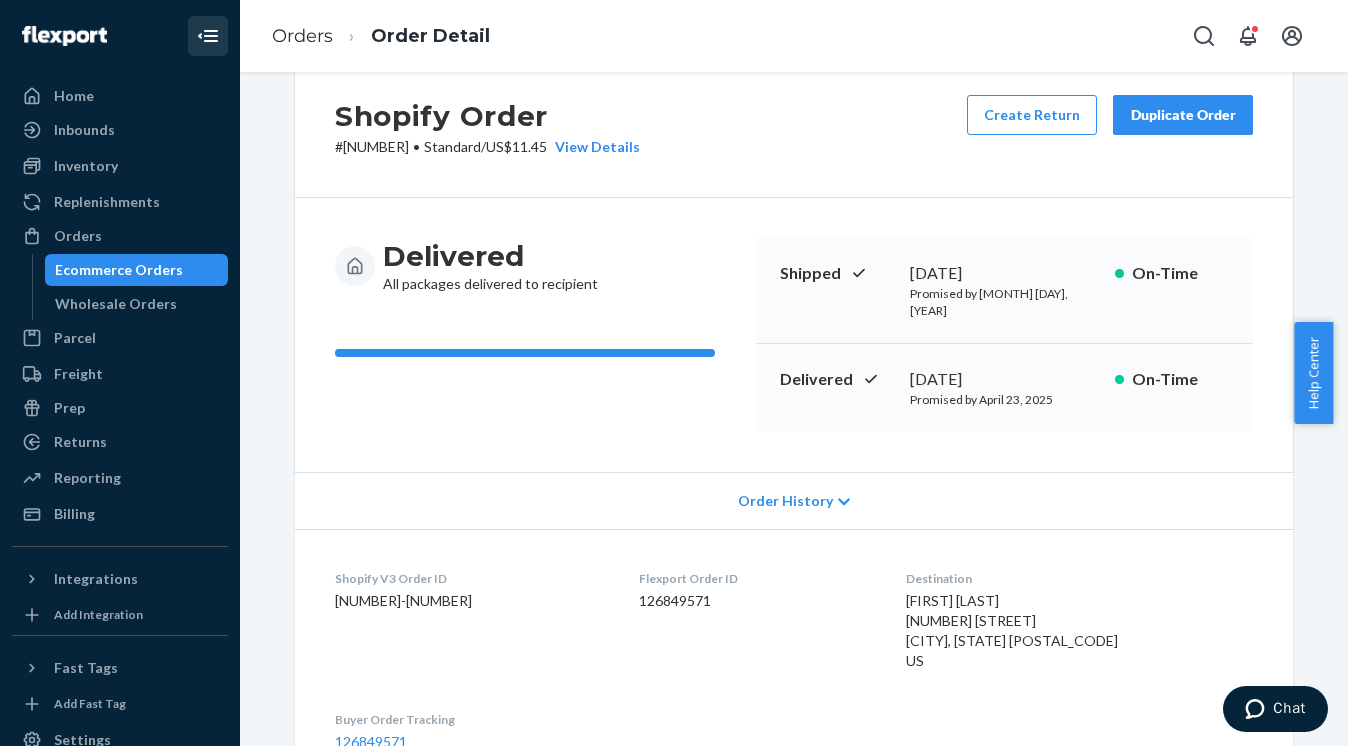 scroll, scrollTop: 0, scrollLeft: 0, axis: both 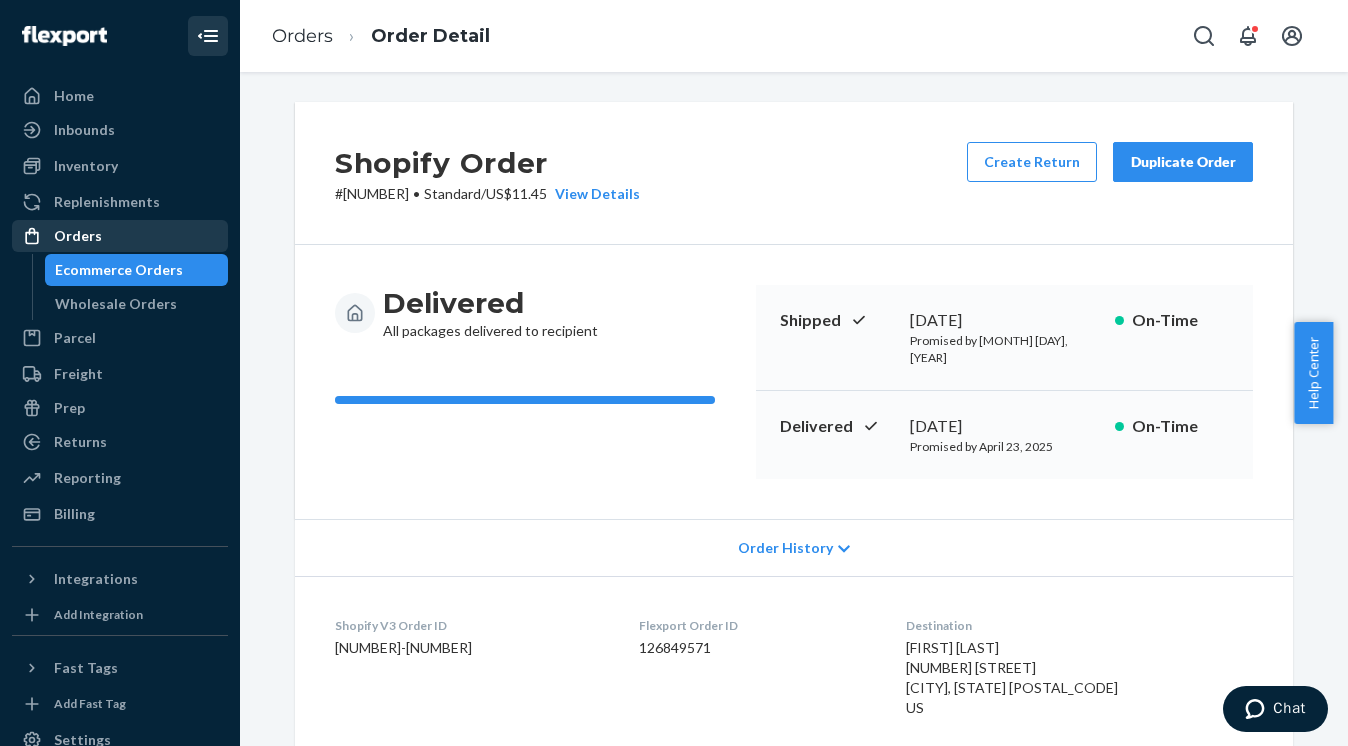 click on "Orders" at bounding box center [120, 236] 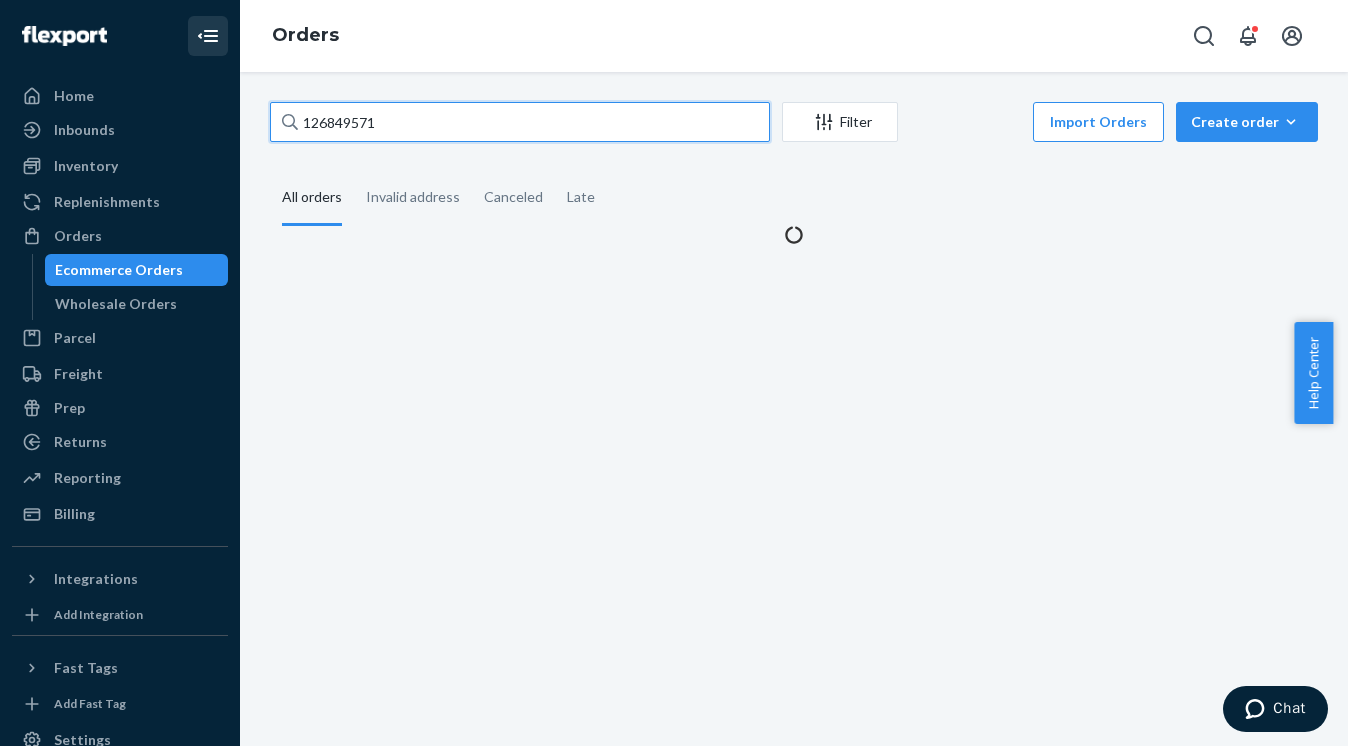 click on "126849571" at bounding box center [520, 122] 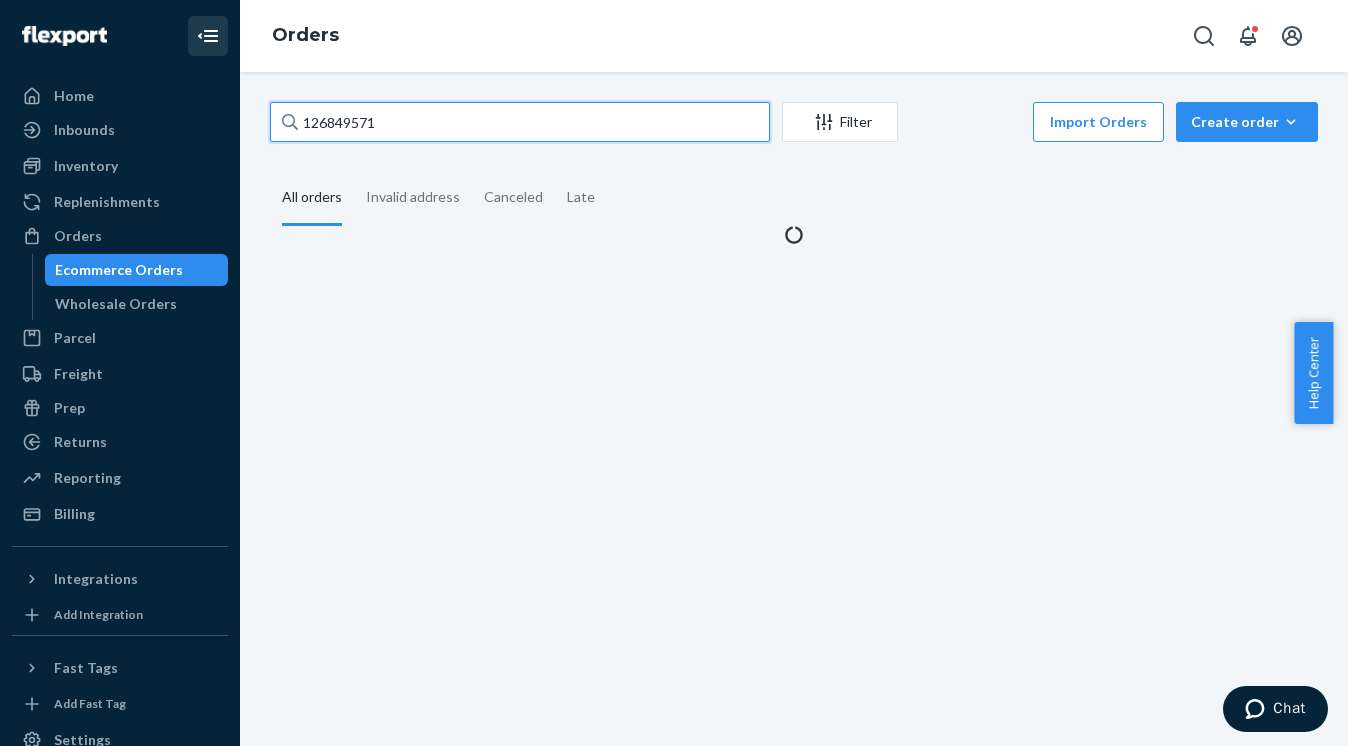 click on "126849571" at bounding box center [520, 122] 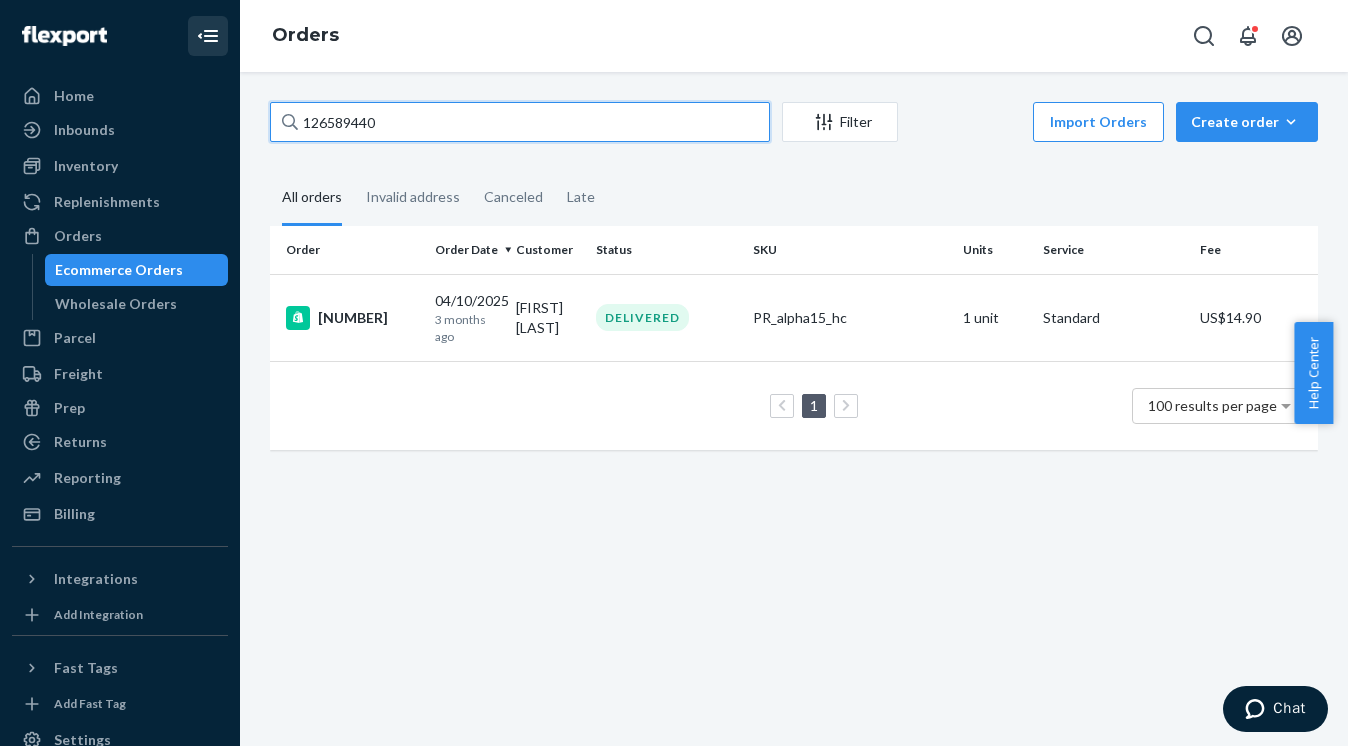 click on "126589440" at bounding box center (520, 122) 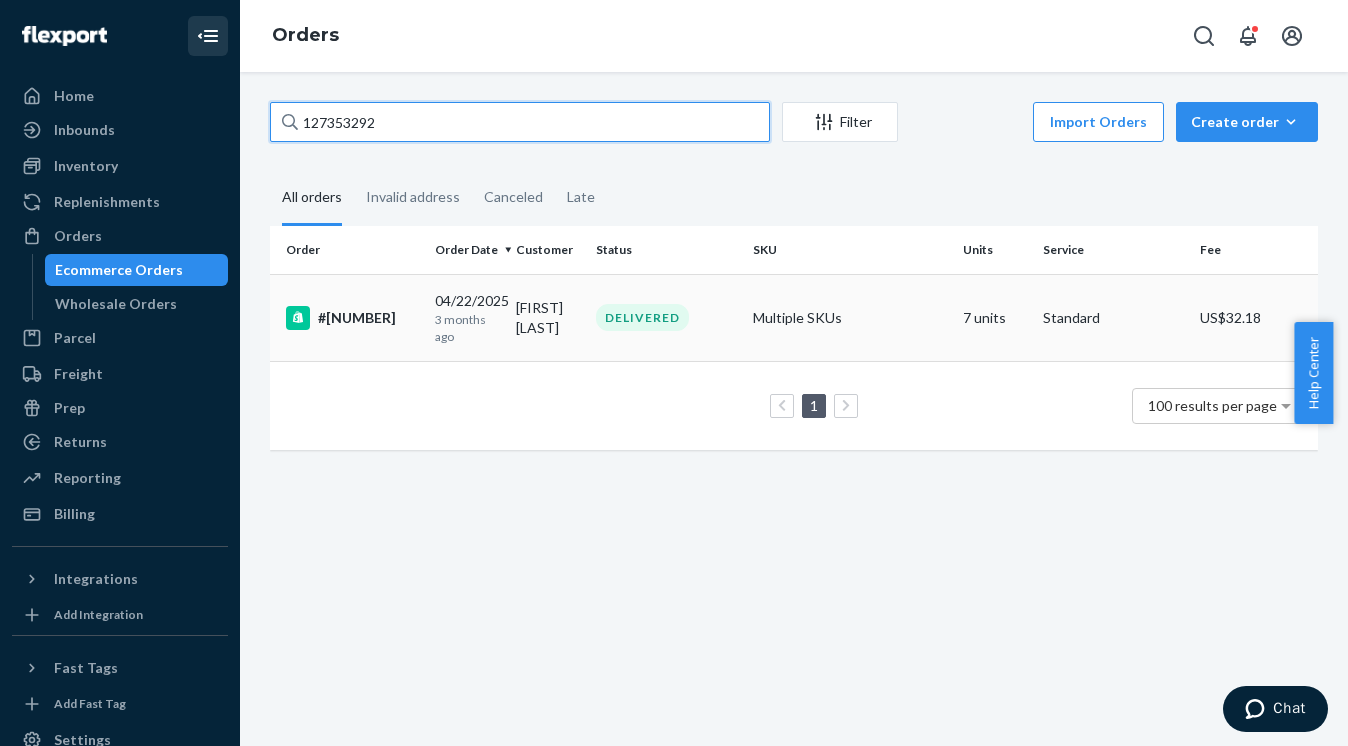 type on "127353292" 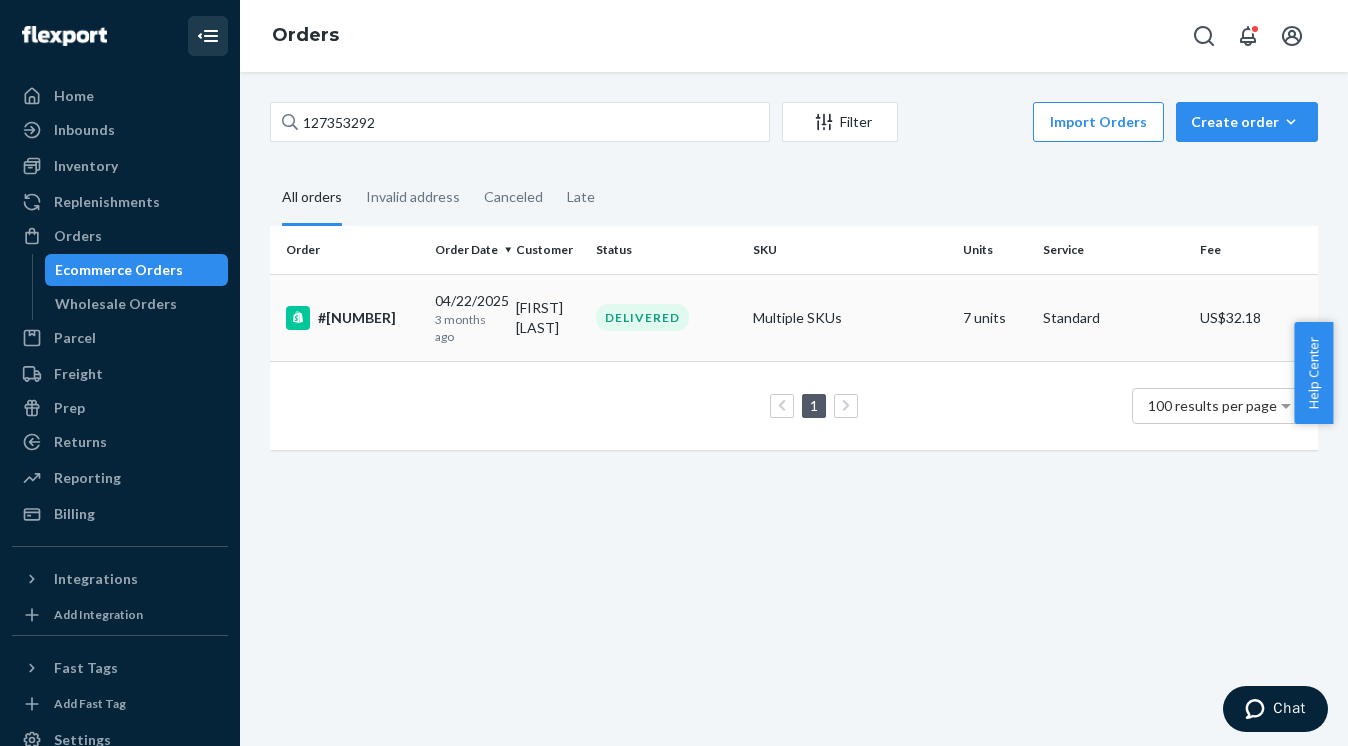 click on "#688700" at bounding box center [352, 318] 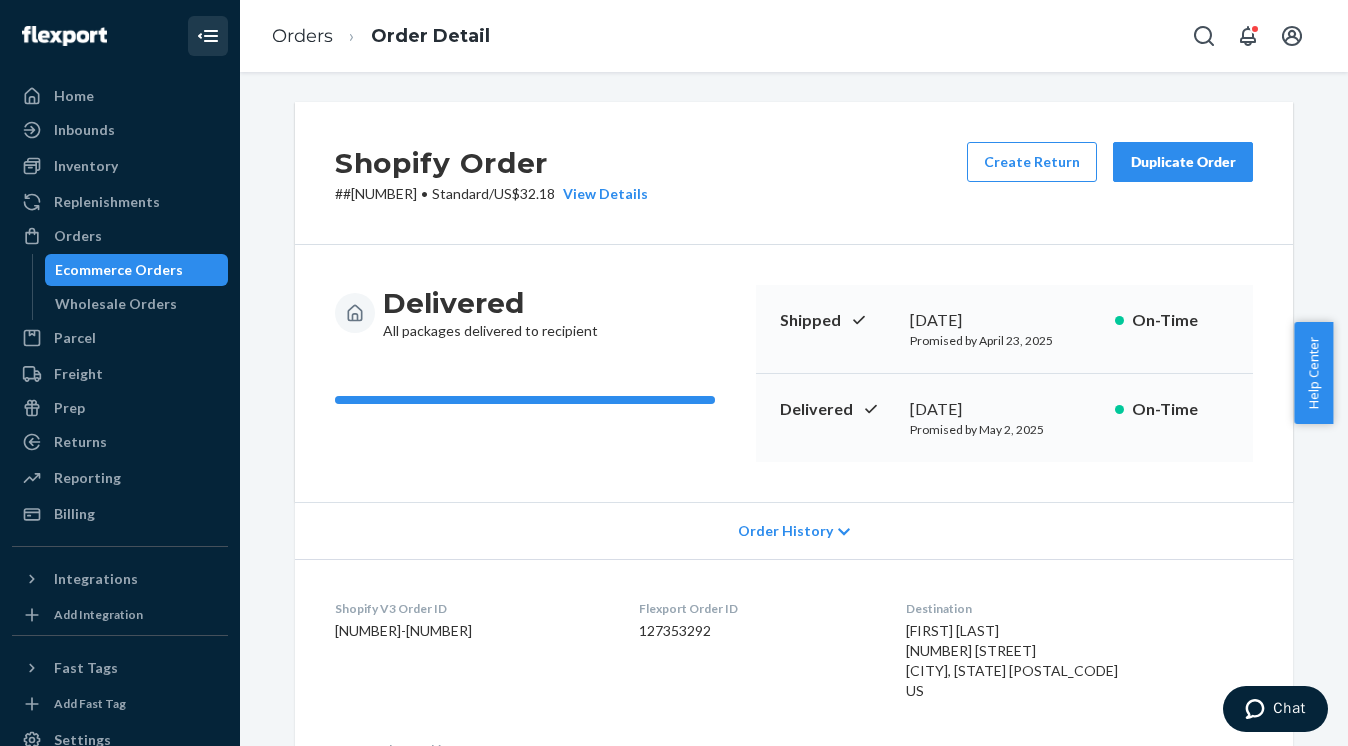 scroll, scrollTop: 51, scrollLeft: 0, axis: vertical 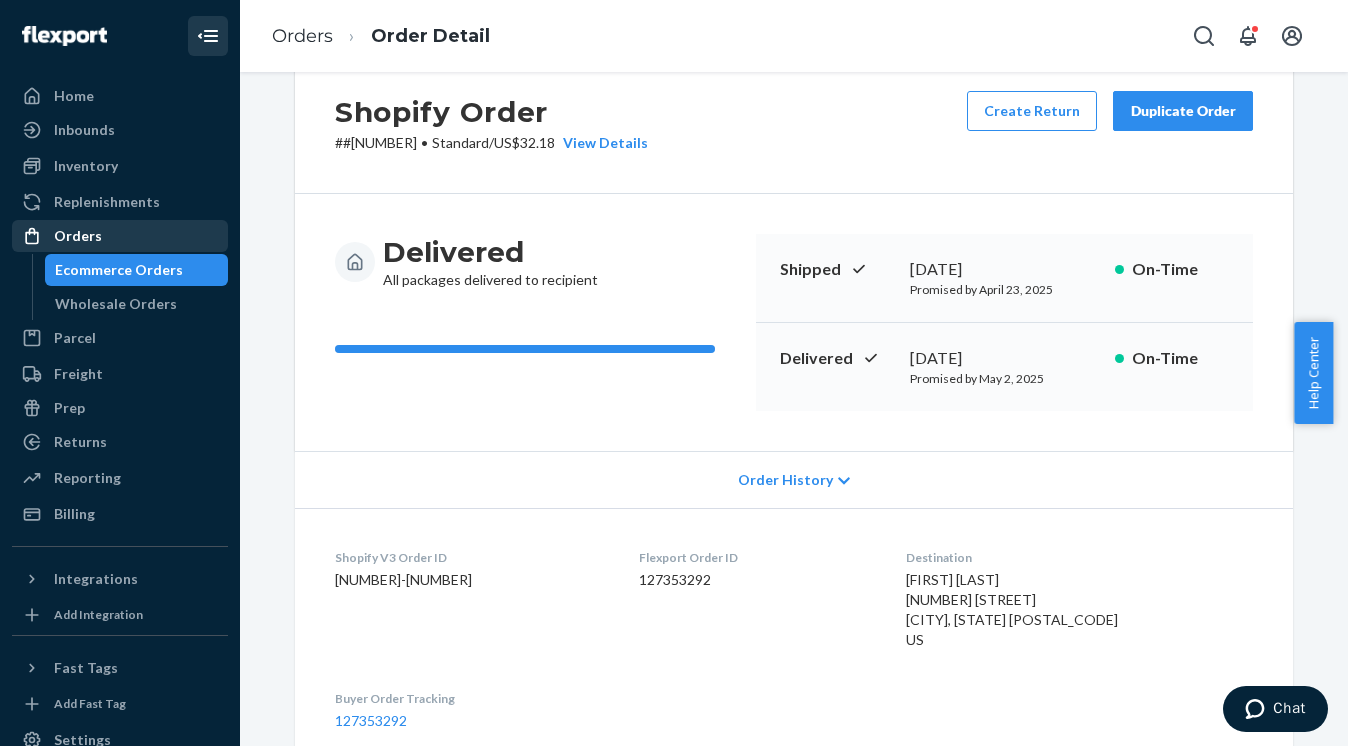 click on "Orders" at bounding box center [120, 236] 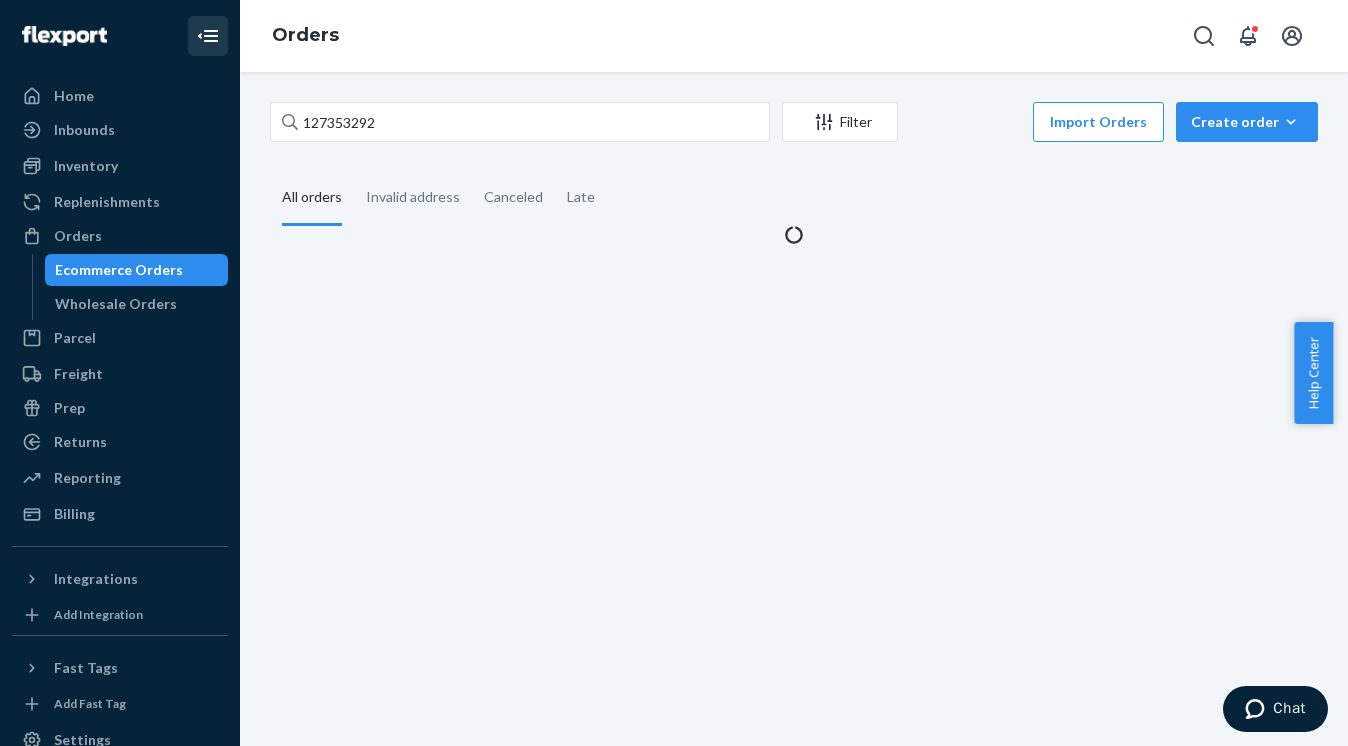 scroll, scrollTop: 0, scrollLeft: 0, axis: both 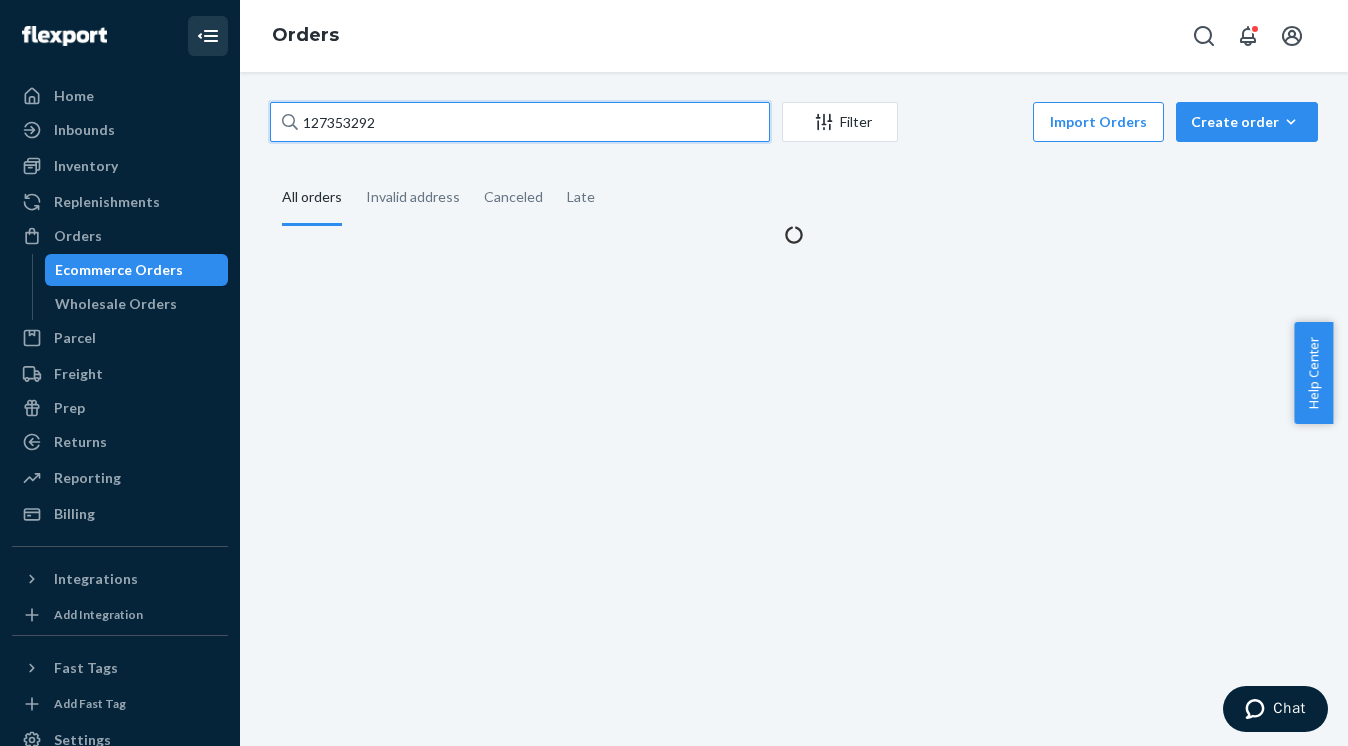 click on "127353292" at bounding box center (520, 122) 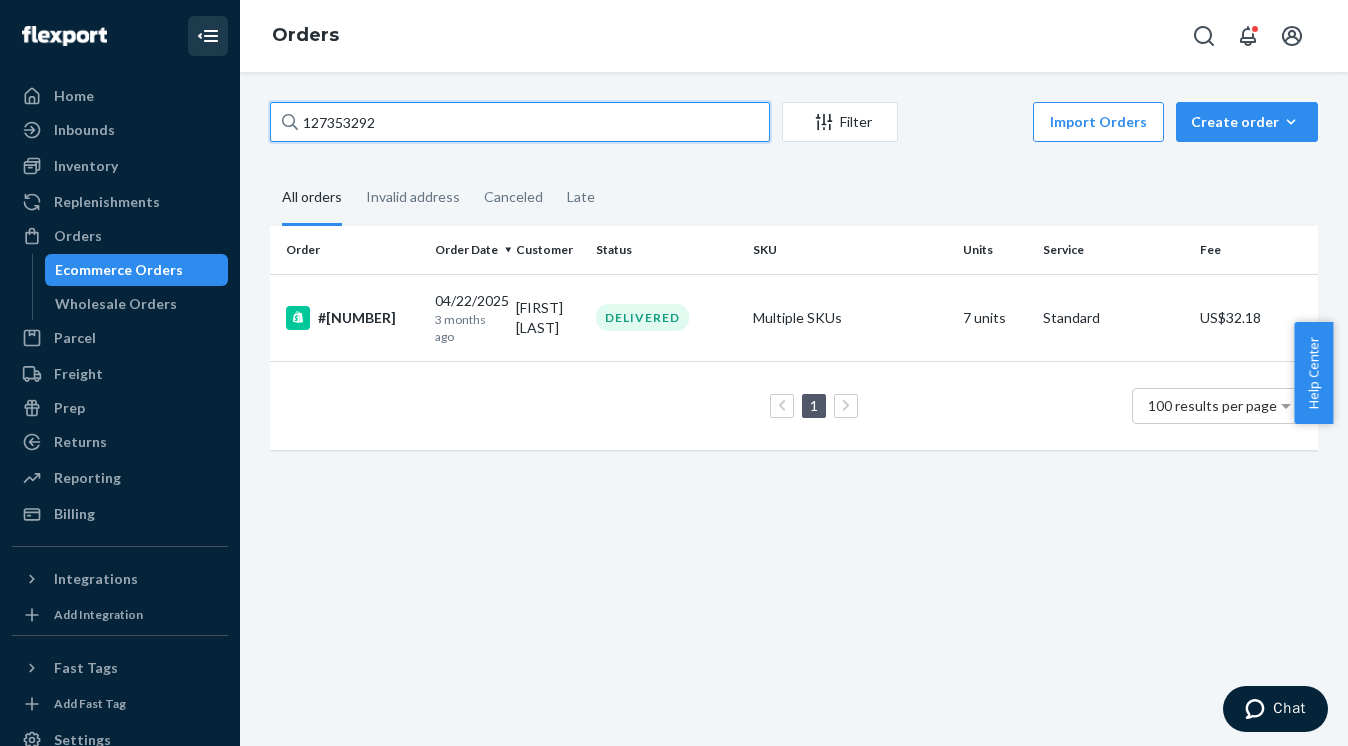 paste on "6406129" 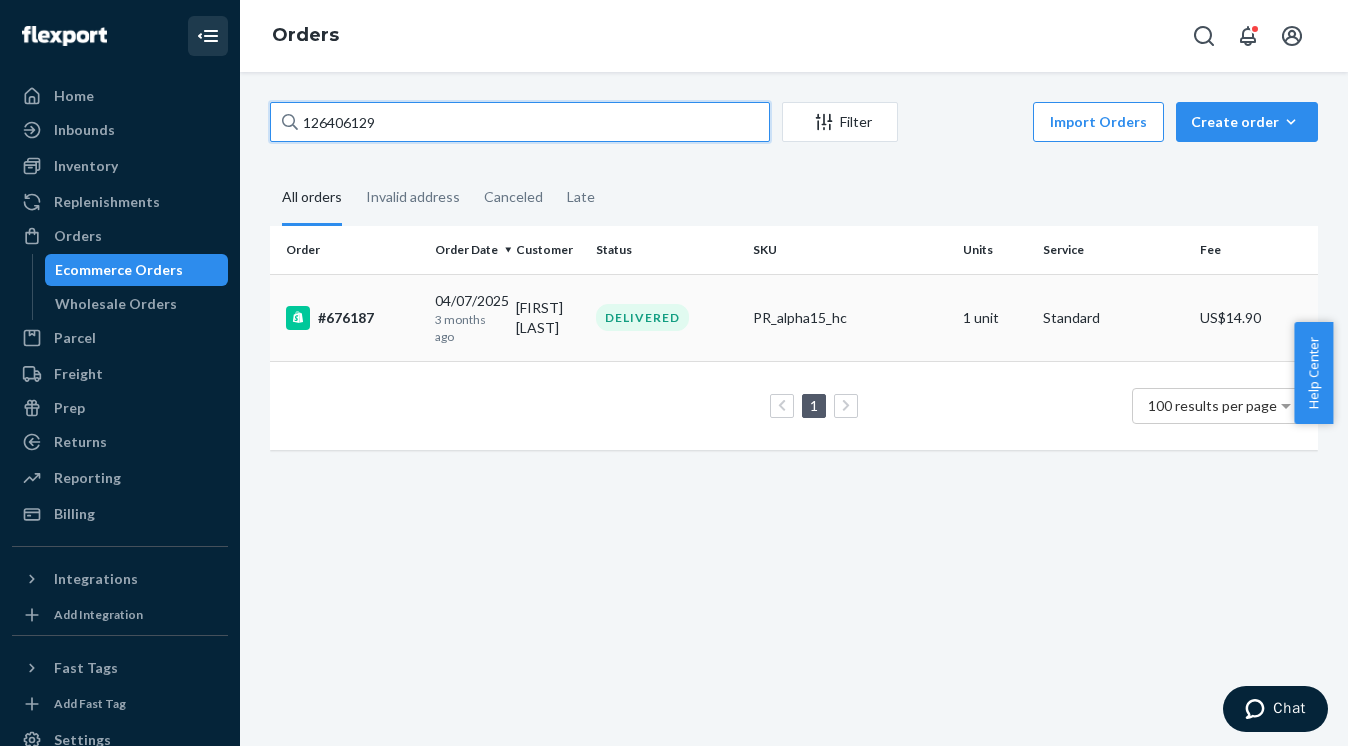type on "126406129" 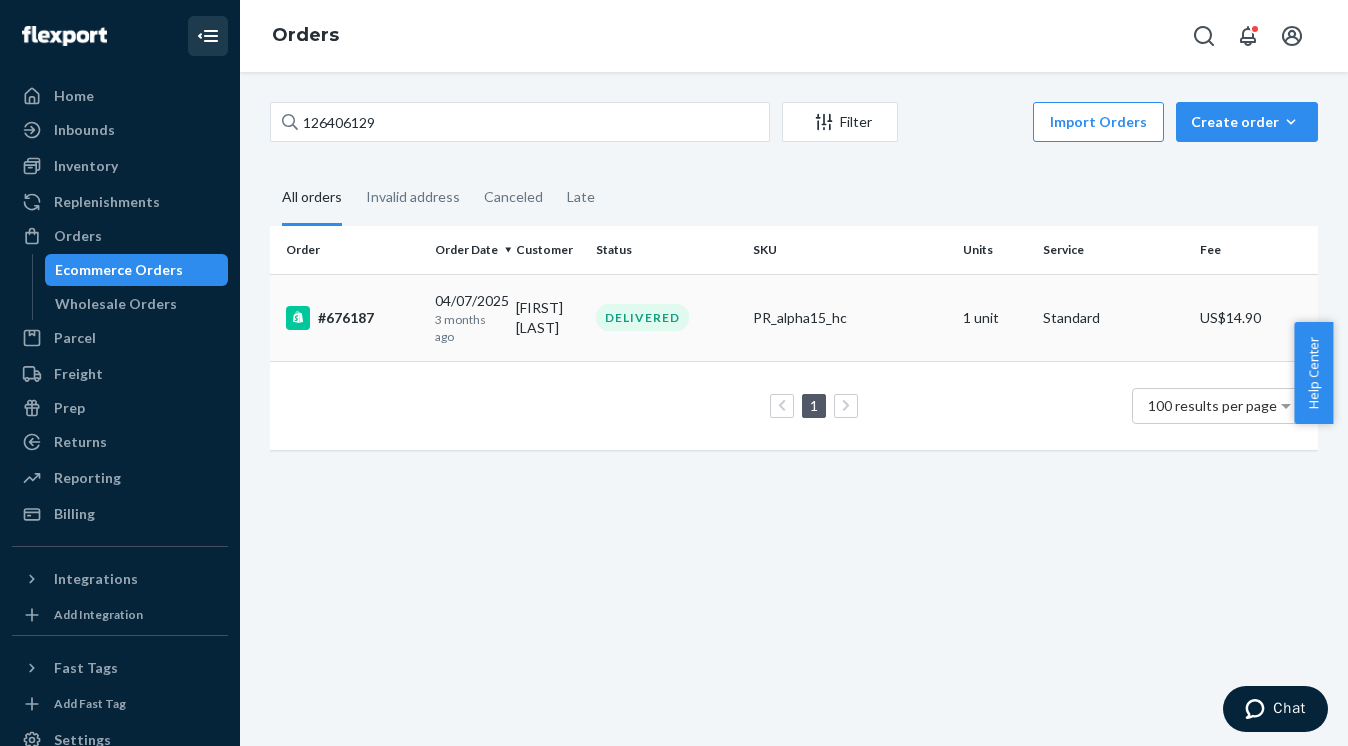 click on "#676187" at bounding box center (352, 318) 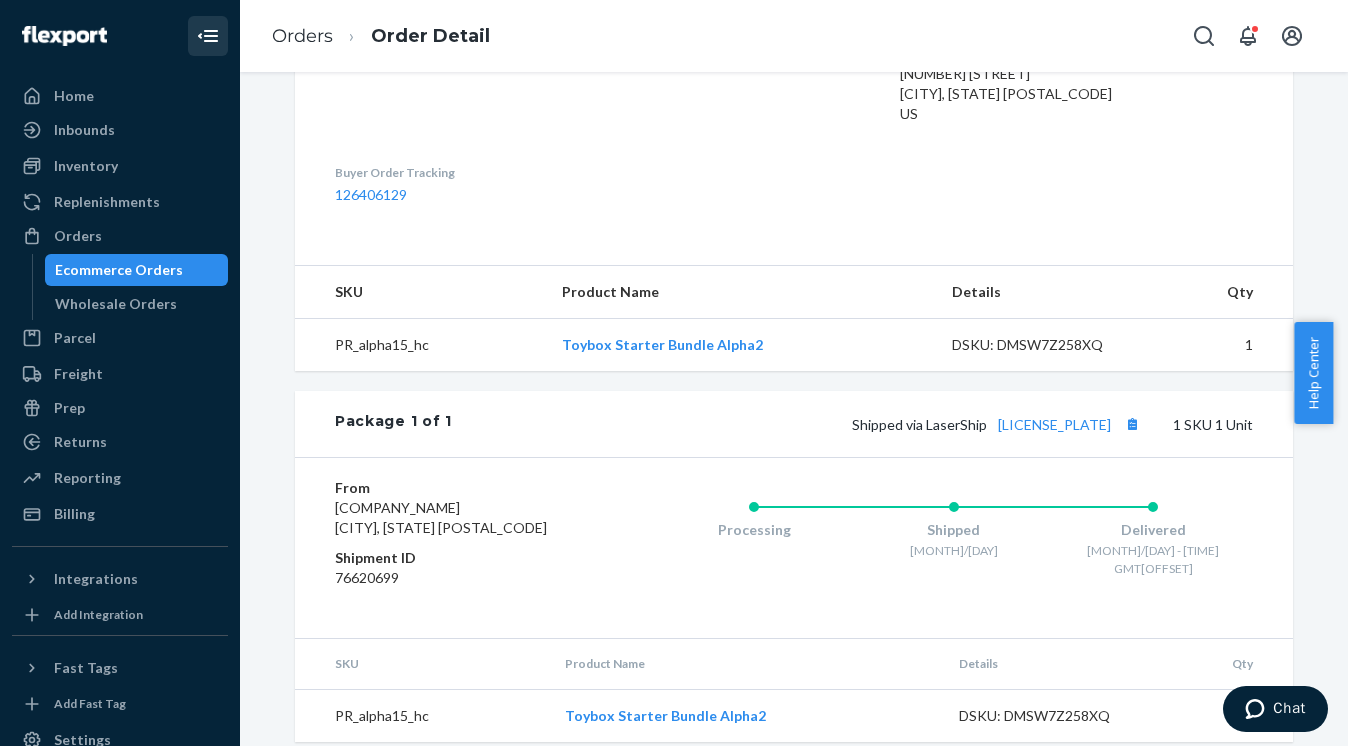 scroll, scrollTop: 0, scrollLeft: 0, axis: both 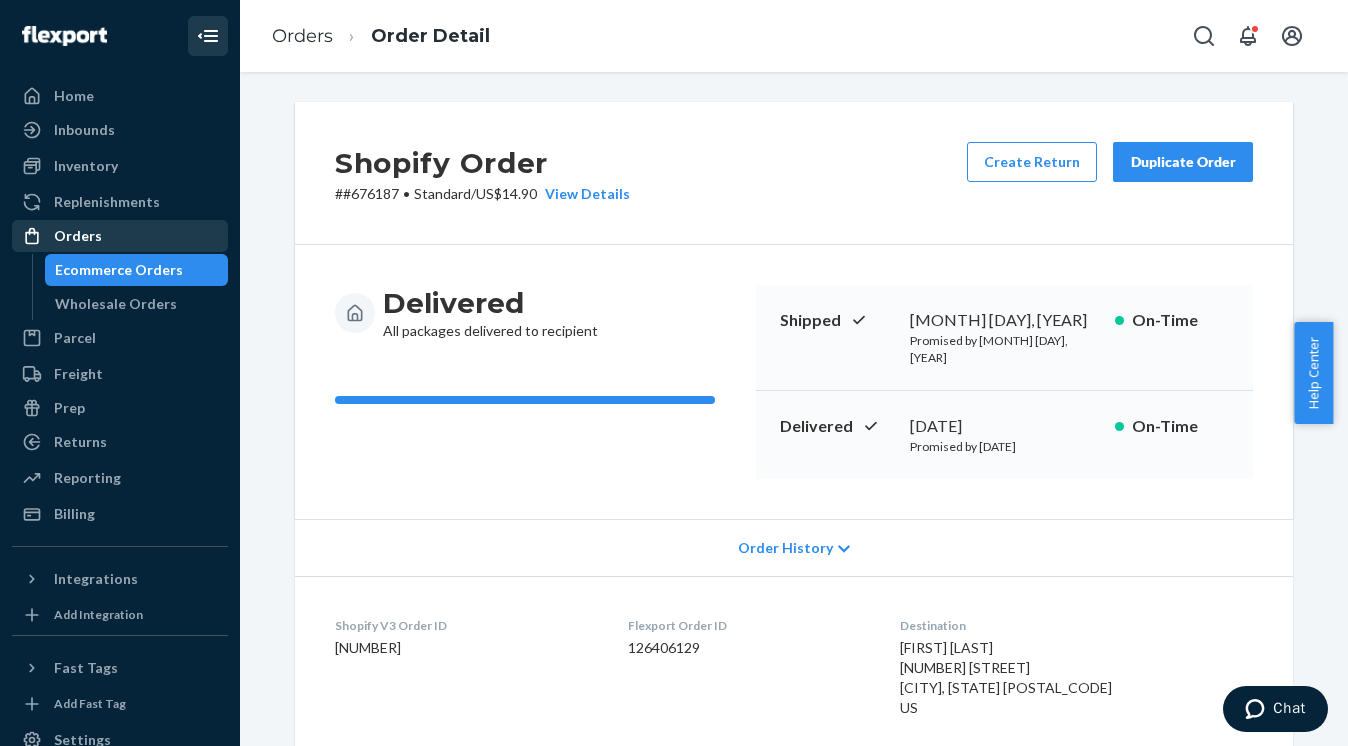 click on "Orders" at bounding box center (120, 236) 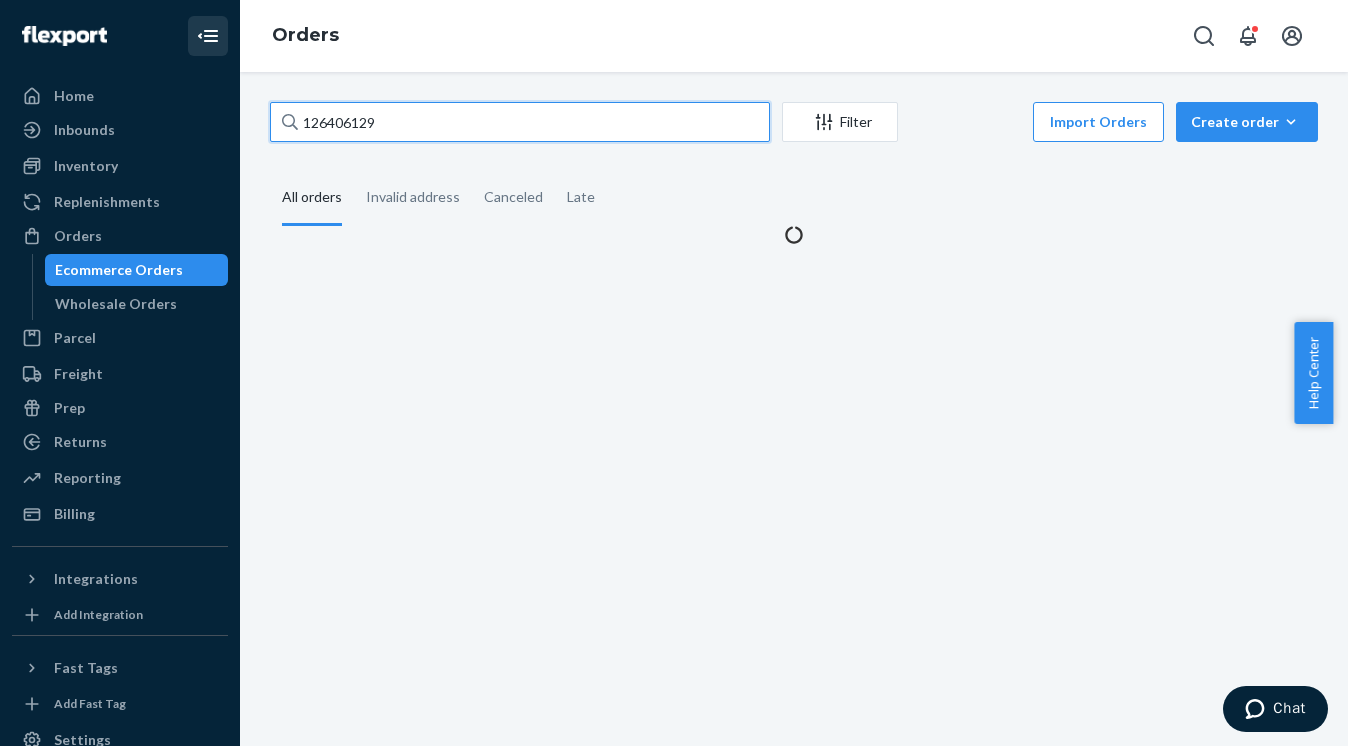 click on "126406129" at bounding box center (520, 122) 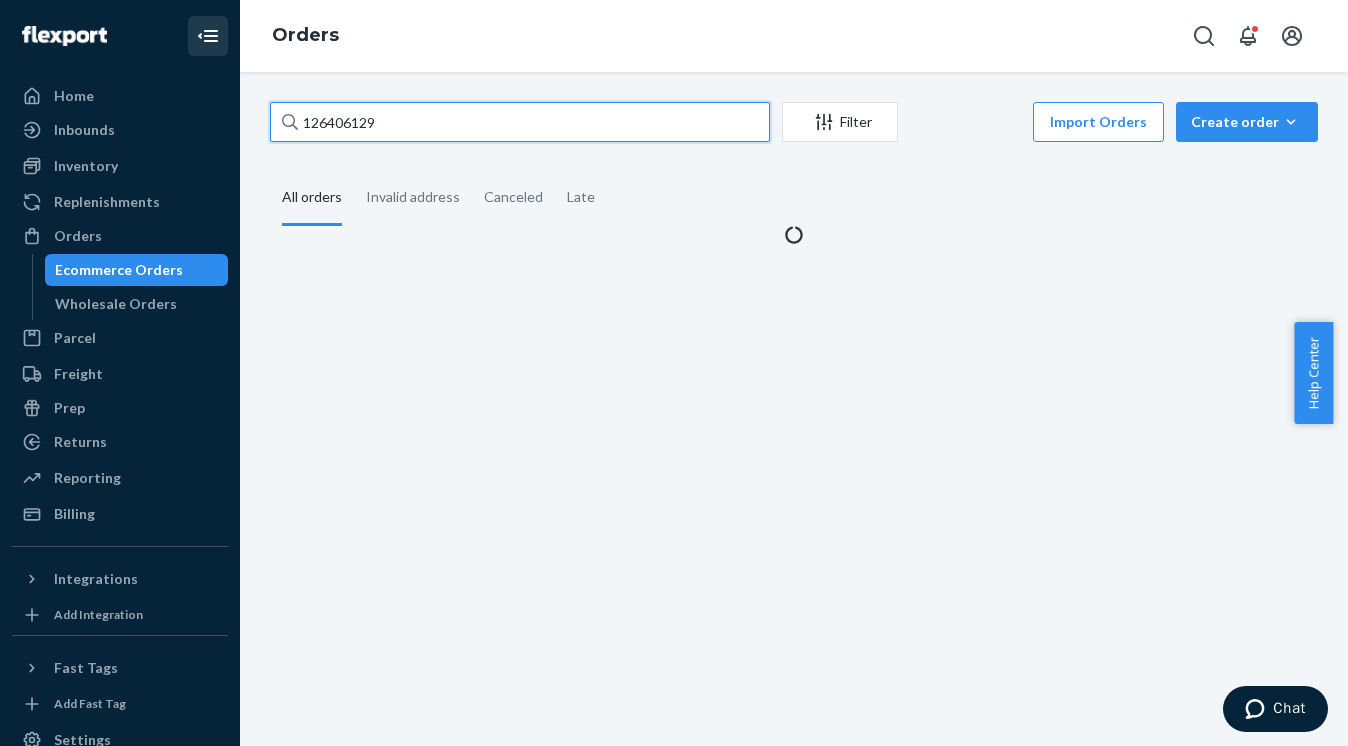 click on "126406129" at bounding box center (520, 122) 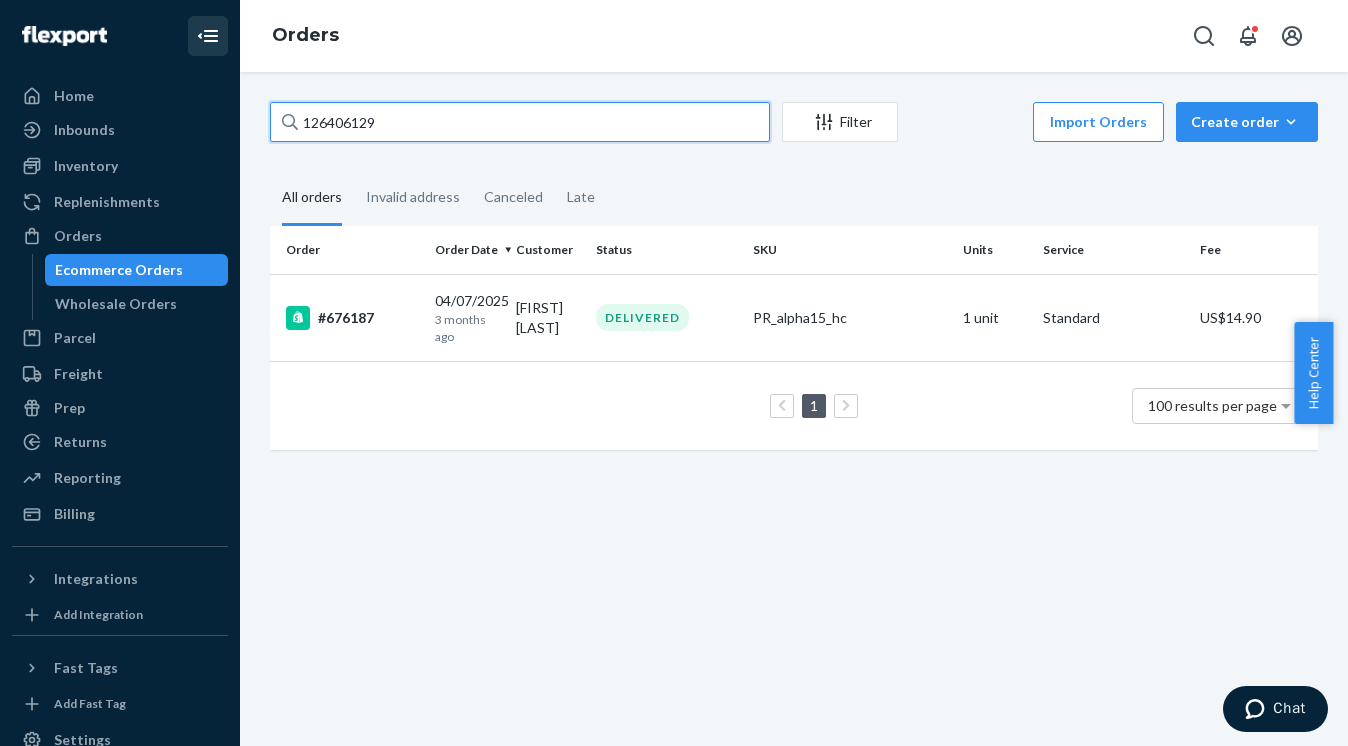 click on "126406129" at bounding box center (520, 122) 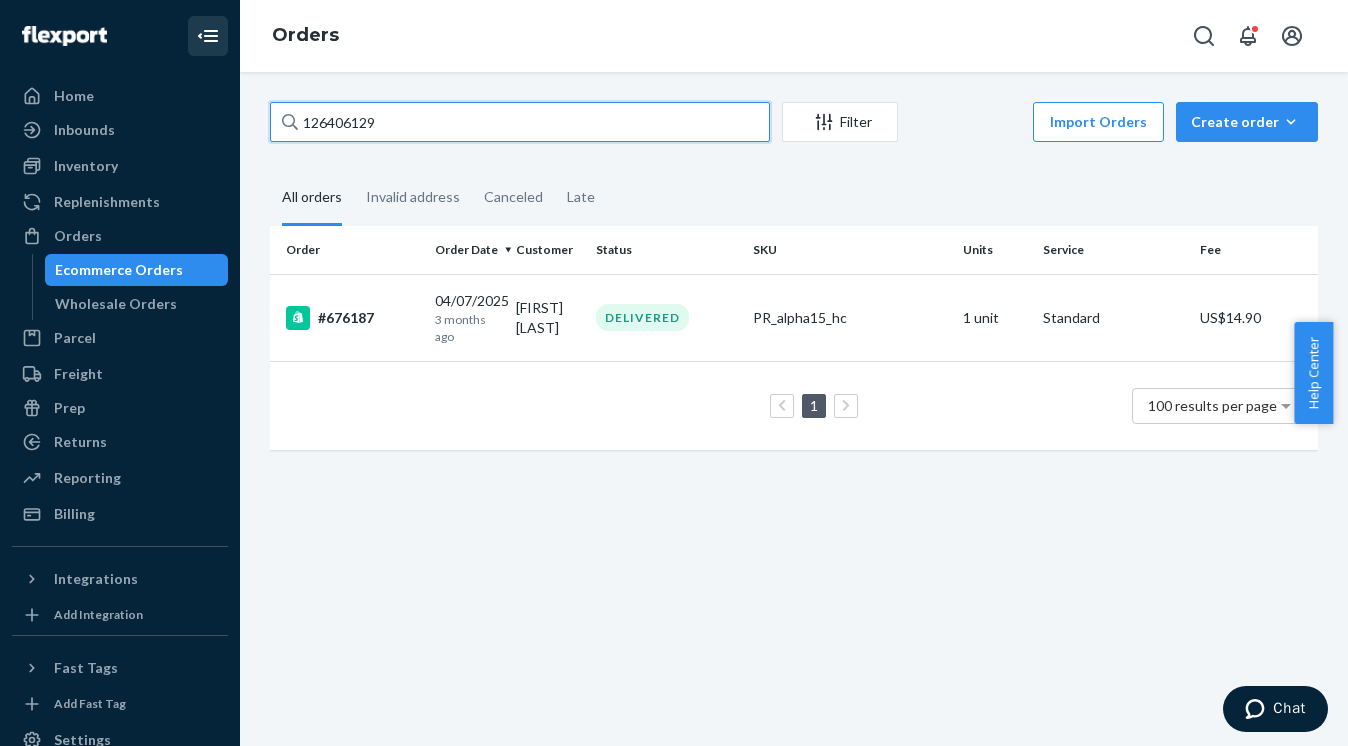 paste on "7353292" 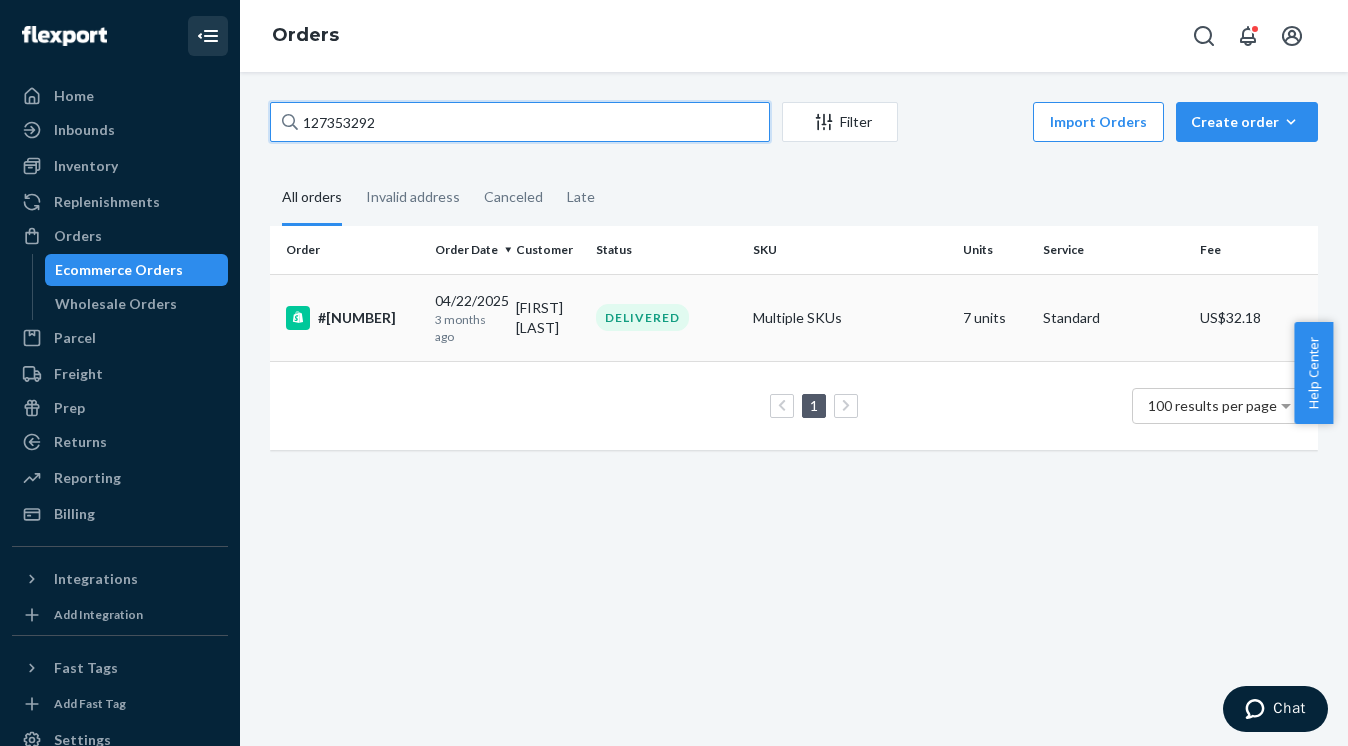 type on "127353292" 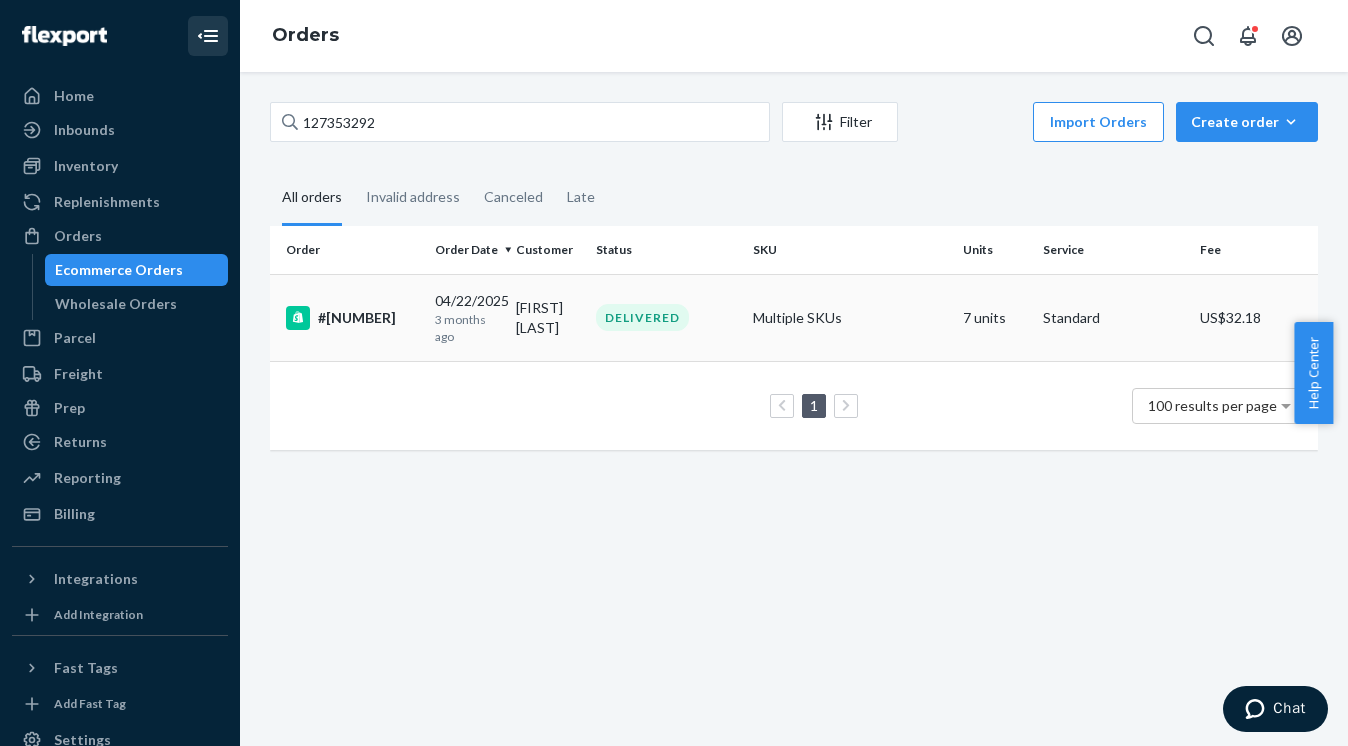 click on "#688700" at bounding box center (352, 318) 